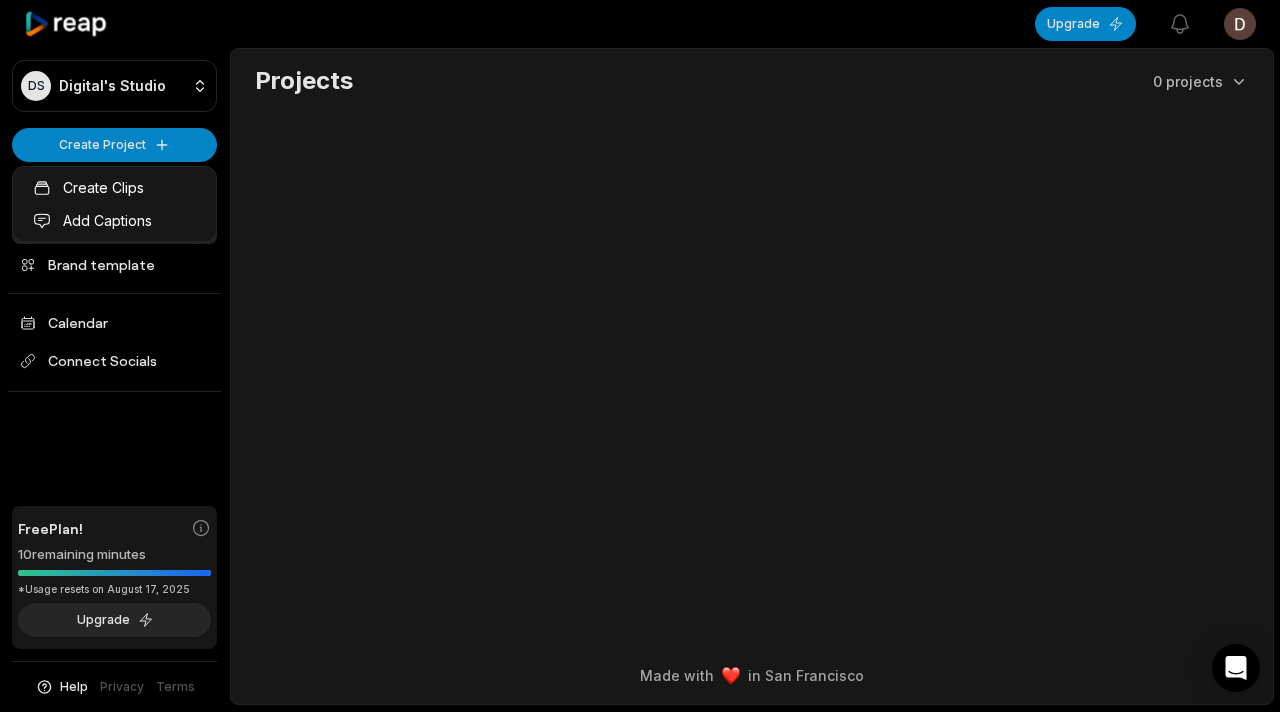 scroll, scrollTop: 0, scrollLeft: 0, axis: both 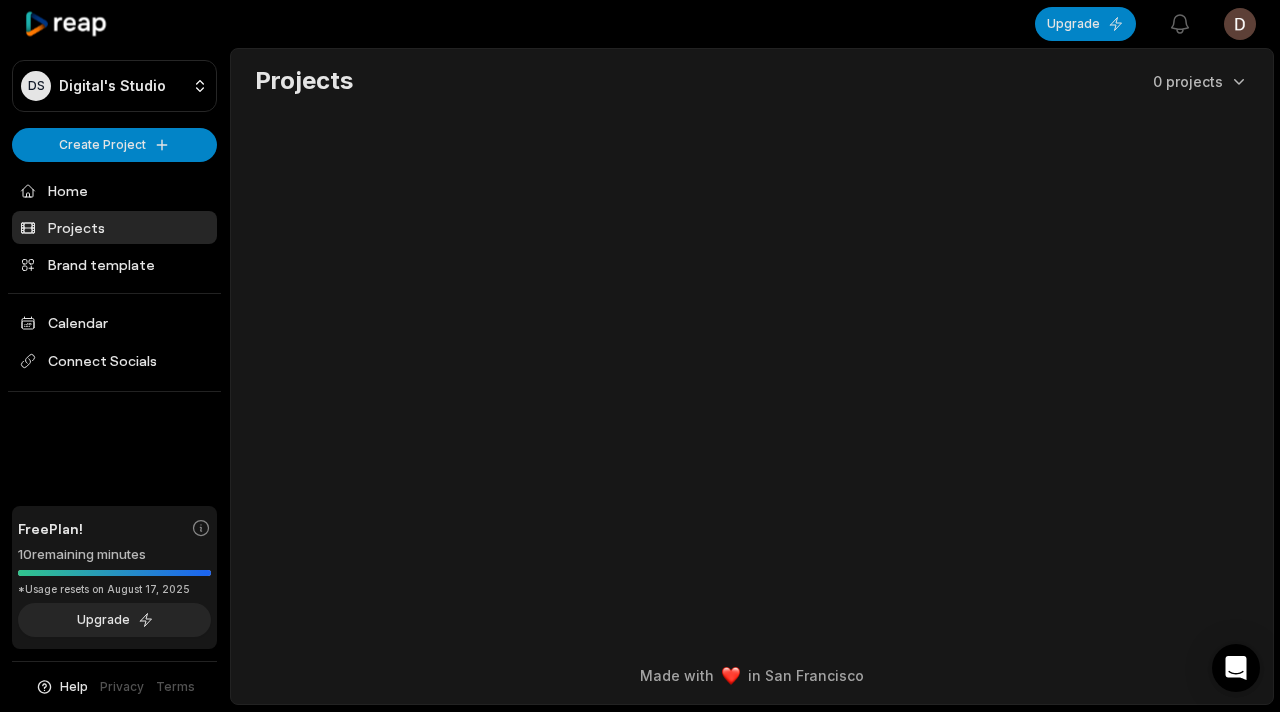 click on "DS Digital's Studio Create Project Home Projects Brand template Calendar Connect Socials Free  Plan! 10  remaining minutes *Usage resets on August 17, 2025 Upgrade Help Privacy Terms Open sidebar Upgrade View notifications Open user menu Projects   0 projects   Made with   in San Francisco" at bounding box center (640, 356) 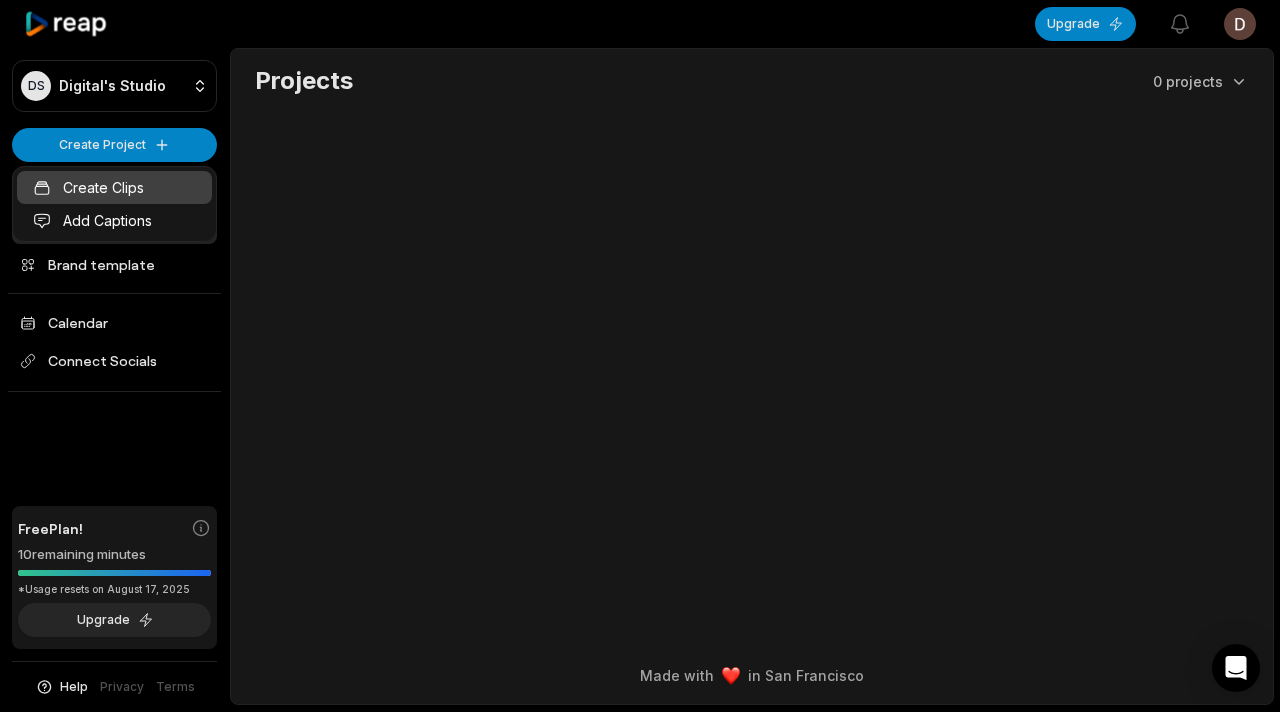 click on "Create Clips" at bounding box center [114, 187] 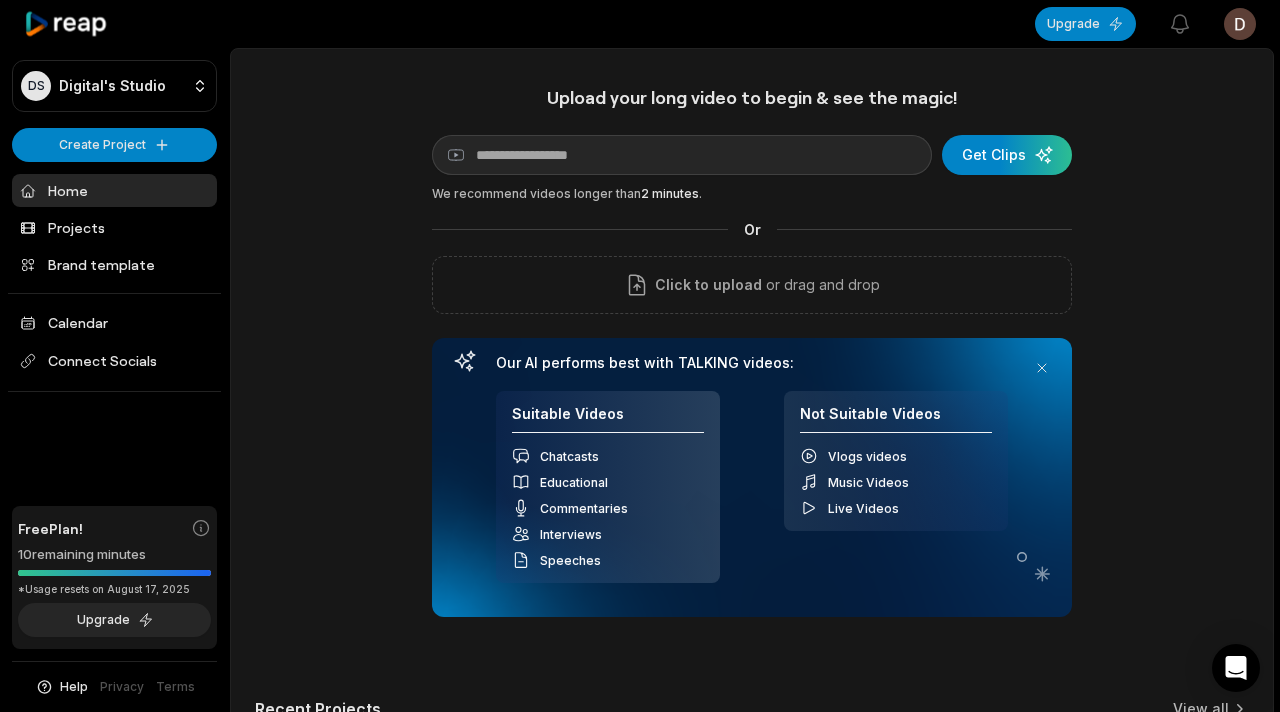 scroll, scrollTop: 0, scrollLeft: 0, axis: both 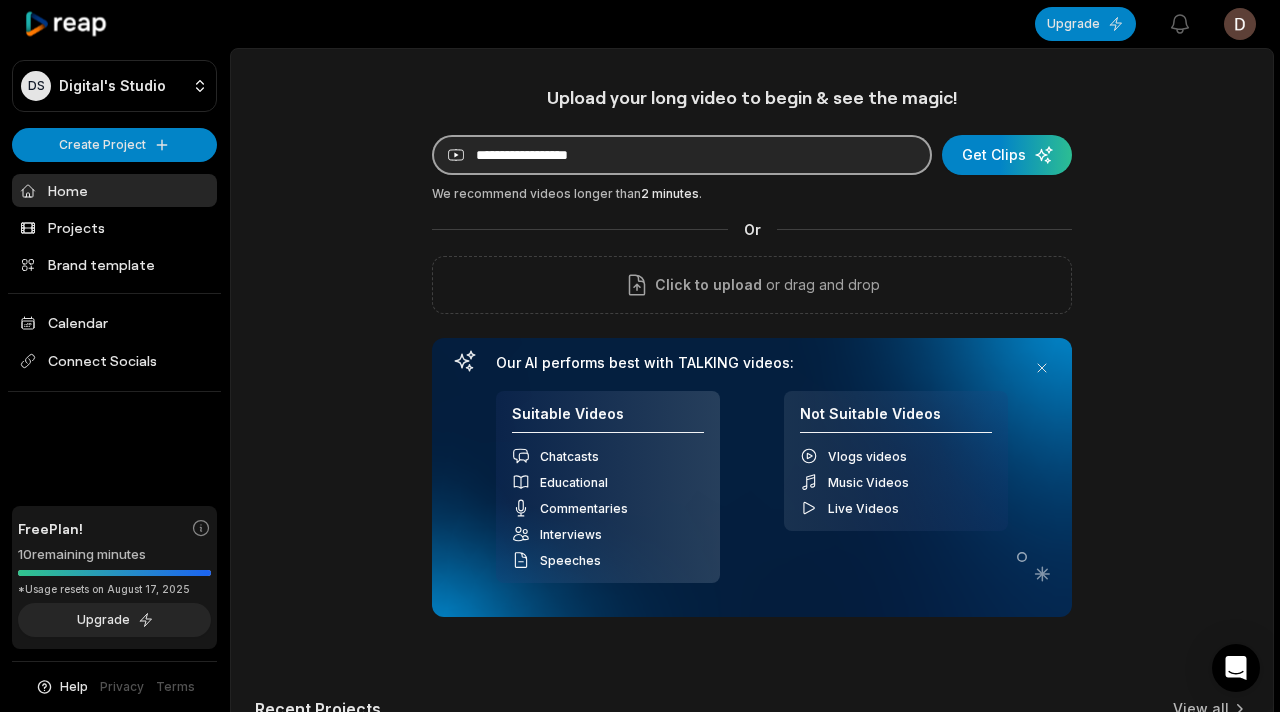 click at bounding box center [682, 155] 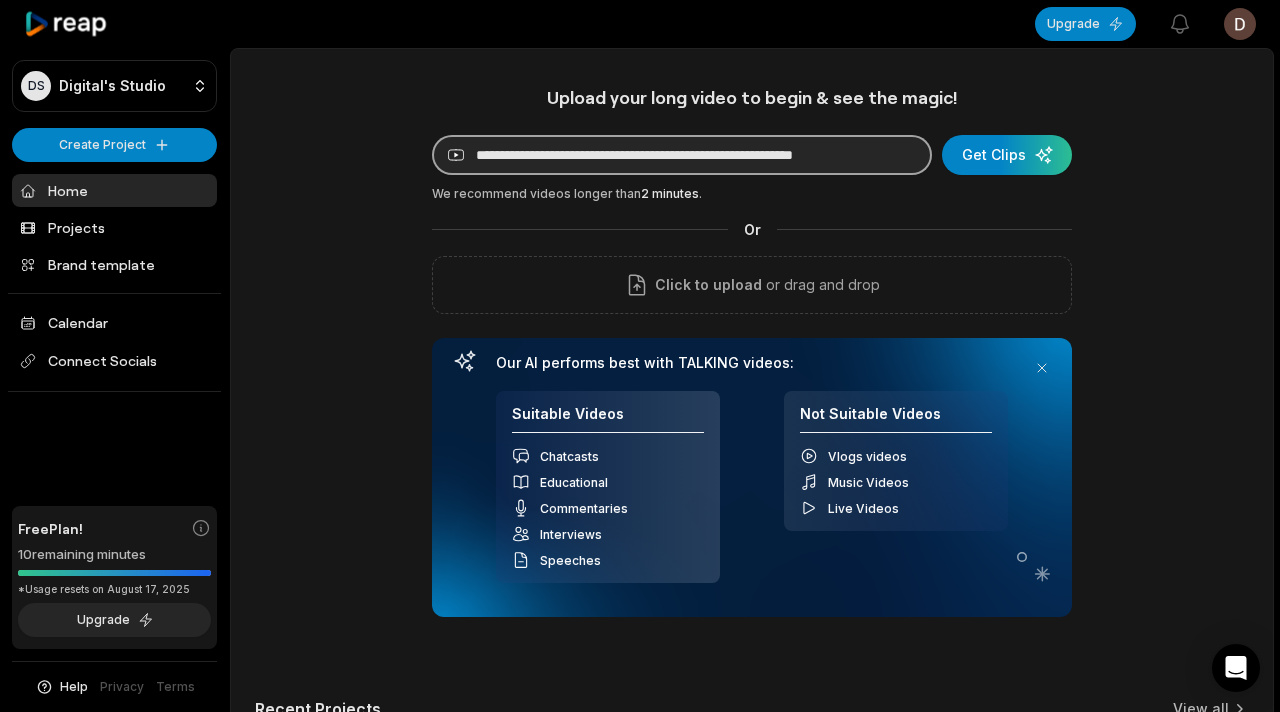scroll, scrollTop: 0, scrollLeft: 43, axis: horizontal 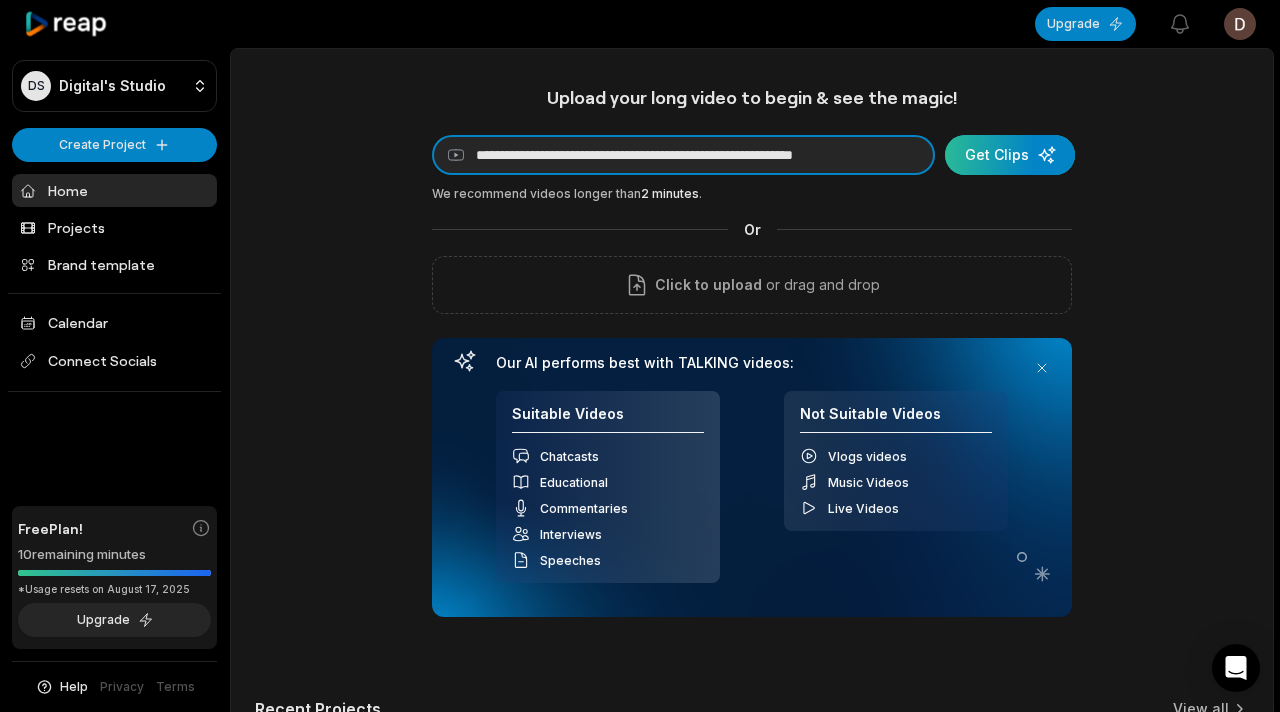 type on "**********" 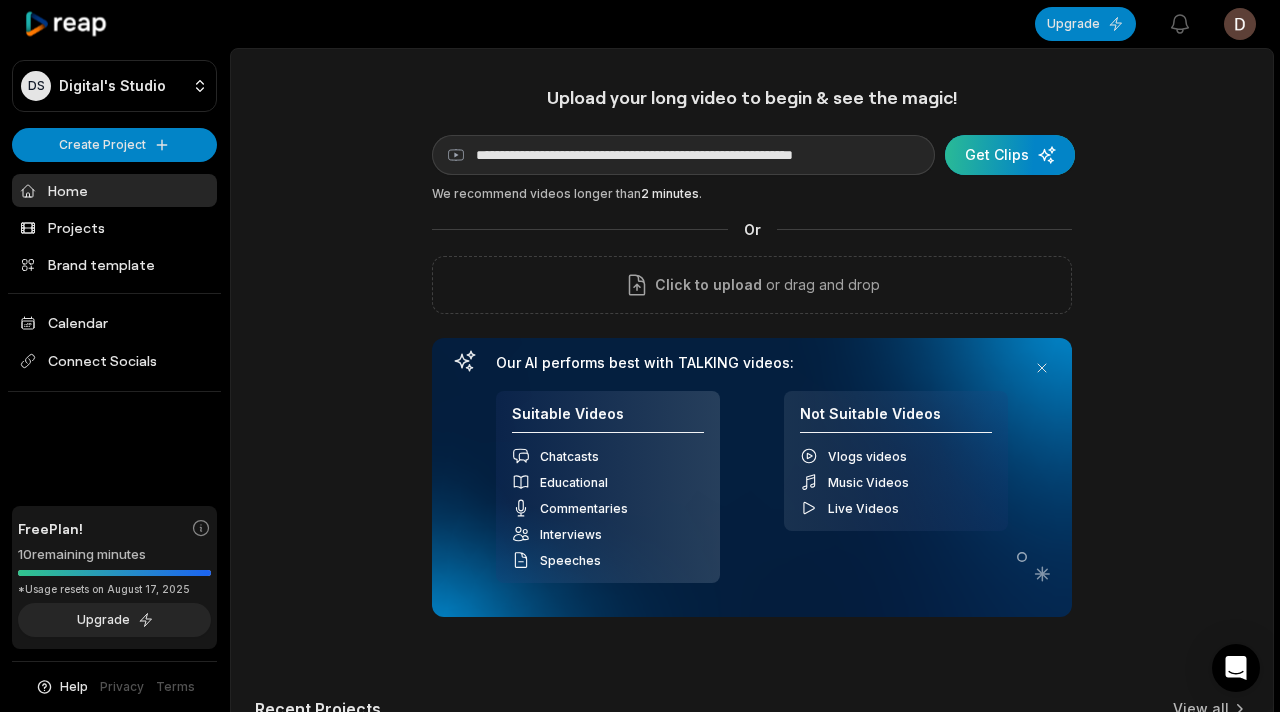 click at bounding box center [1010, 155] 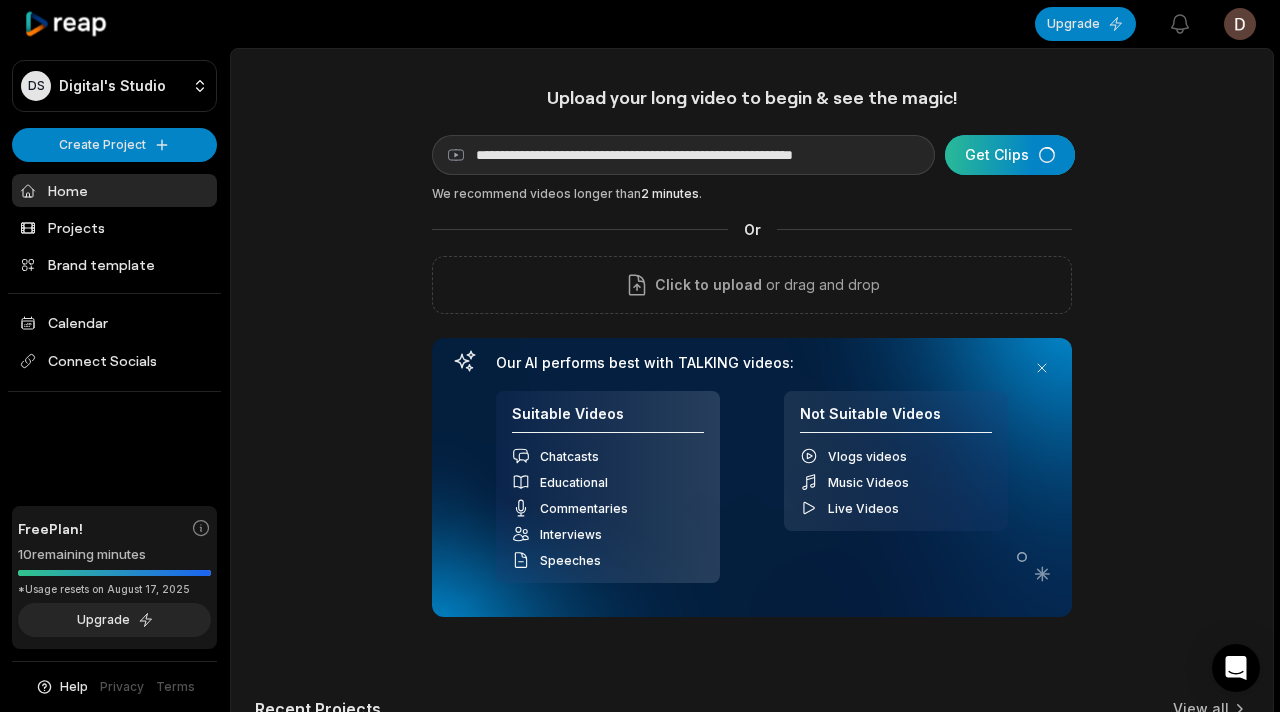 scroll, scrollTop: 0, scrollLeft: 0, axis: both 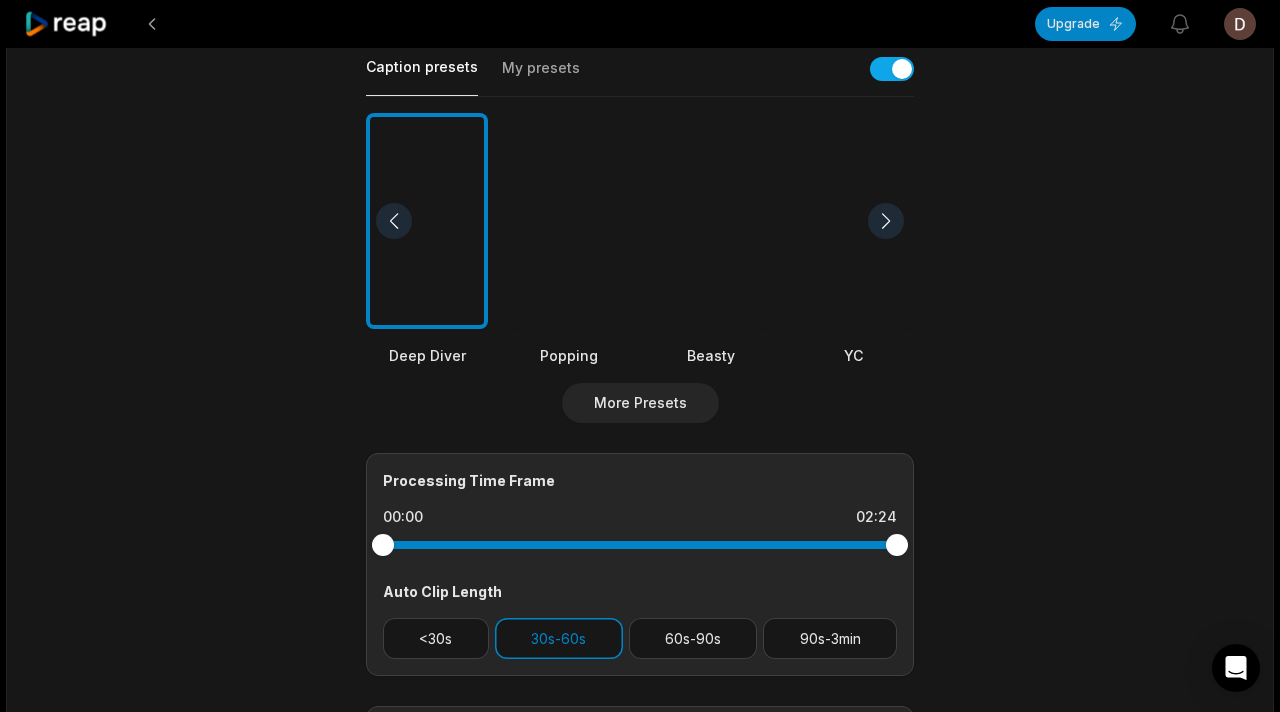 click at bounding box center [711, 221] 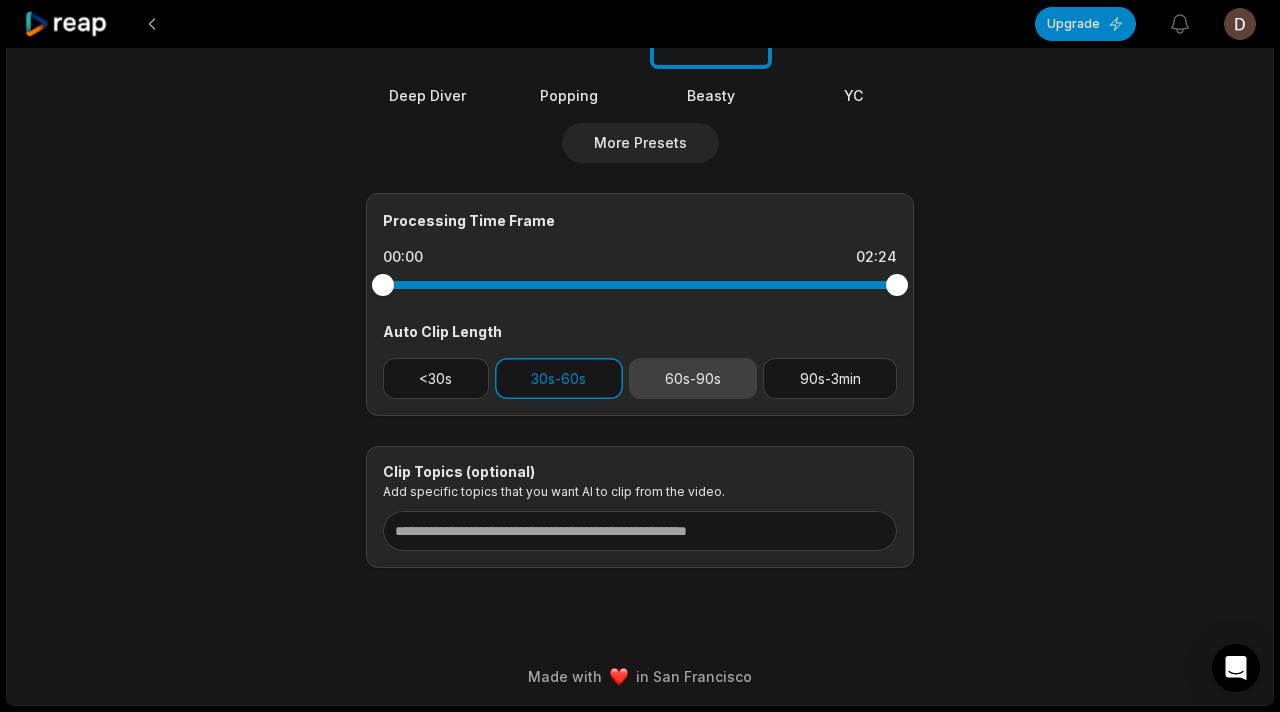 scroll, scrollTop: 580, scrollLeft: 0, axis: vertical 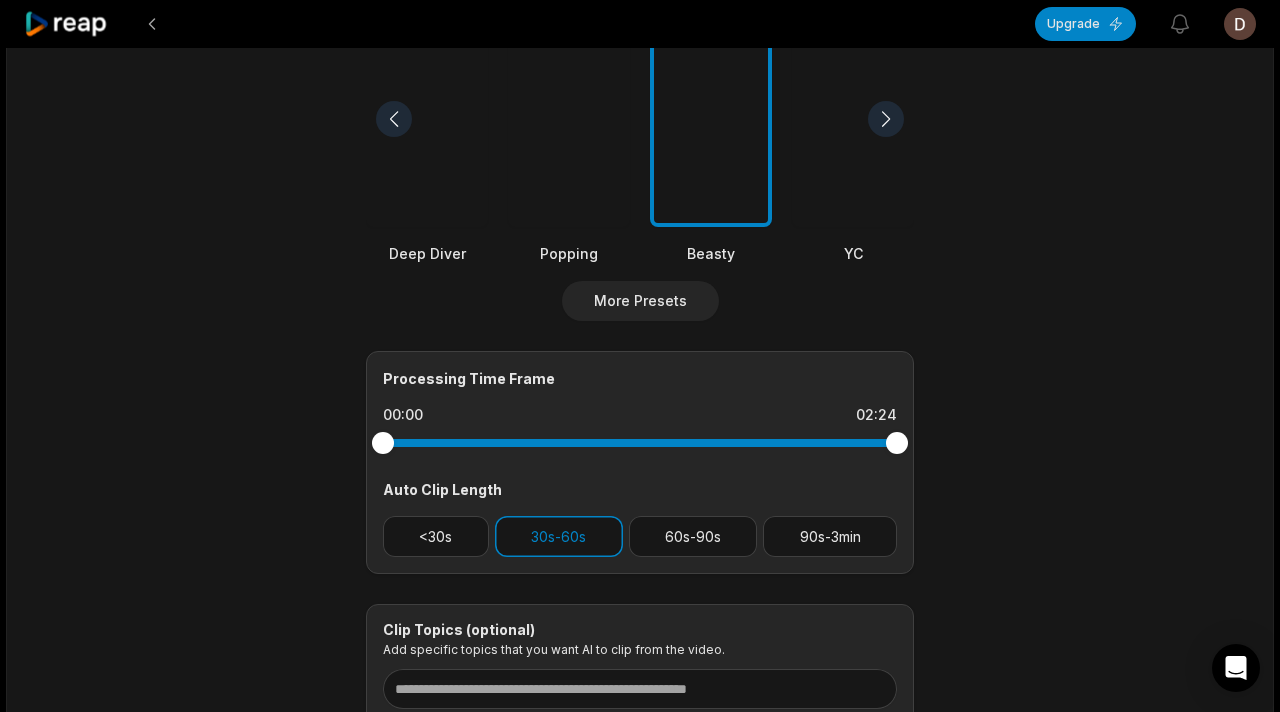 drag, startPoint x: 390, startPoint y: 441, endPoint x: 559, endPoint y: 435, distance: 169.10648 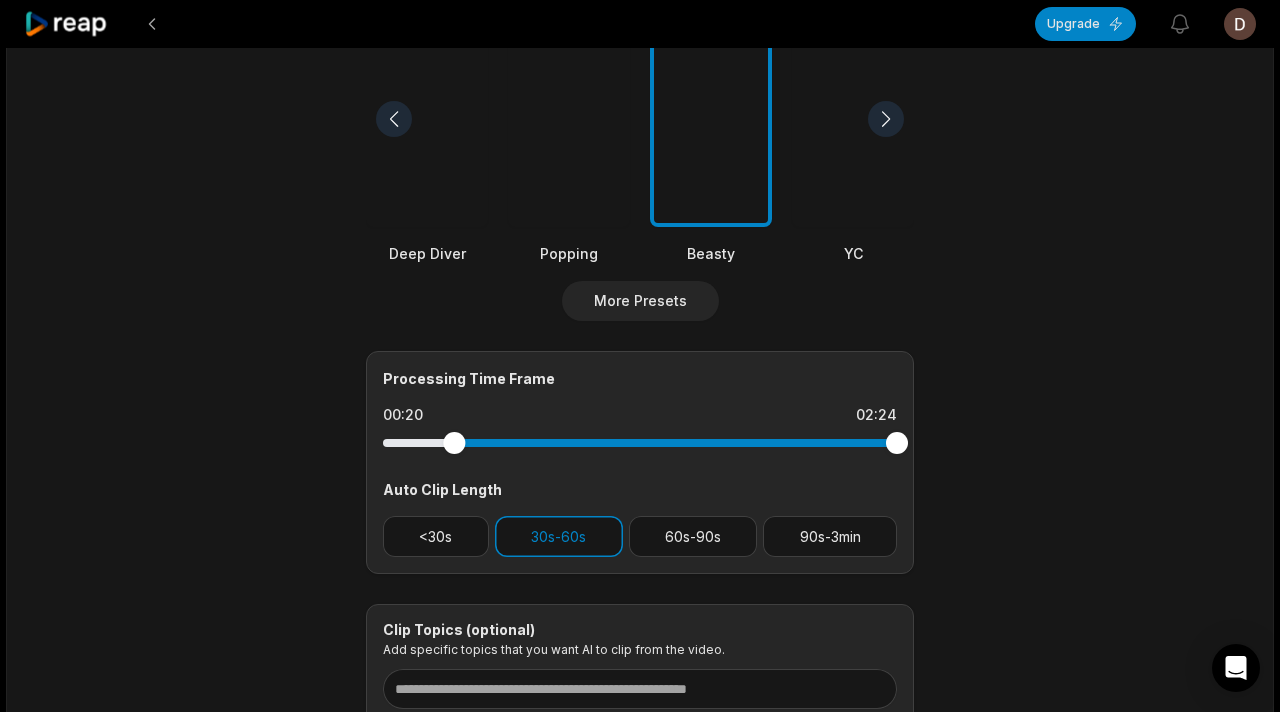 drag, startPoint x: 395, startPoint y: 451, endPoint x: 557, endPoint y: 443, distance: 162.19742 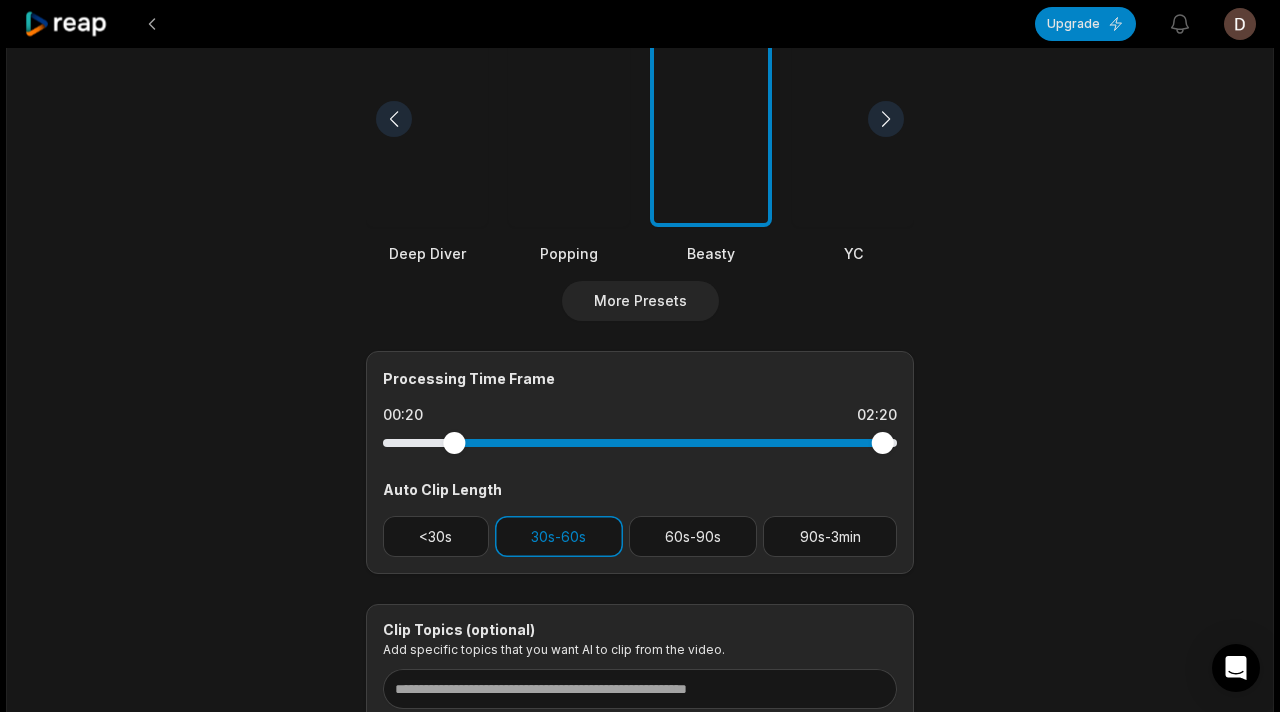 drag, startPoint x: 903, startPoint y: 442, endPoint x: 820, endPoint y: 445, distance: 83.0542 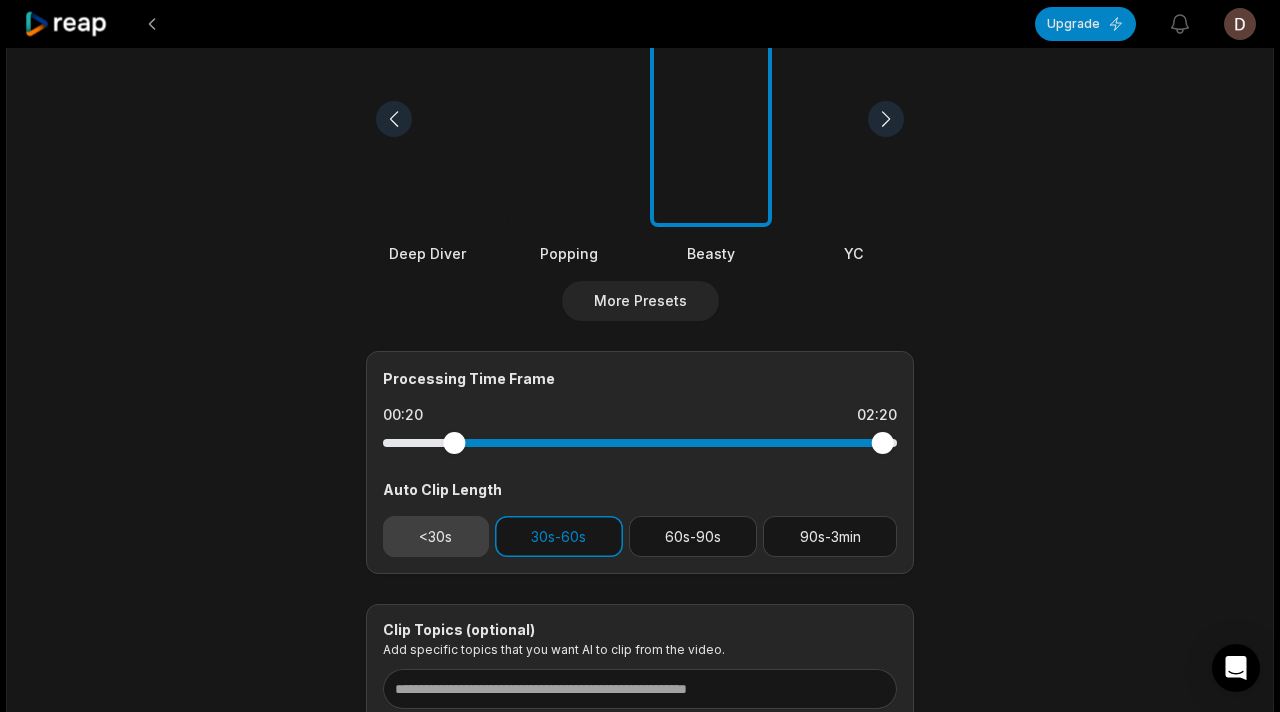 click on "<30s" at bounding box center [436, 536] 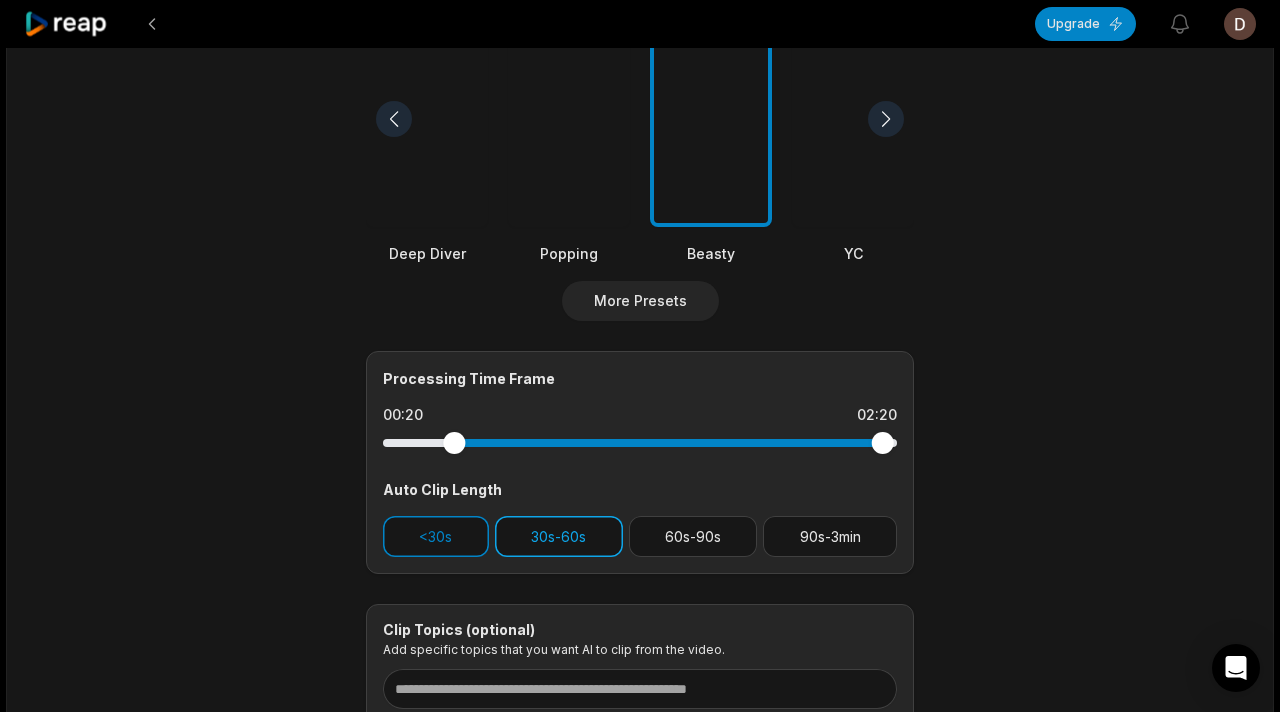 click on "30s-60s" at bounding box center (559, 536) 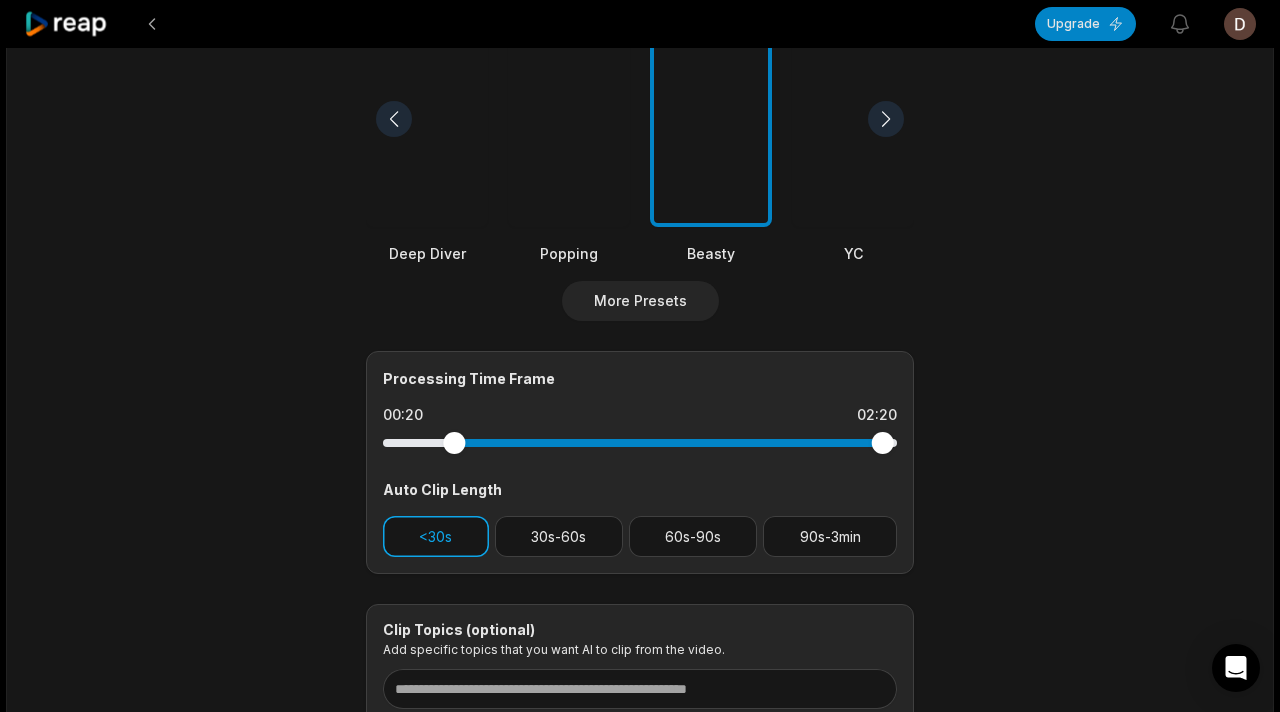click on "<30s" at bounding box center [436, 536] 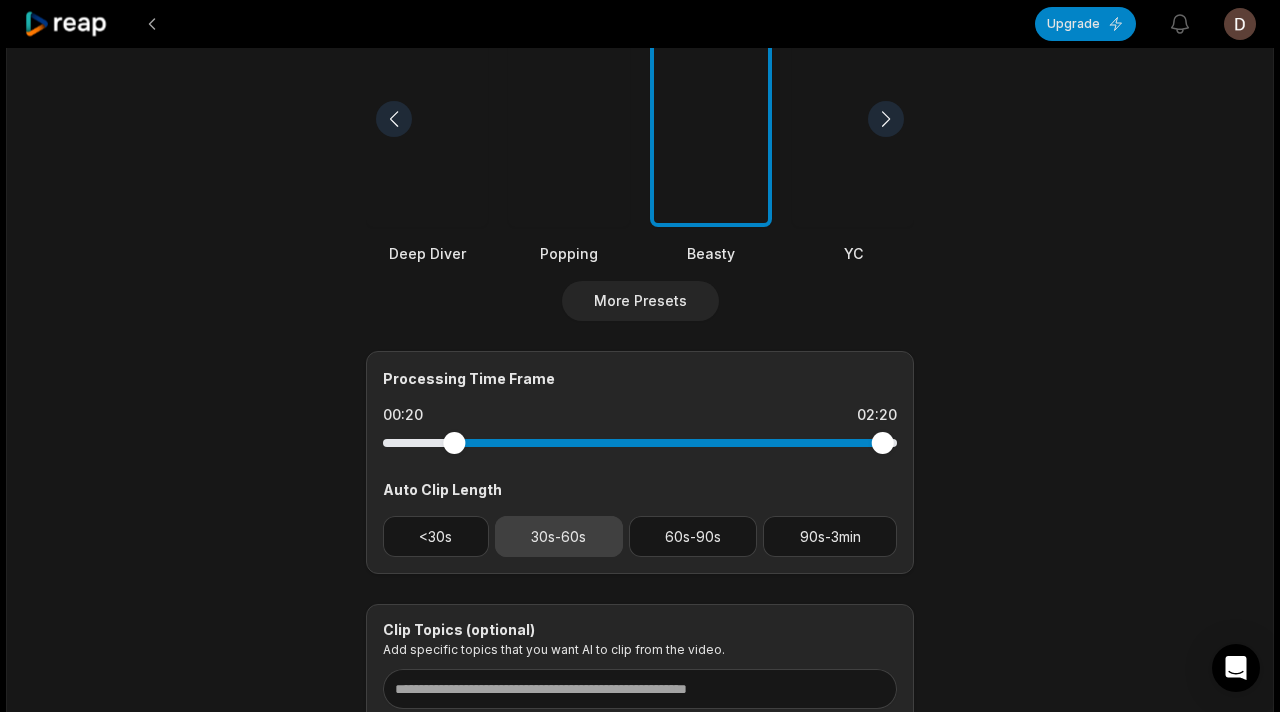 click on "30s-60s" at bounding box center [559, 536] 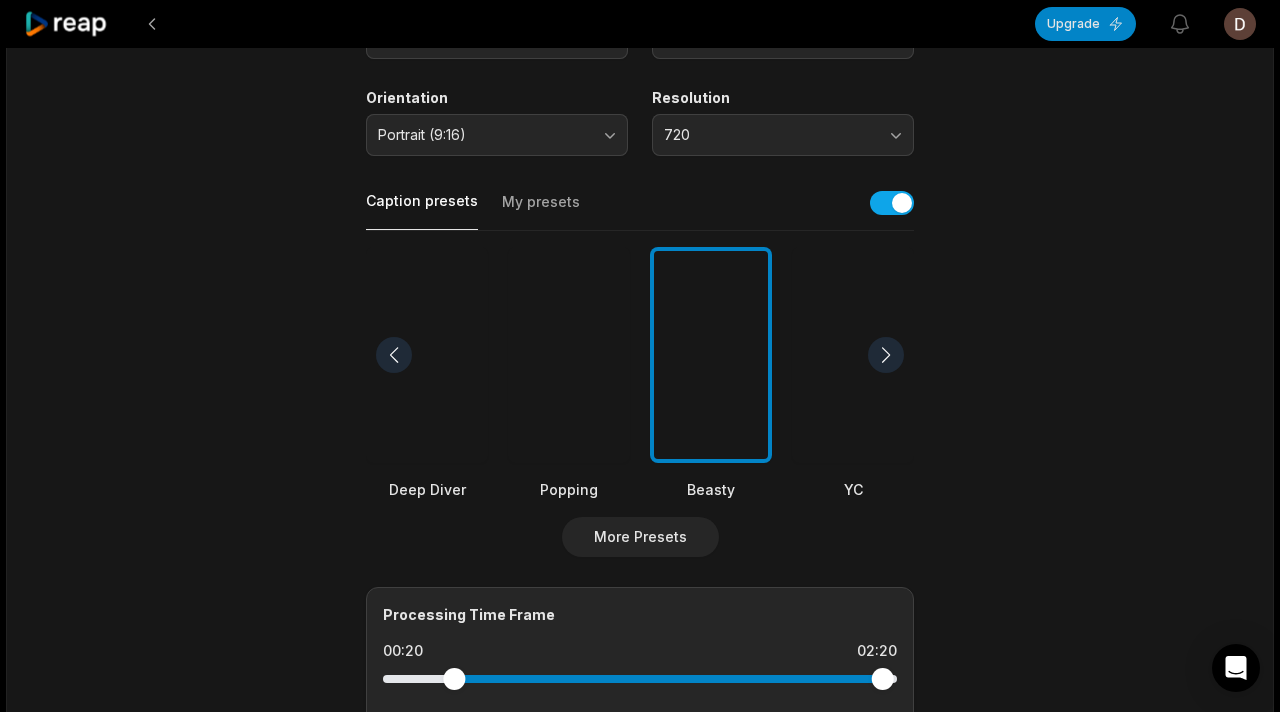 scroll, scrollTop: 0, scrollLeft: 0, axis: both 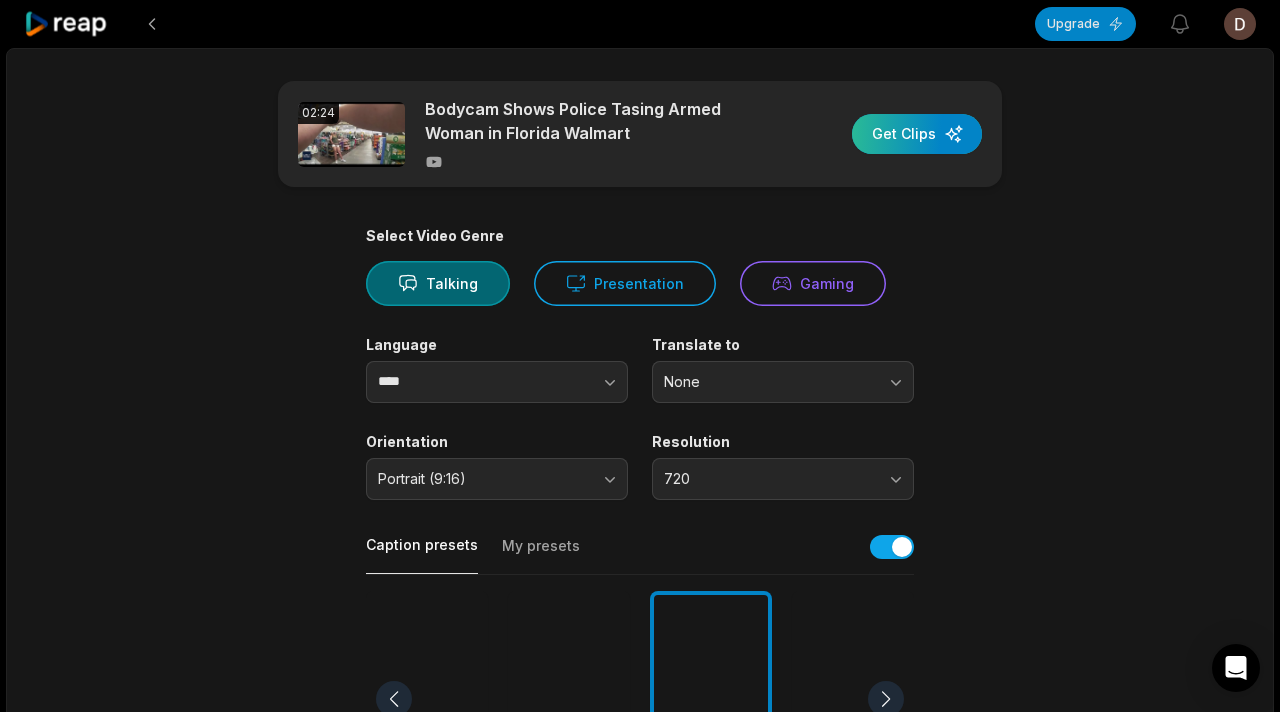 click at bounding box center (917, 134) 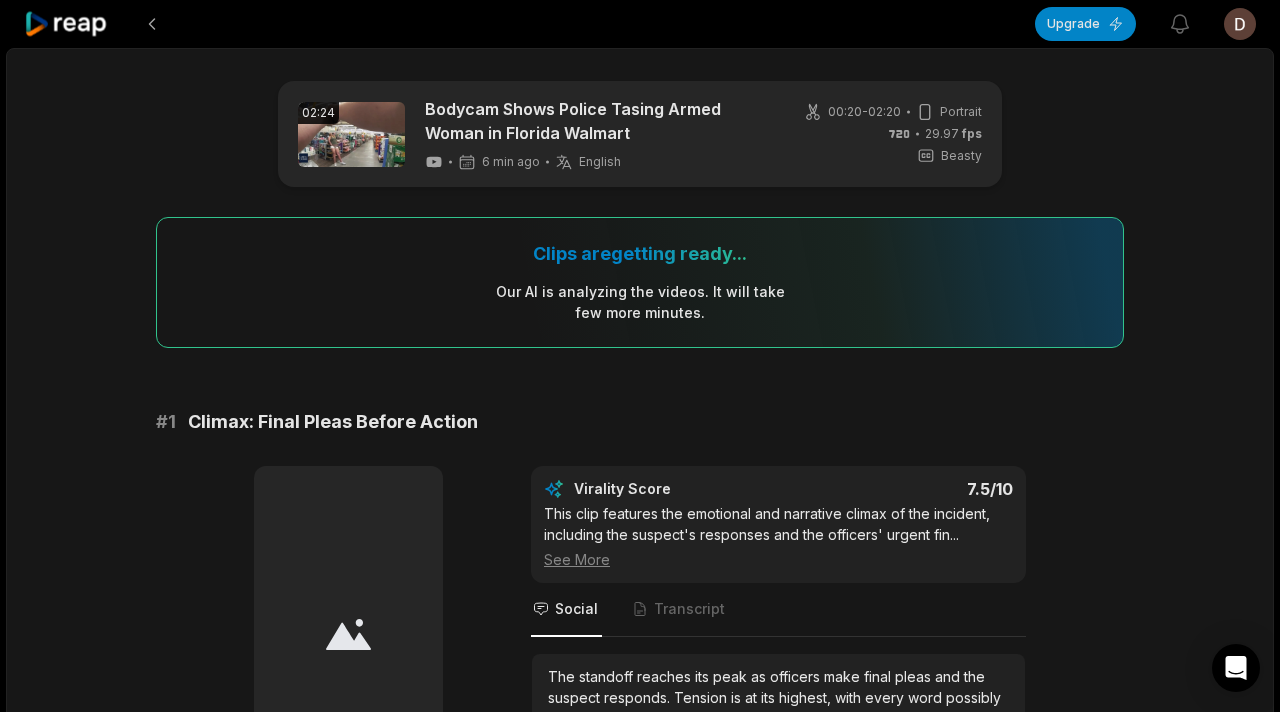 scroll, scrollTop: 194, scrollLeft: 0, axis: vertical 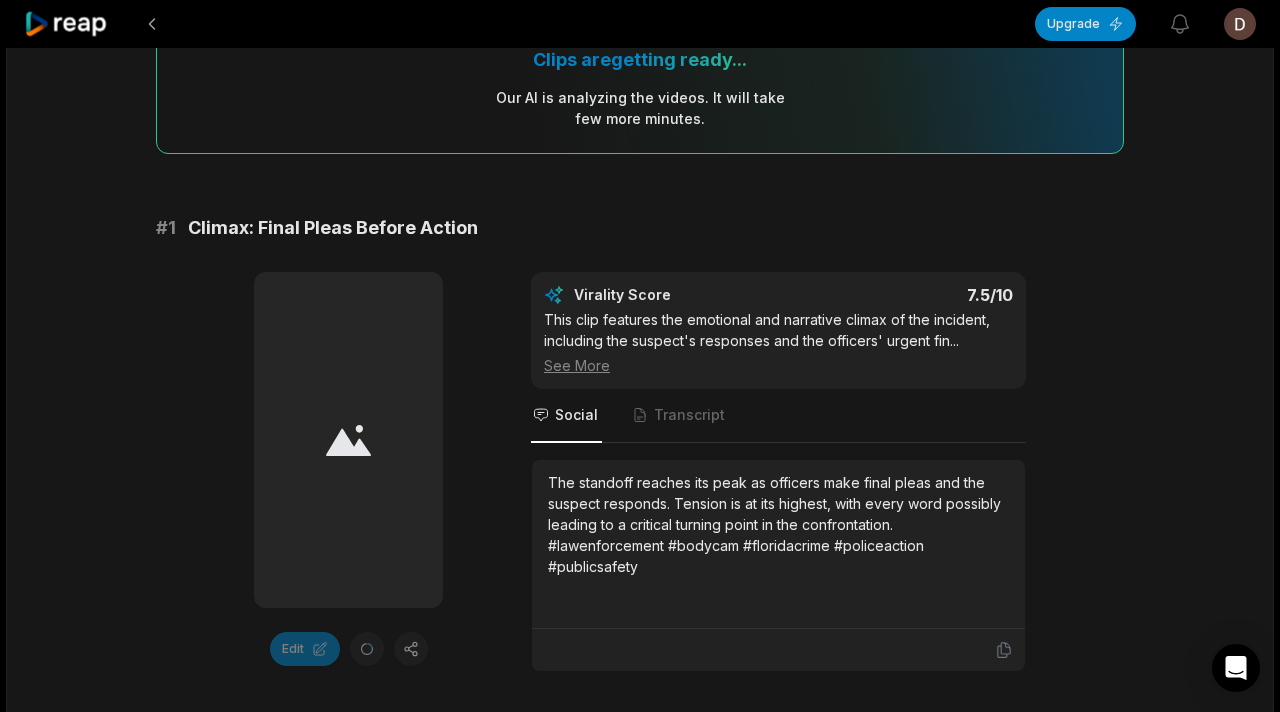 click 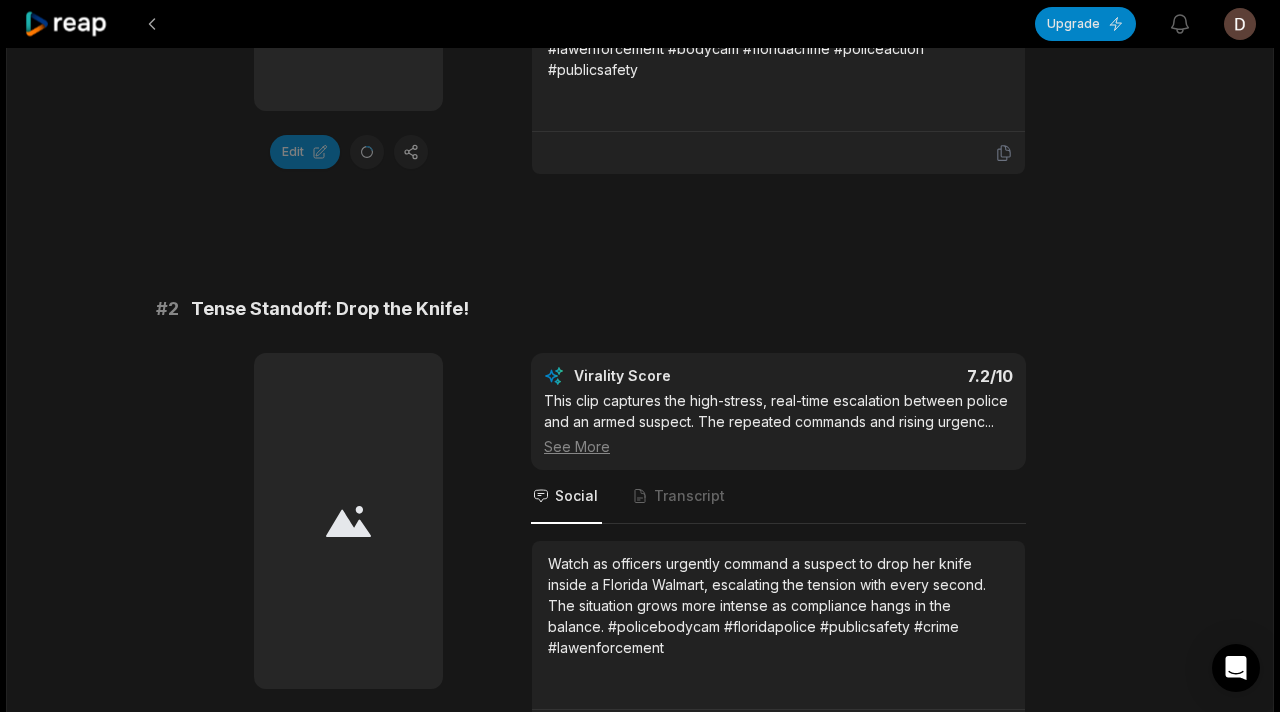 scroll, scrollTop: 542, scrollLeft: 0, axis: vertical 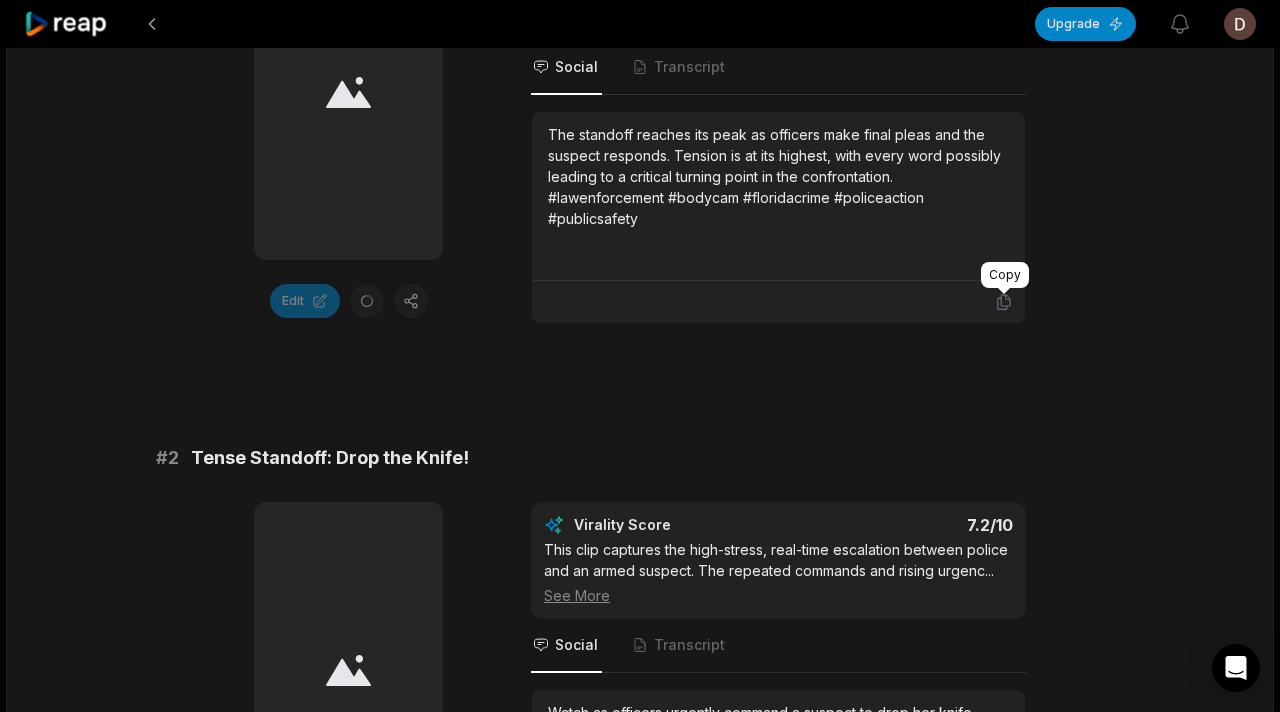 click 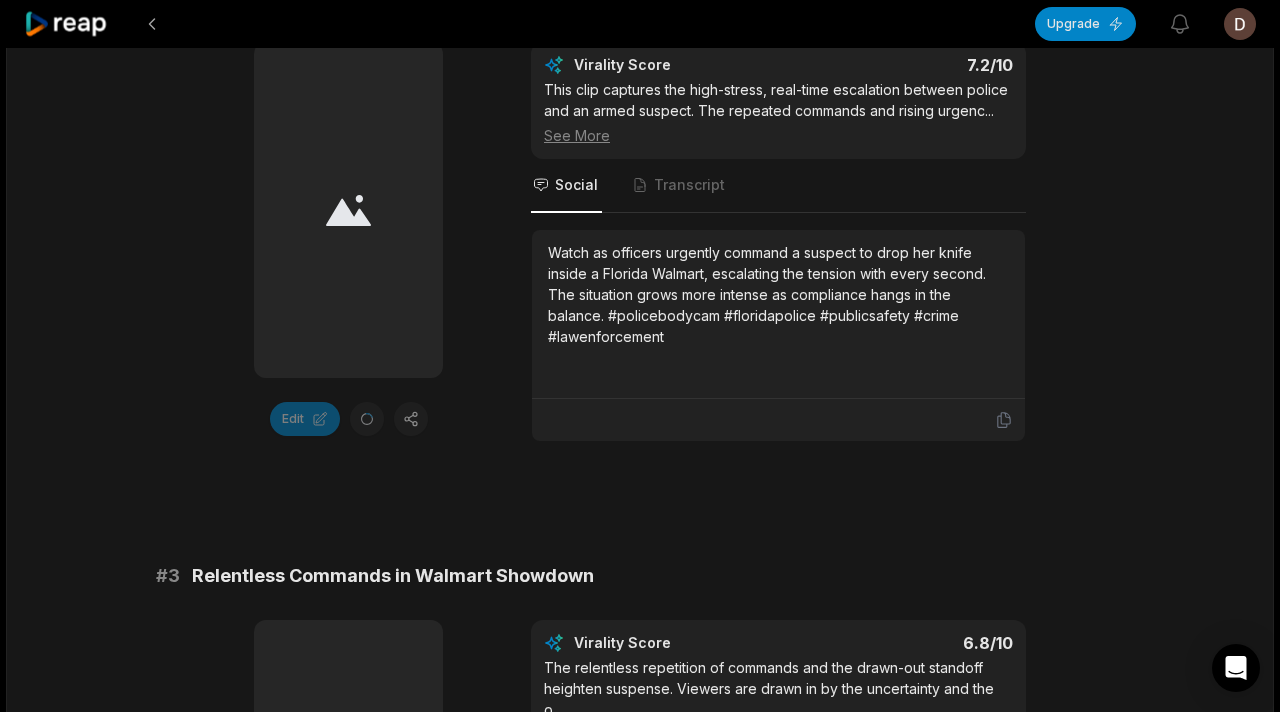 scroll, scrollTop: 1029, scrollLeft: 0, axis: vertical 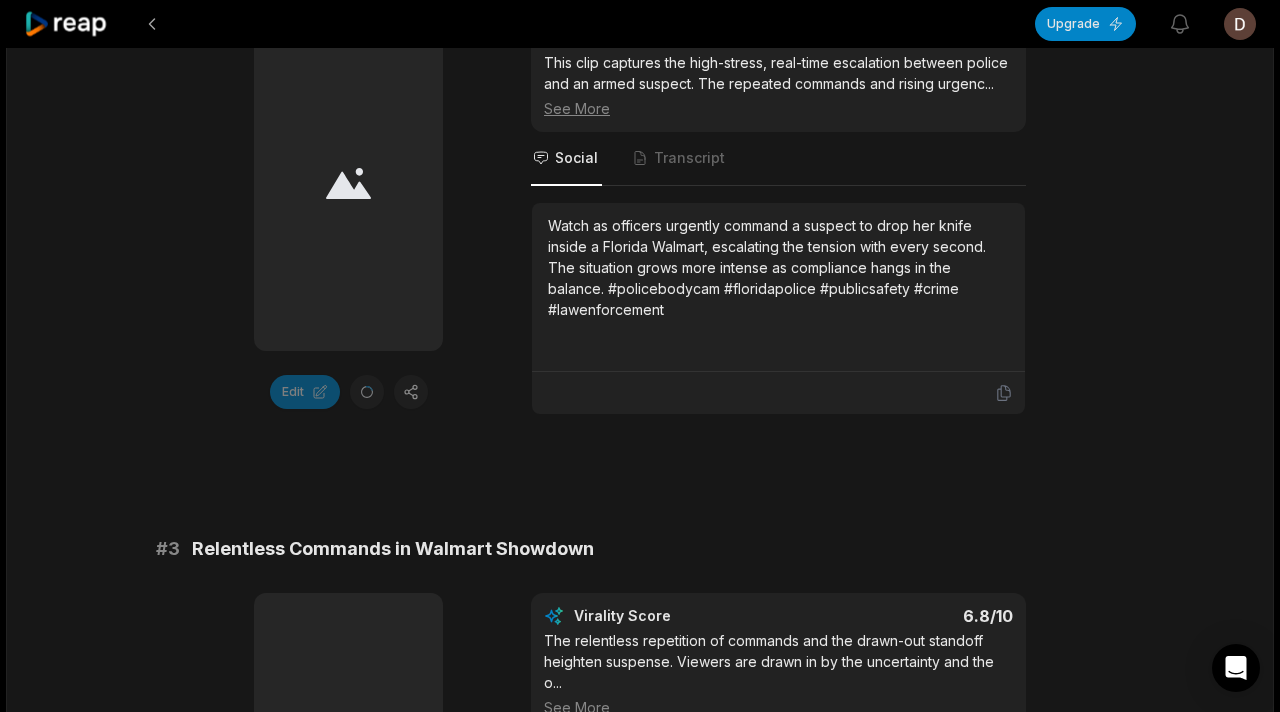 click at bounding box center [778, 393] 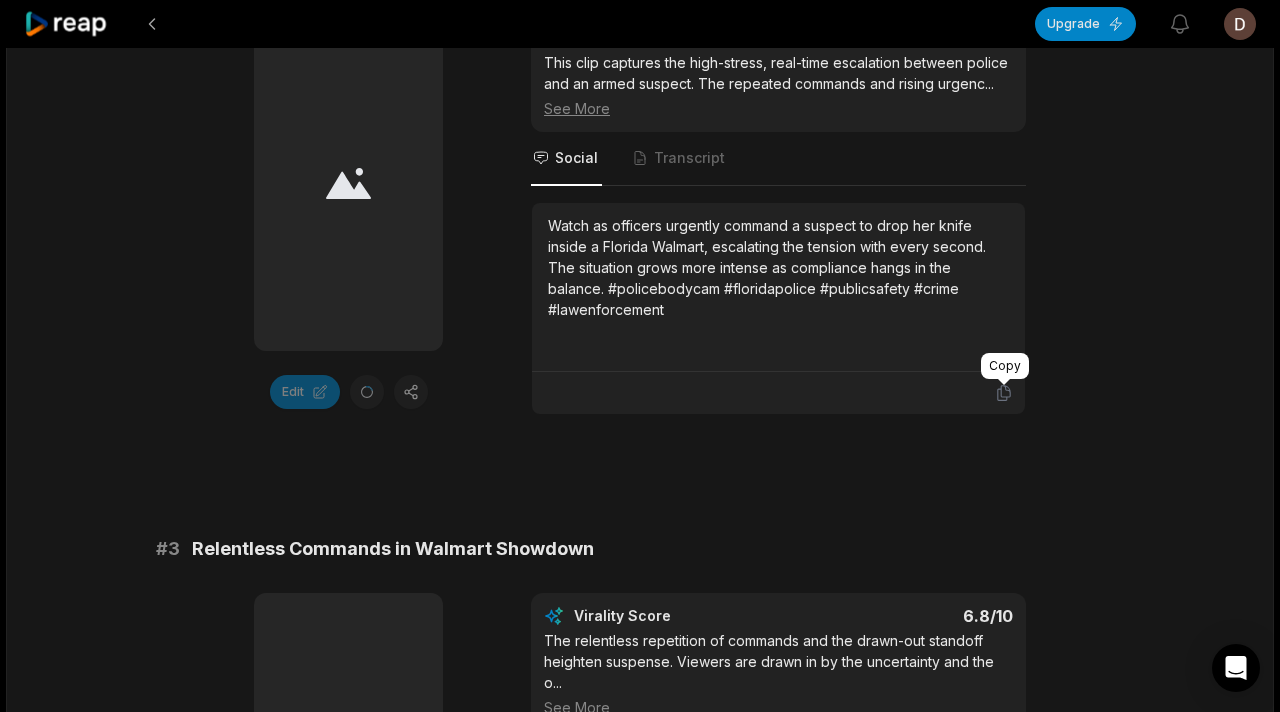 click 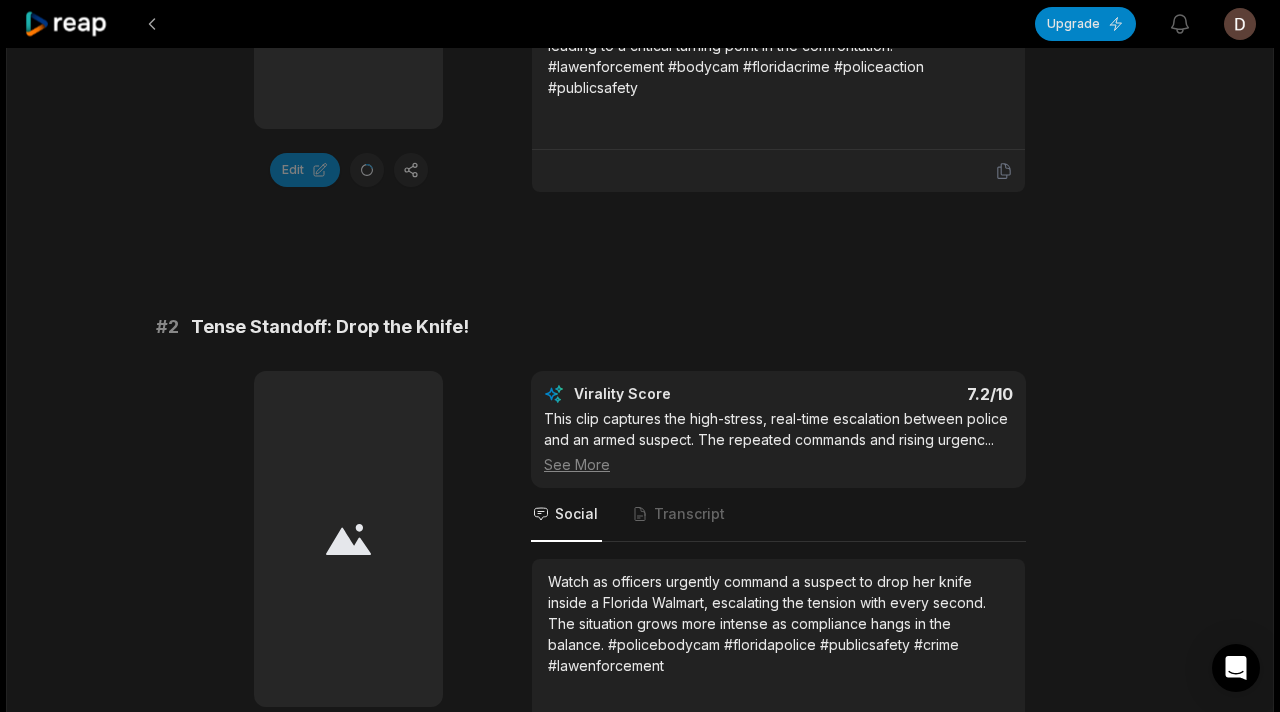 scroll, scrollTop: 911, scrollLeft: 0, axis: vertical 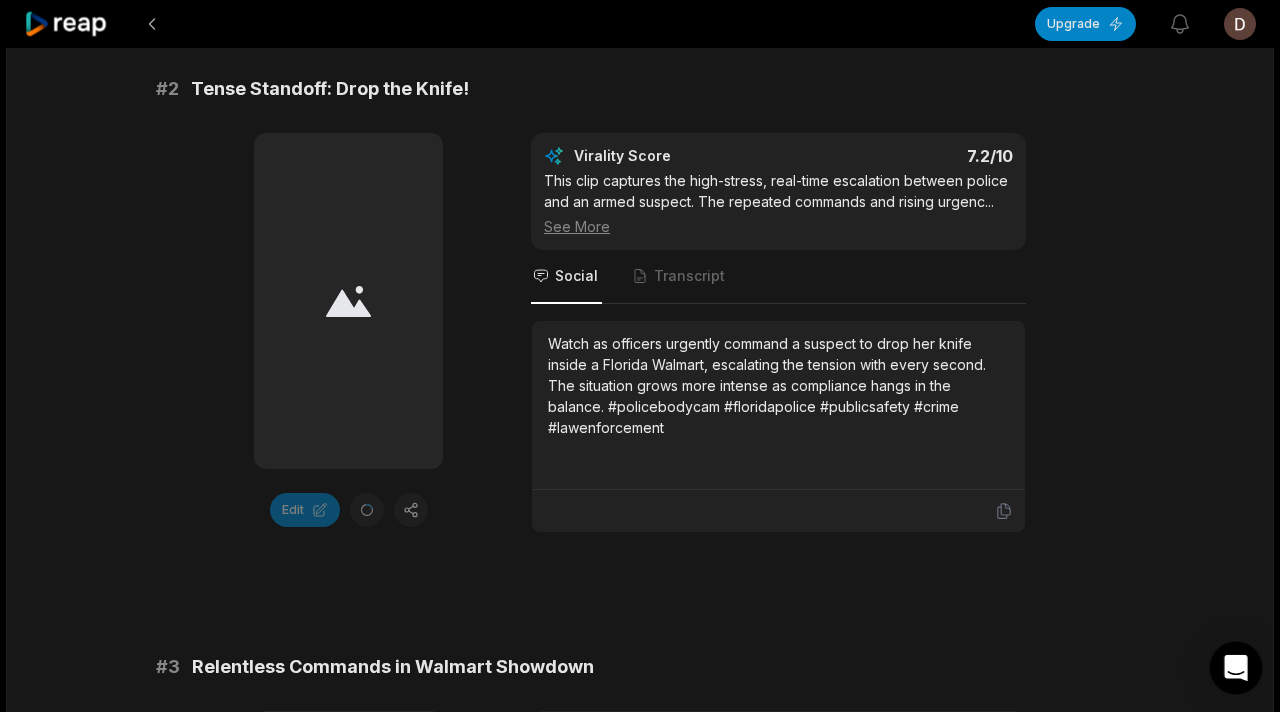 click 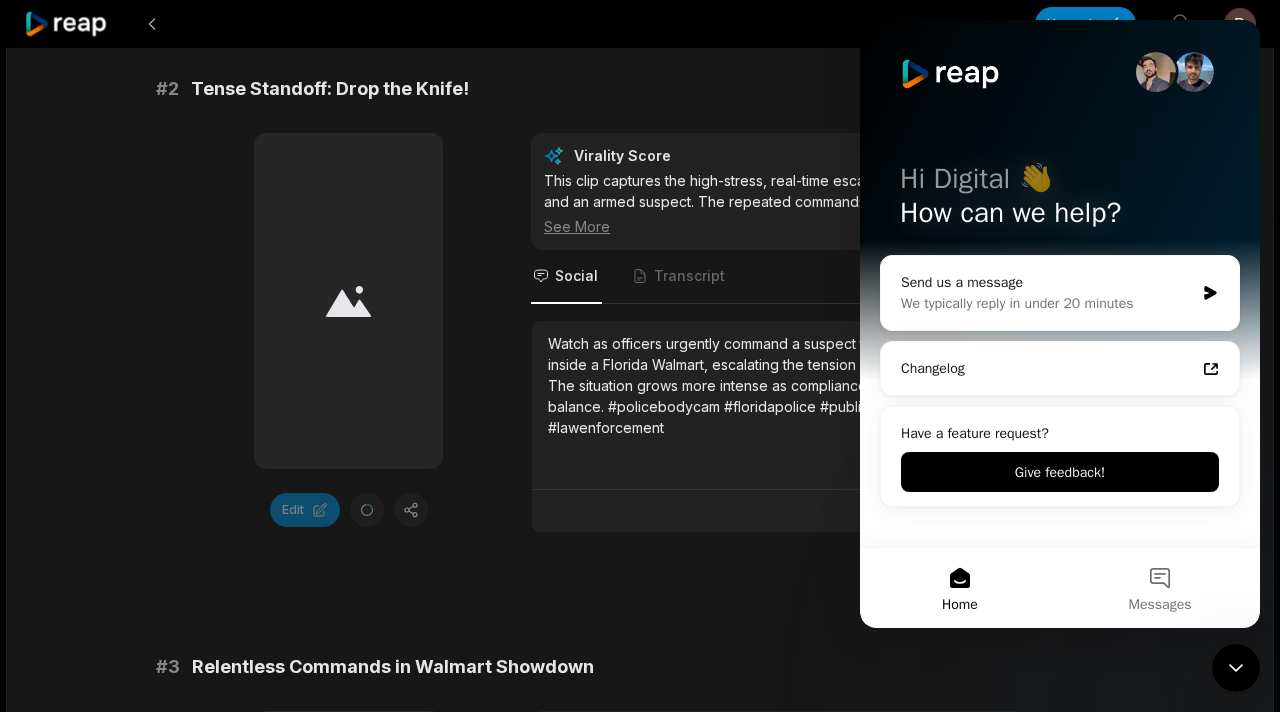 scroll, scrollTop: 0, scrollLeft: 0, axis: both 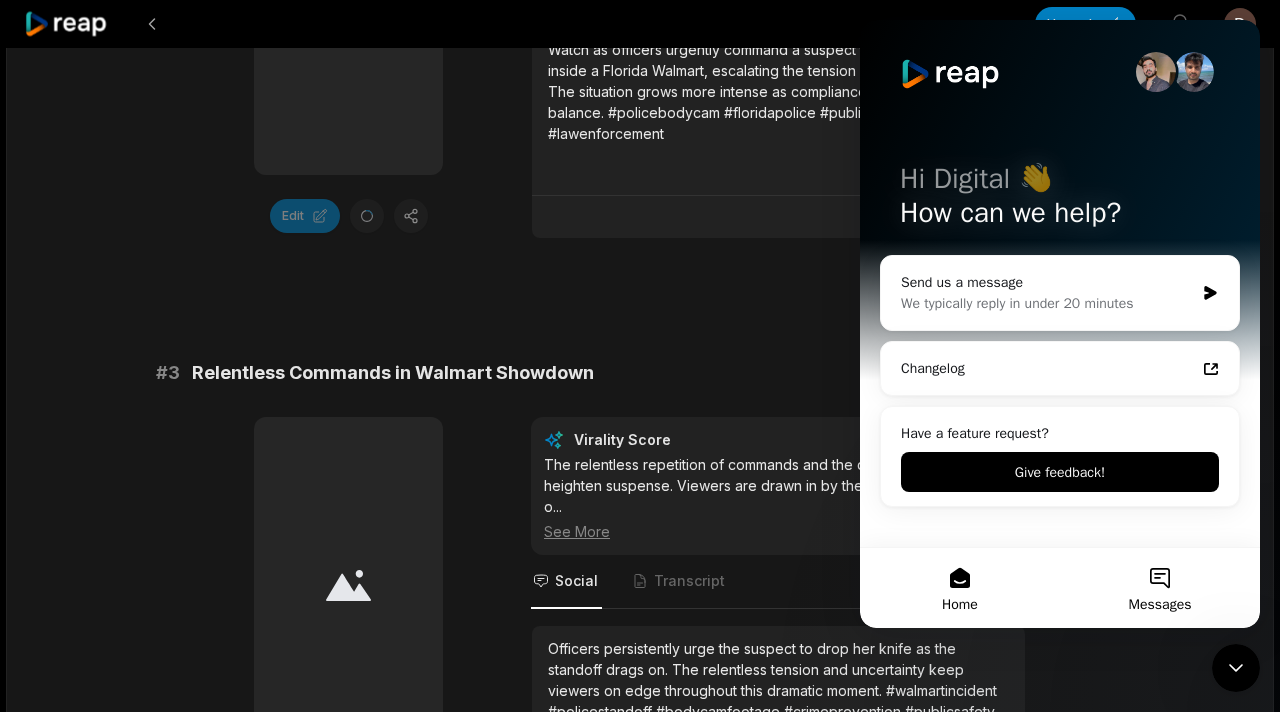 click on "Messages" at bounding box center (1160, 588) 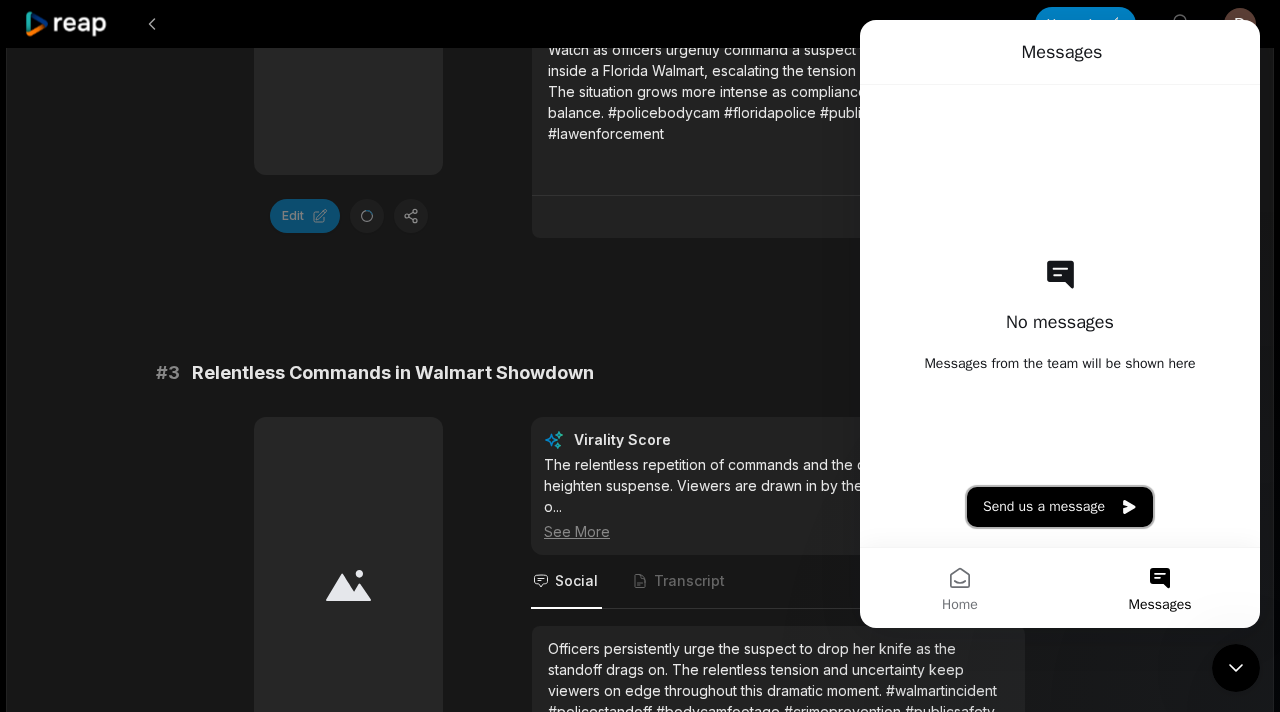 click on "Send us a message" at bounding box center [1060, 507] 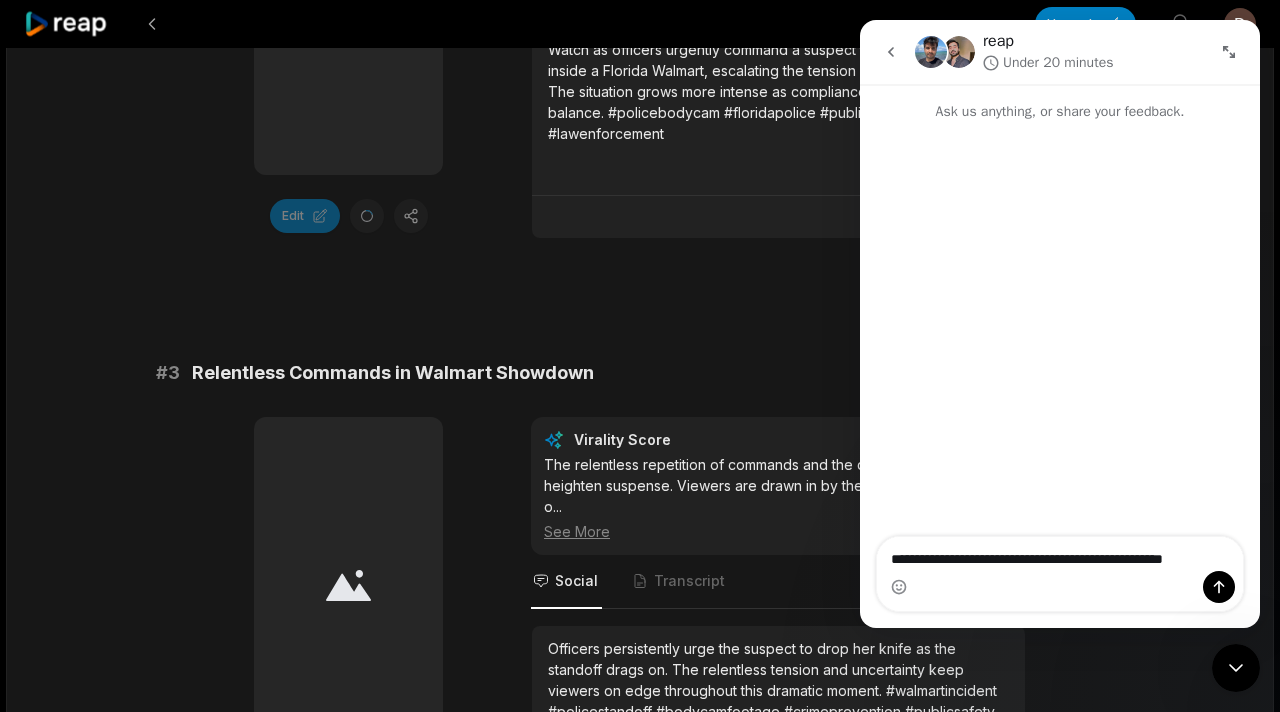 click on "**********" at bounding box center (1060, 564) 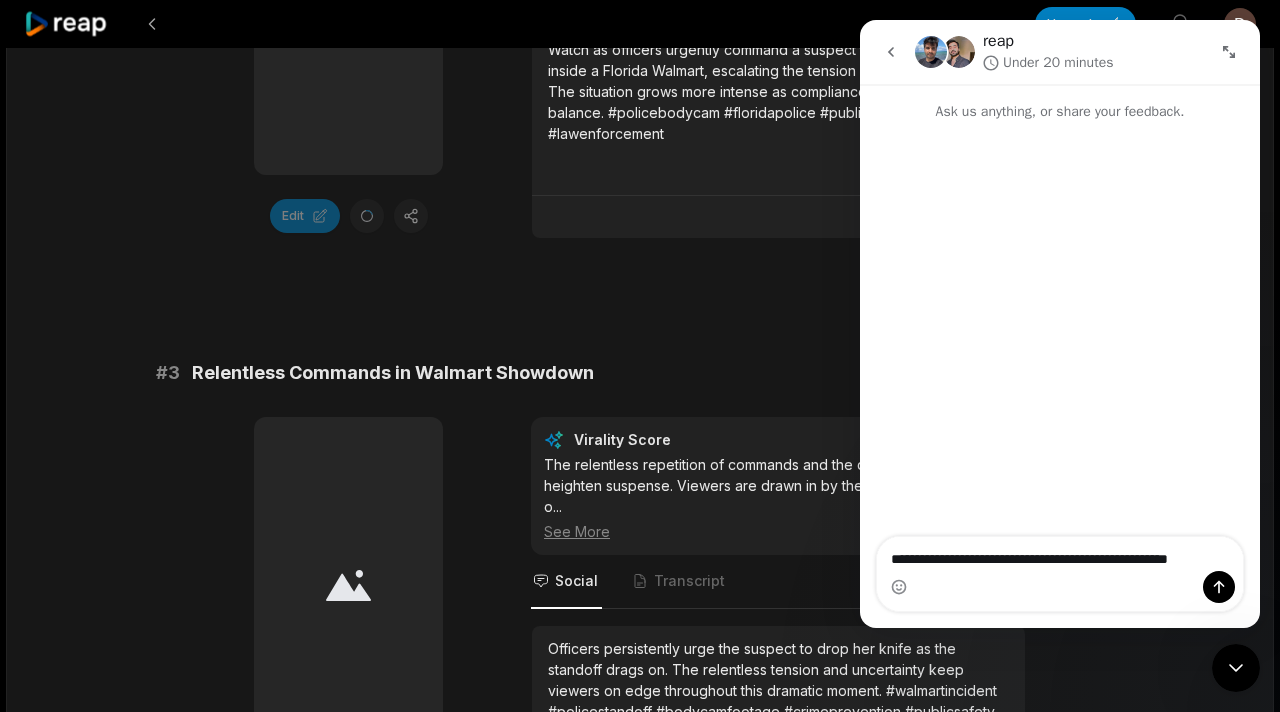 click on "**********" at bounding box center [1060, 564] 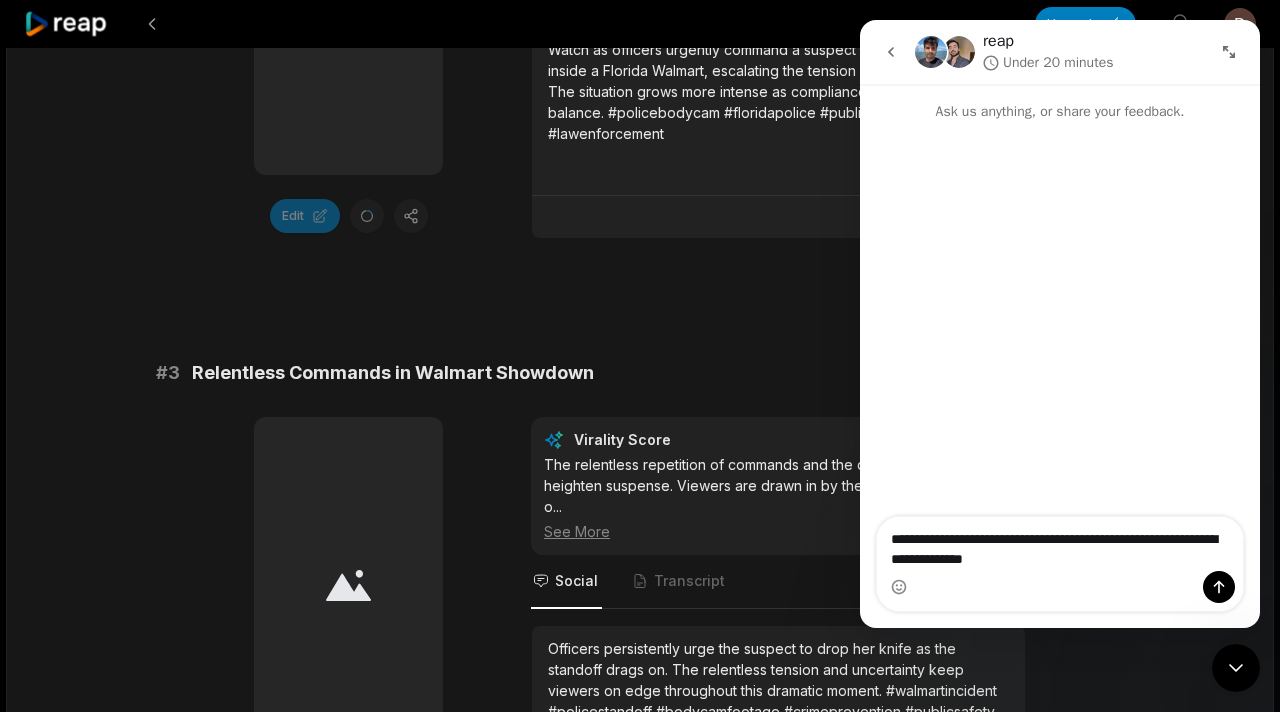 type on "**********" 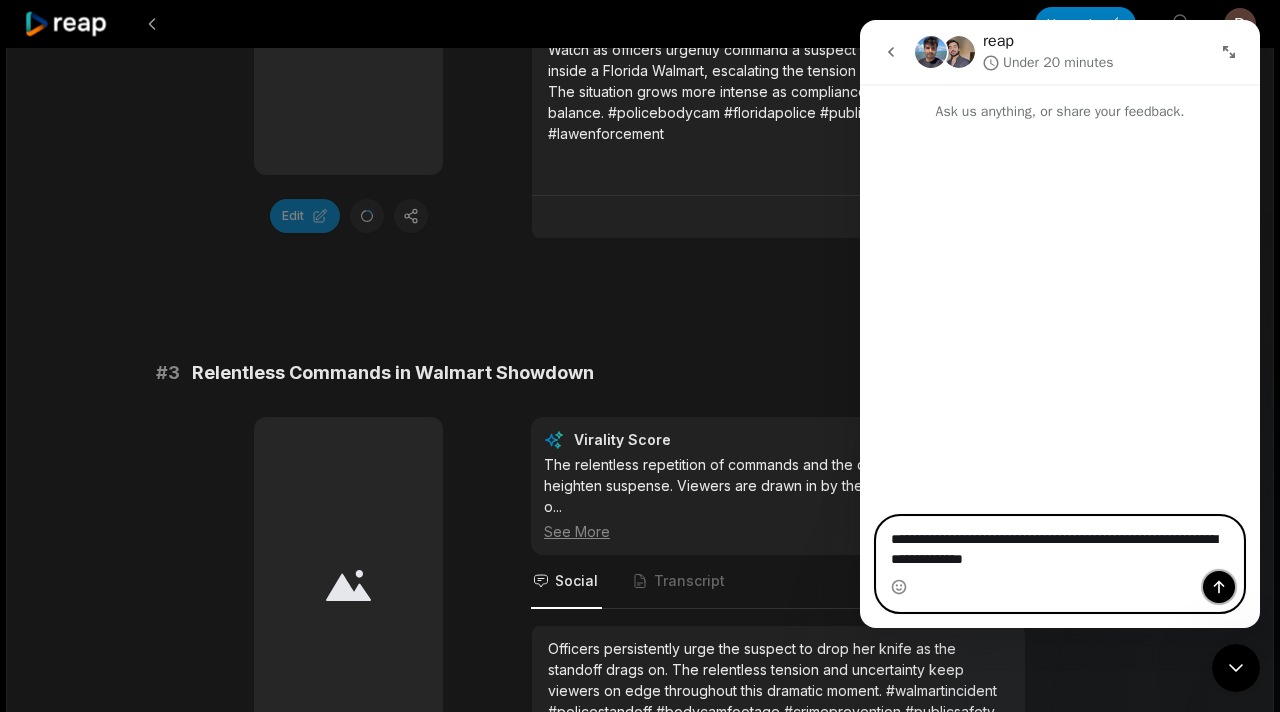 click 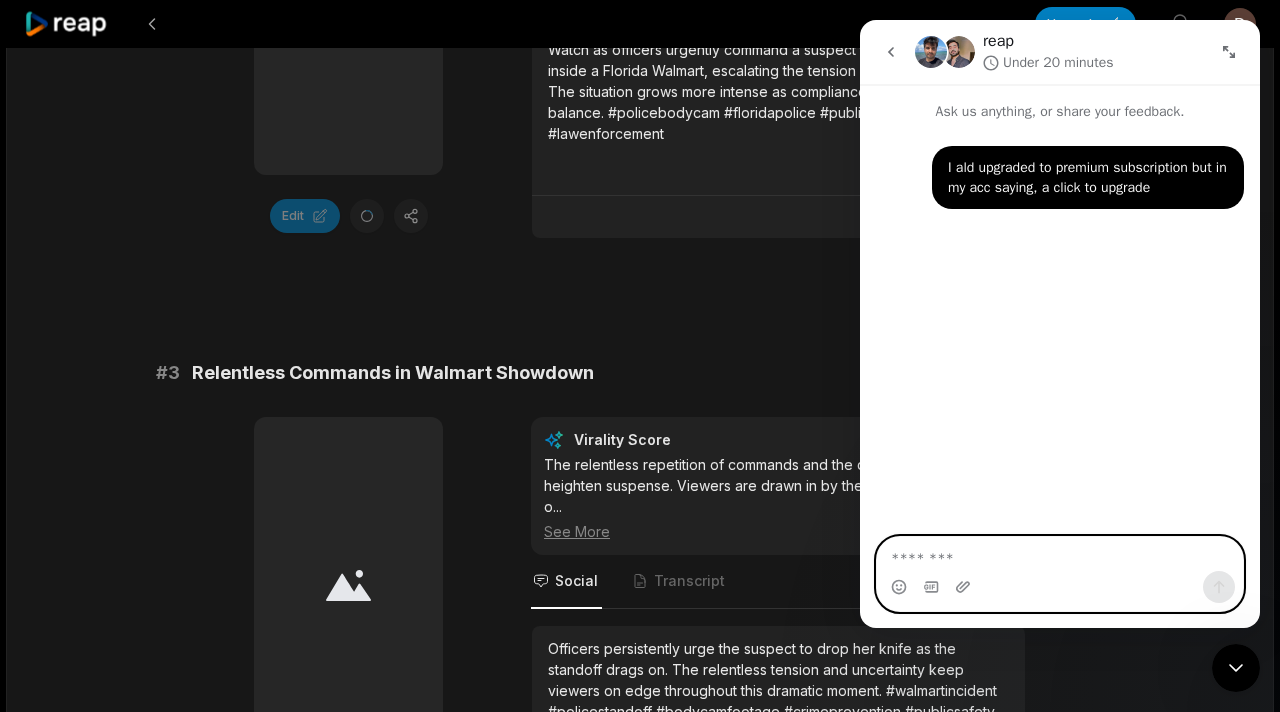 click at bounding box center [1060, 554] 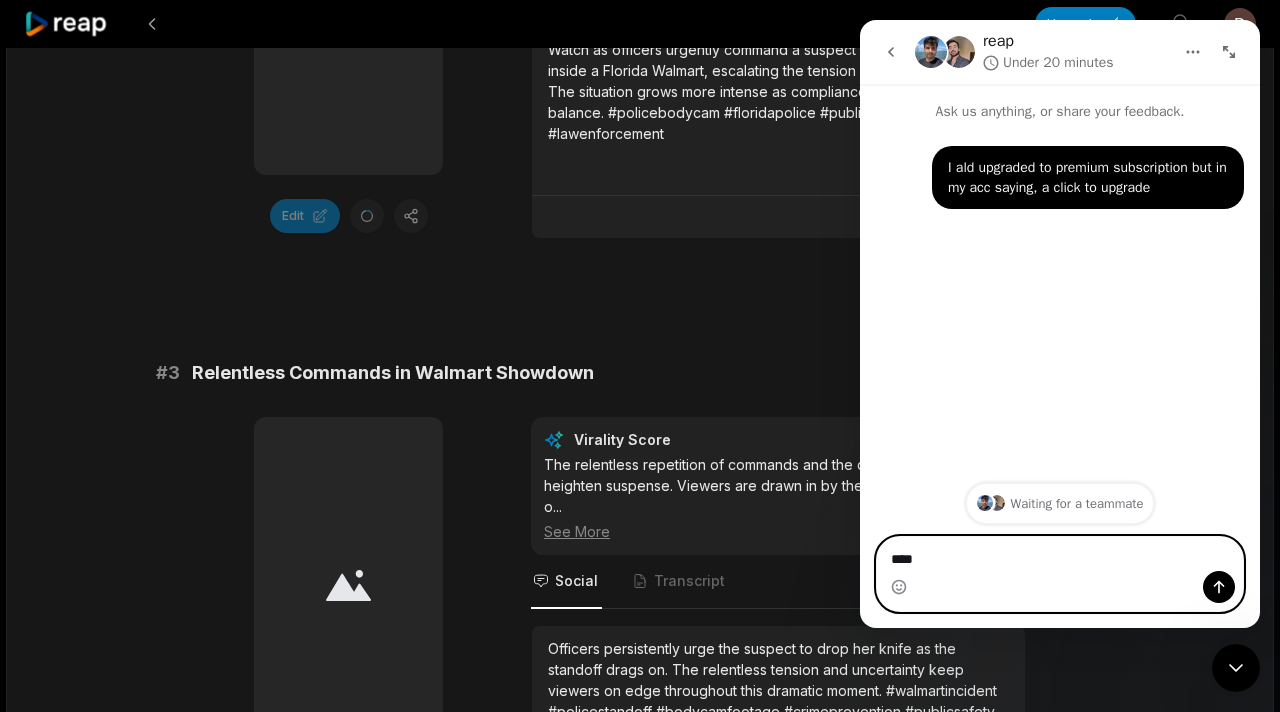 type on "*****" 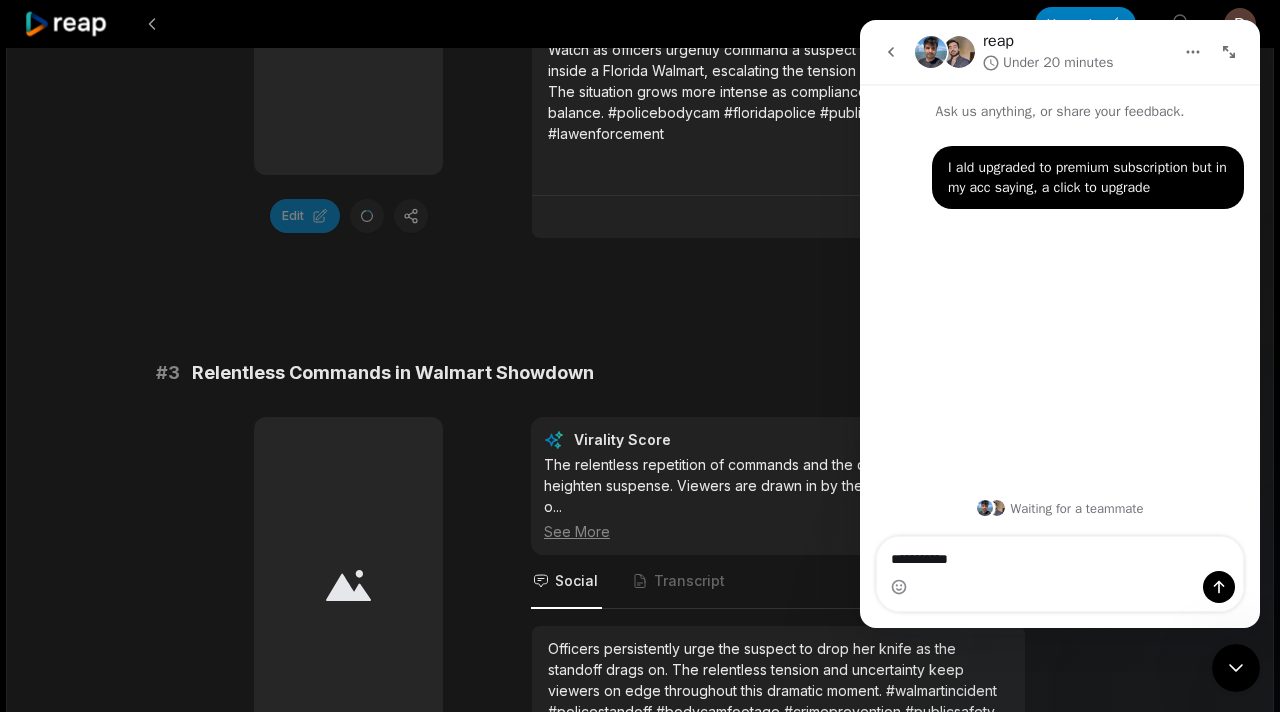 type on "**********" 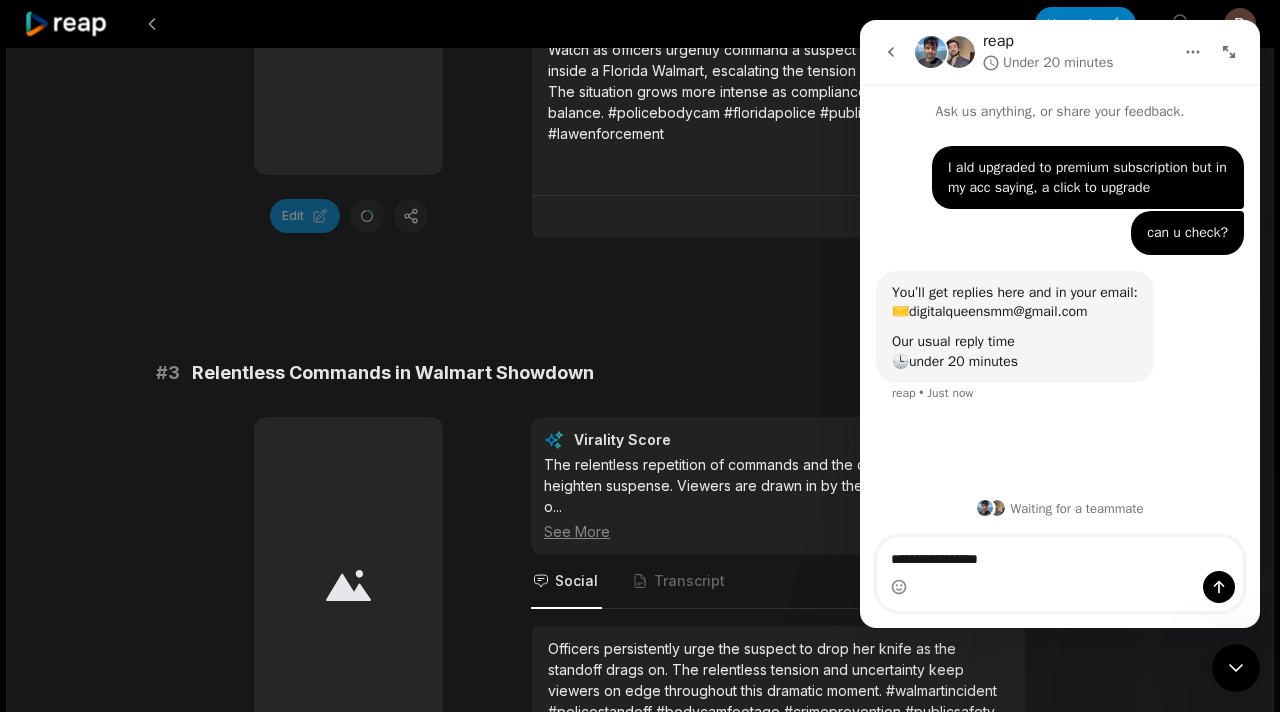 type on "**********" 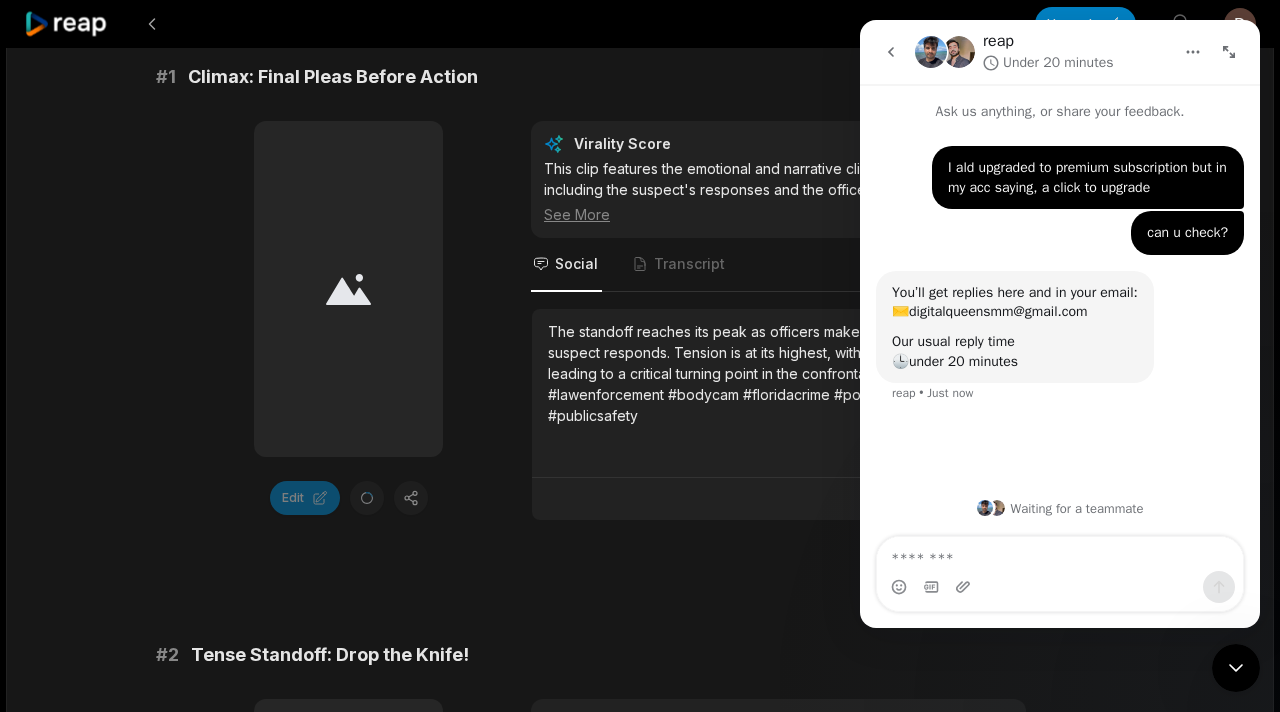 scroll, scrollTop: 467, scrollLeft: 0, axis: vertical 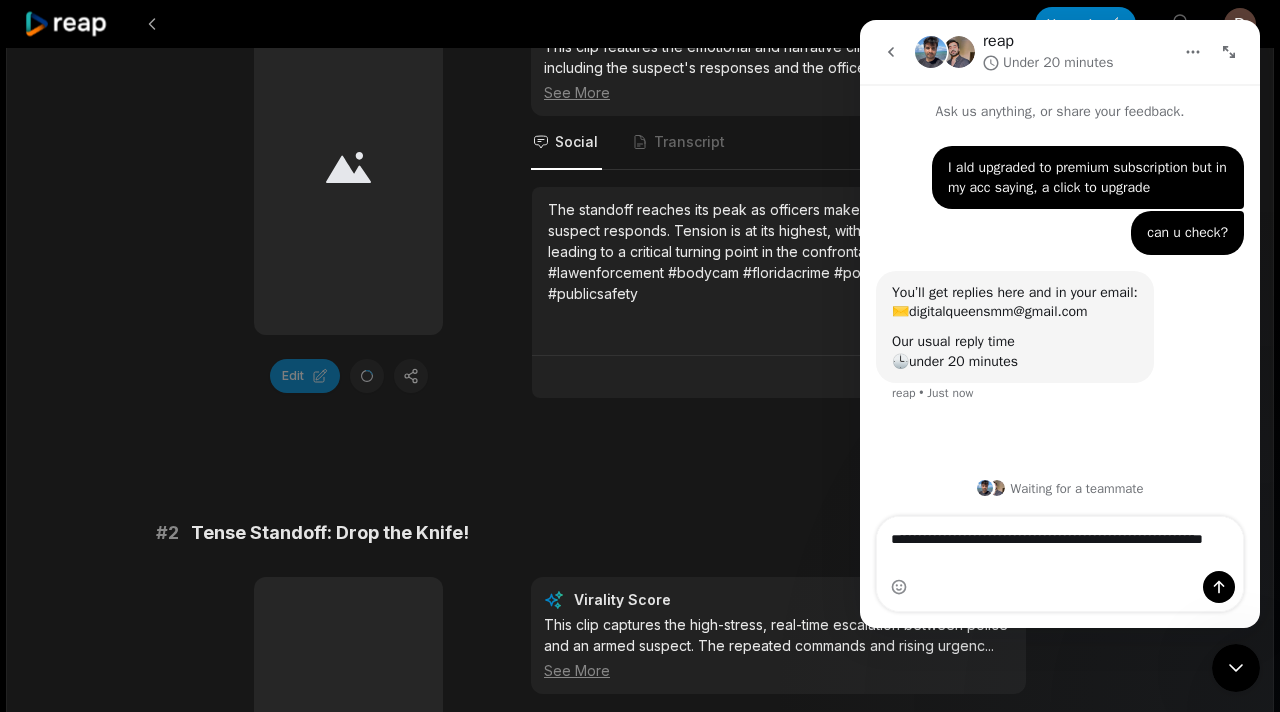 type on "**********" 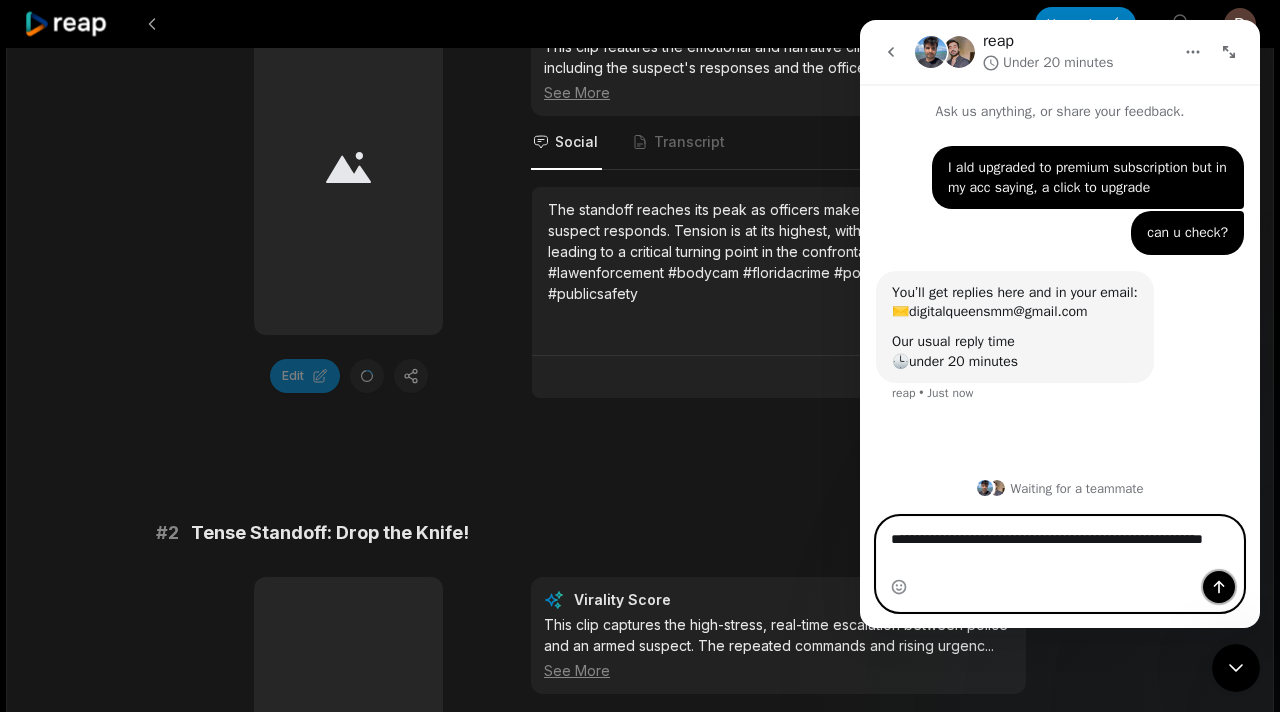 click 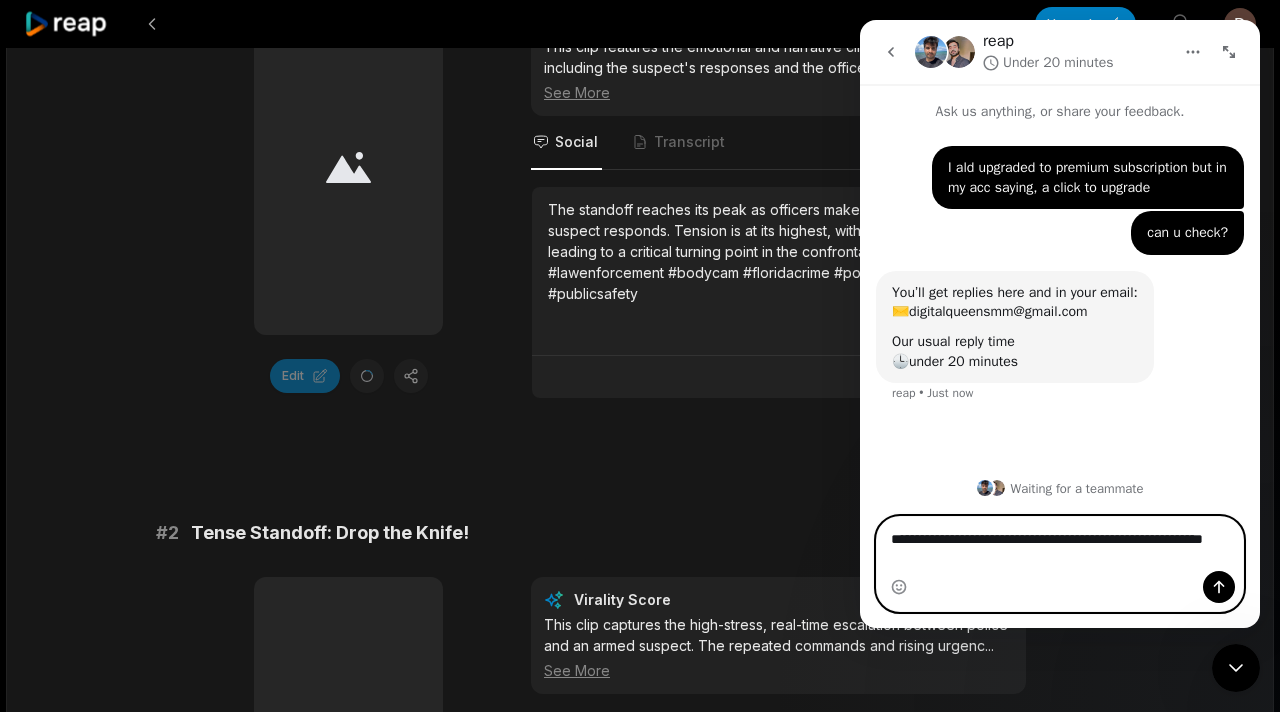 type 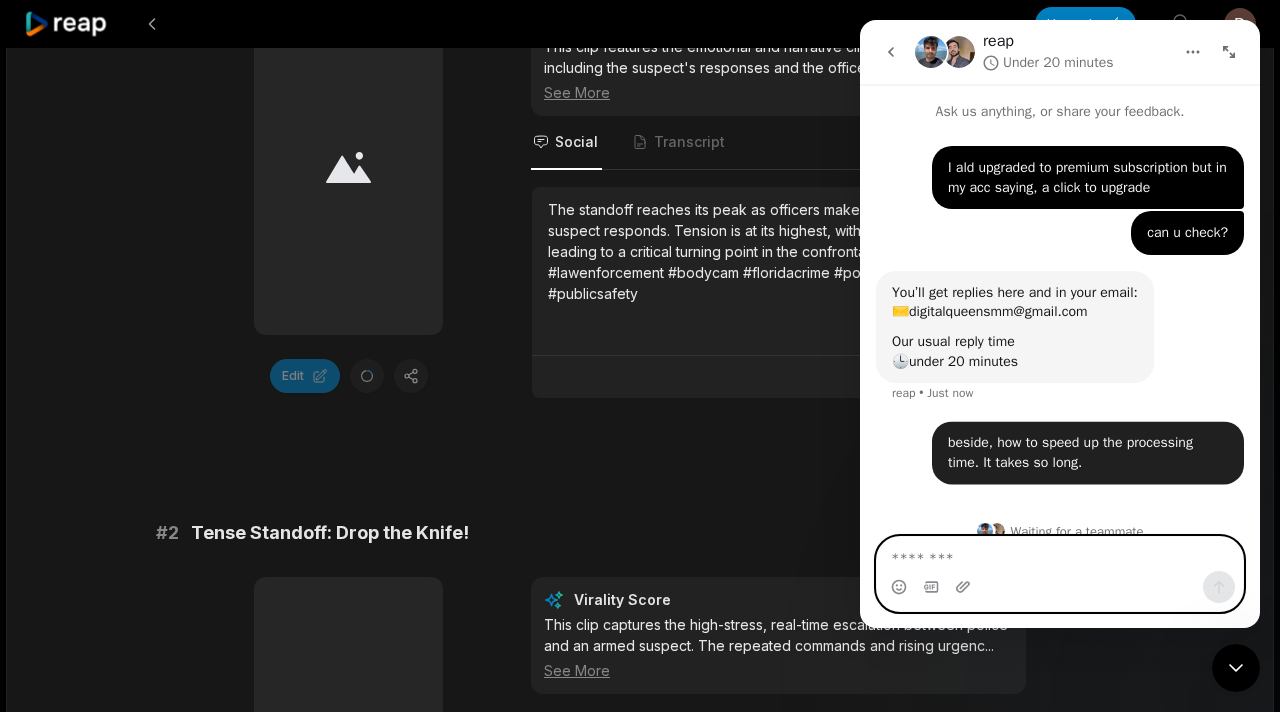 scroll, scrollTop: 23, scrollLeft: 0, axis: vertical 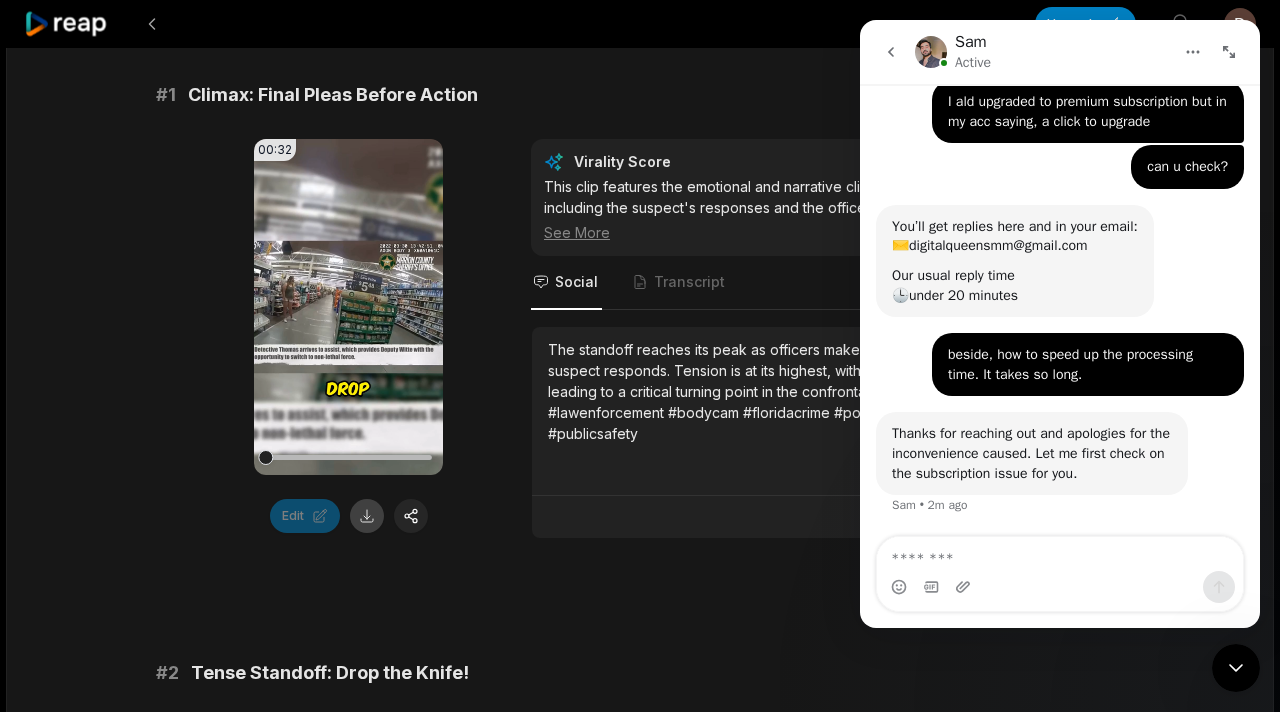 click at bounding box center (367, 516) 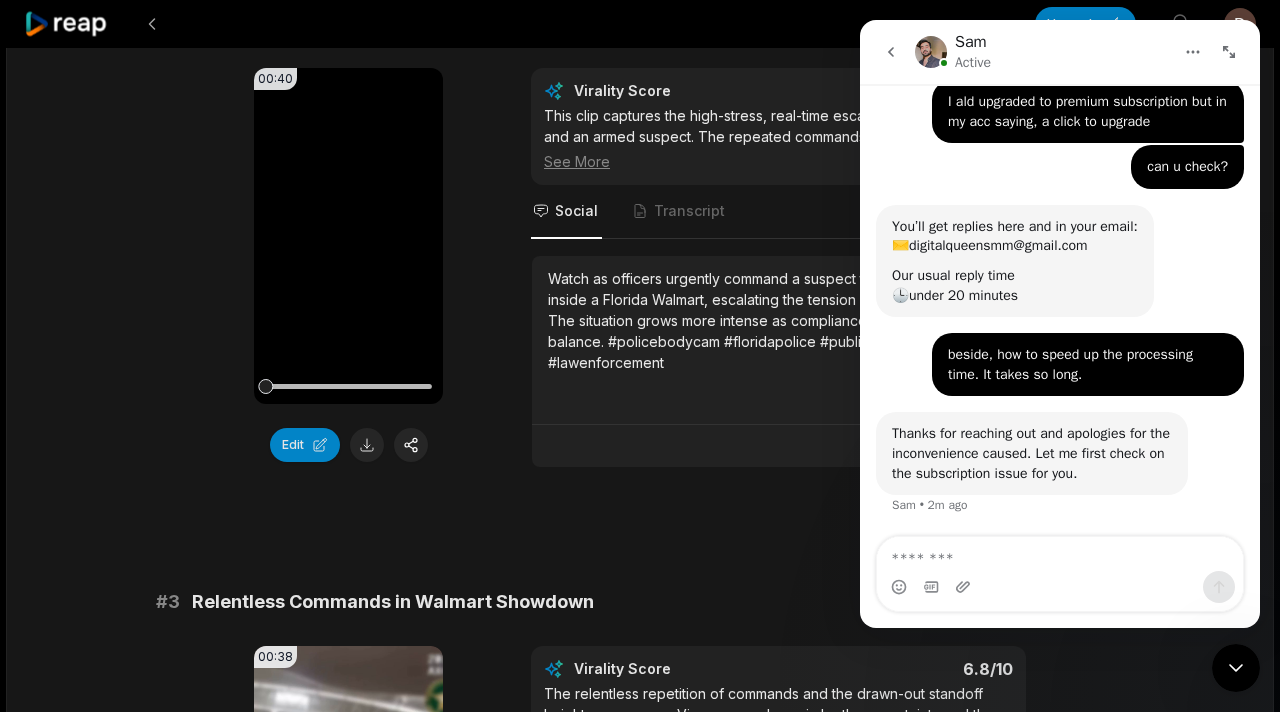 scroll, scrollTop: 653, scrollLeft: 0, axis: vertical 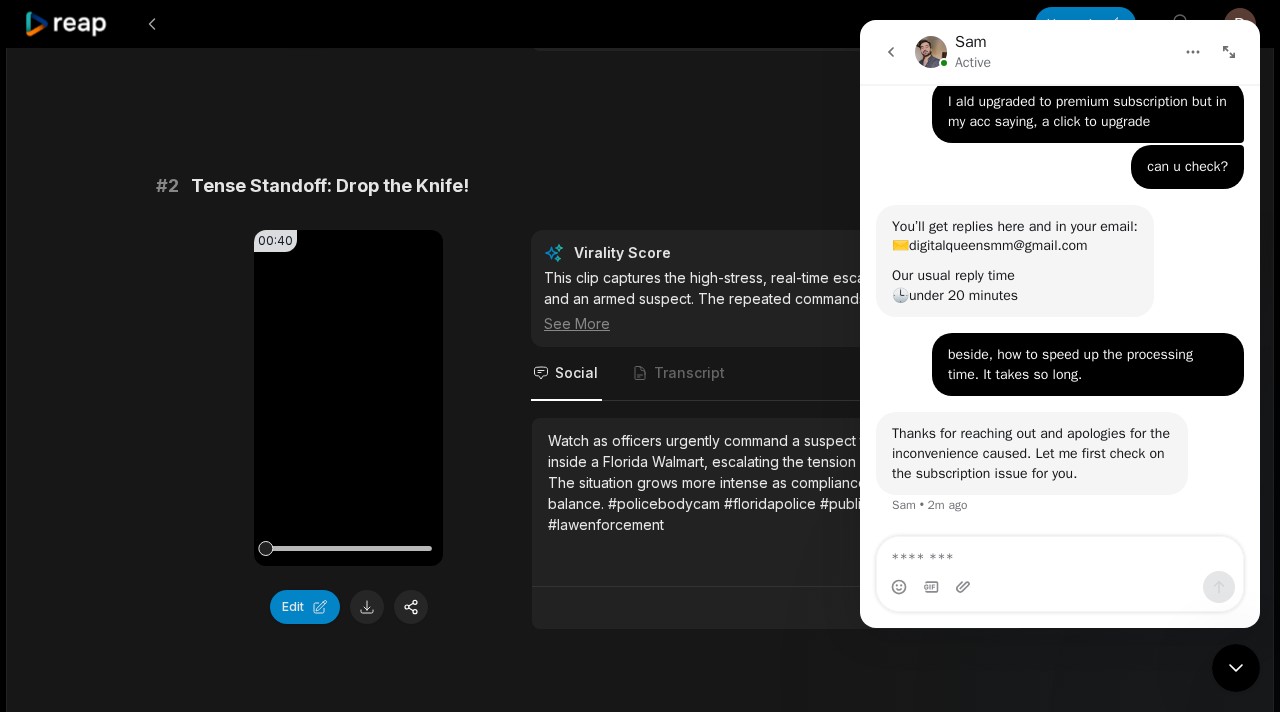 click at bounding box center (367, 607) 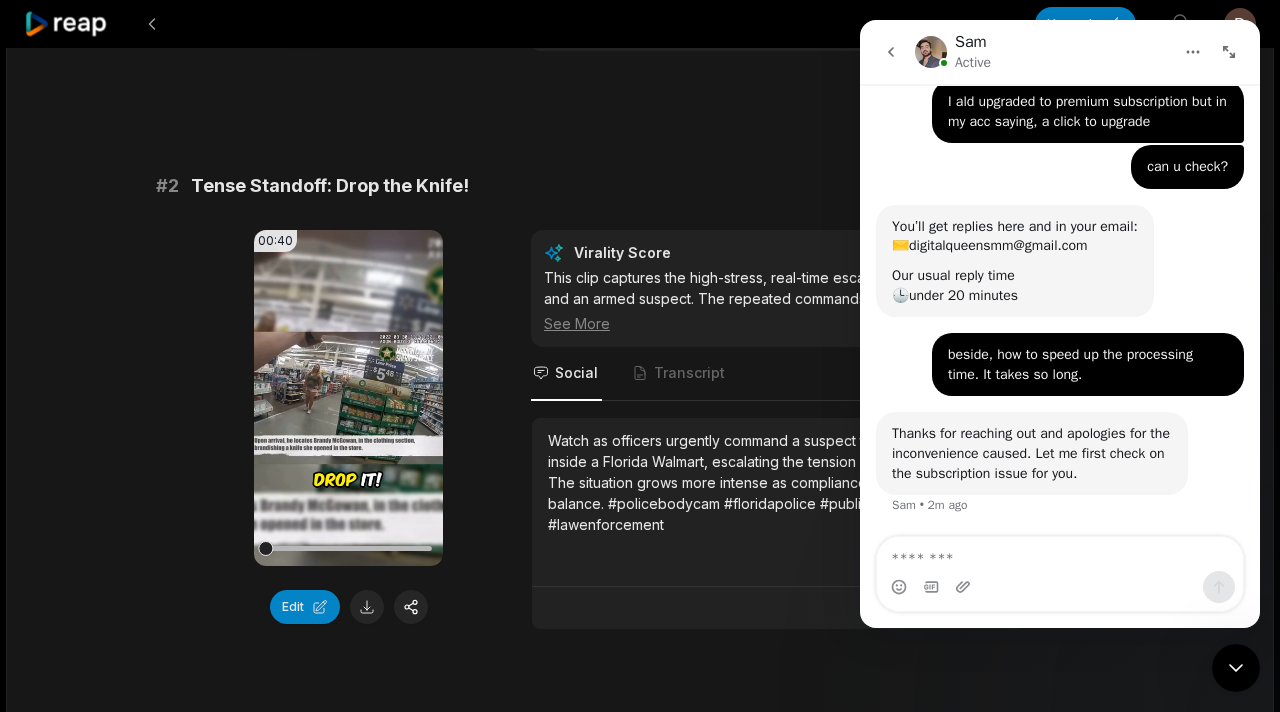 click on "02:24 Bodycam Shows Police Tasing Armed Woman in Florida Walmart 13 min ago English en 00:20  -  02:20 Portrait 29.97   fps Beasty # 1 Climax: Final Pleas Before Action 00:32 Your browser does not support mp4 format. Edit Virality Score 7.5 /10 This clip features the emotional and narrative climax of the incident, including the suspect's responses and the officers' urgent fin ...   See More Social Transcript The standoff reaches its peak as officers make final pleas and the suspect responds. Tension is at its highest, with every word possibly leading to a critical turning point in the confrontation. #lawenforcement #bodycam #floridacrime #policeaction #publicsafety # 2 Tense Standoff: Drop the Knife! 00:40 Your browser does not support mp4 format. Edit Virality Score 7.2 /10 This clip captures the high-stress, real-time escalation between police and an armed suspect. The repeated commands and rising urgenc ...   See More Social Transcript # 3 Relentless Commands in Walmart Showdown 00:38 Edit Virality Score" at bounding box center (640, 673) 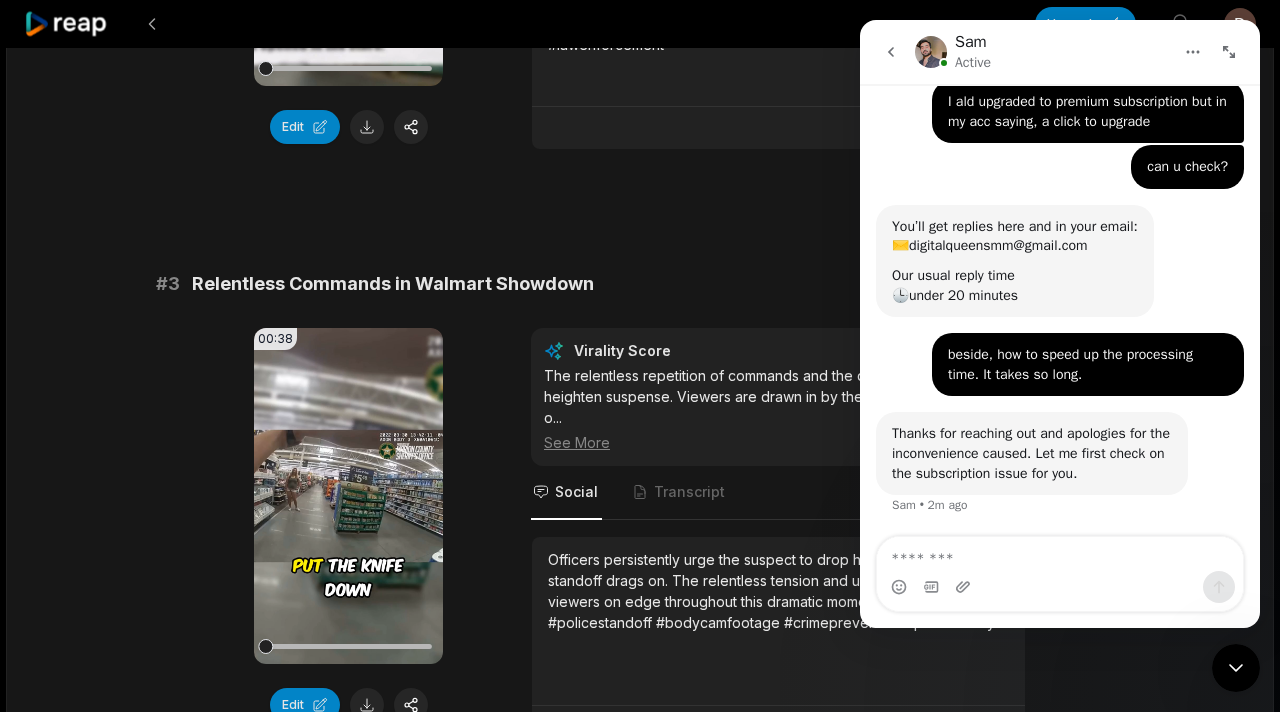 scroll, scrollTop: 1319, scrollLeft: 0, axis: vertical 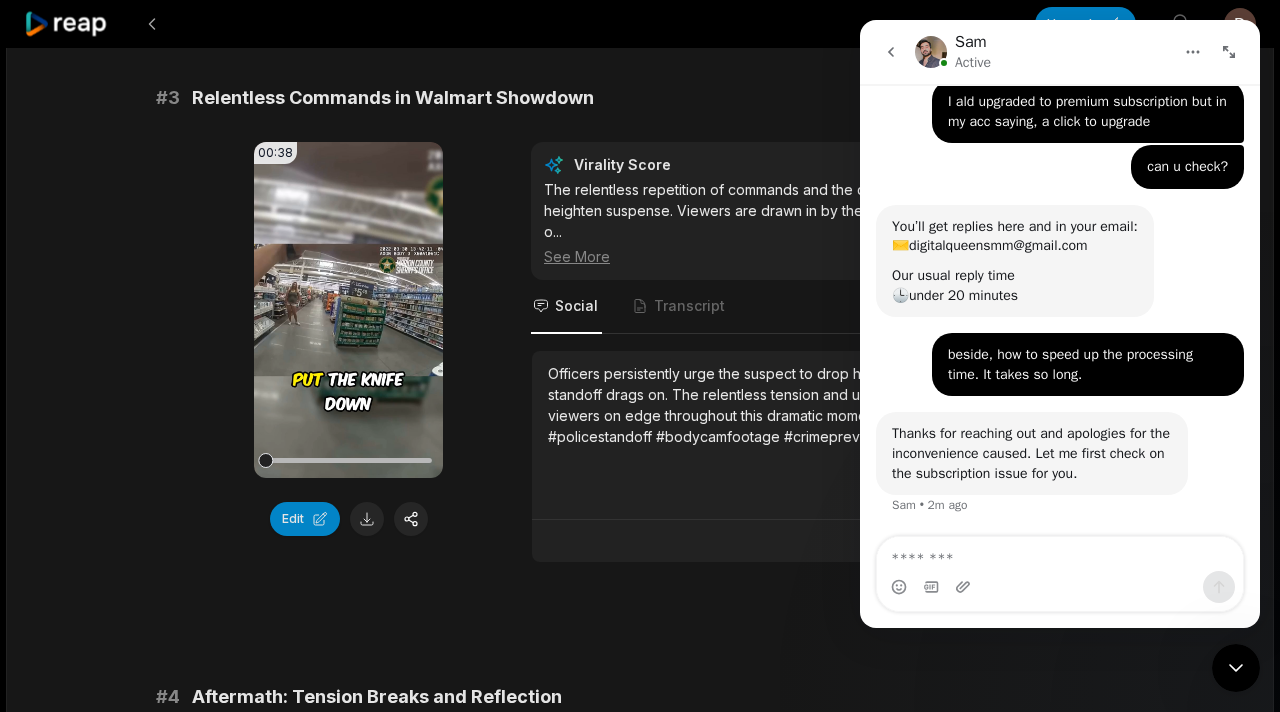 click at bounding box center [367, 519] 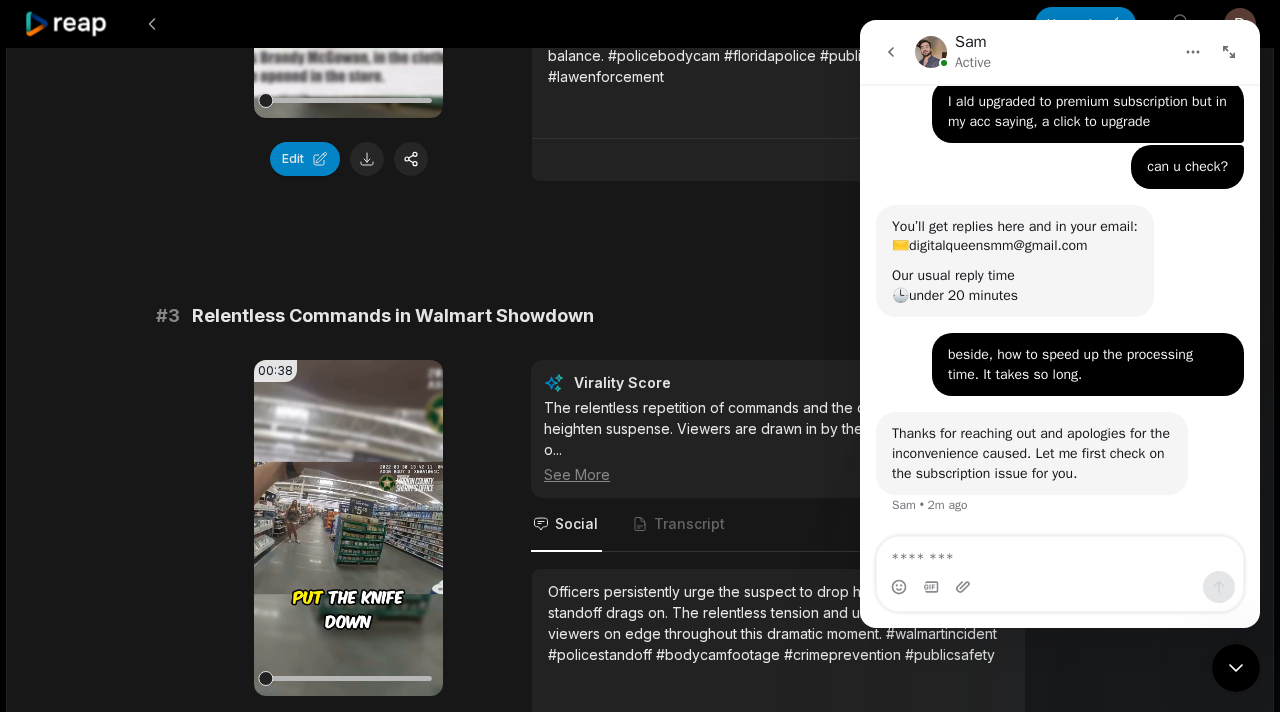 scroll, scrollTop: 1162, scrollLeft: 0, axis: vertical 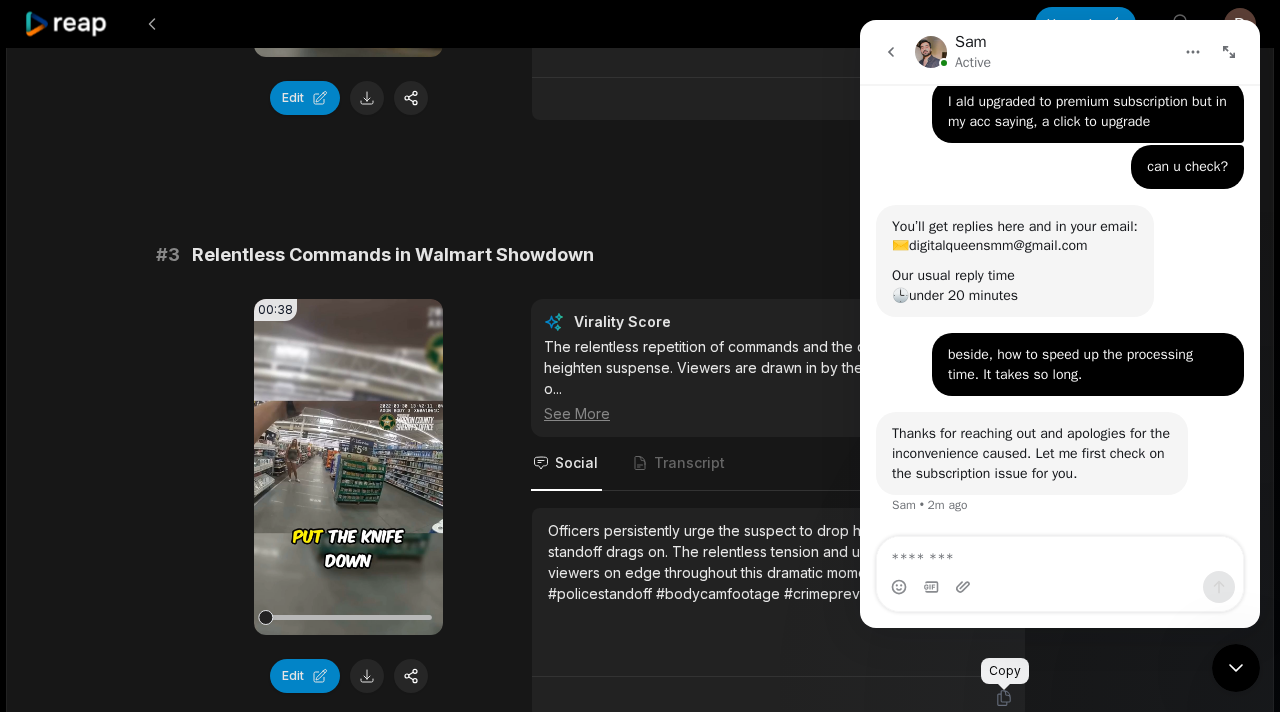 click 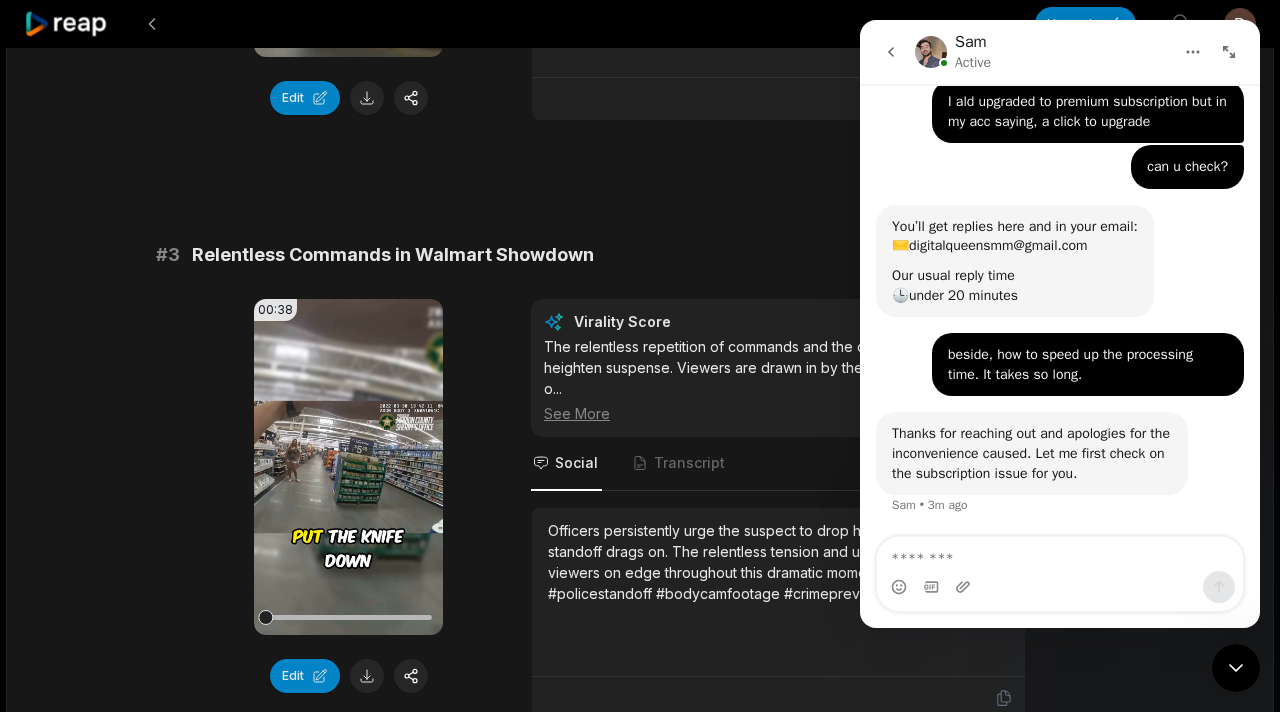 click on "02:24 Bodycam Shows Police Tasing Armed Woman in Florida Walmart 13 min ago English en 00:20  -  02:20 Portrait 29.97   fps Beasty # 1 Climax: Final Pleas Before Action 00:32 Your browser does not support mp4 format. Edit Virality Score 7.5 /10 This clip features the emotional and narrative climax of the incident, including the suspect's responses and the officers' urgent fin ...   See More Social Transcript The standoff reaches its peak as officers make final pleas and the suspect responds. Tension is at its highest, with every word possibly leading to a critical turning point in the confrontation. #lawenforcement #bodycam #floridacrime #policeaction #publicsafety # 2 Tense Standoff: Drop the Knife! 00:40 Your browser does not support mp4 format. Edit Virality Score 7.2 /10 This clip captures the high-stress, real-time escalation between police and an armed suspect. The repeated commands and rising urgenc ...   See More Social Transcript # 3 Relentless Commands in Walmart Showdown 00:38 Edit Virality Score" at bounding box center [640, 164] 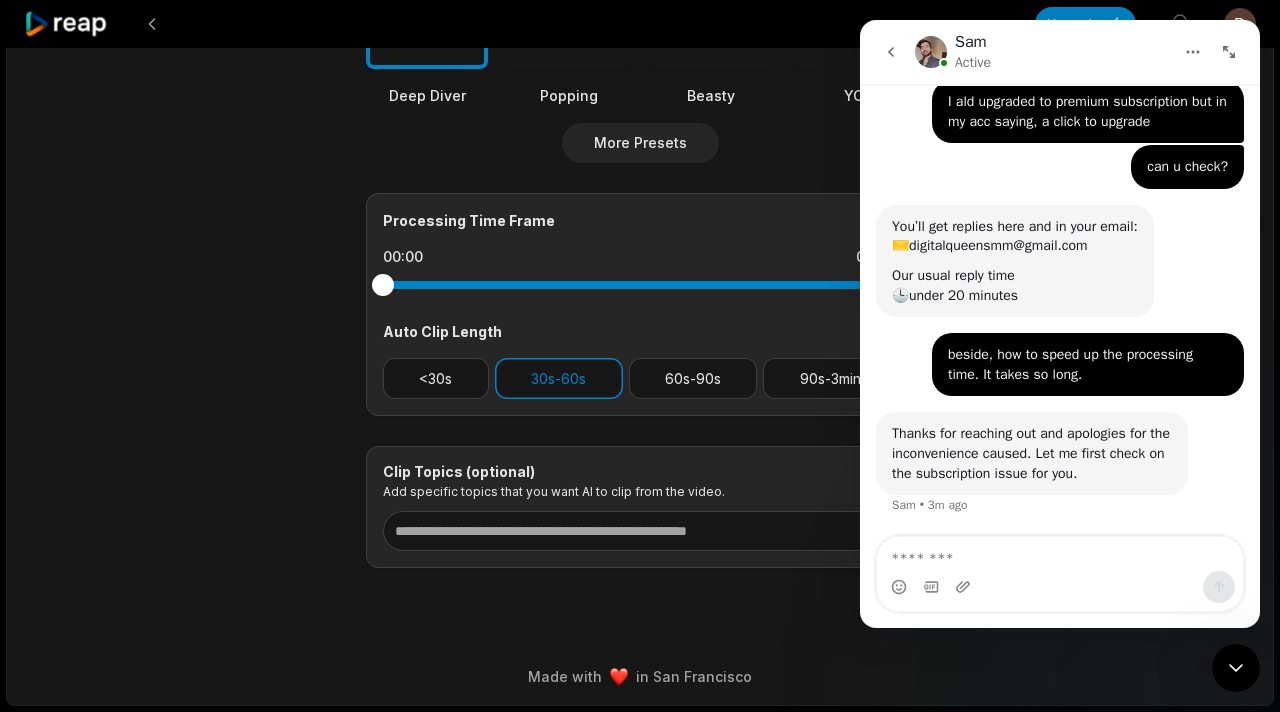 scroll, scrollTop: 0, scrollLeft: 0, axis: both 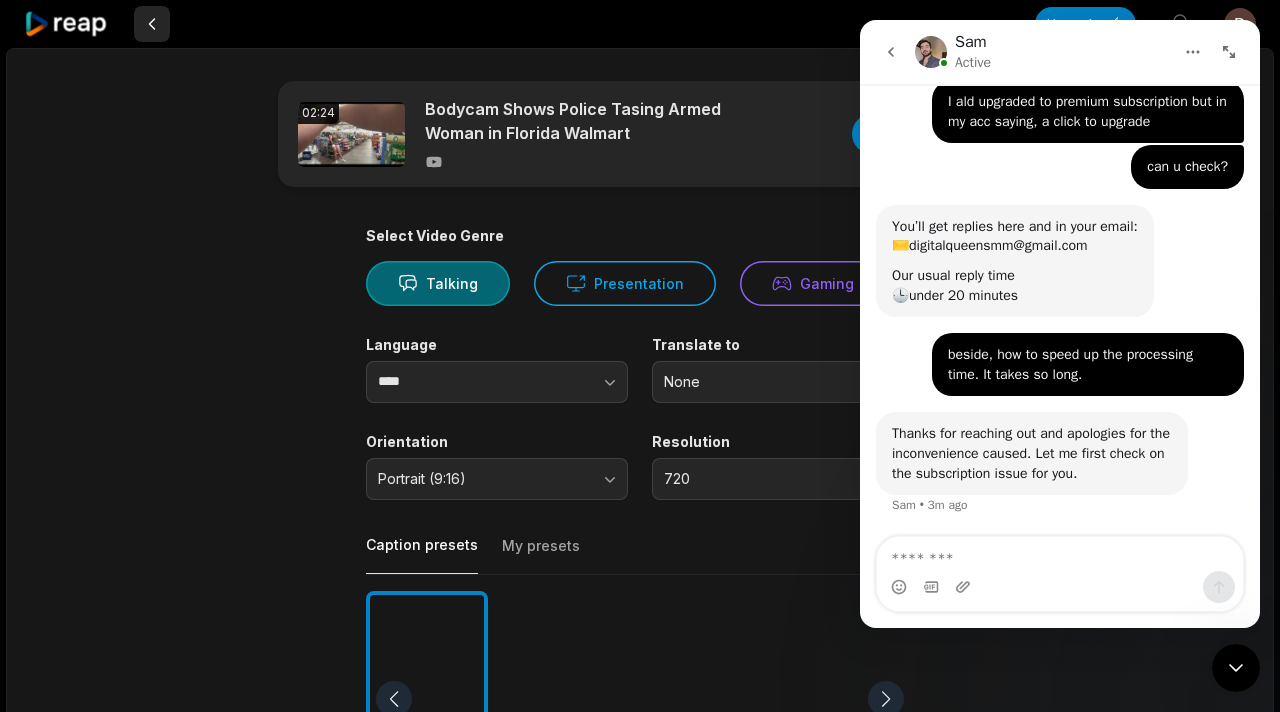 click at bounding box center (152, 24) 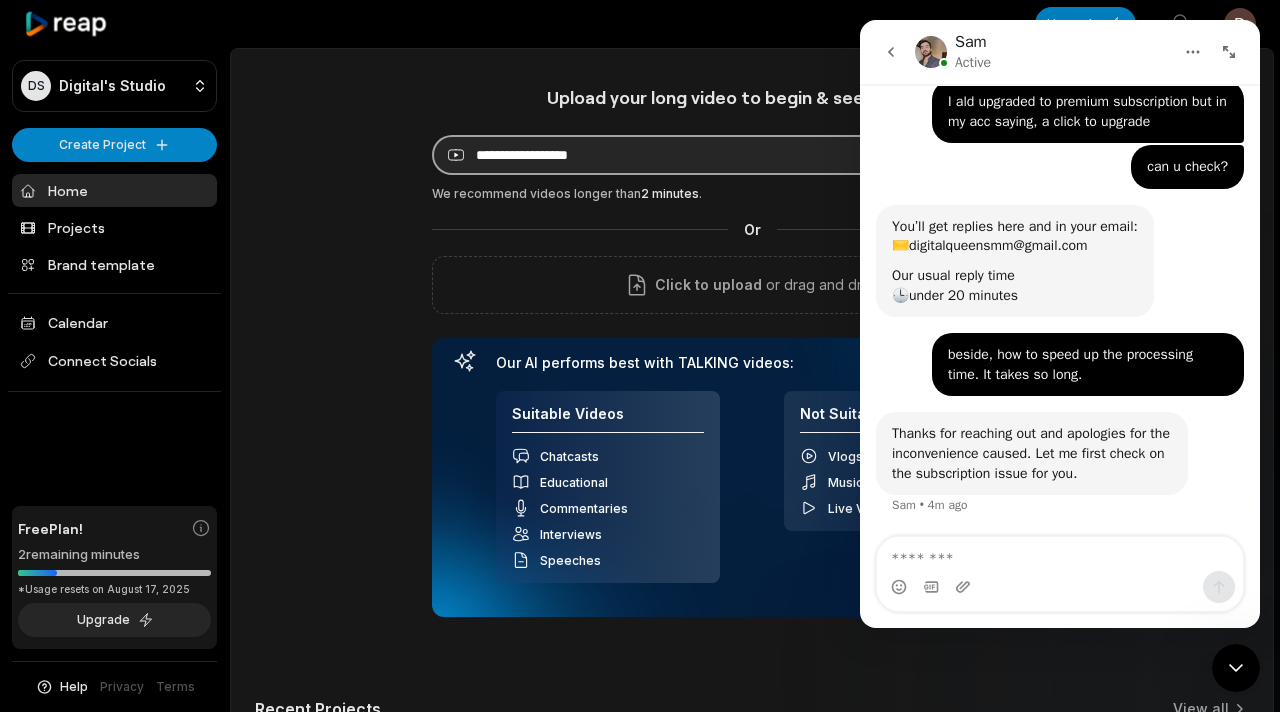 click at bounding box center (682, 155) 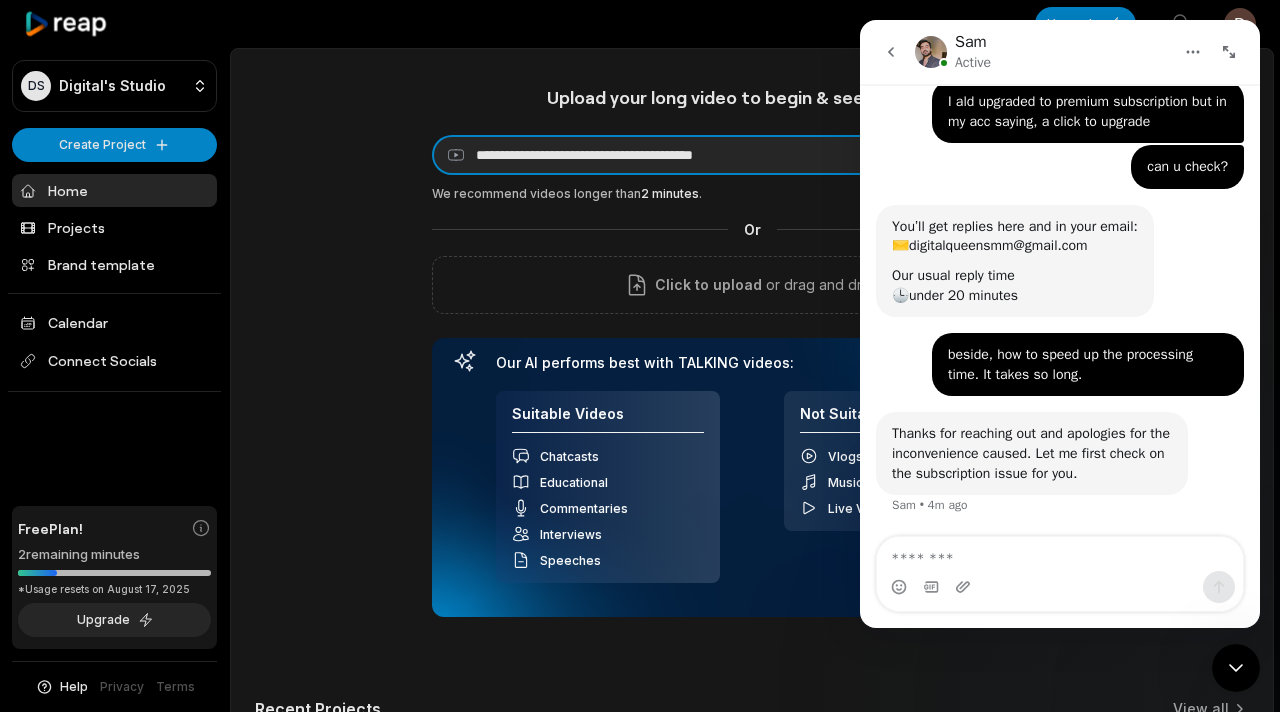 type on "**********" 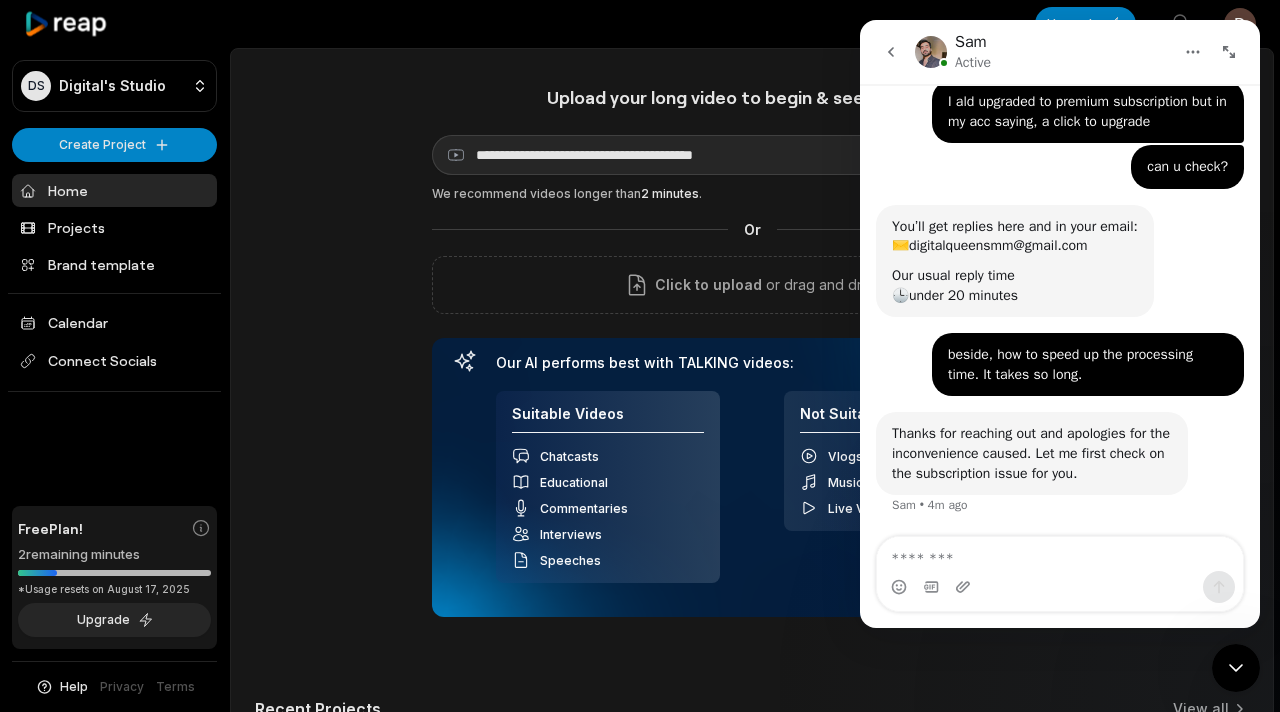 click 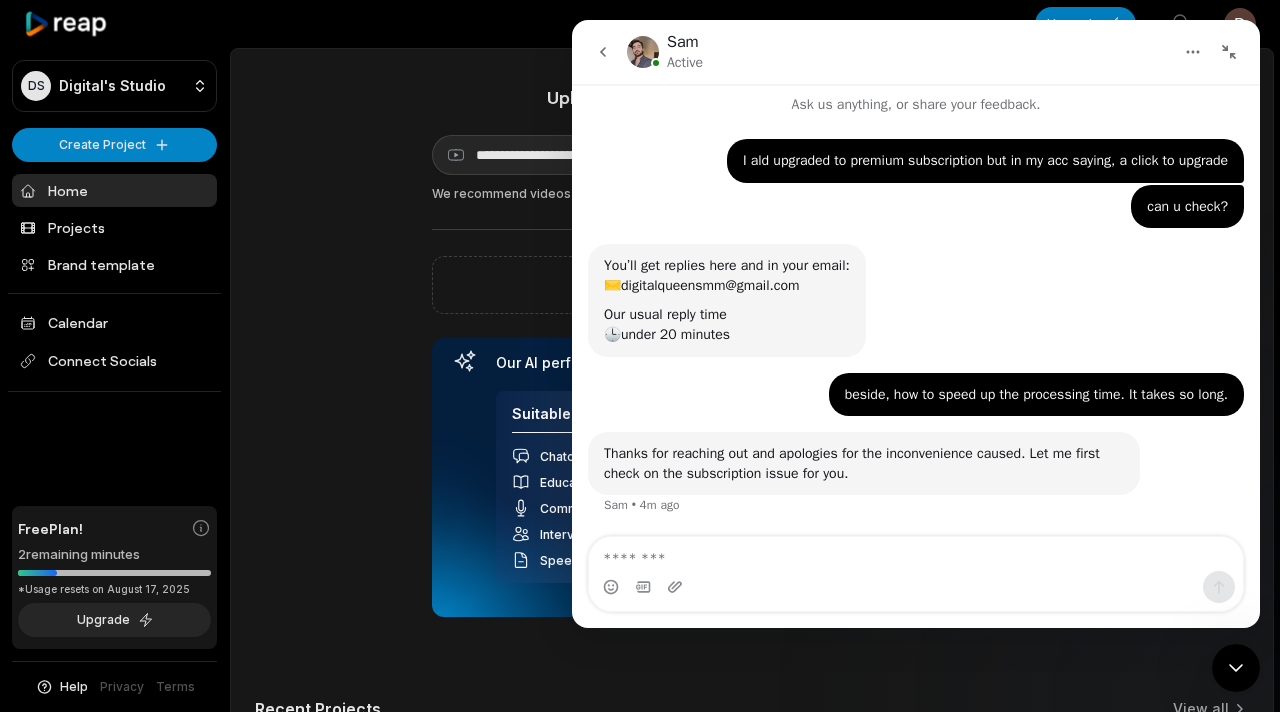 scroll, scrollTop: 7, scrollLeft: 0, axis: vertical 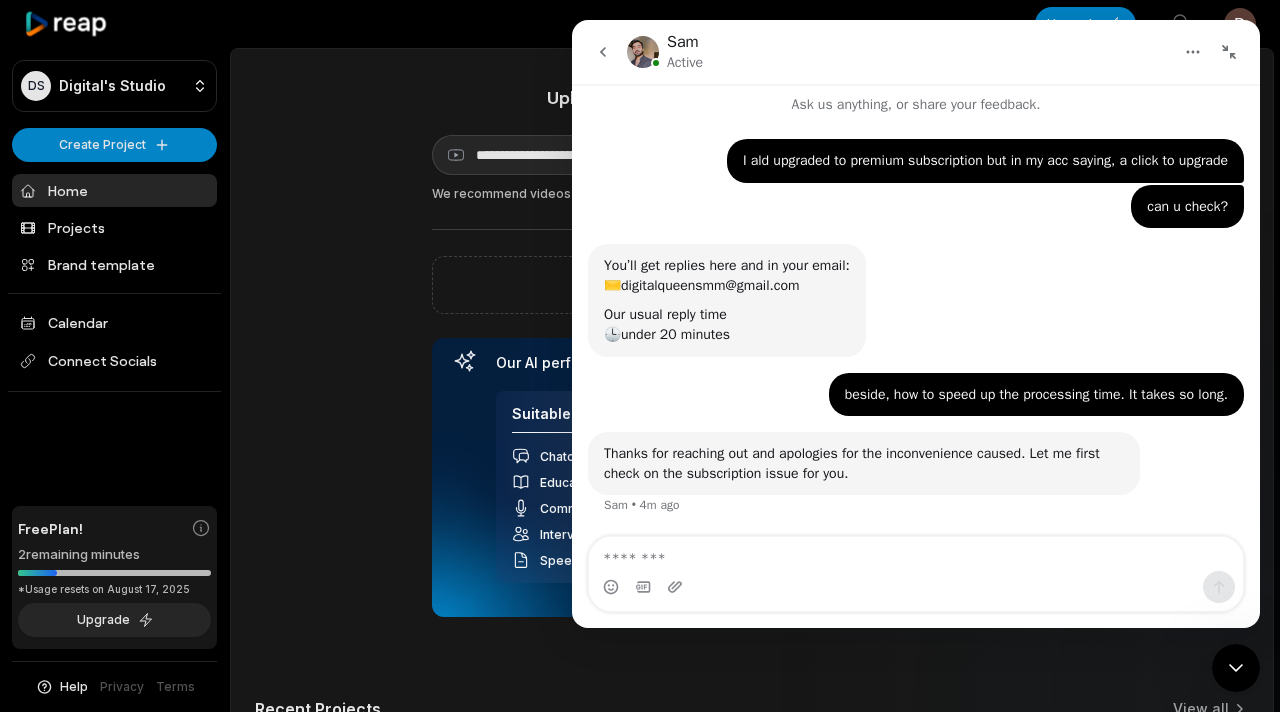 click 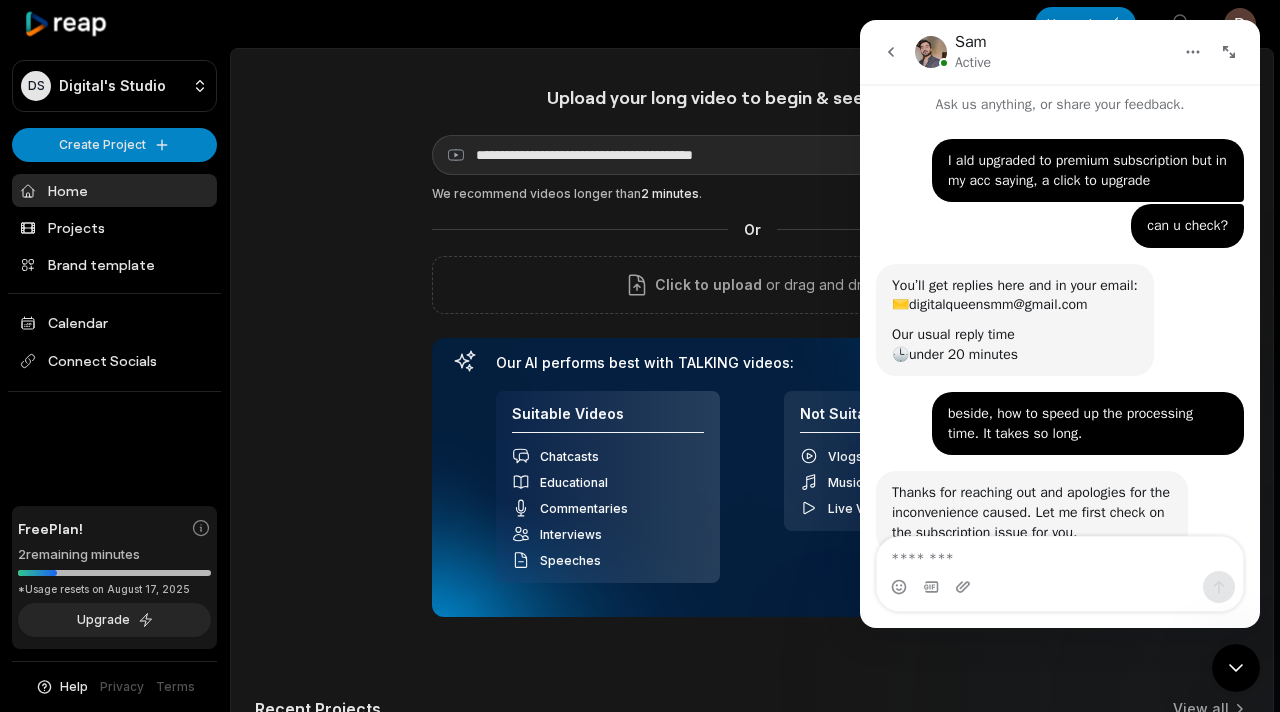 scroll, scrollTop: 66, scrollLeft: 0, axis: vertical 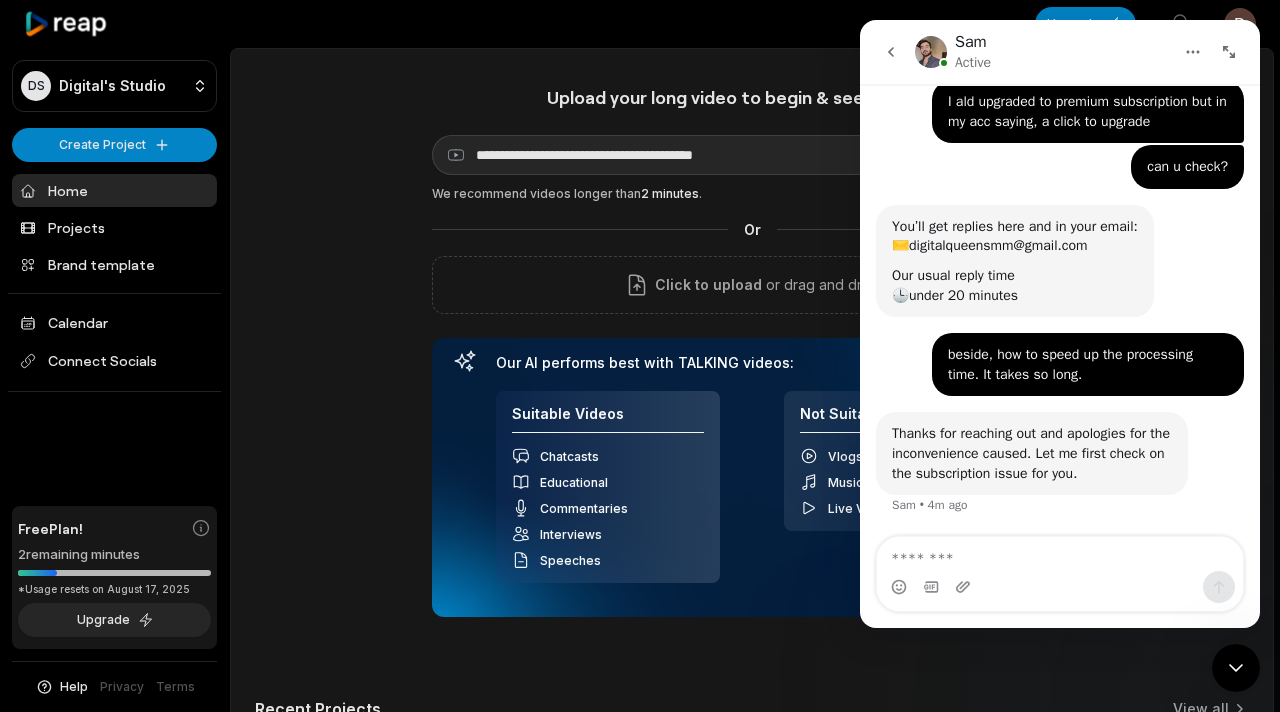 drag, startPoint x: 1238, startPoint y: 664, endPoint x: 2192, endPoint y: 859, distance: 973.72534 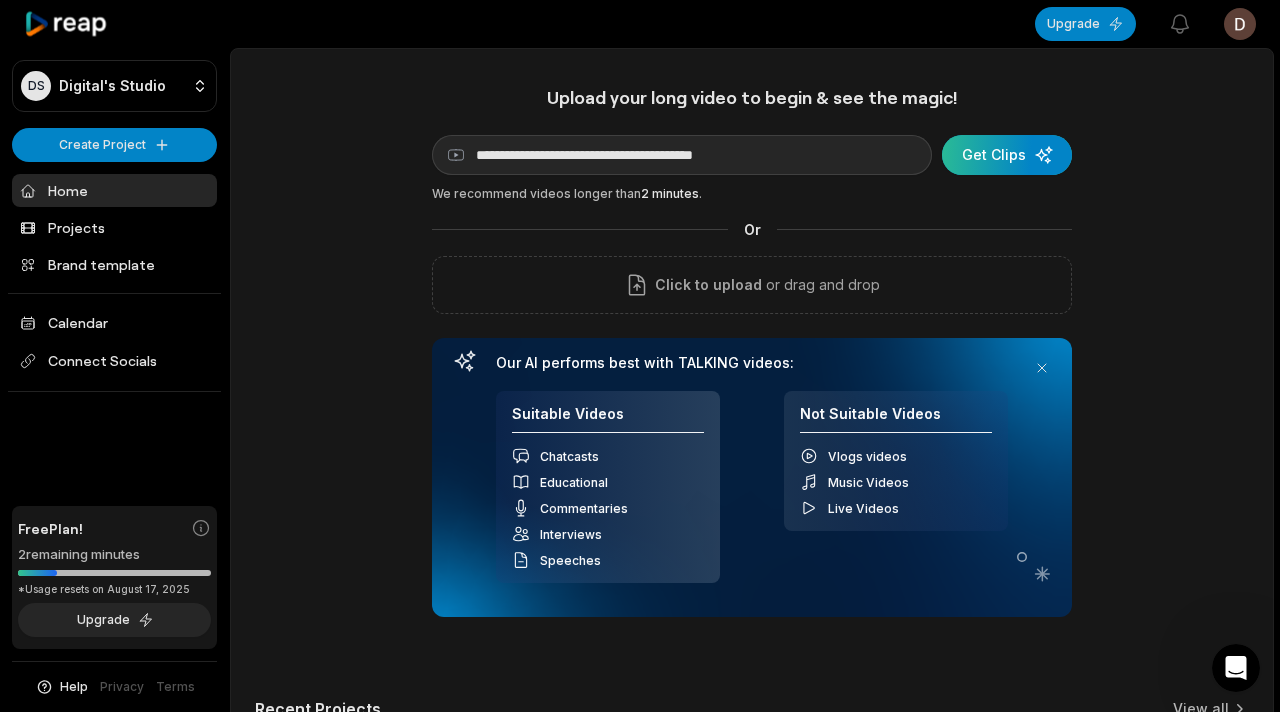 click at bounding box center [1007, 155] 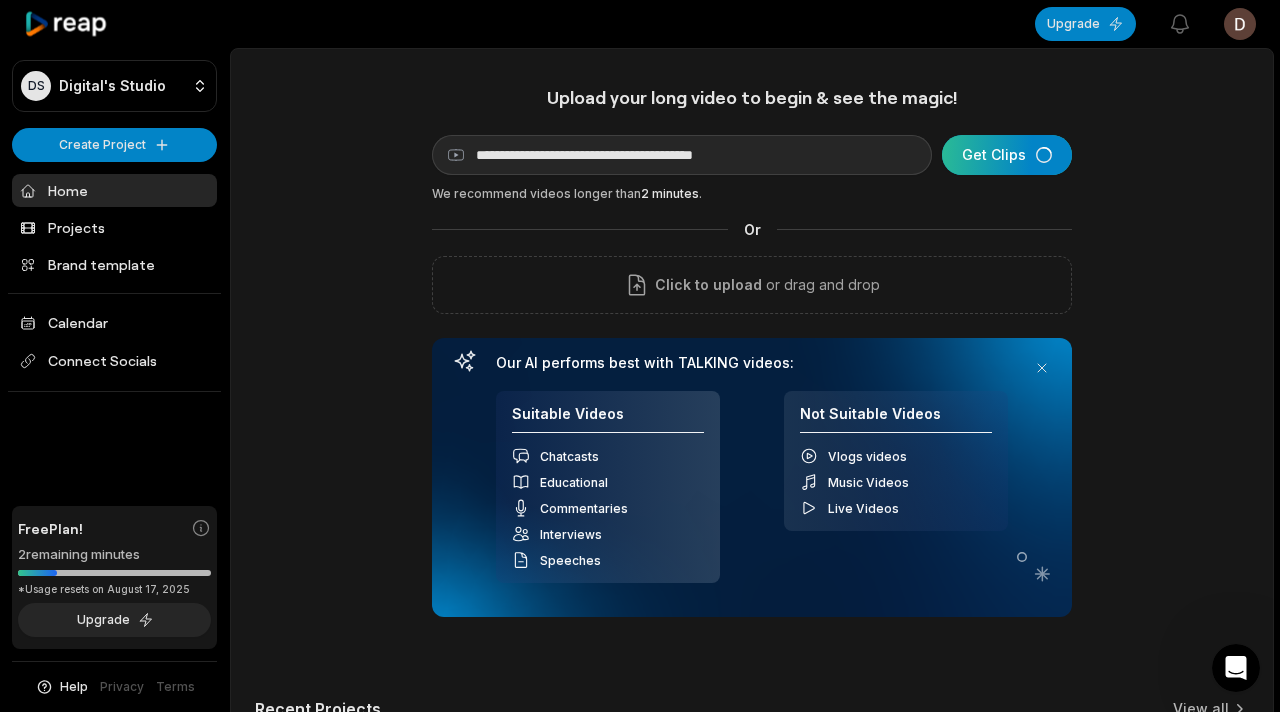 scroll, scrollTop: 0, scrollLeft: 0, axis: both 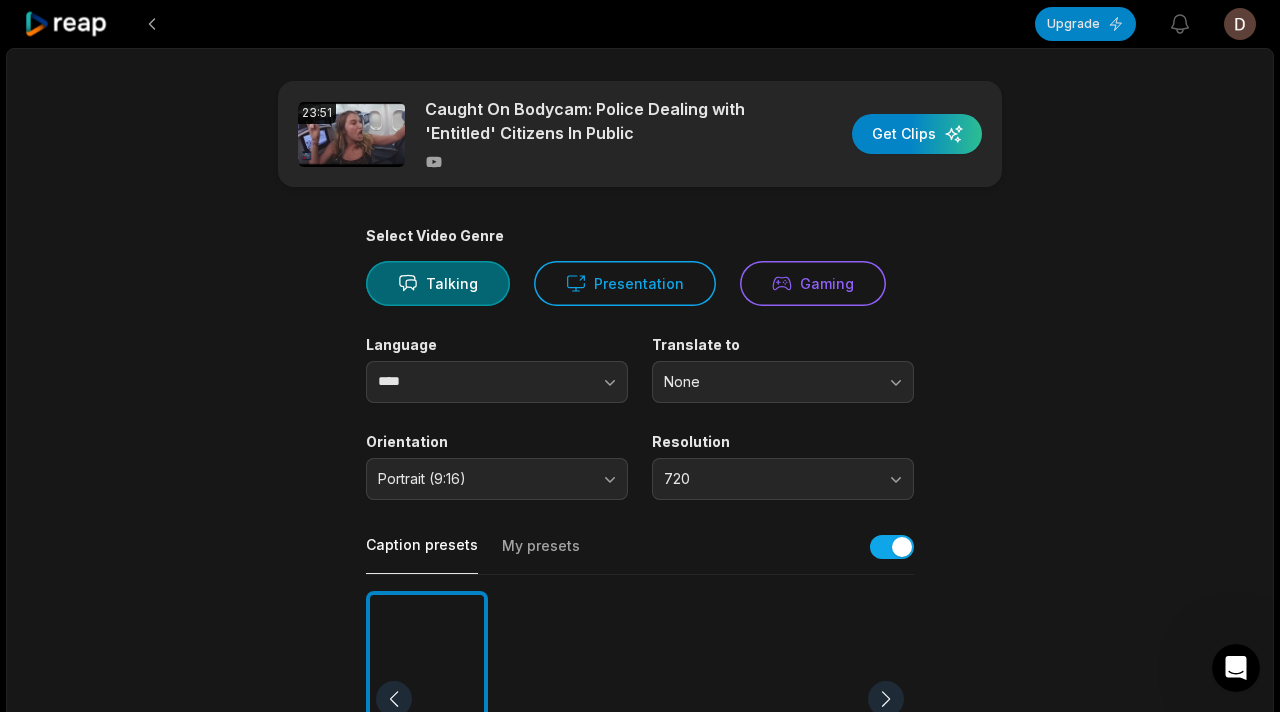 click on "Talking Presentation Gaming" at bounding box center [640, 283] 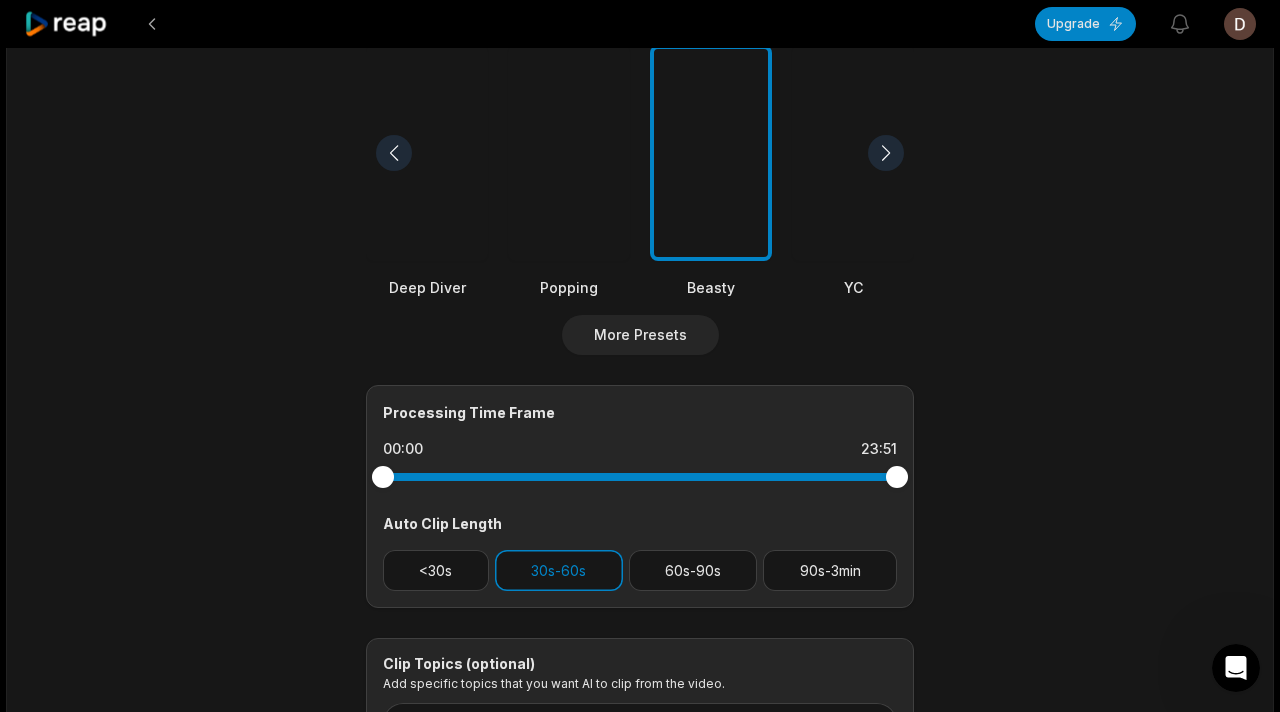 scroll, scrollTop: 738, scrollLeft: 0, axis: vertical 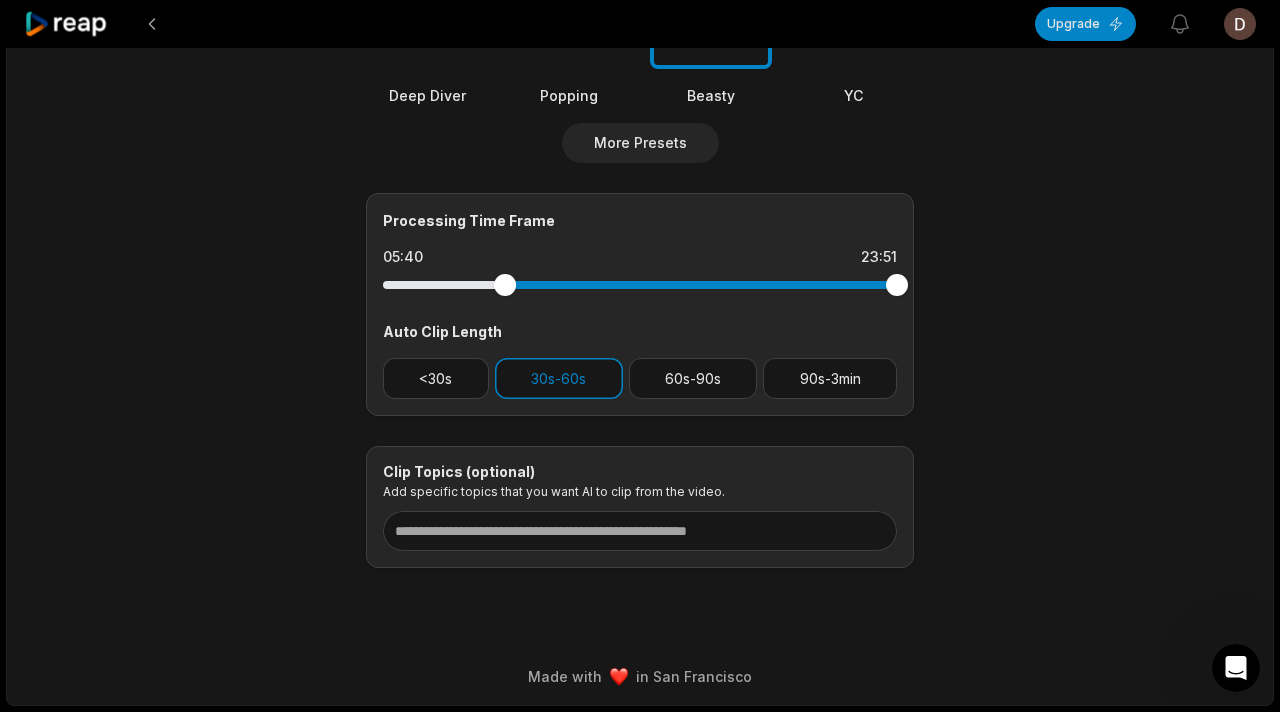 click at bounding box center [640, 285] 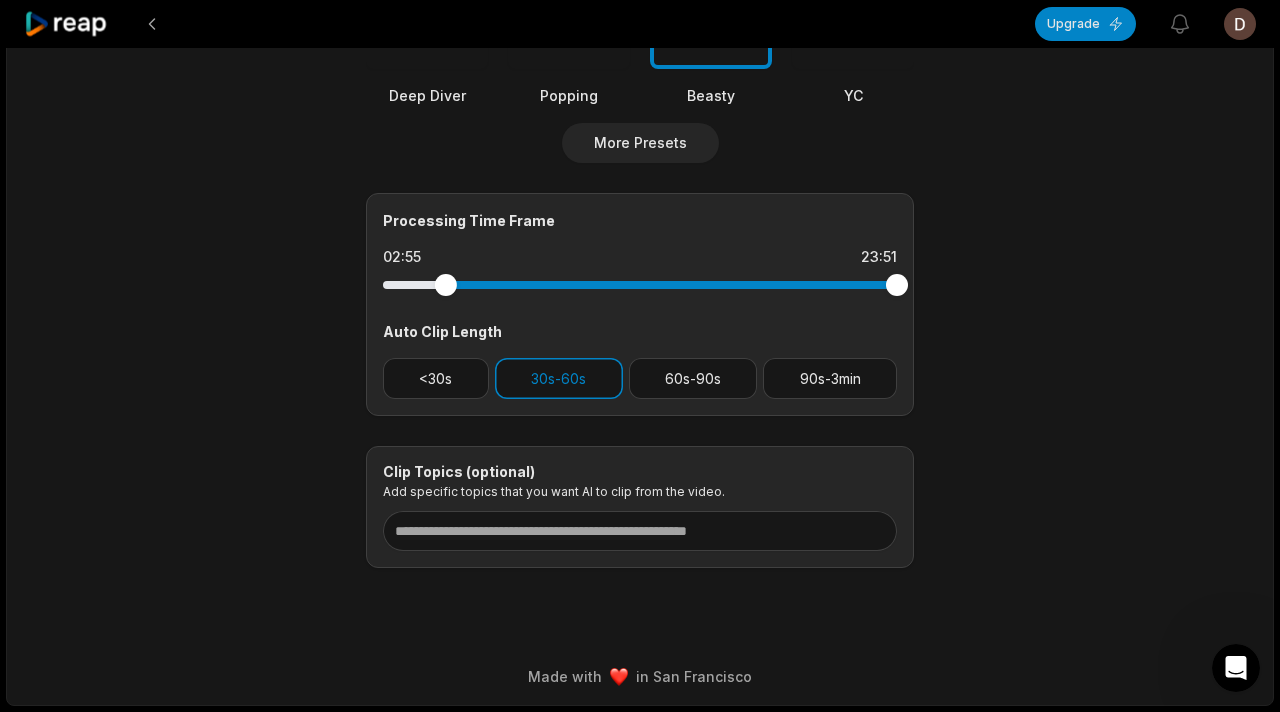 click at bounding box center [640, 285] 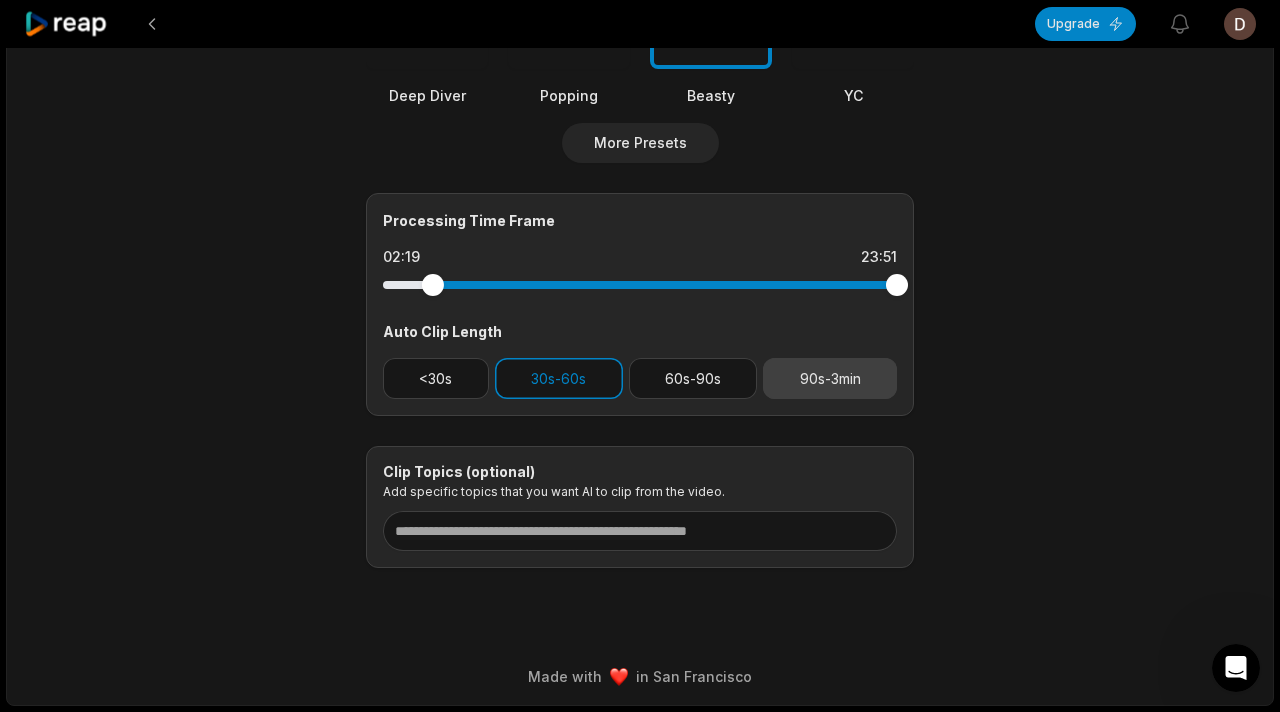 click on "90s-3min" at bounding box center (830, 378) 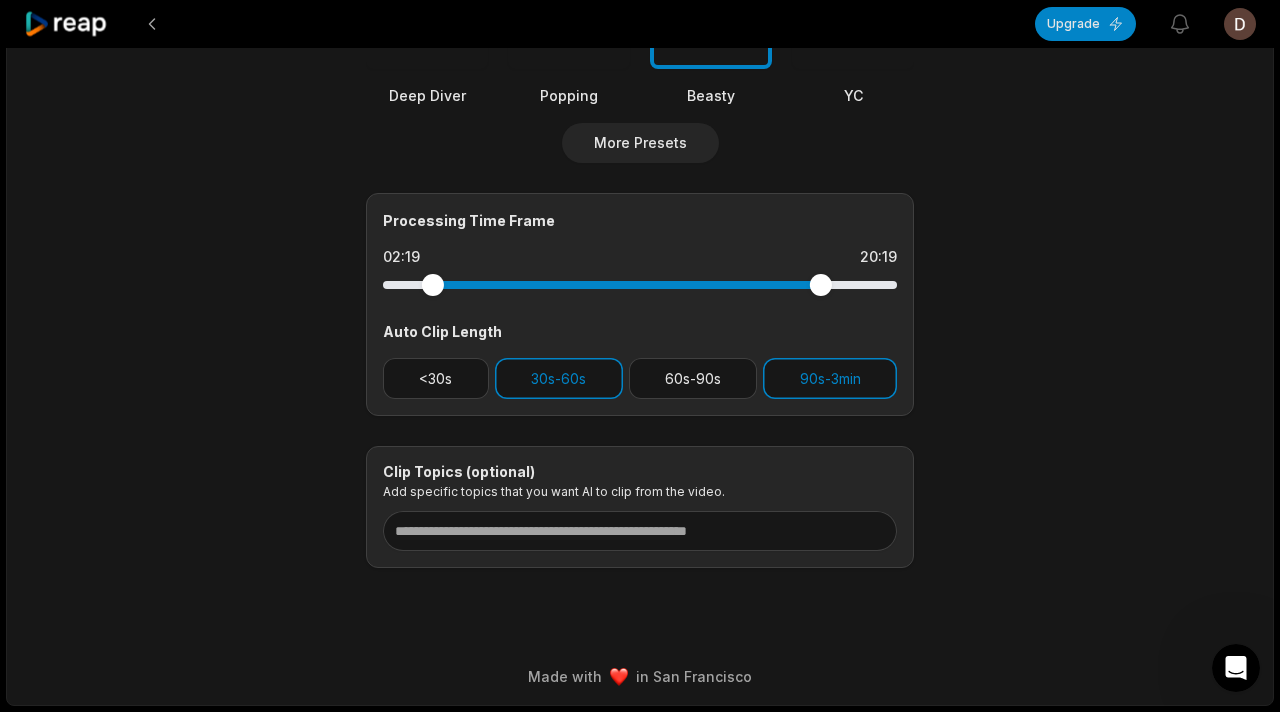 click at bounding box center (640, 285) 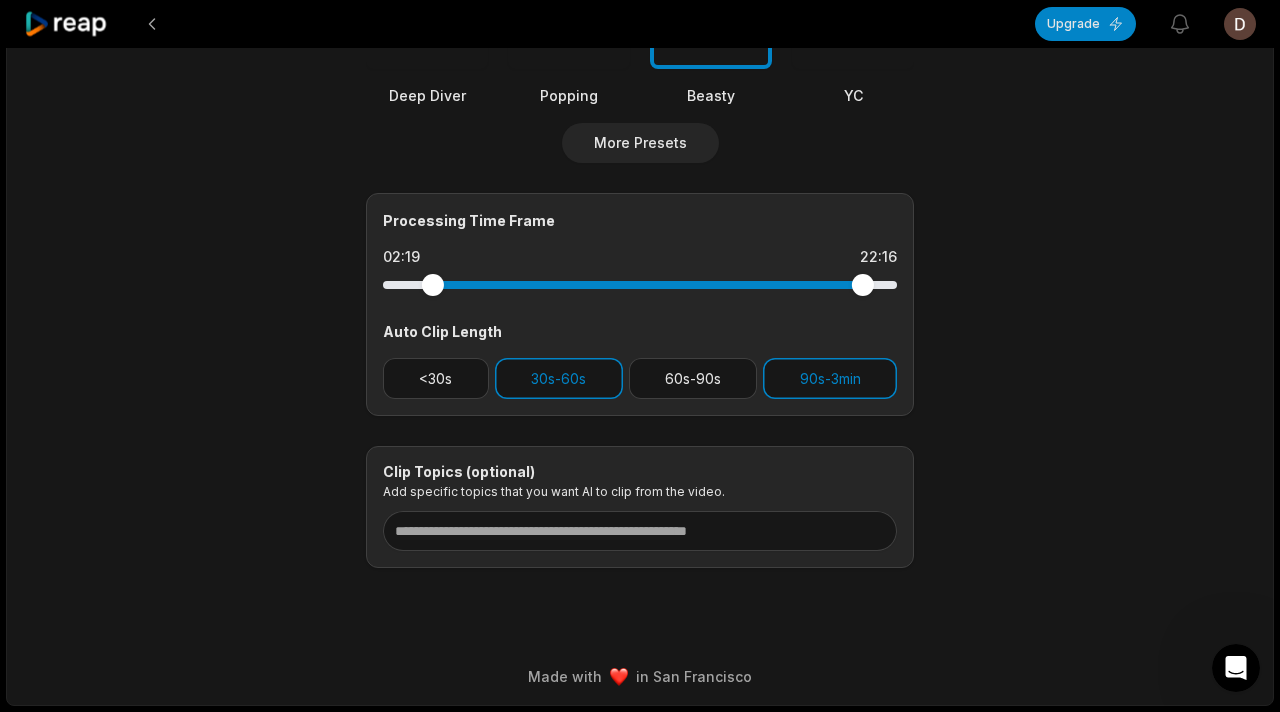 click at bounding box center [640, 285] 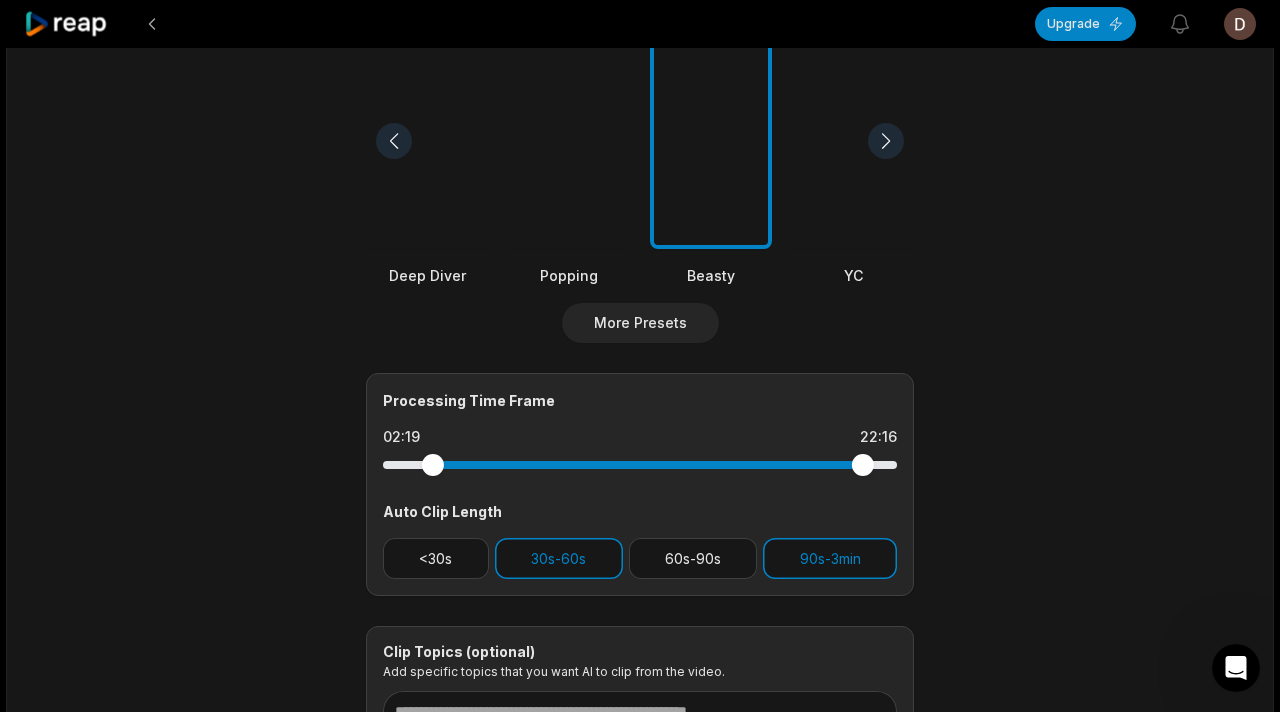scroll, scrollTop: 0, scrollLeft: 0, axis: both 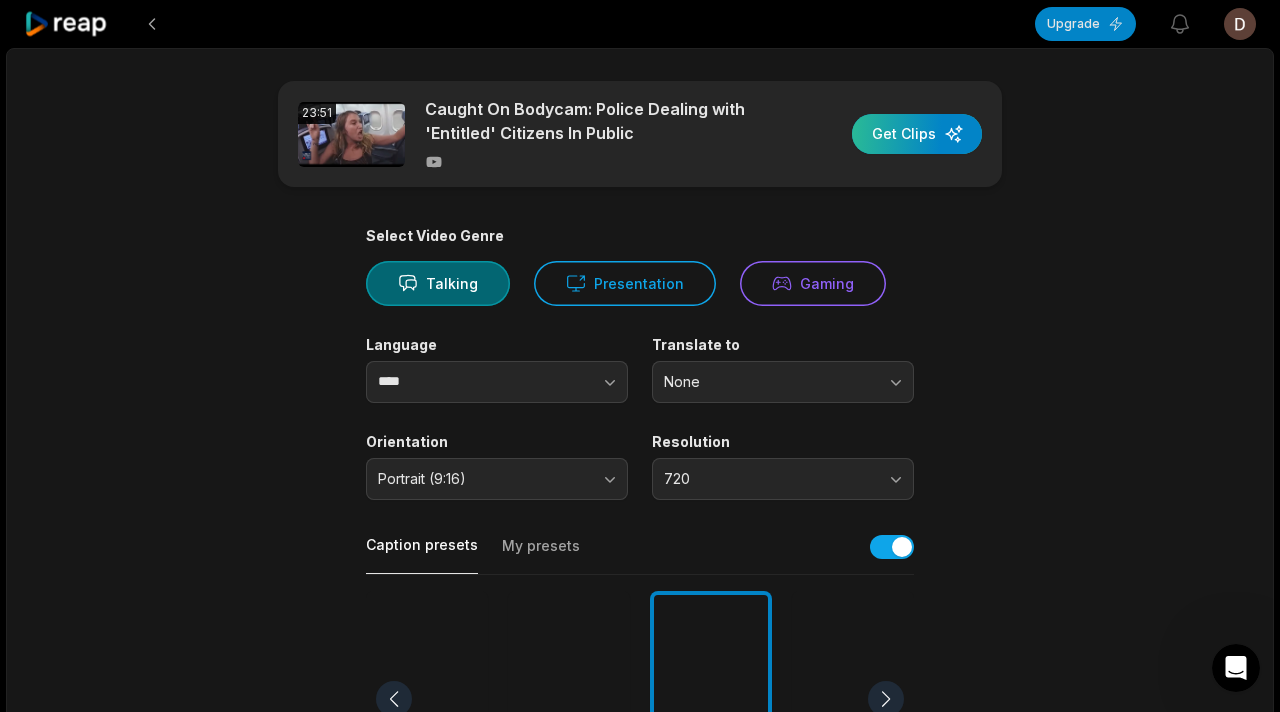 click at bounding box center [917, 134] 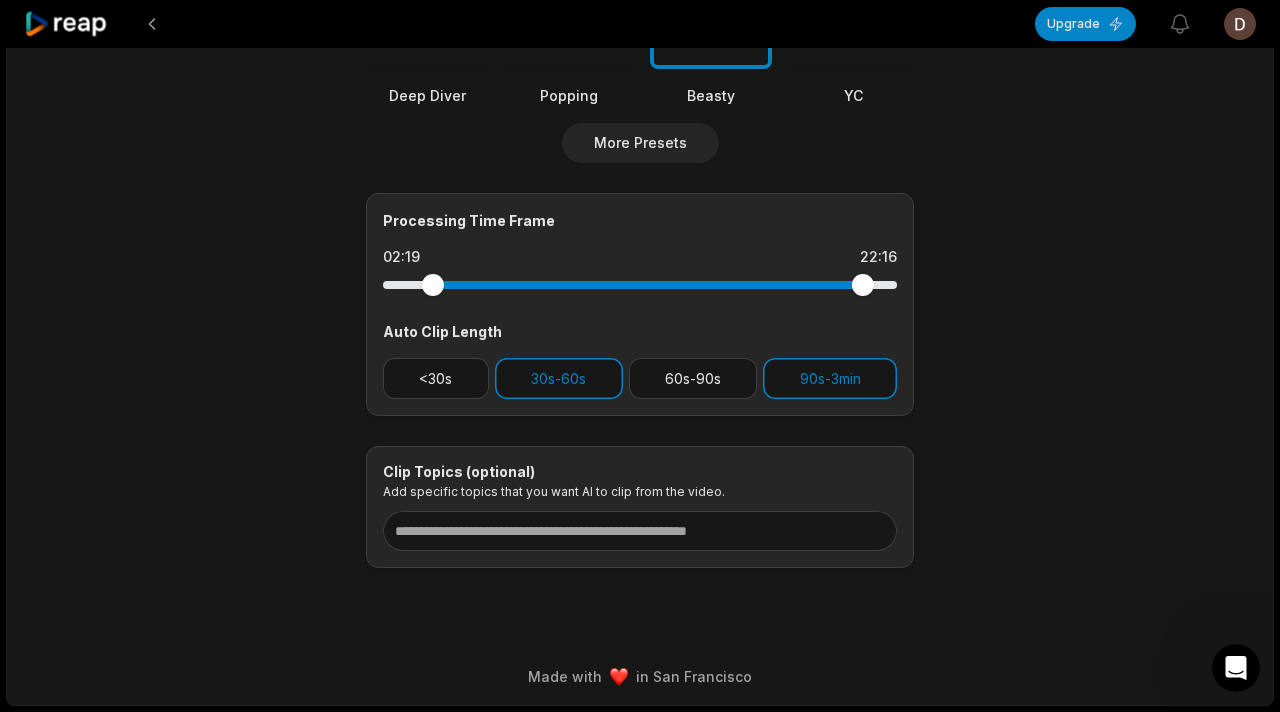 scroll, scrollTop: 0, scrollLeft: 0, axis: both 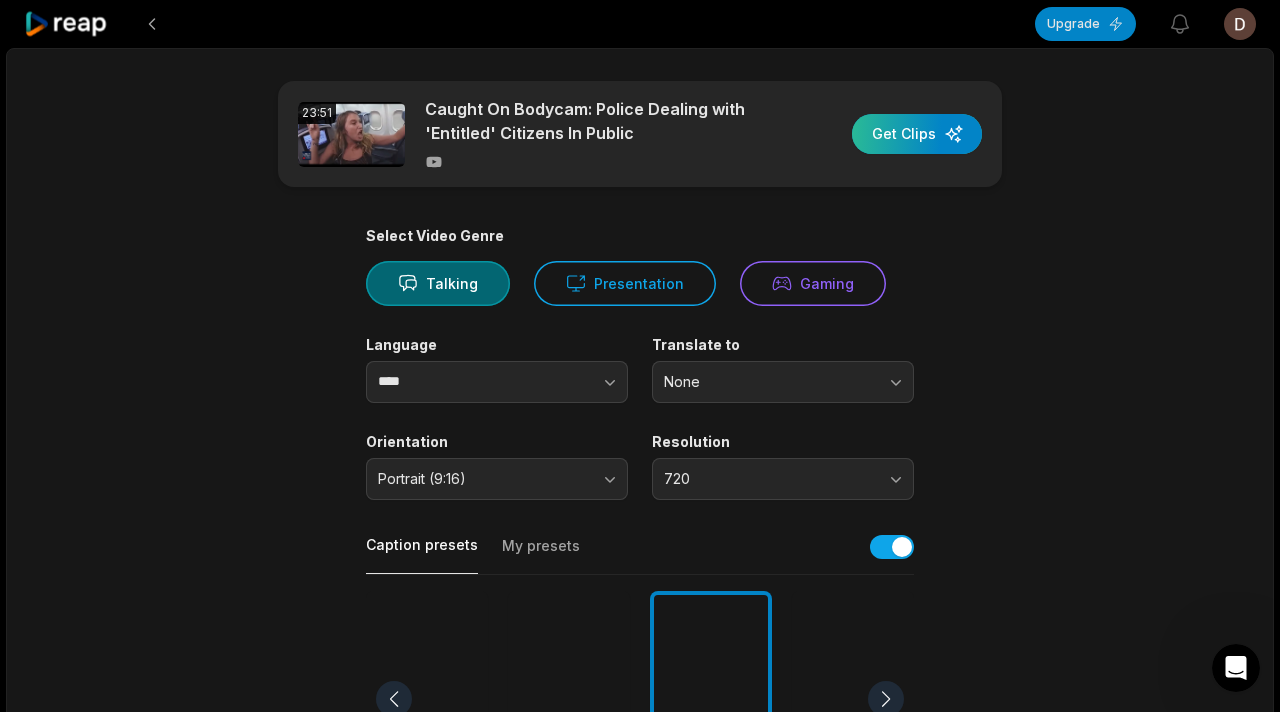 click at bounding box center [917, 134] 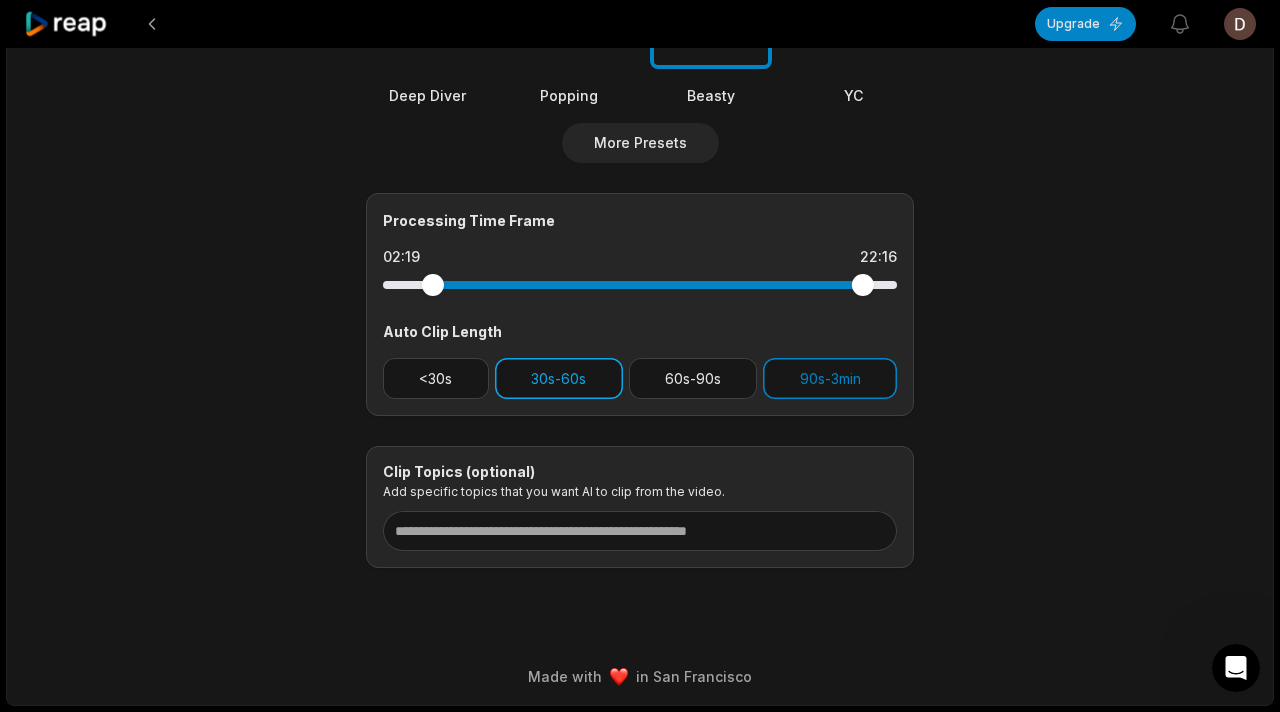 click on "30s-60s" at bounding box center (559, 378) 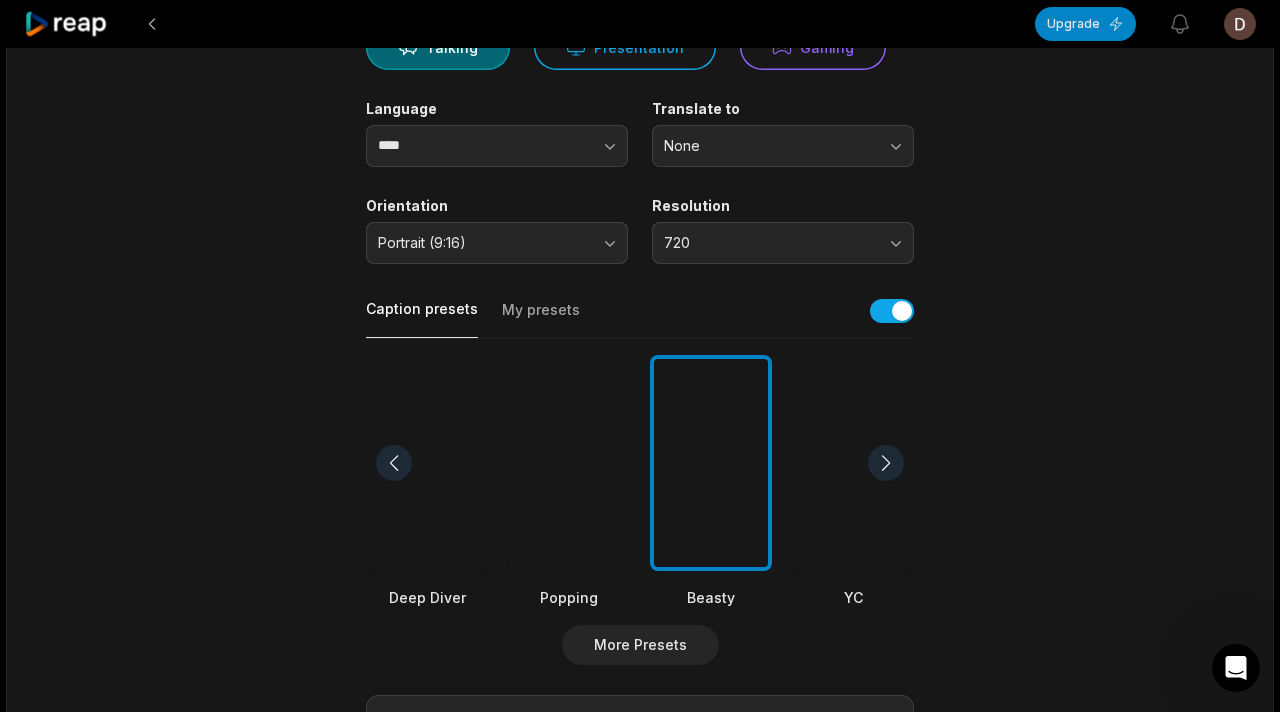 scroll, scrollTop: 0, scrollLeft: 0, axis: both 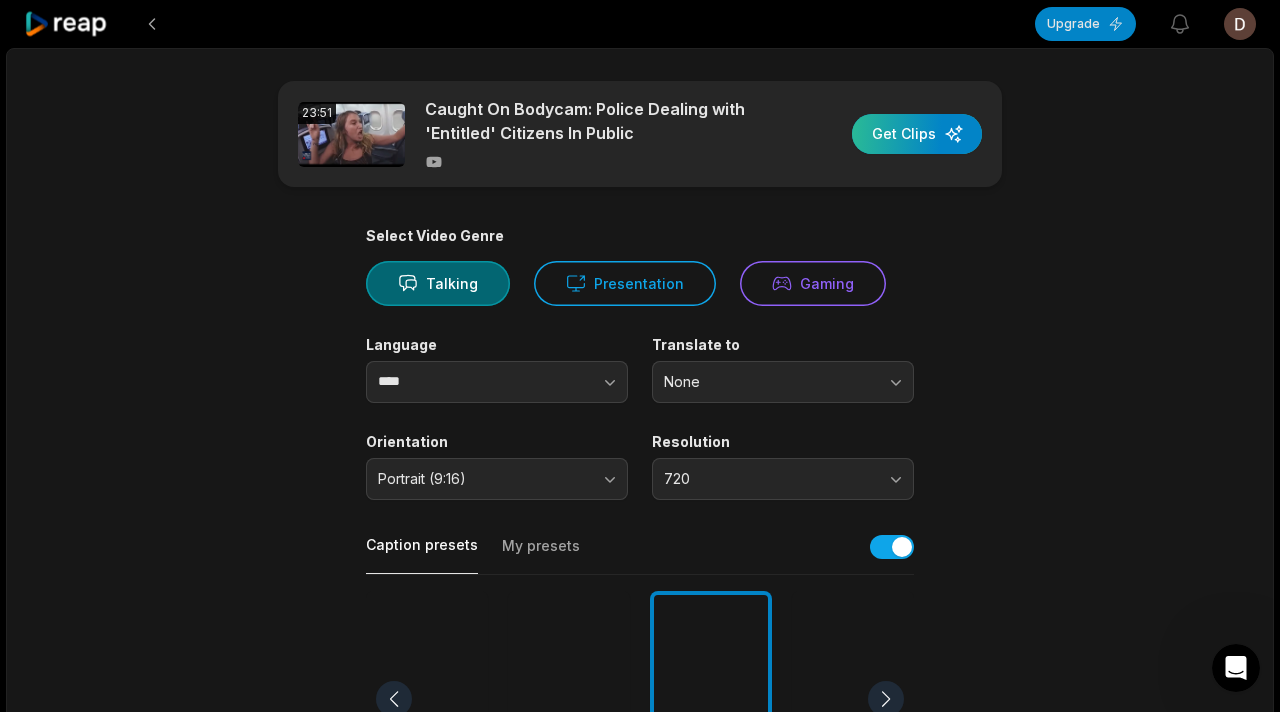 click at bounding box center [917, 134] 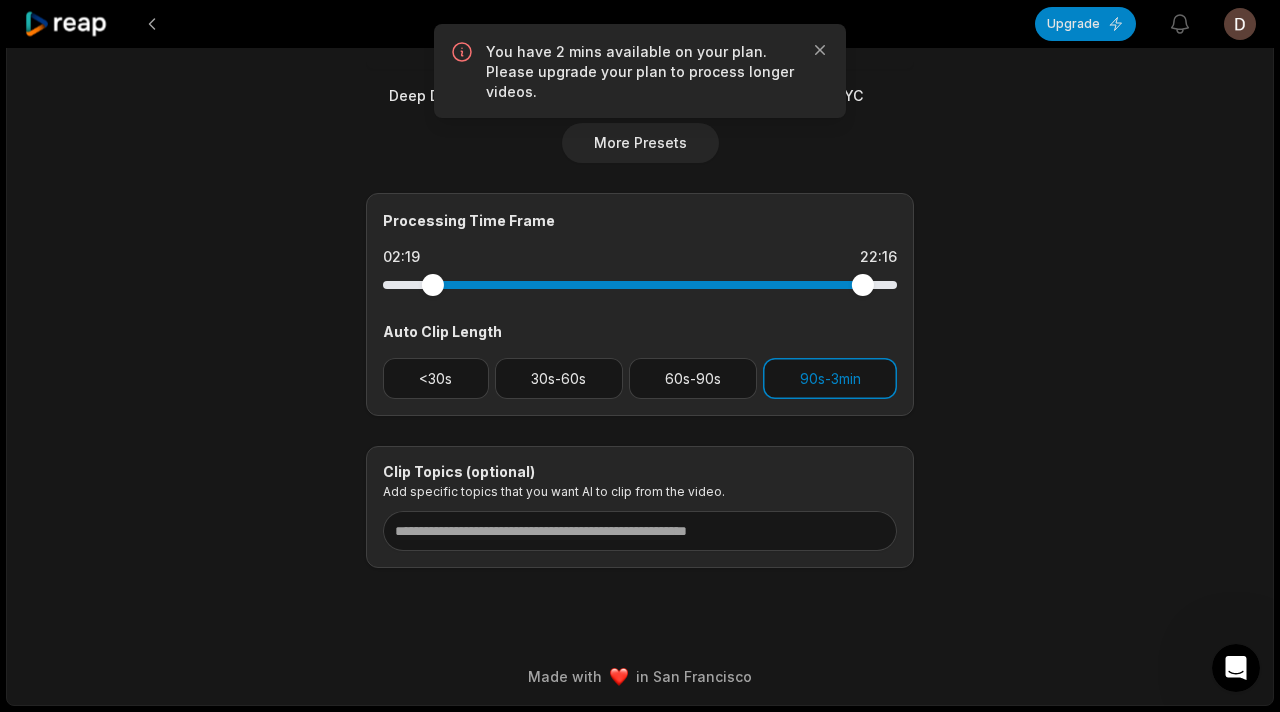 scroll, scrollTop: 0, scrollLeft: 0, axis: both 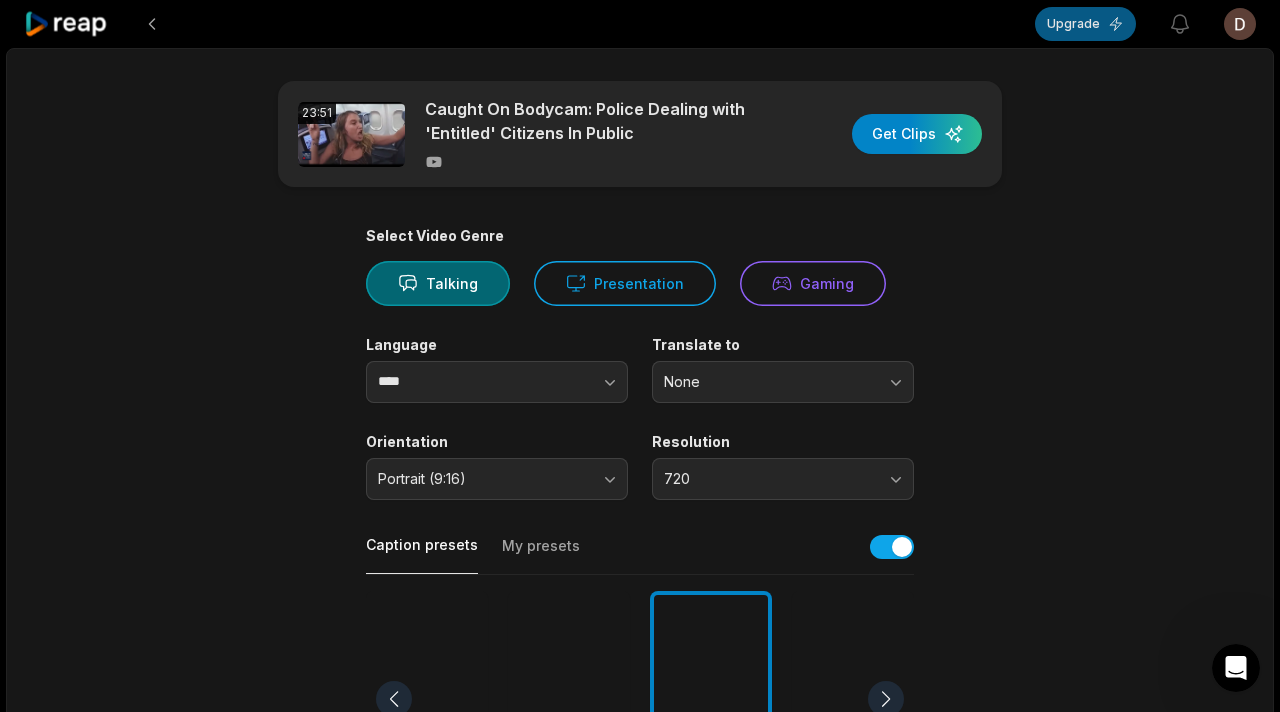 click on "Upgrade" at bounding box center (1085, 24) 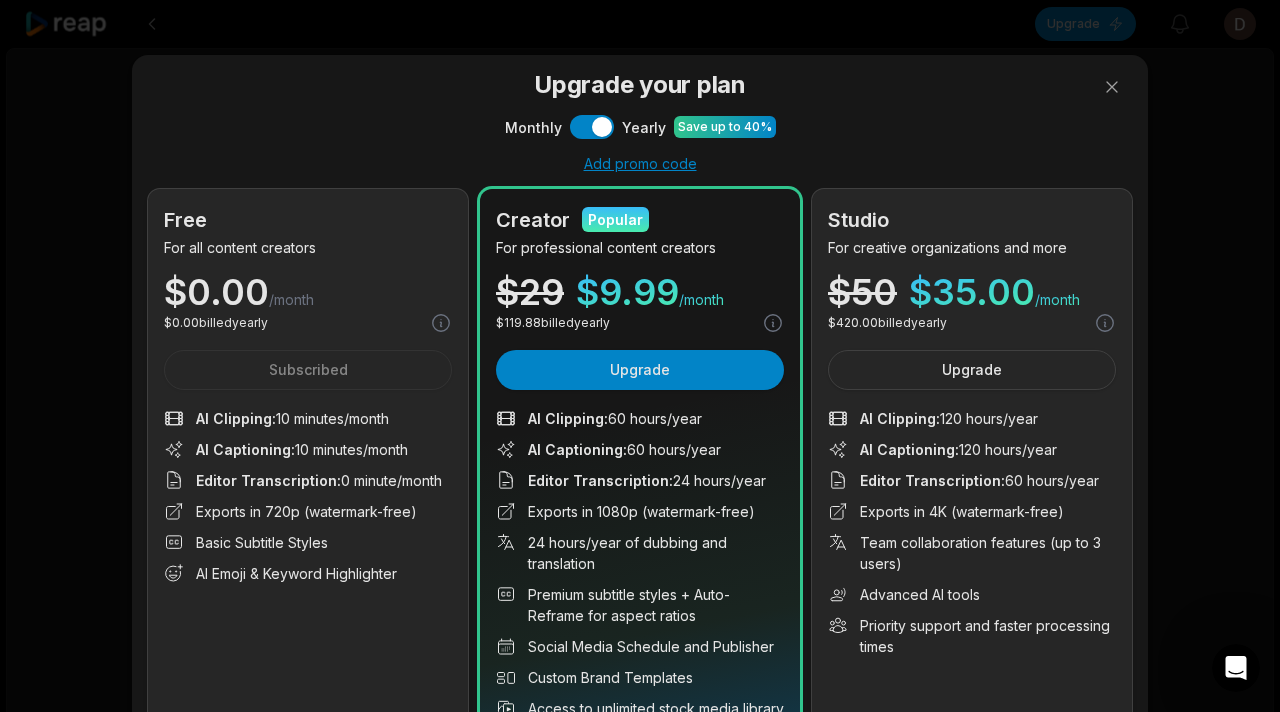 scroll, scrollTop: 184, scrollLeft: 0, axis: vertical 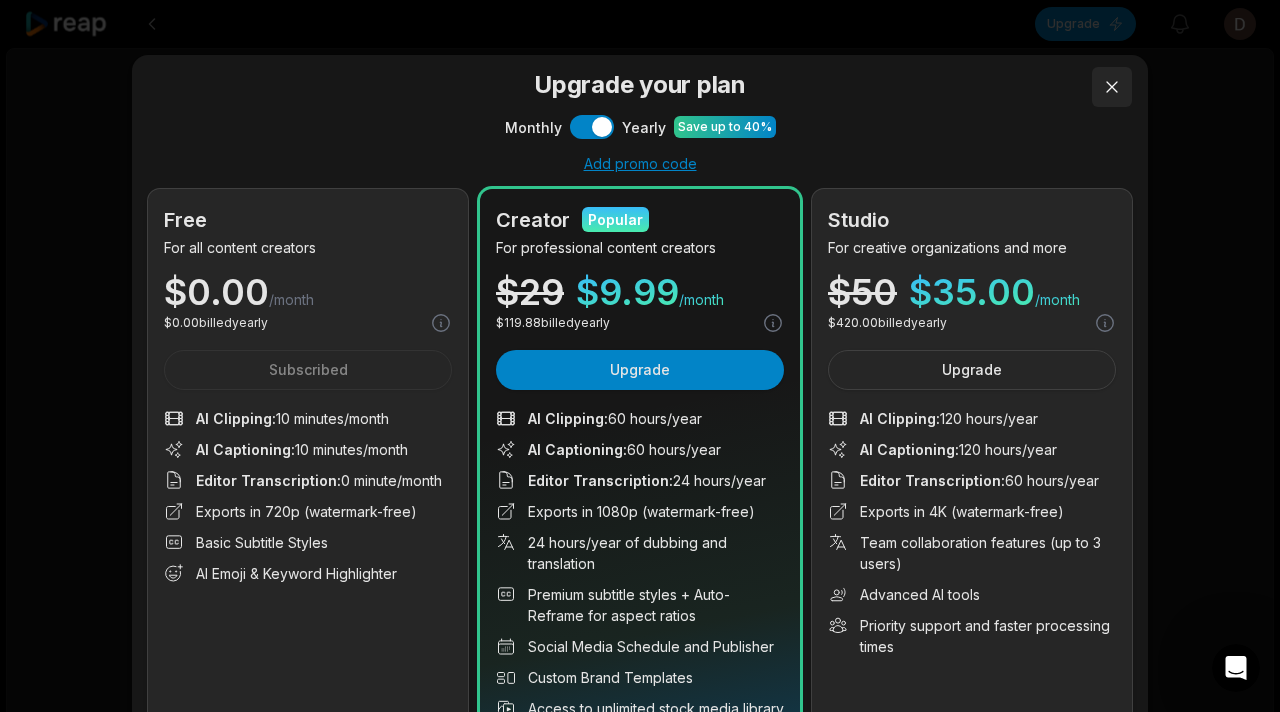 click at bounding box center (1112, 87) 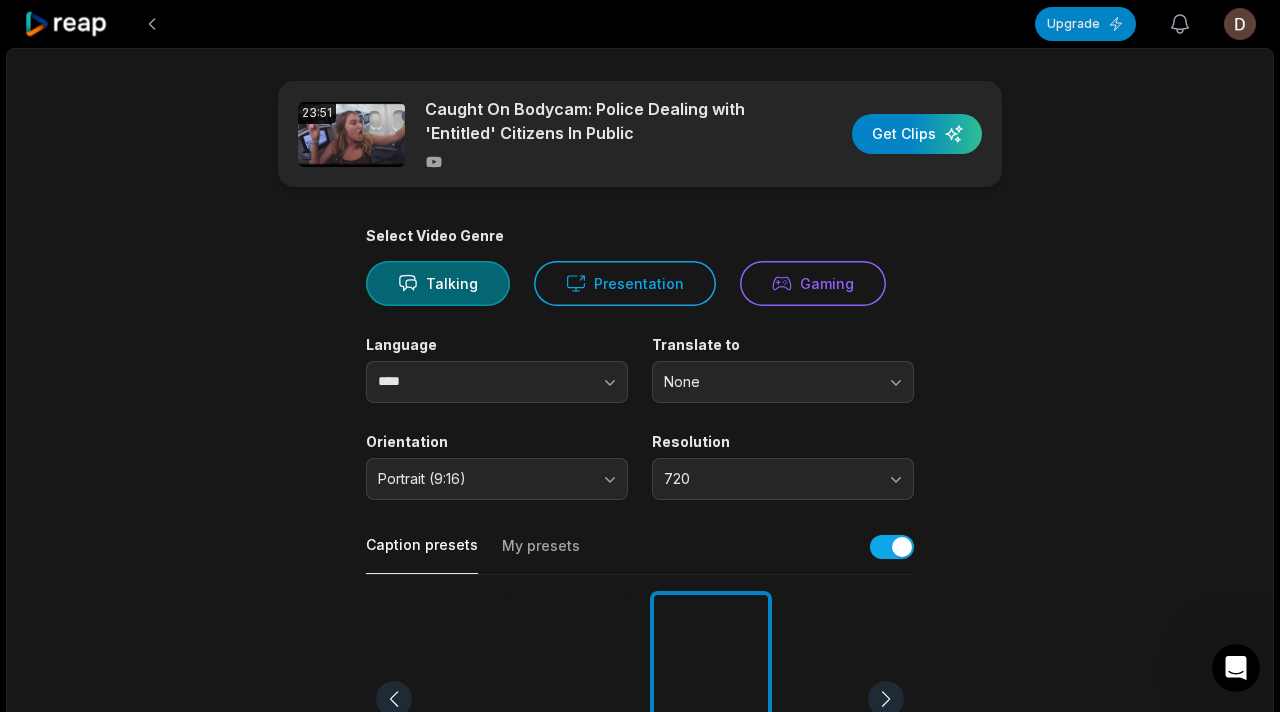 click 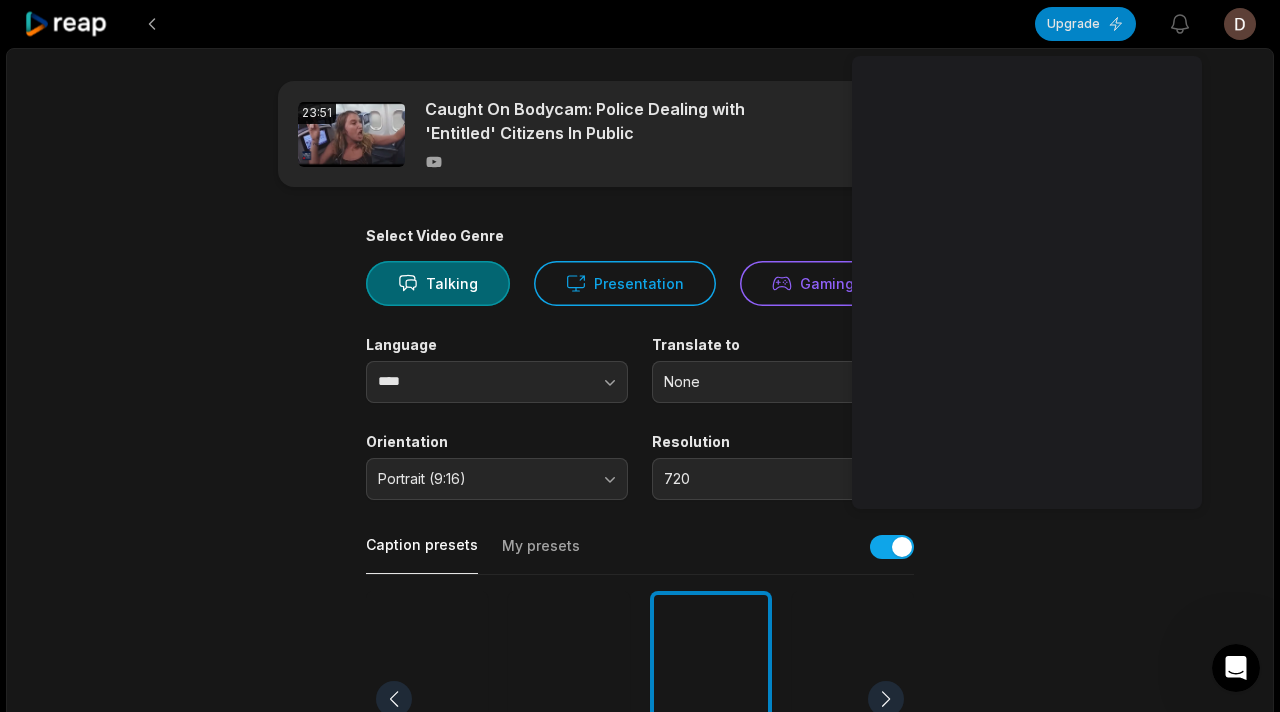 click 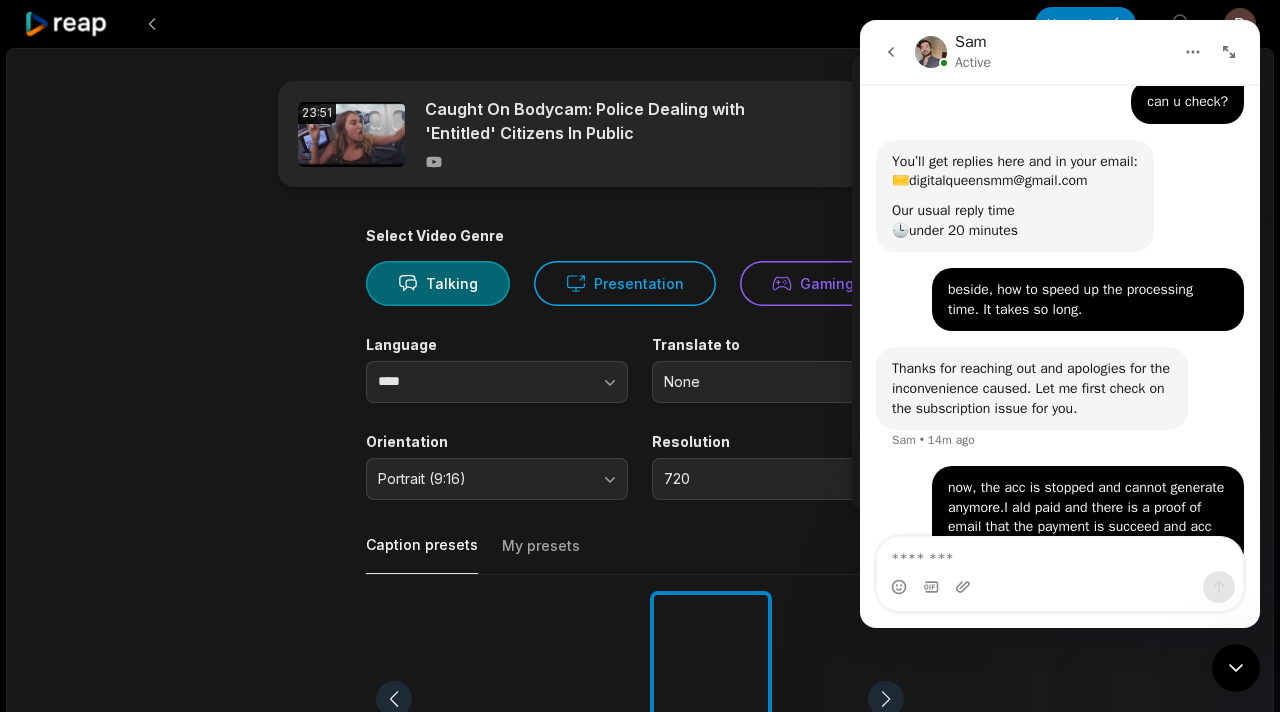 scroll, scrollTop: 184, scrollLeft: 0, axis: vertical 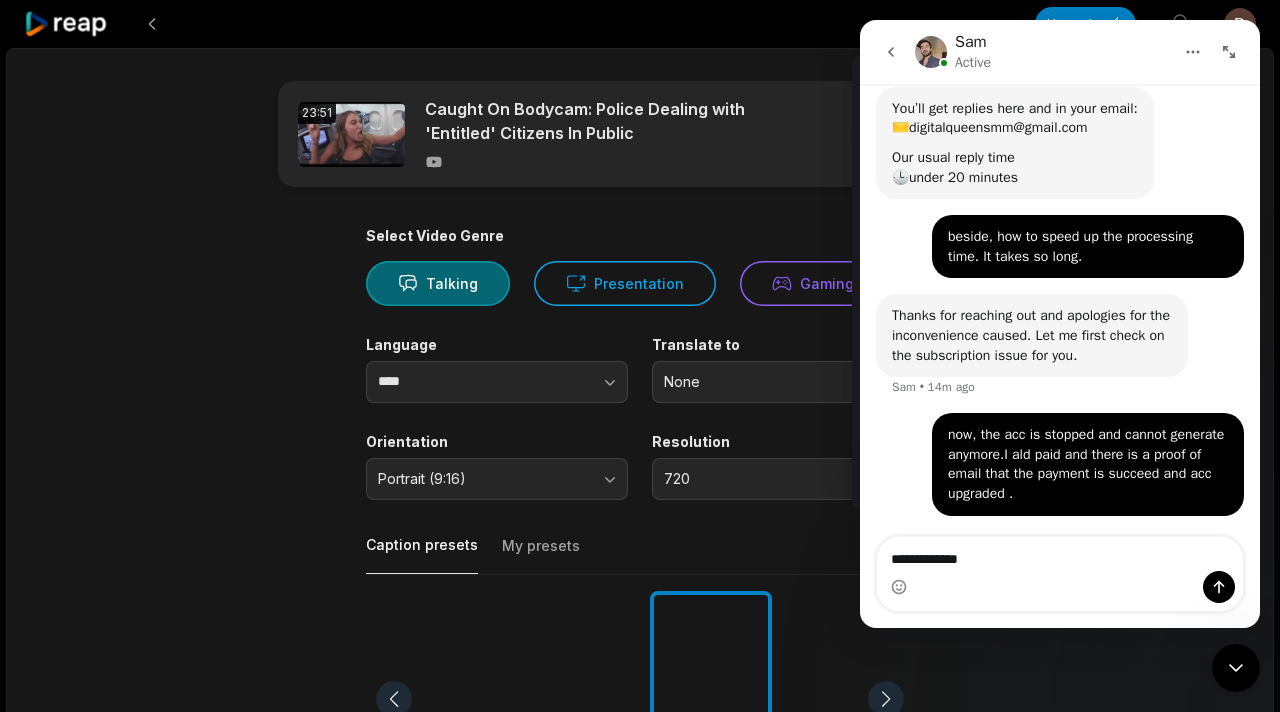 type on "**********" 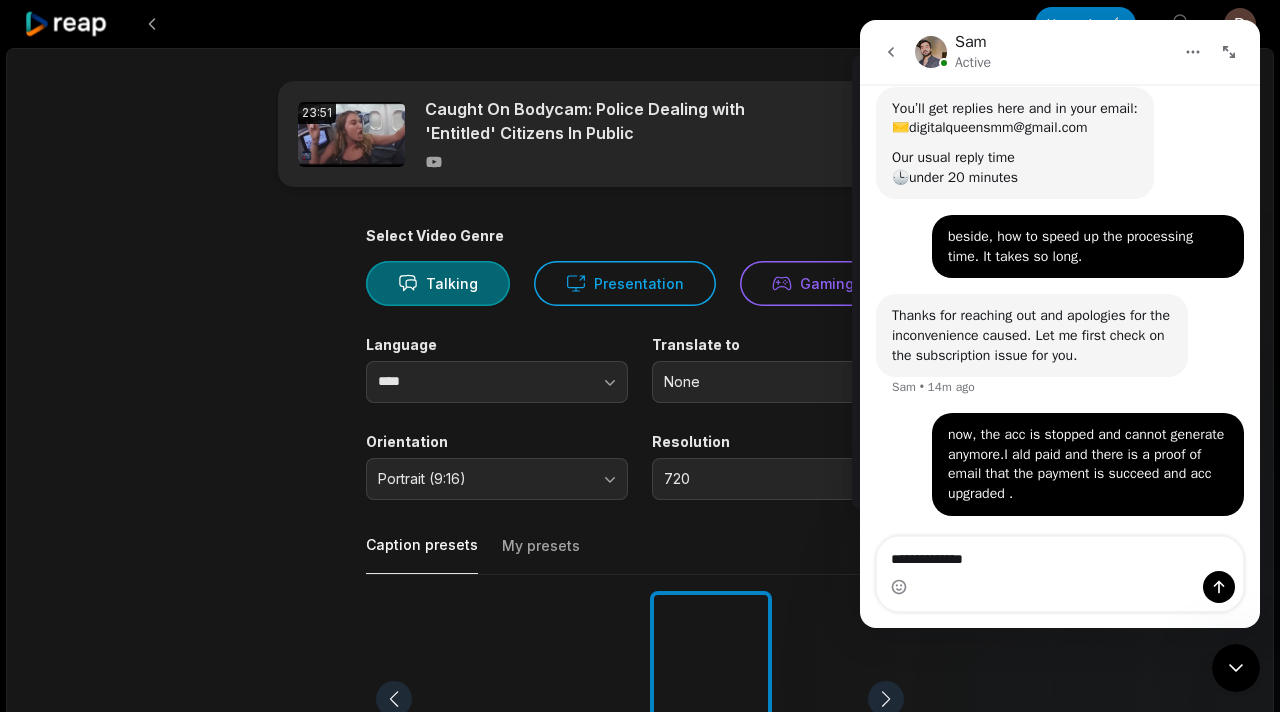 type 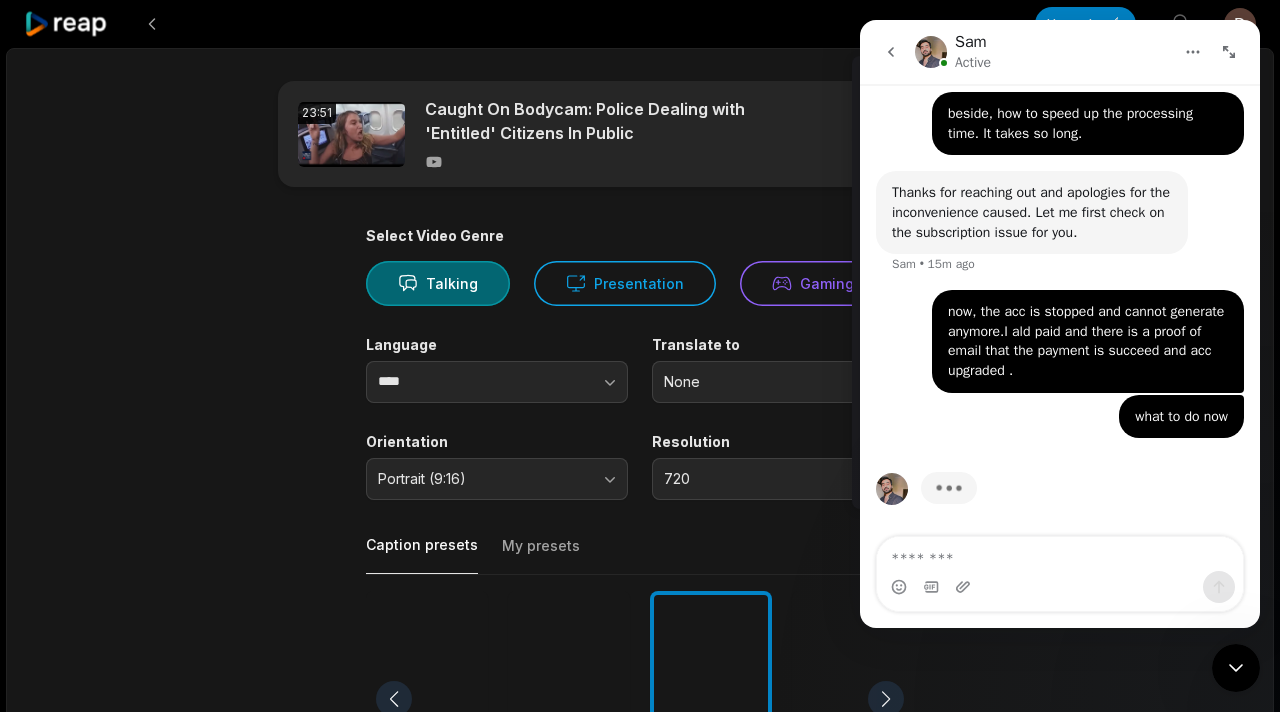 scroll, scrollTop: 230, scrollLeft: 0, axis: vertical 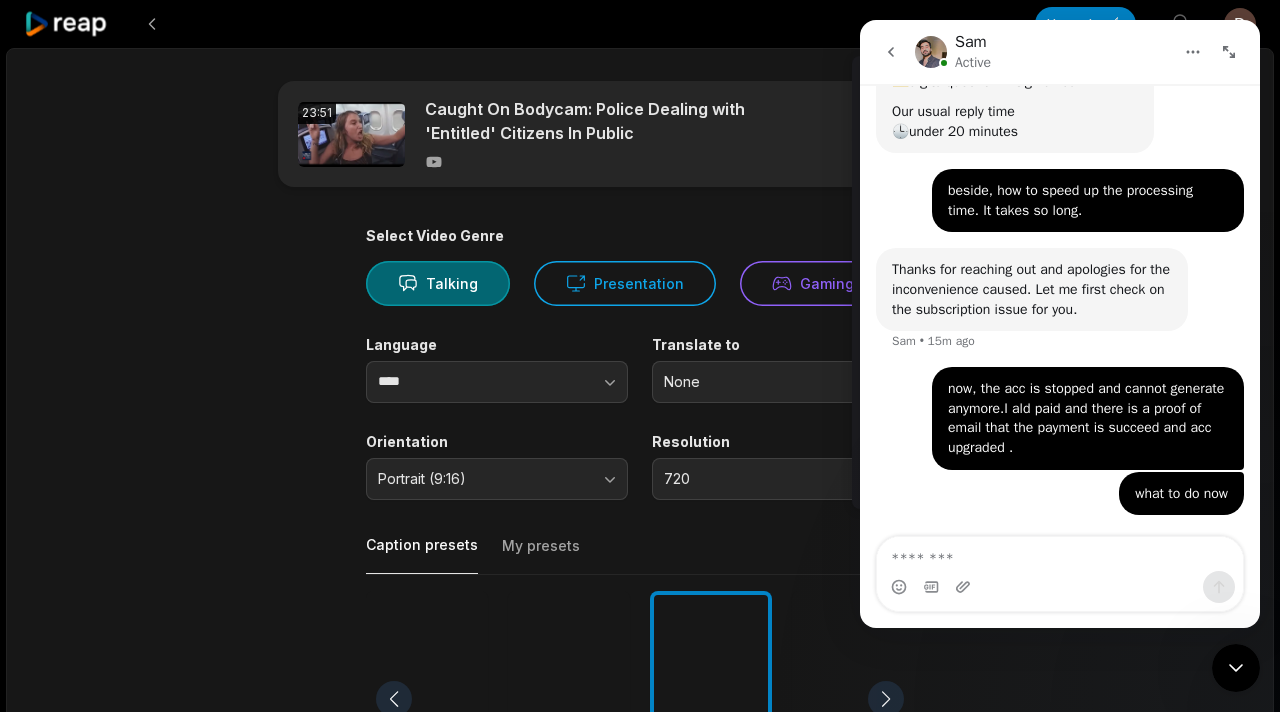 click on "23:51 Caught On Bodycam: Police Dealing with 'Entitled' Citizens In Public Get Clips" at bounding box center [640, 134] 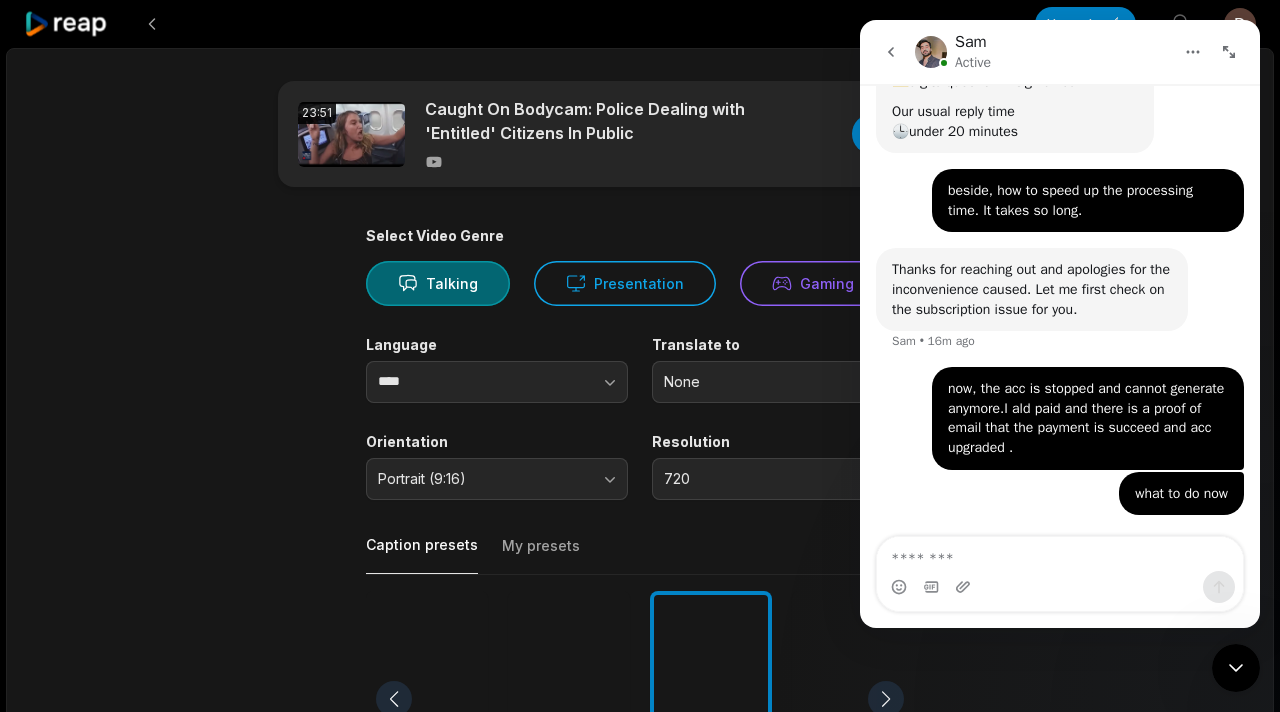click at bounding box center (1229, 52) 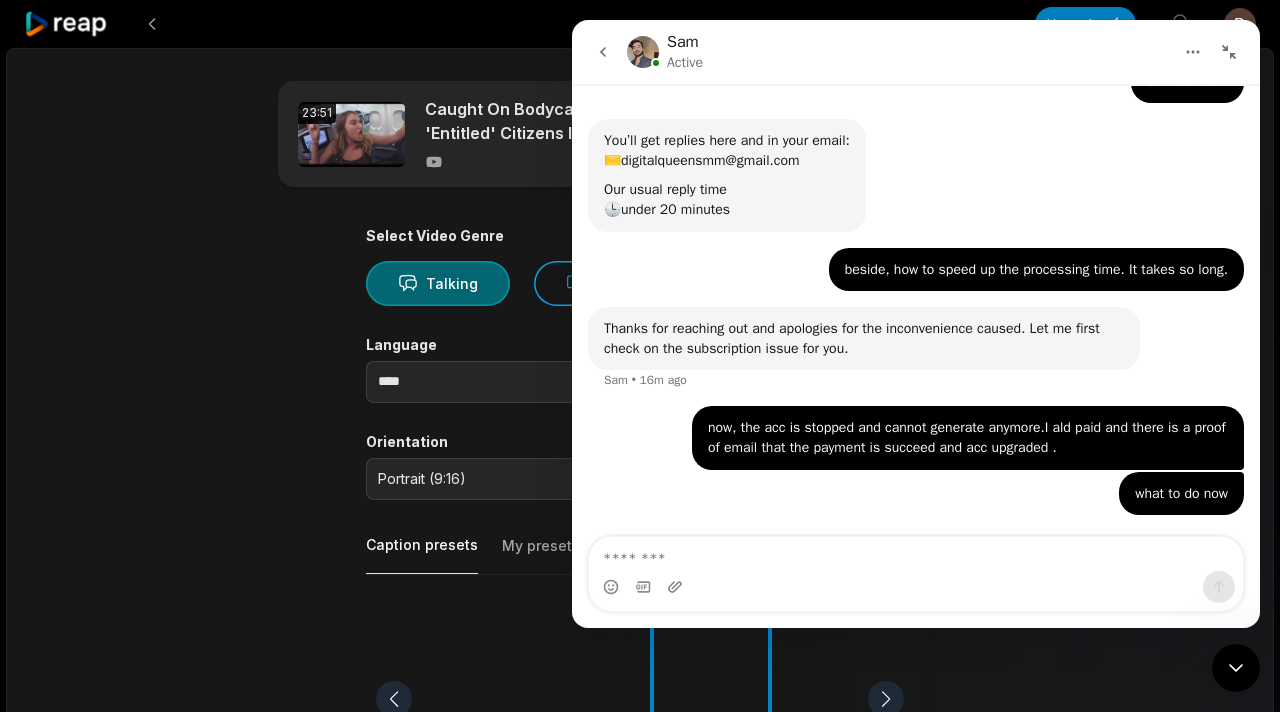 scroll, scrollTop: 132, scrollLeft: 0, axis: vertical 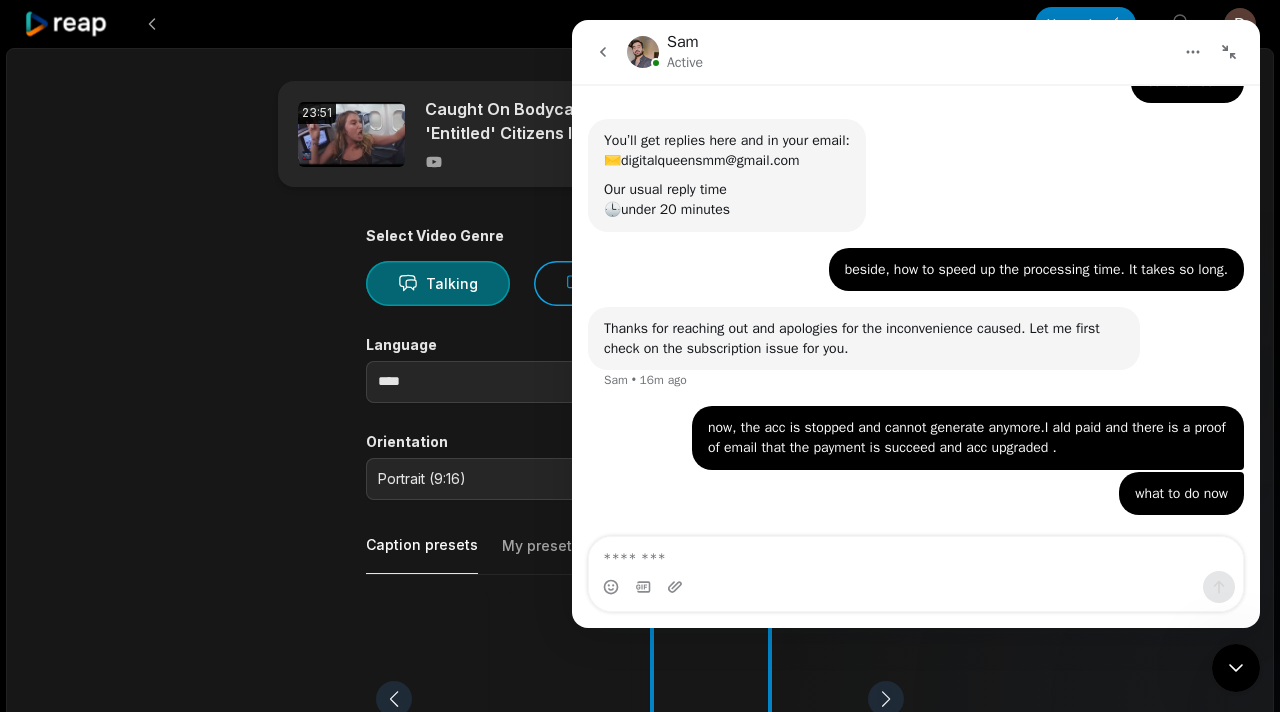 click on "23:51 Caught On Bodycam: Police Dealing with 'Entitled' Citizens In Public Get Clips Select Video Genre Talking Presentation Gaming Language **** Translate to None Orientation Portrait (9:16) Resolution 720 Caption presets My presets Deep Diver Popping Beasty YC Playdate Pet Zen More Presets Processing Time Frame 02:19 22:16 Auto Clip Length <30s 30s-60s 60s-90s 90s-3min Clip Topics (optional) Add specific topics that you want AI to clip from the video." at bounding box center (640, 693) 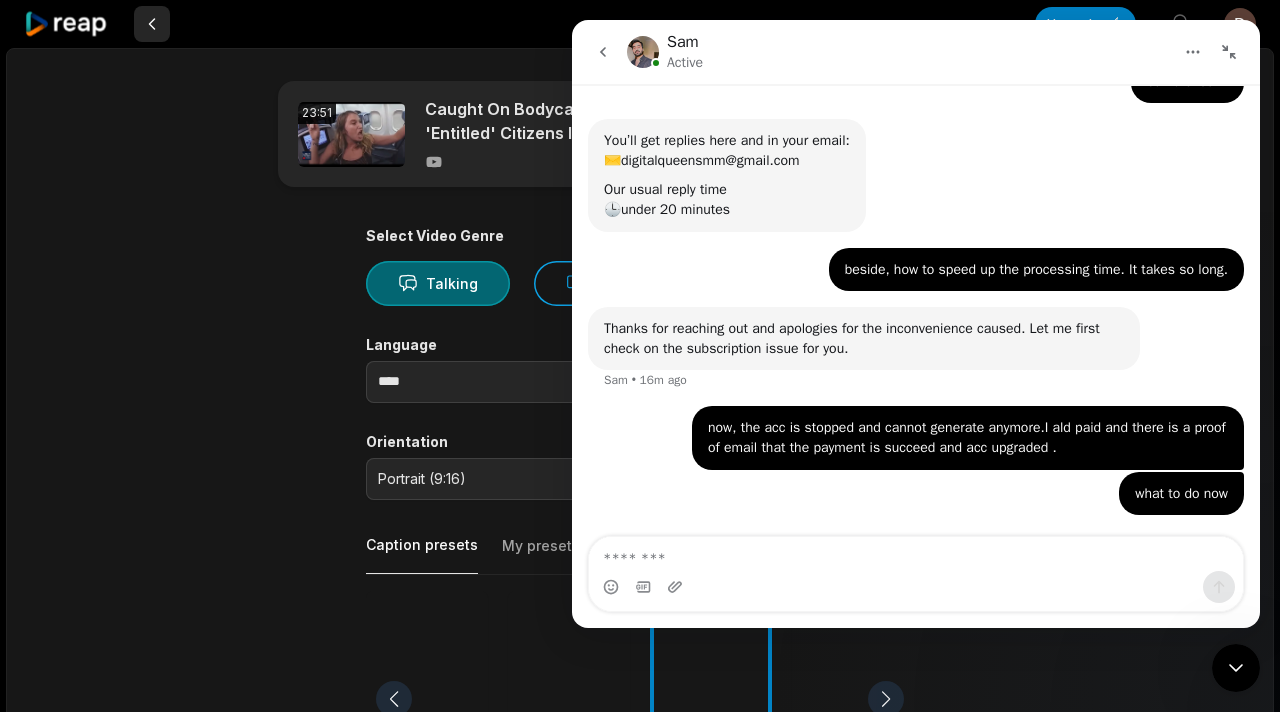 click at bounding box center [152, 24] 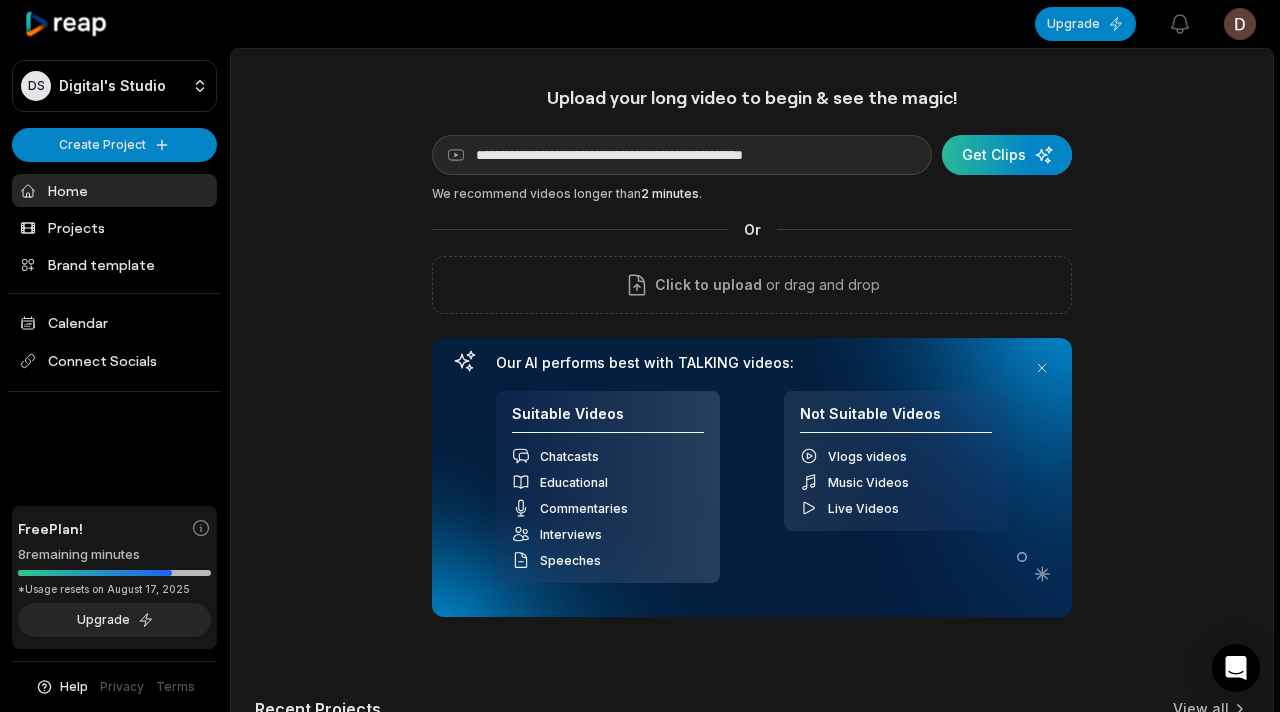 scroll, scrollTop: 0, scrollLeft: 0, axis: both 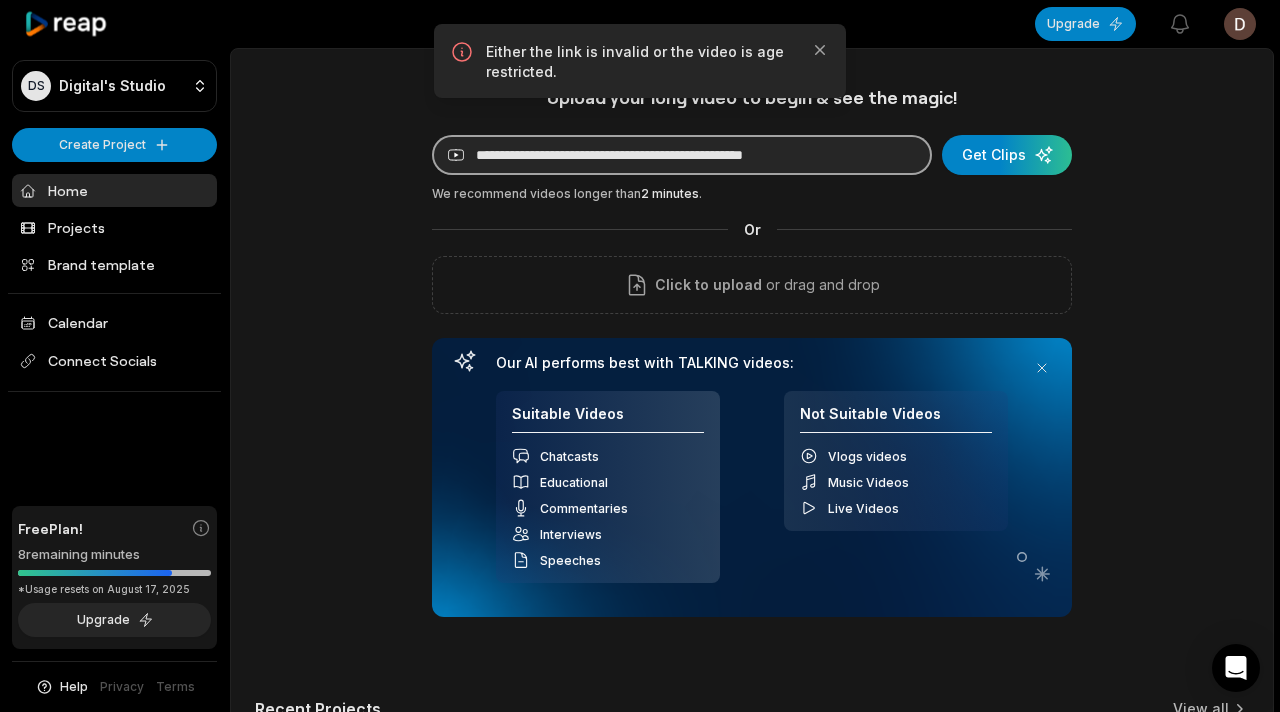 click on "**********" at bounding box center [682, 155] 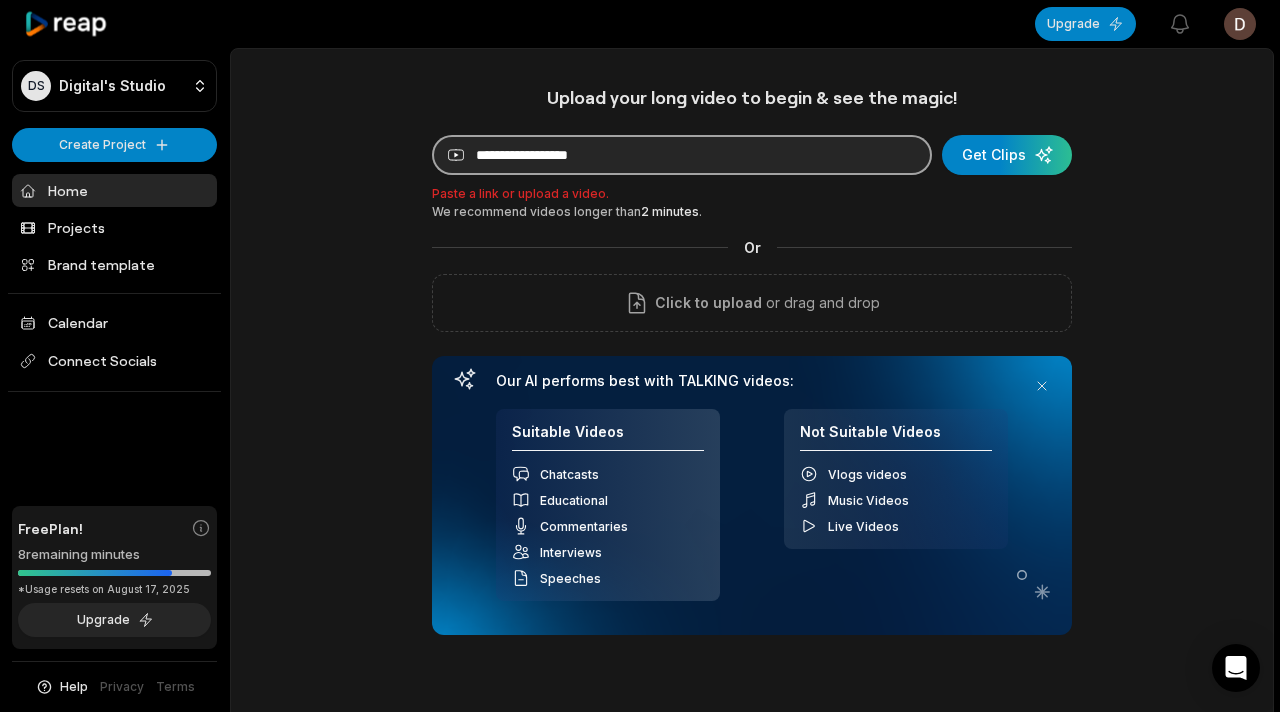 click at bounding box center (682, 155) 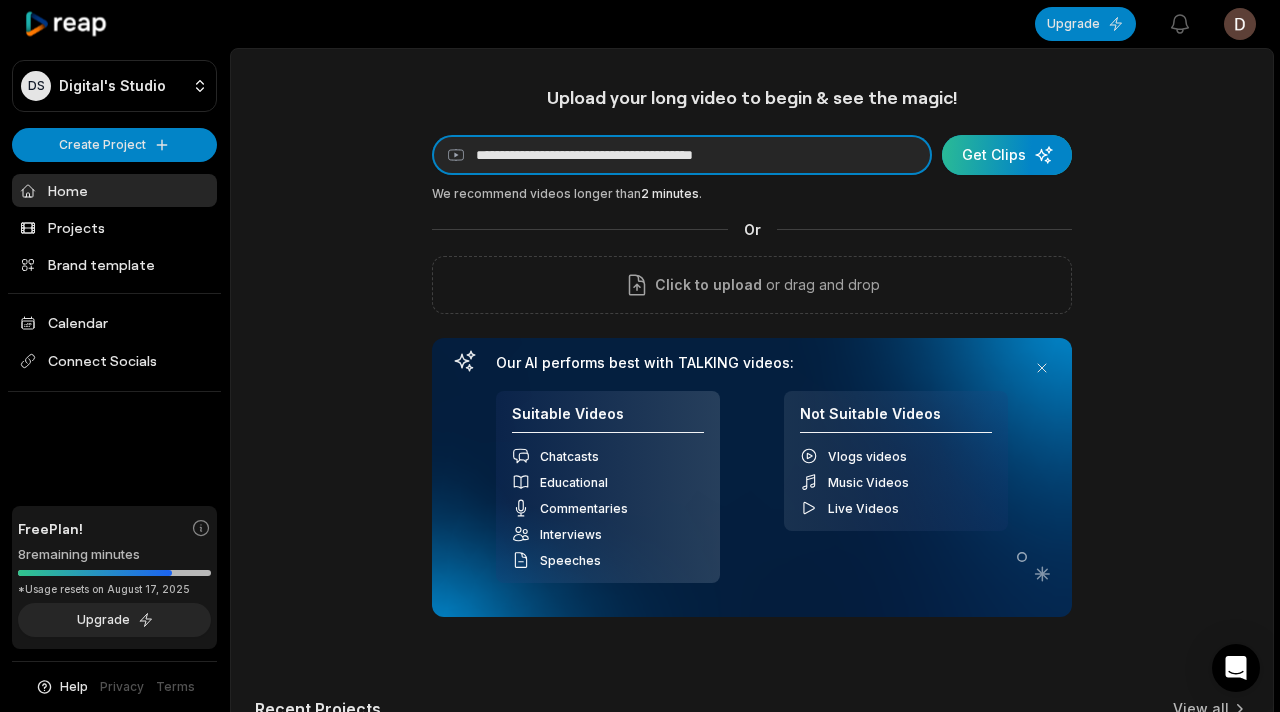 type on "**********" 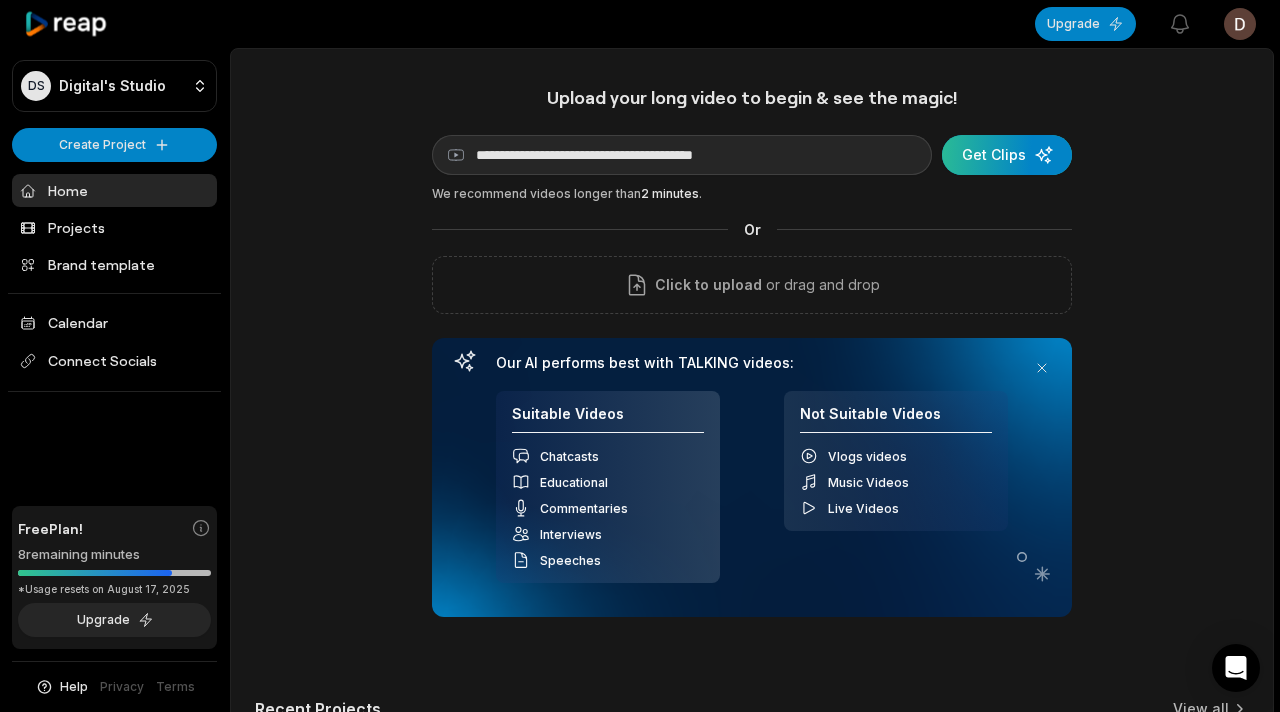 click at bounding box center [1007, 155] 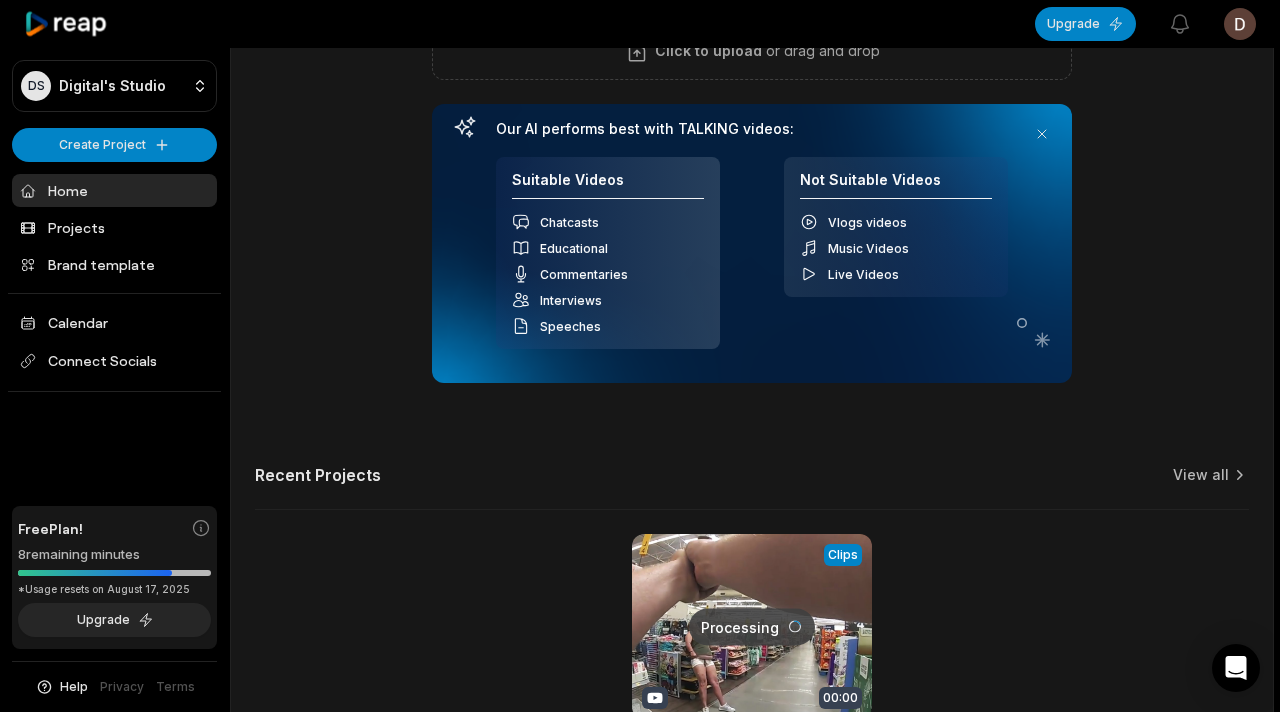 scroll, scrollTop: 0, scrollLeft: 0, axis: both 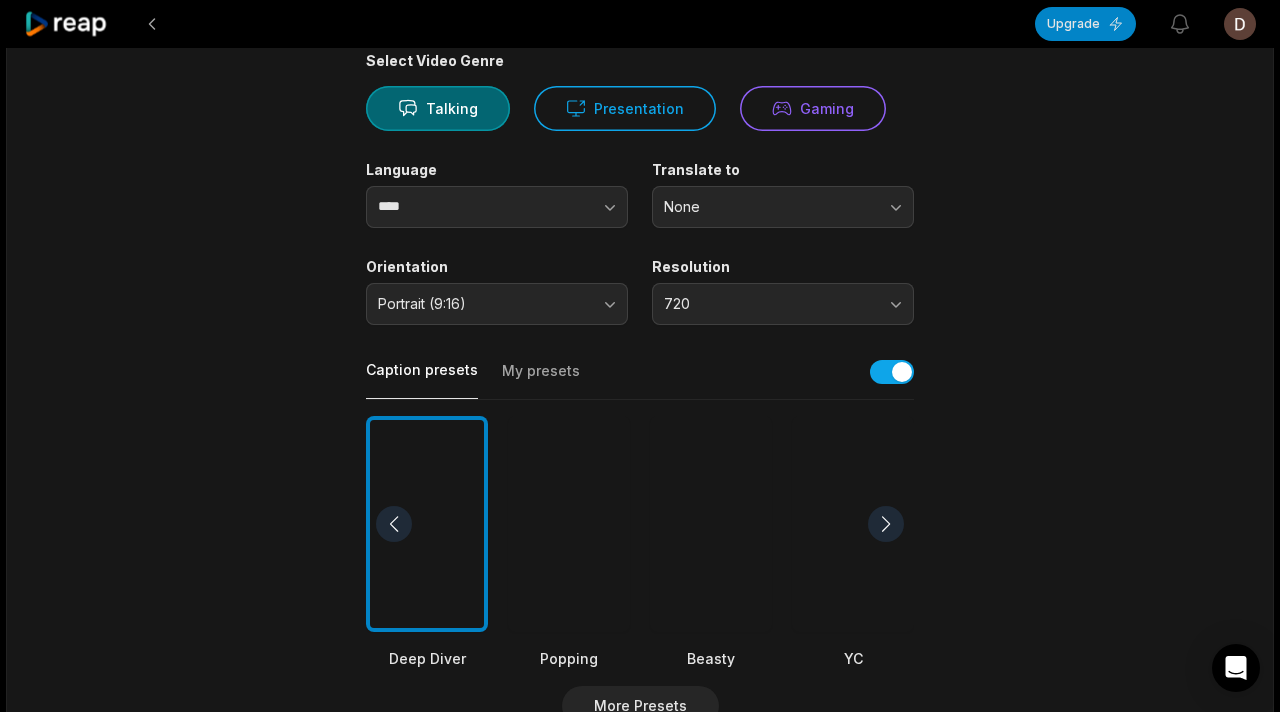 click at bounding box center (711, 524) 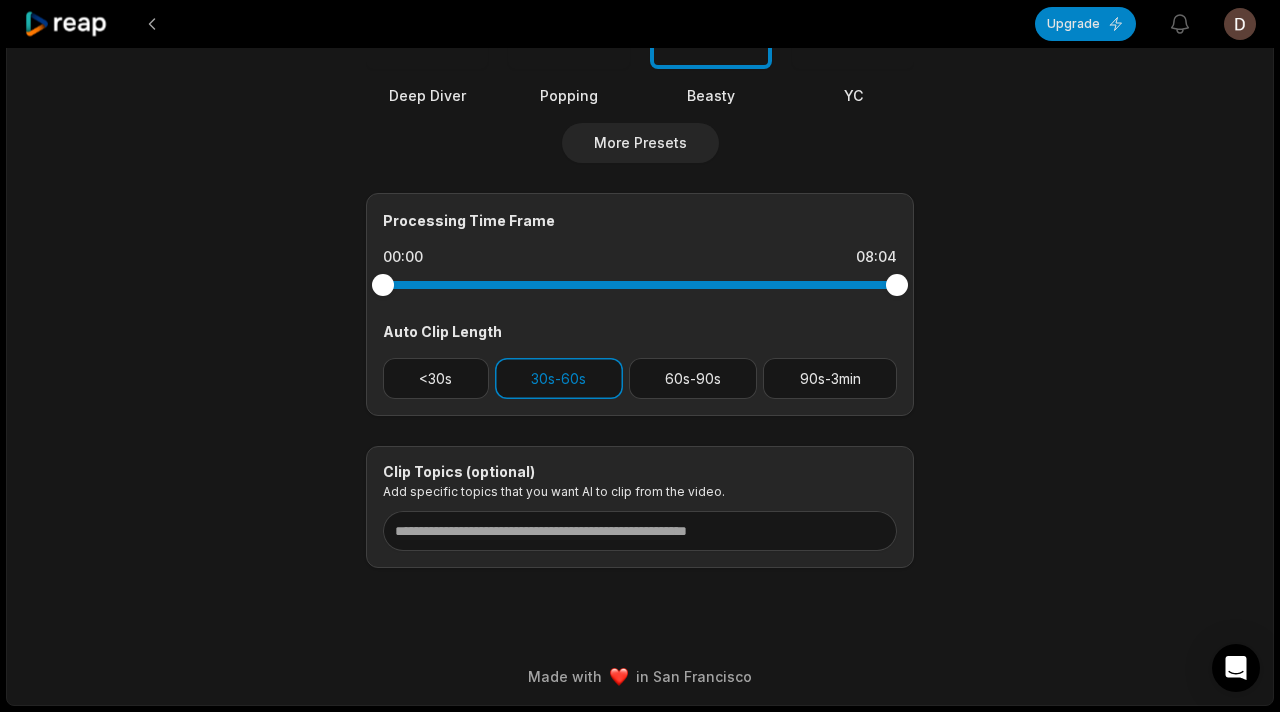 scroll, scrollTop: 31, scrollLeft: 0, axis: vertical 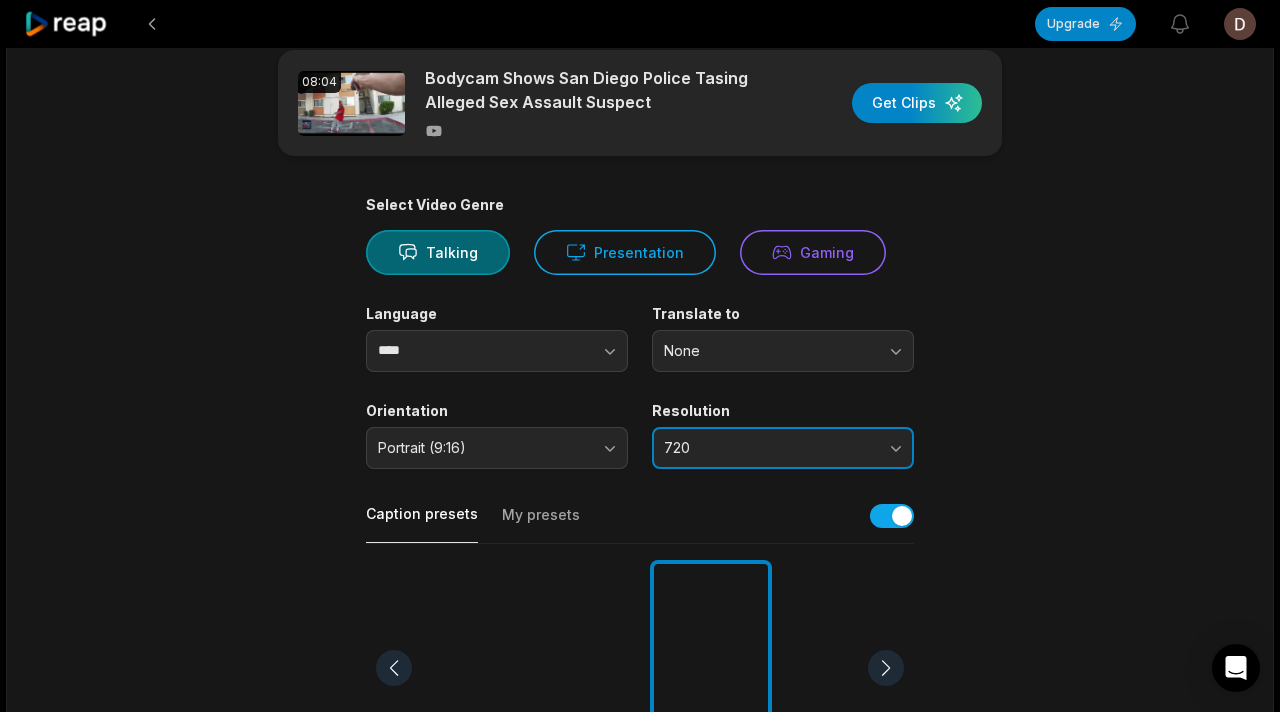 click on "720" at bounding box center [783, 448] 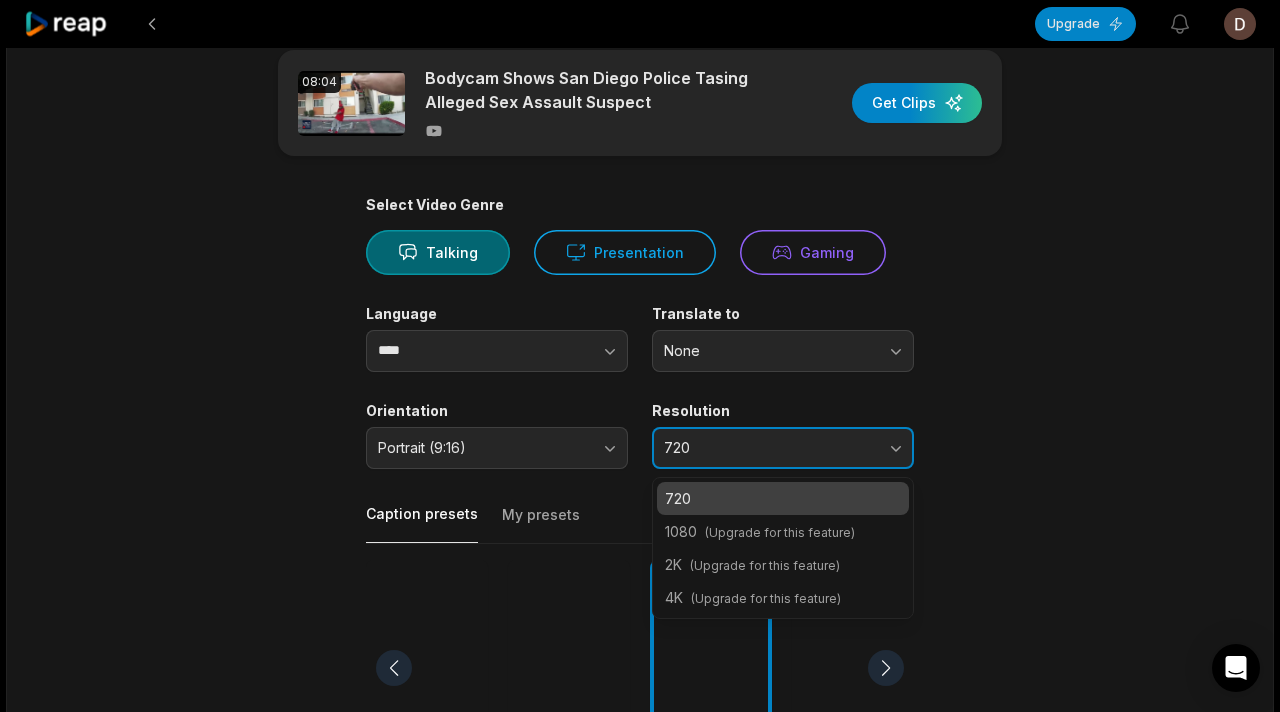 click on "720" at bounding box center [783, 448] 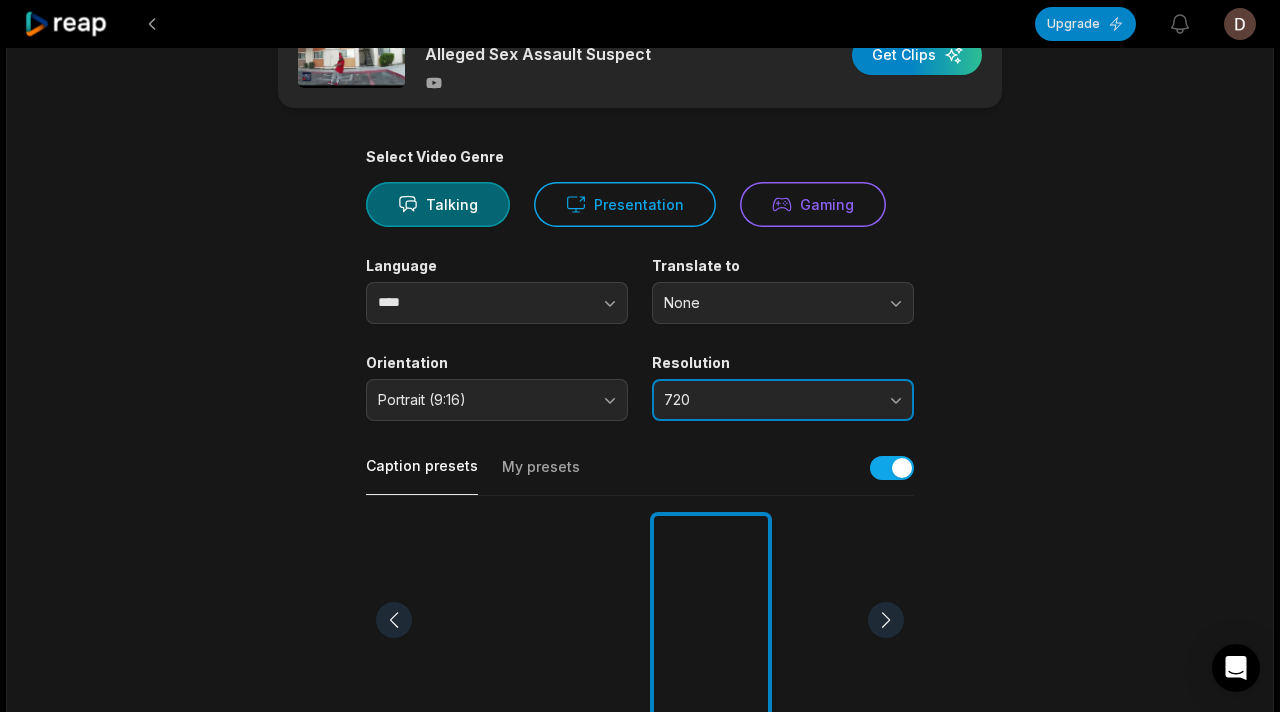 scroll, scrollTop: 555, scrollLeft: 0, axis: vertical 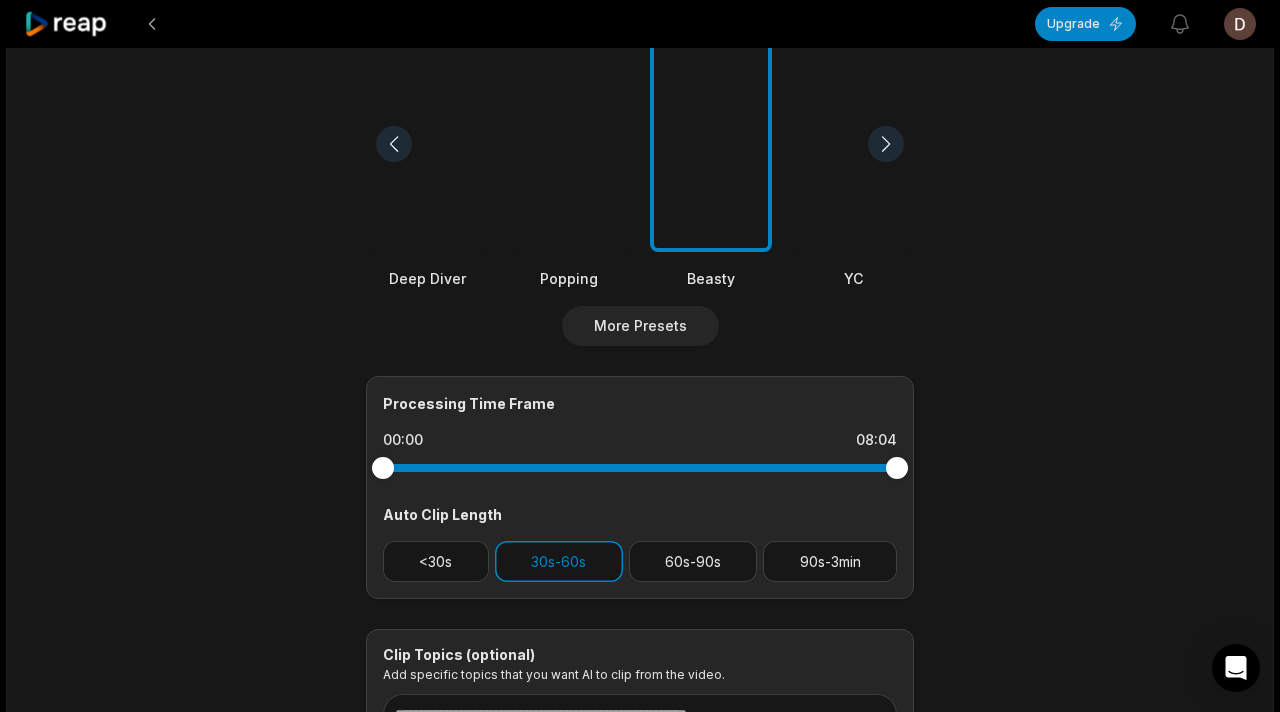 click at bounding box center [640, 468] 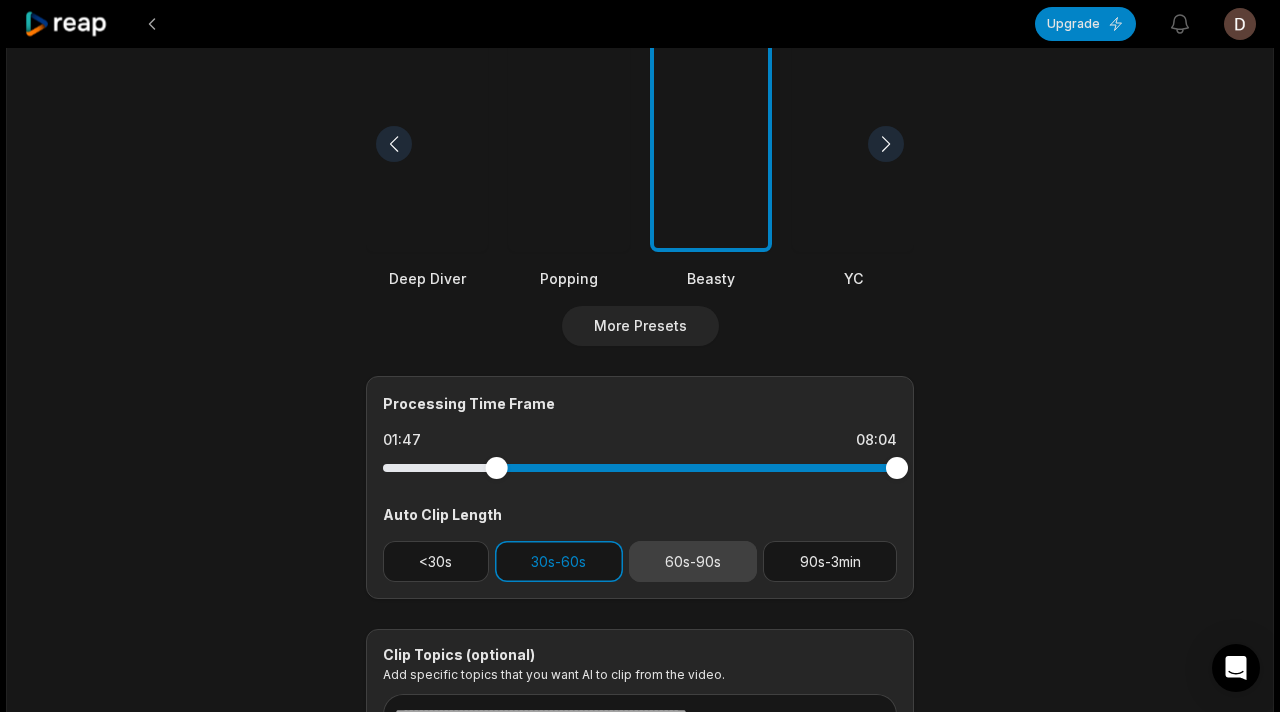 click on "60s-90s" at bounding box center [693, 561] 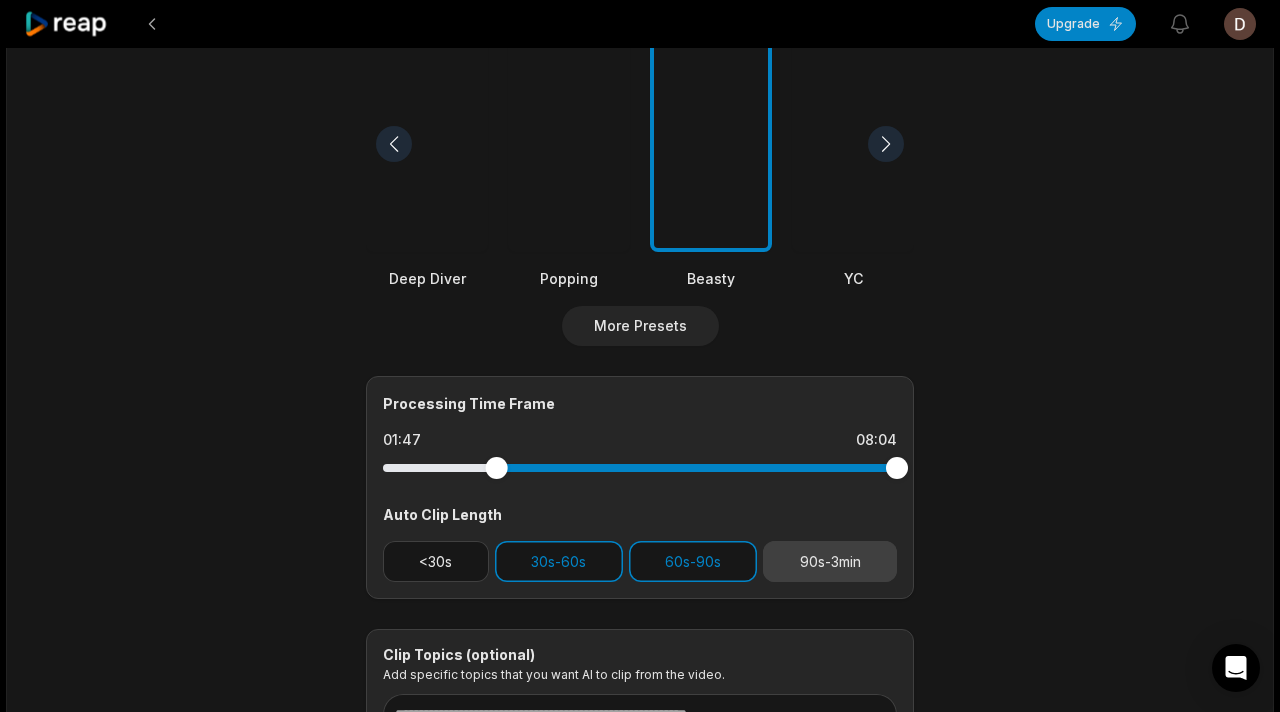 click on "90s-3min" at bounding box center (830, 561) 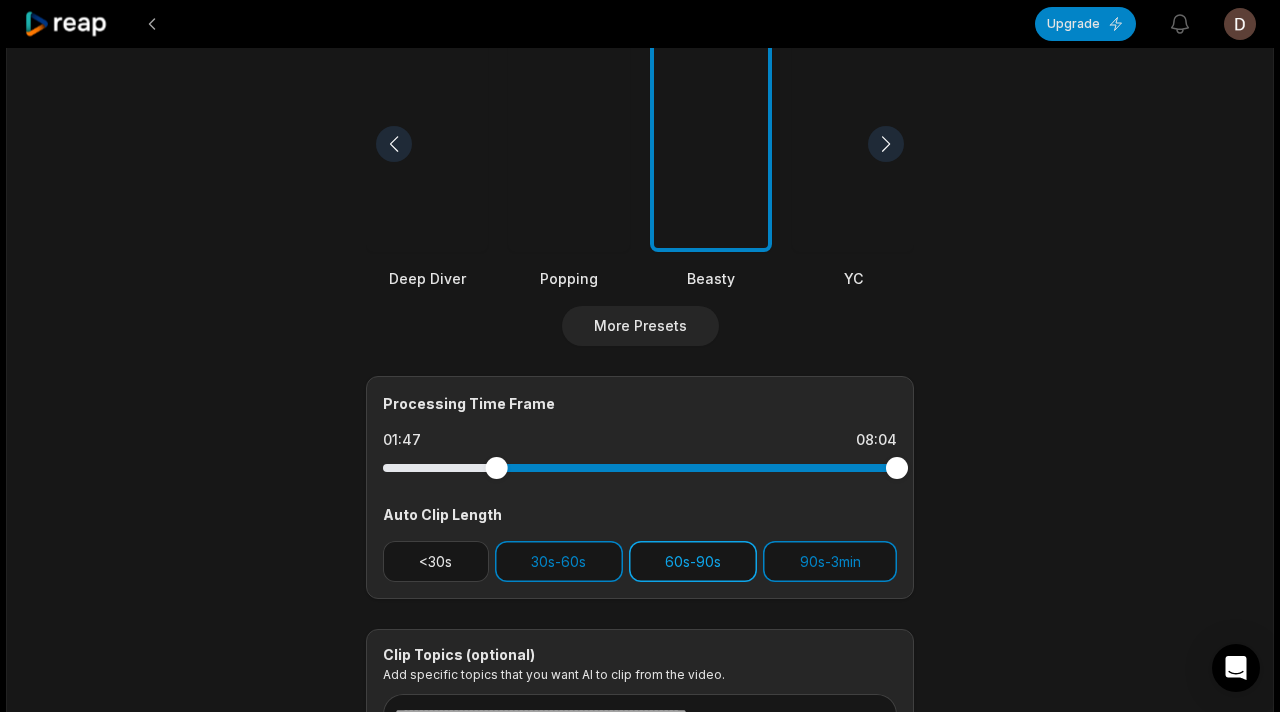 click on "60s-90s" at bounding box center (693, 561) 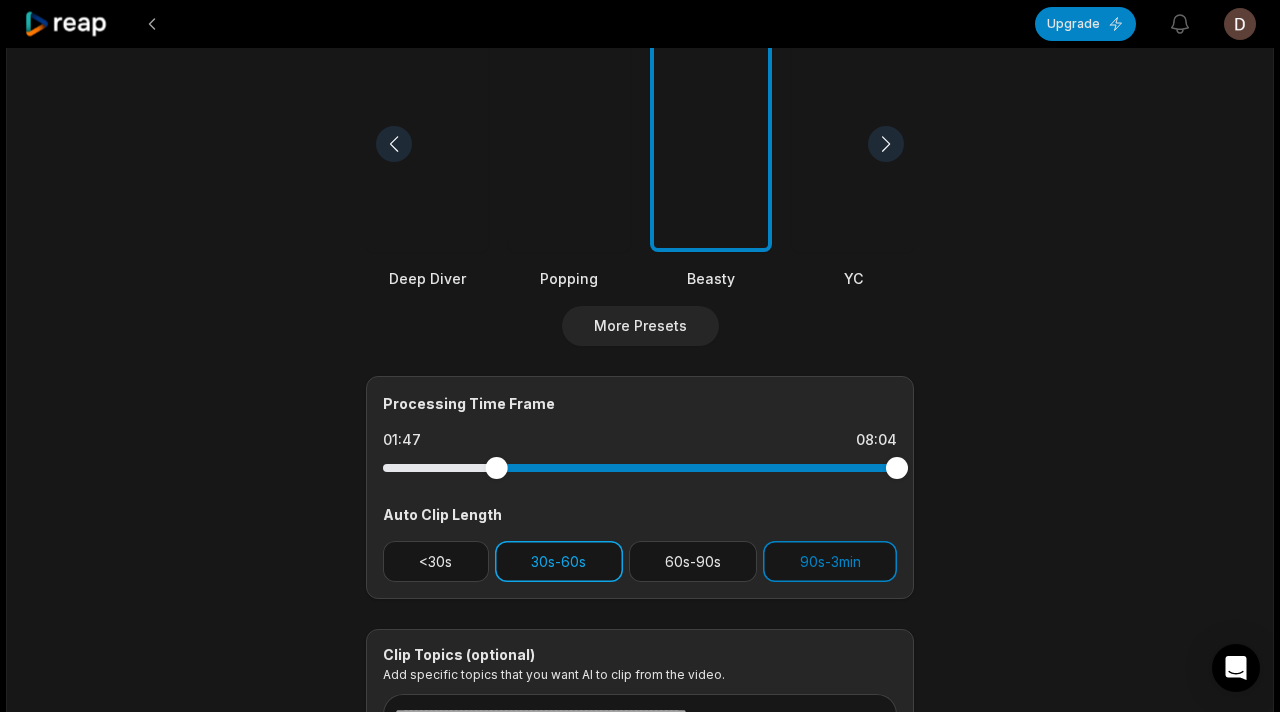 click on "30s-60s" at bounding box center [559, 561] 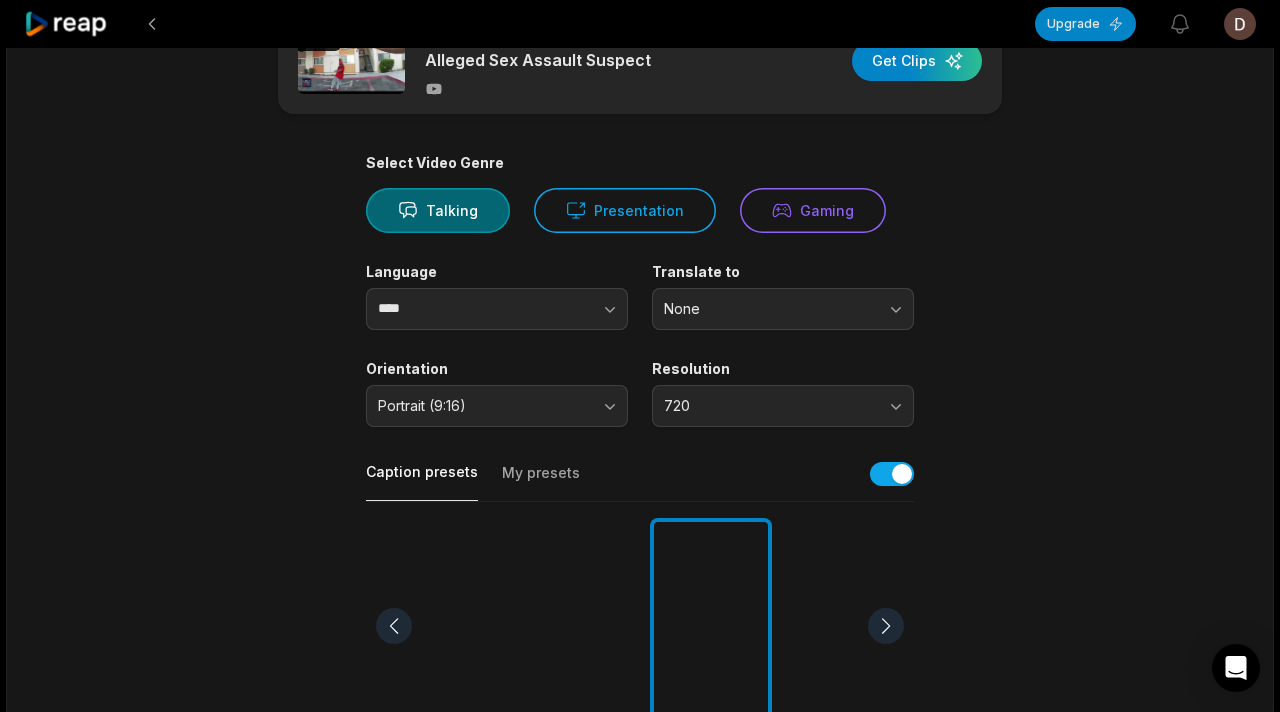 scroll, scrollTop: 738, scrollLeft: 0, axis: vertical 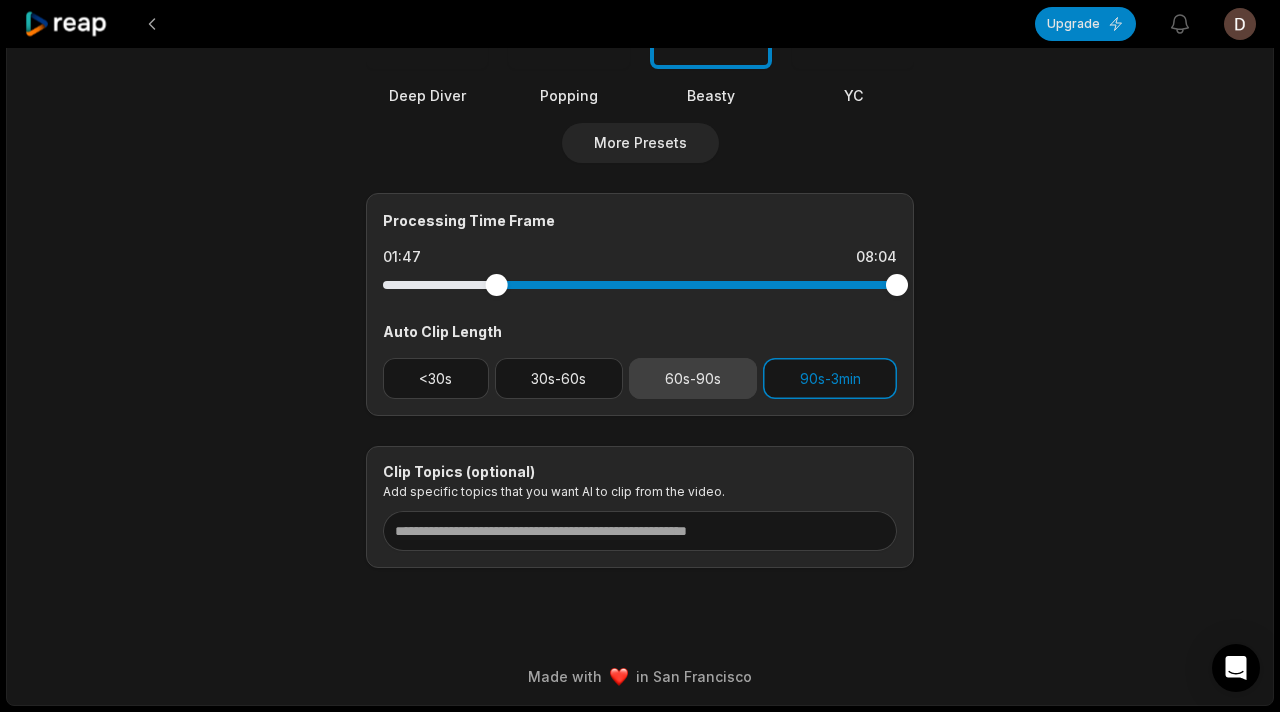 click on "60s-90s" at bounding box center (693, 378) 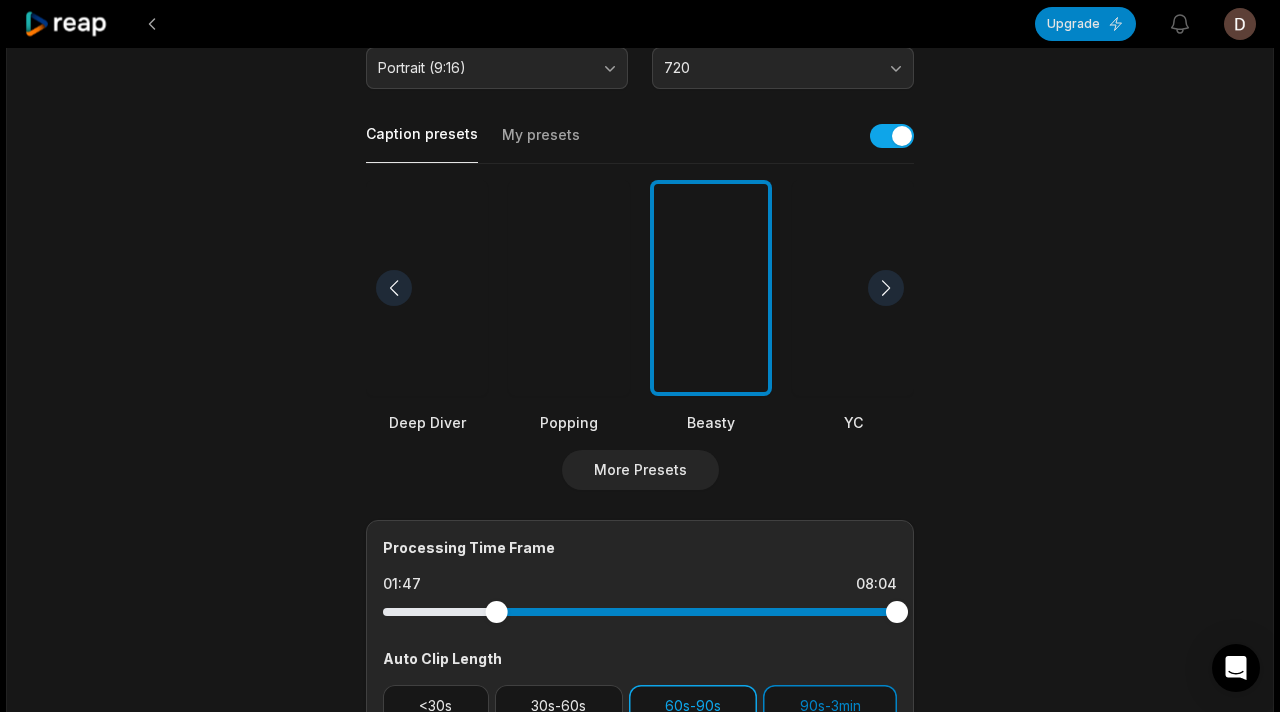 scroll, scrollTop: 0, scrollLeft: 0, axis: both 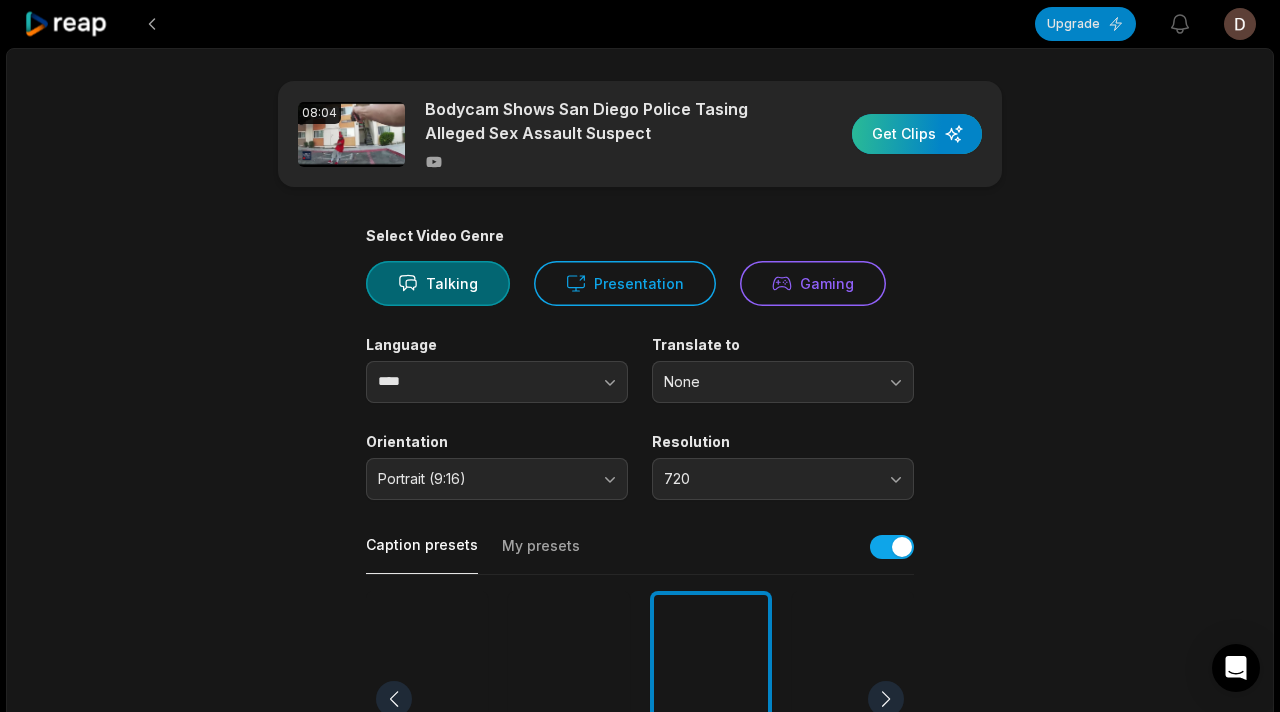 click at bounding box center (917, 134) 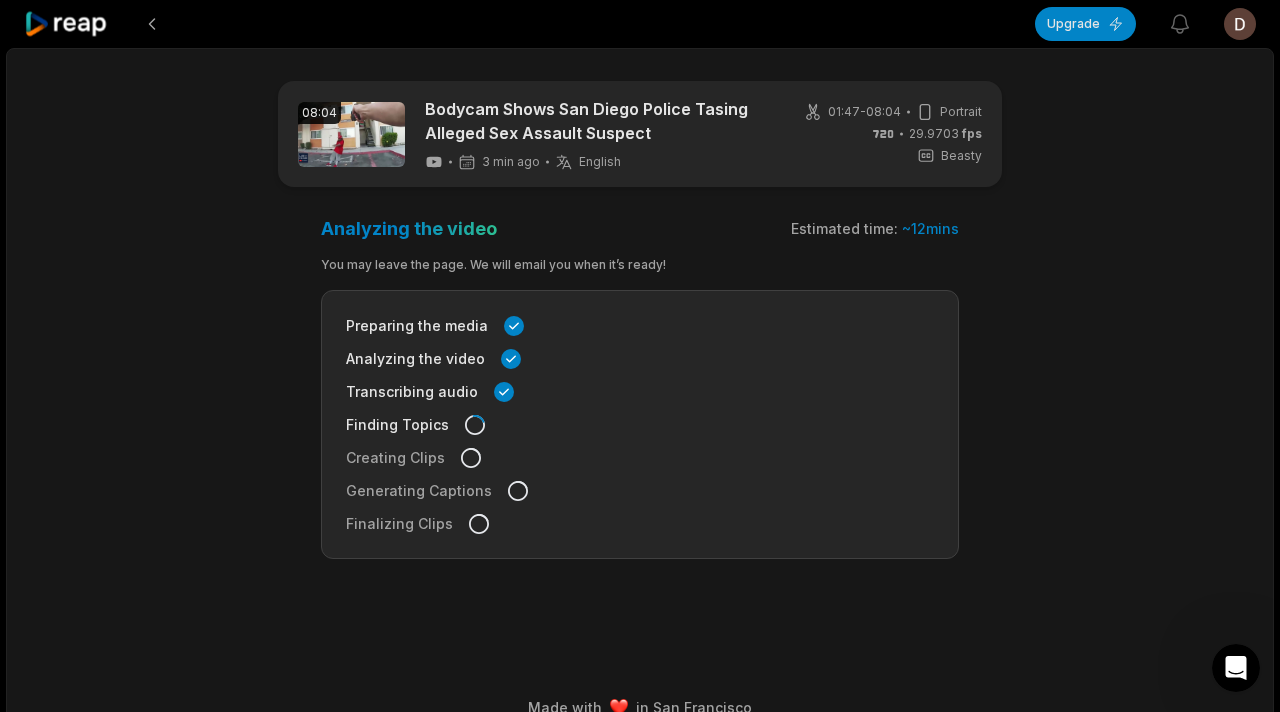 scroll, scrollTop: 0, scrollLeft: 0, axis: both 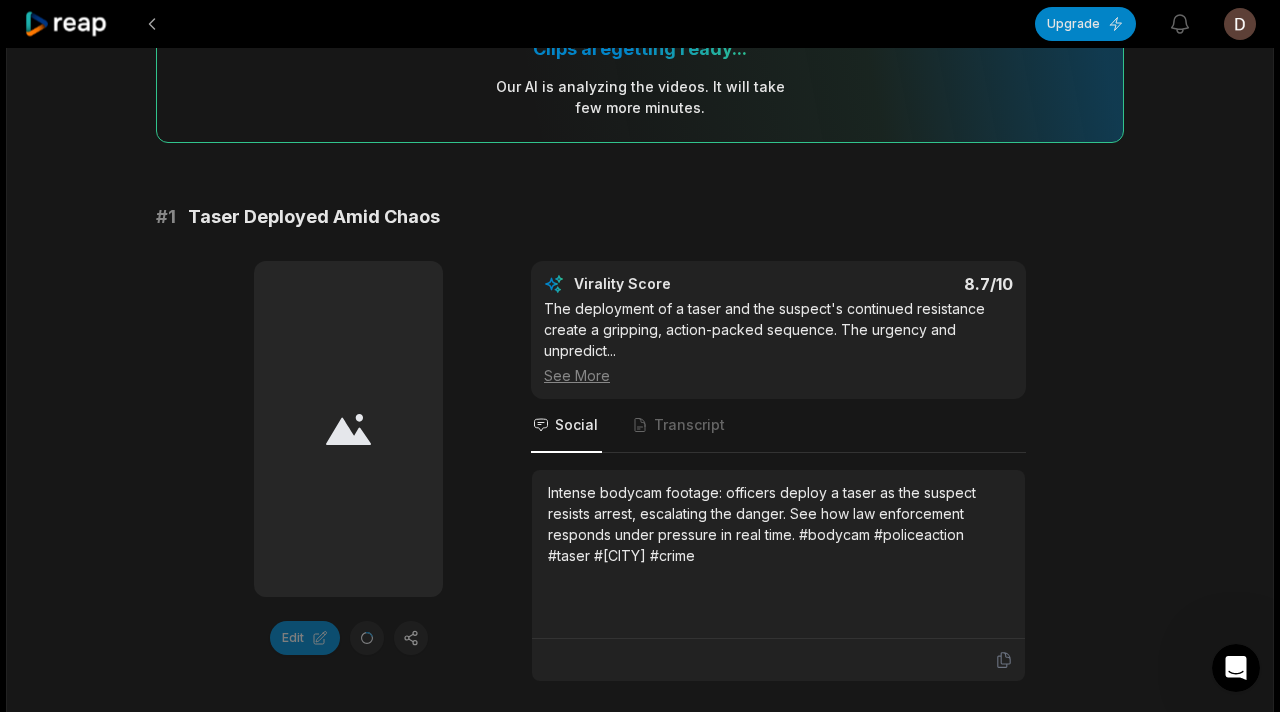 click at bounding box center (778, 660) 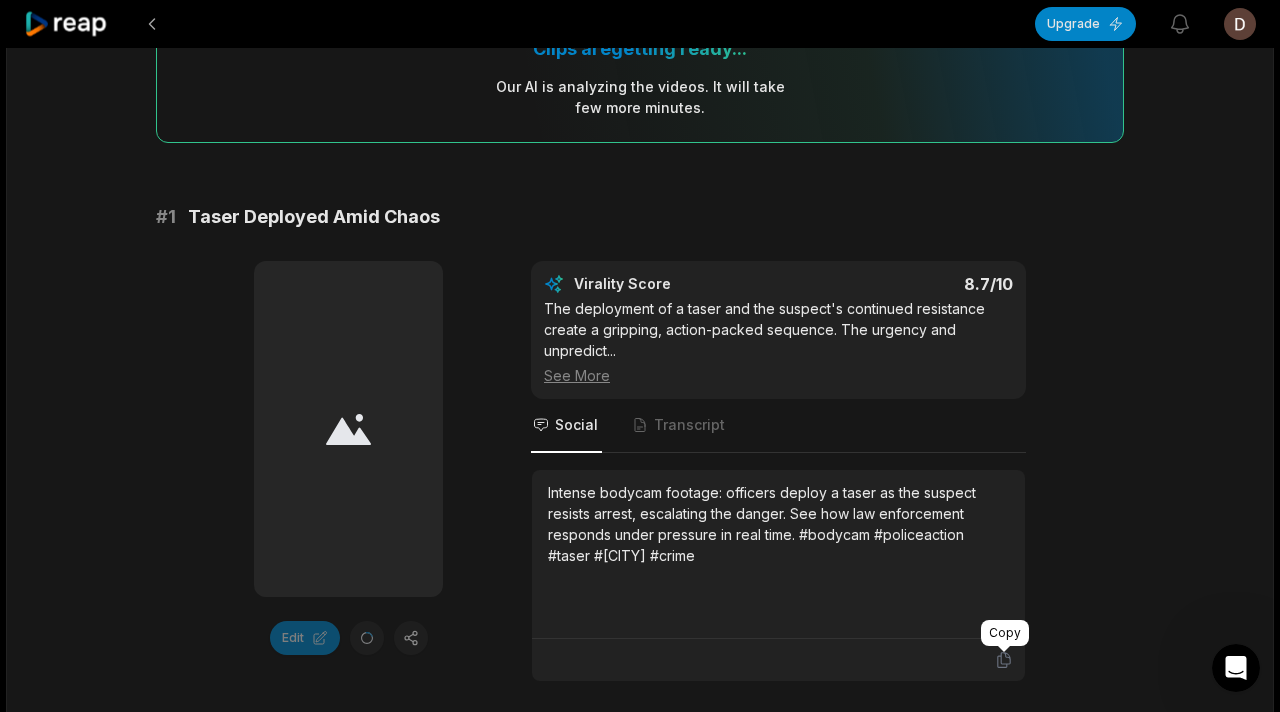 click 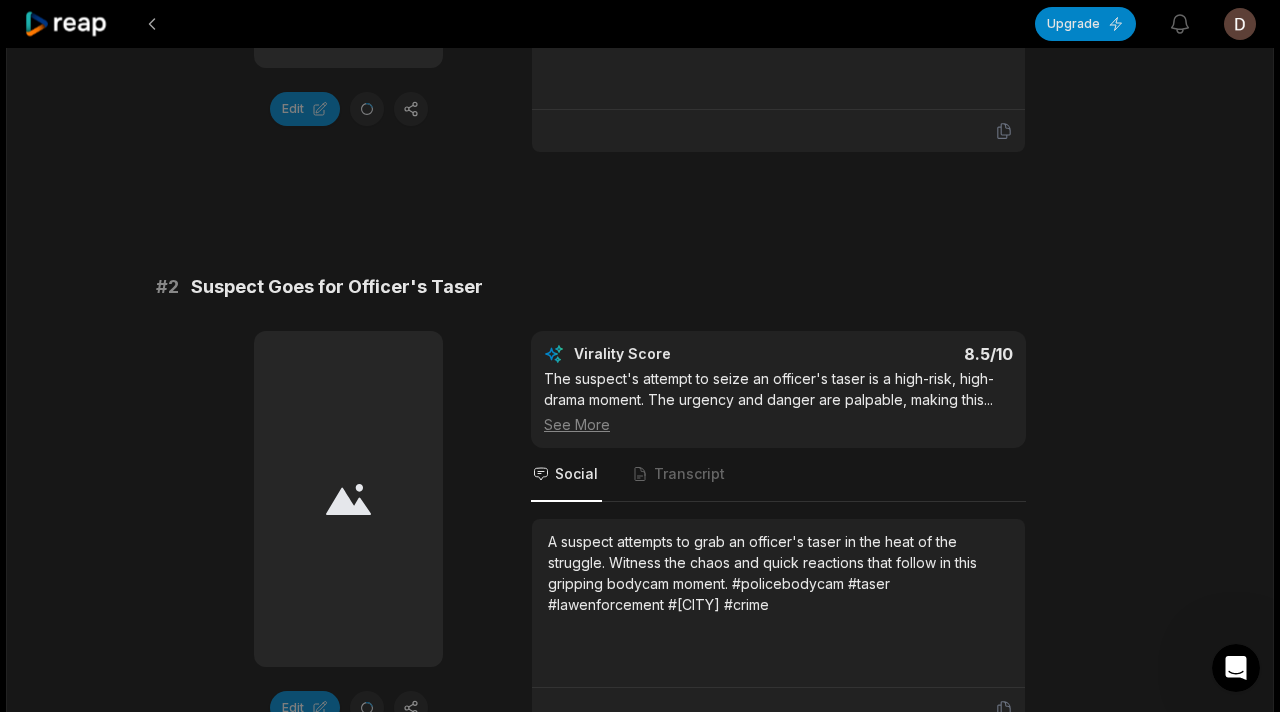 scroll, scrollTop: 989, scrollLeft: 0, axis: vertical 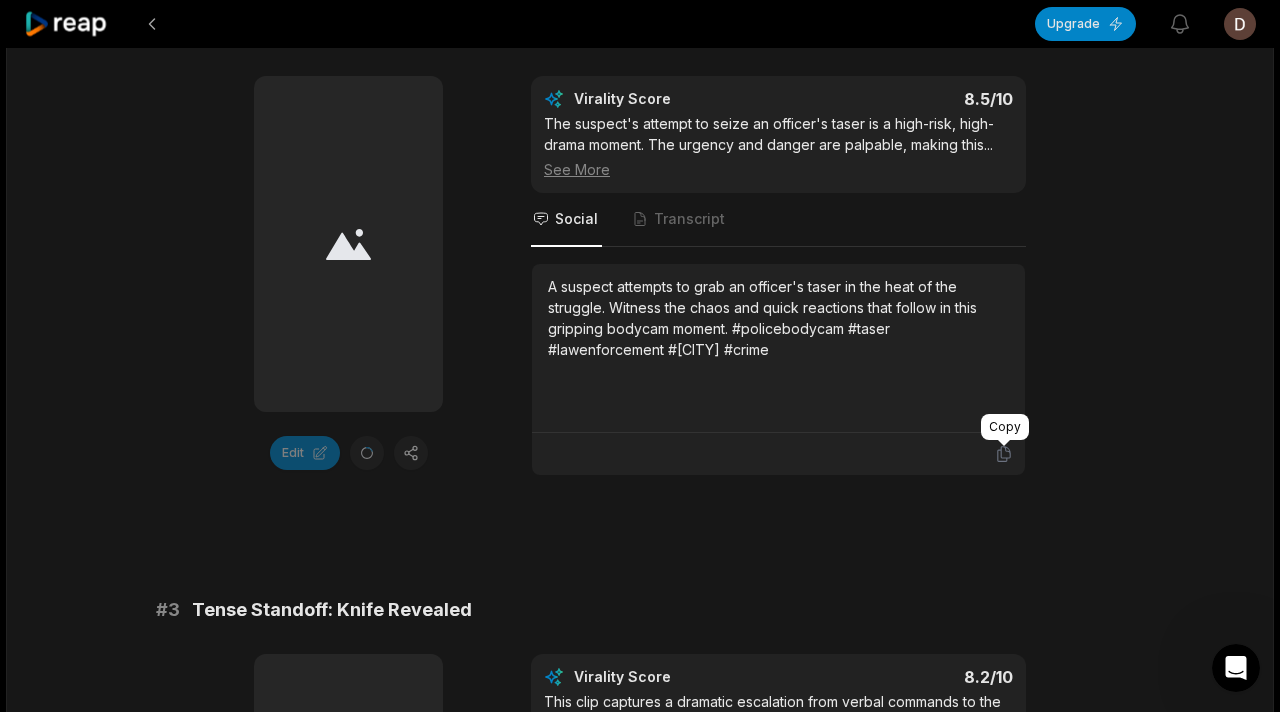 click 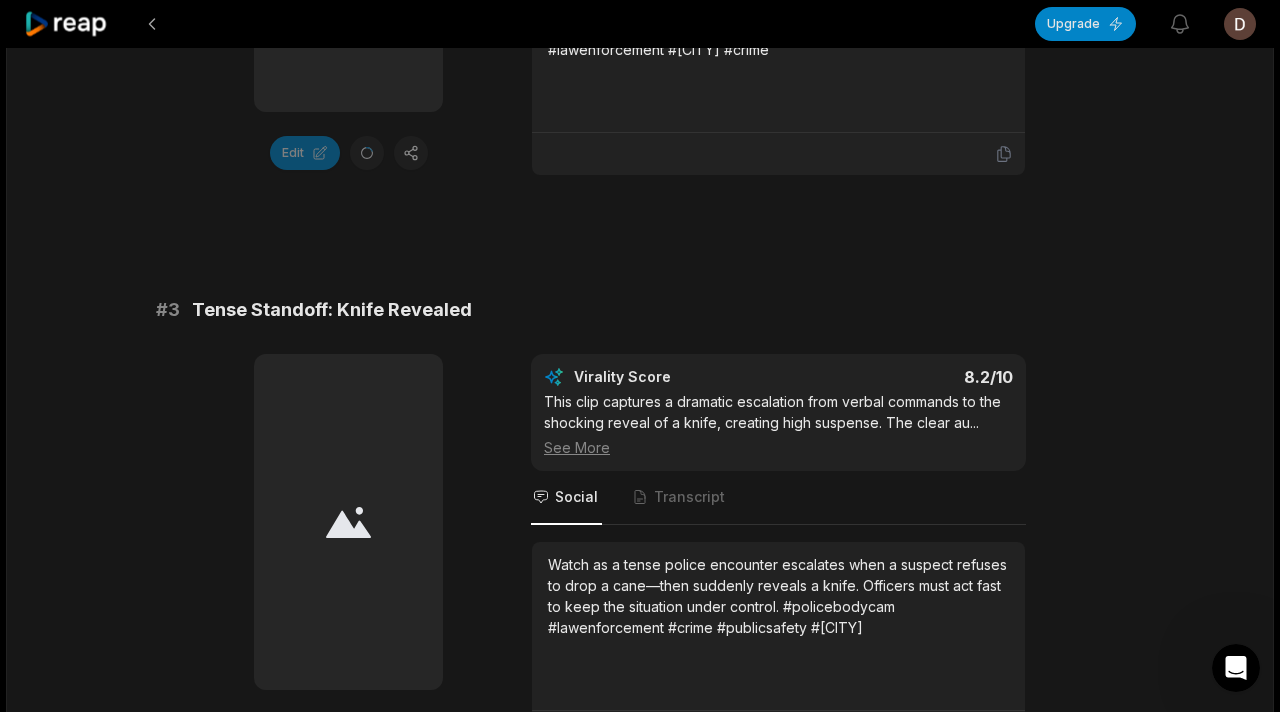 scroll, scrollTop: 1627, scrollLeft: 0, axis: vertical 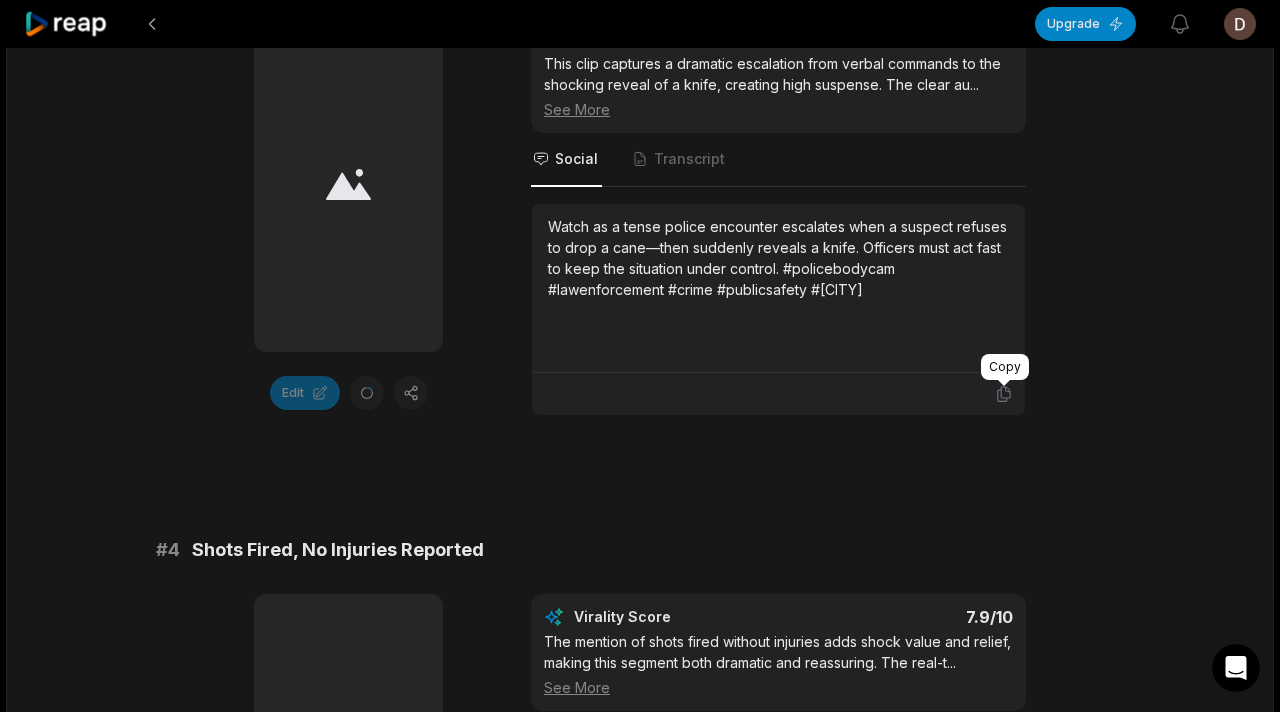 click 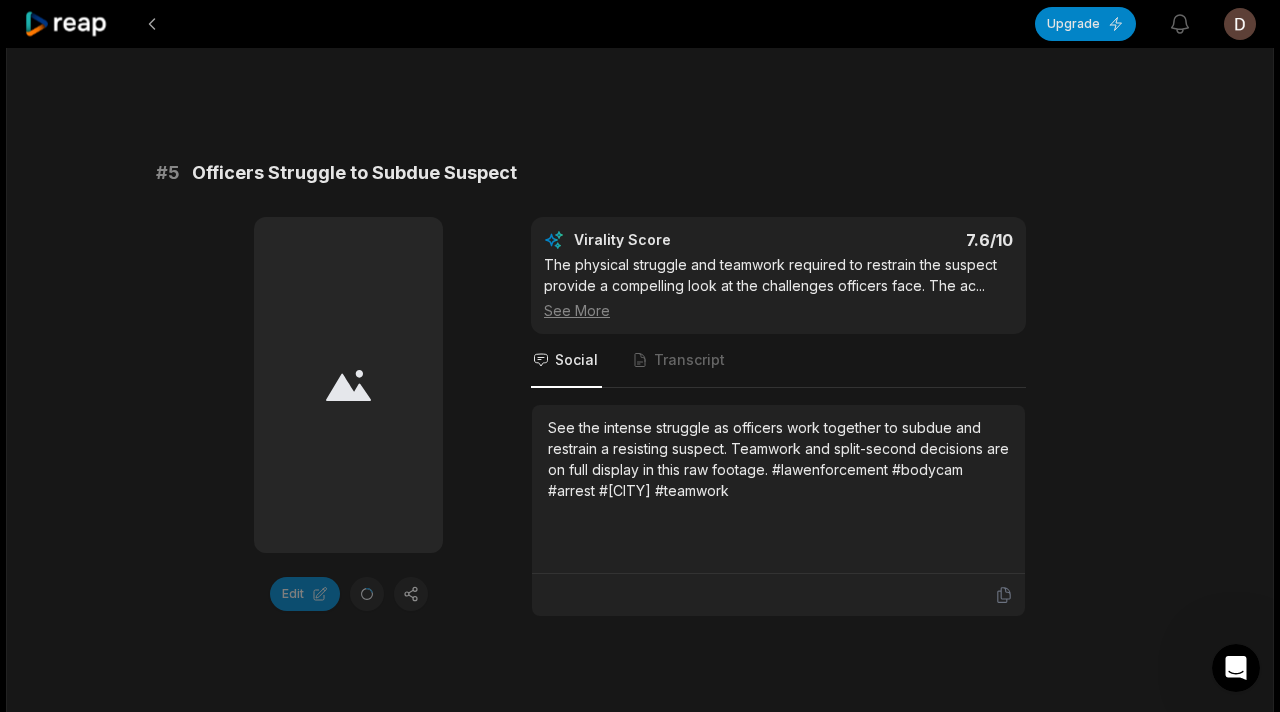 scroll, scrollTop: 2627, scrollLeft: 0, axis: vertical 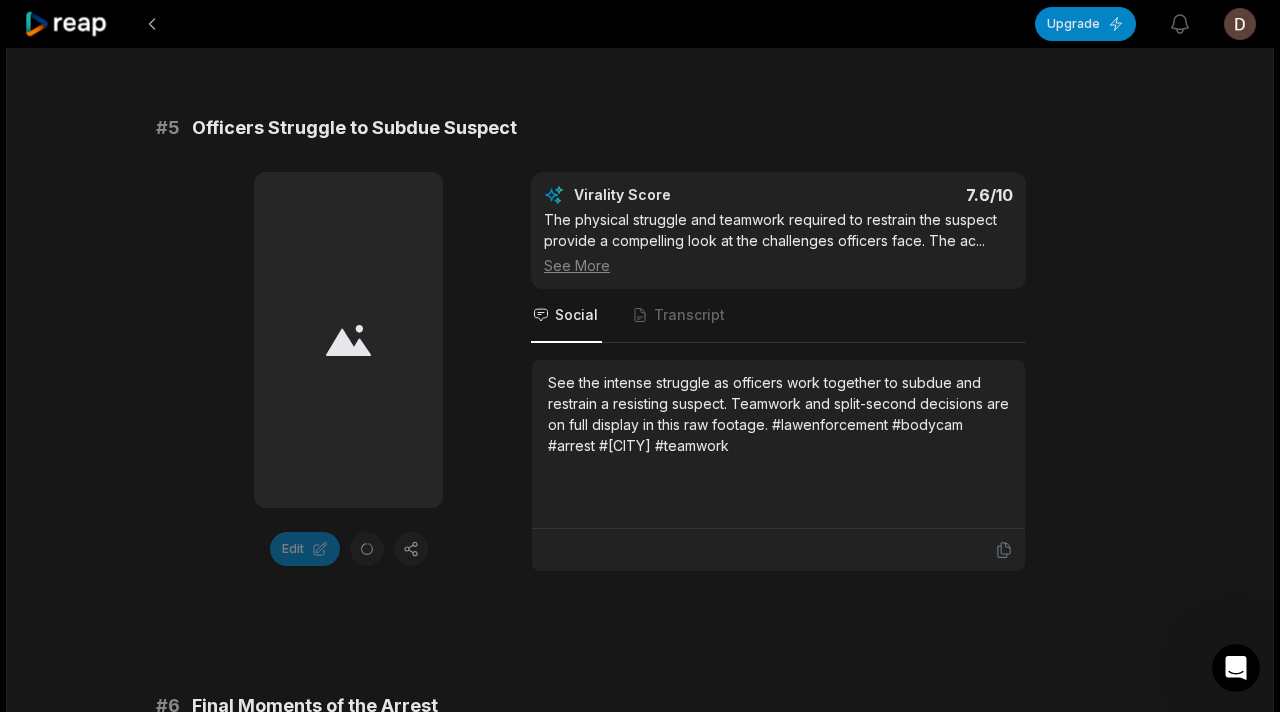 click at bounding box center [778, 550] 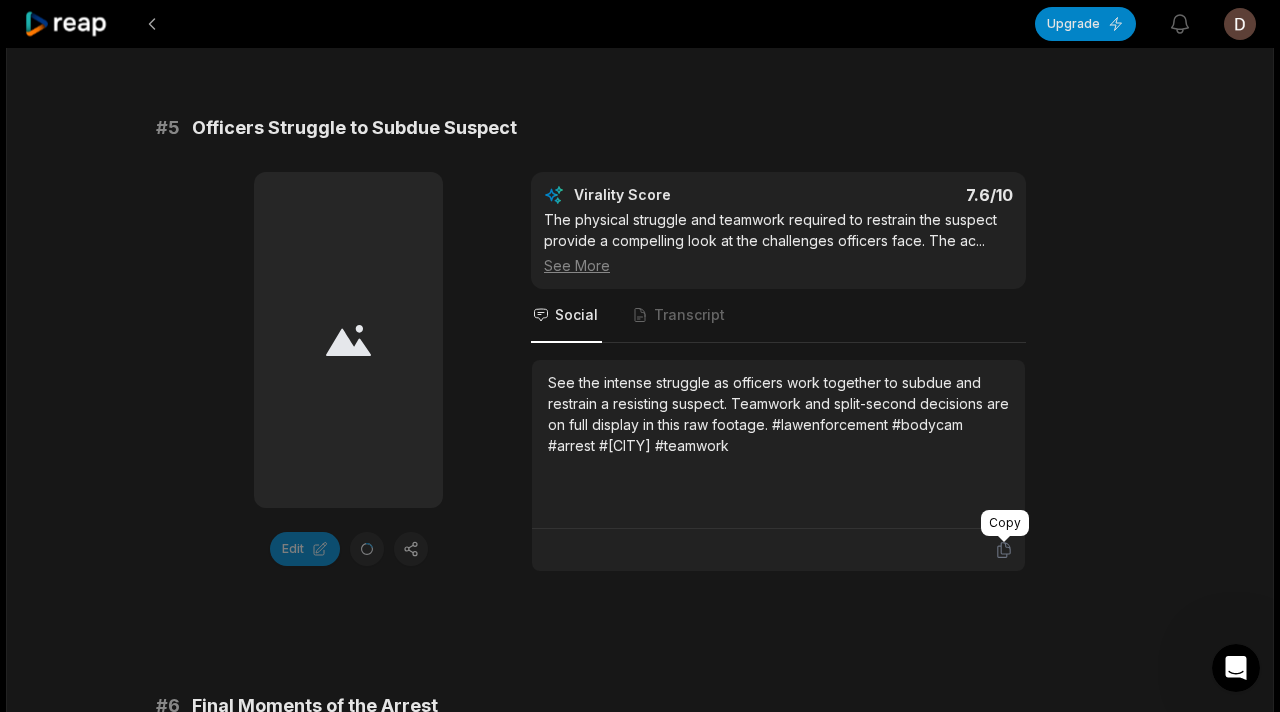click 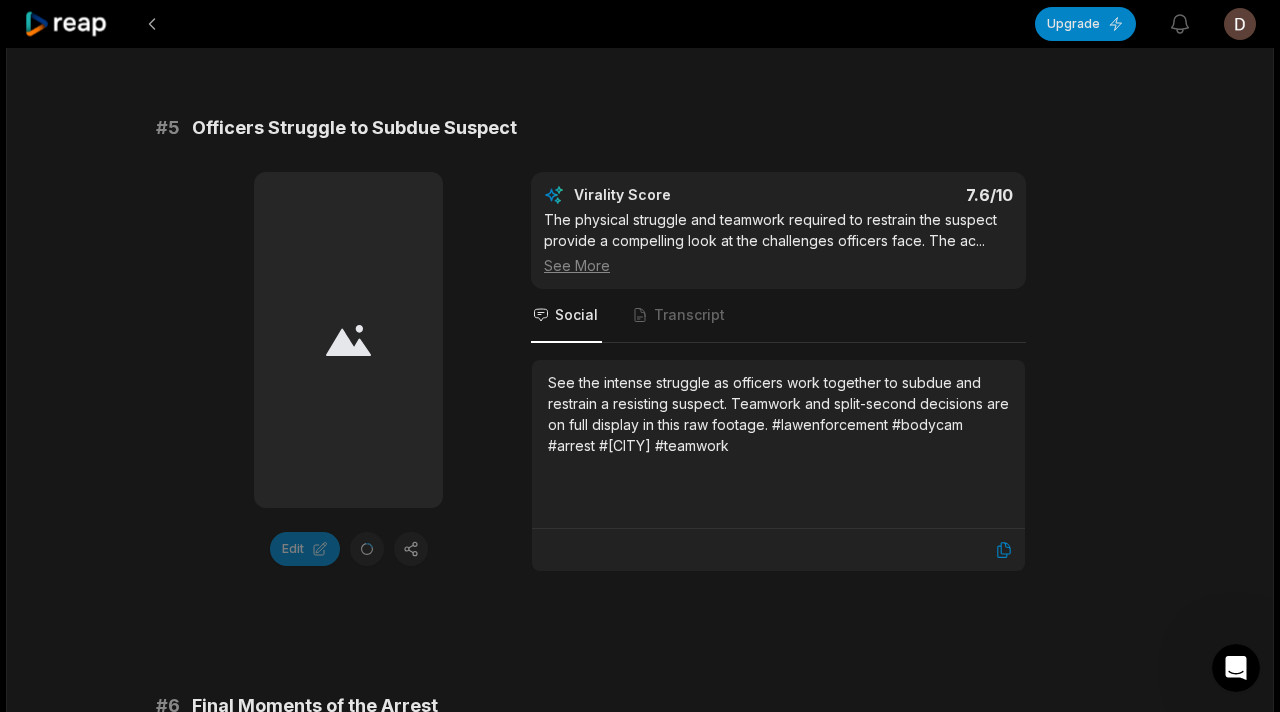 scroll, scrollTop: 2172, scrollLeft: 0, axis: vertical 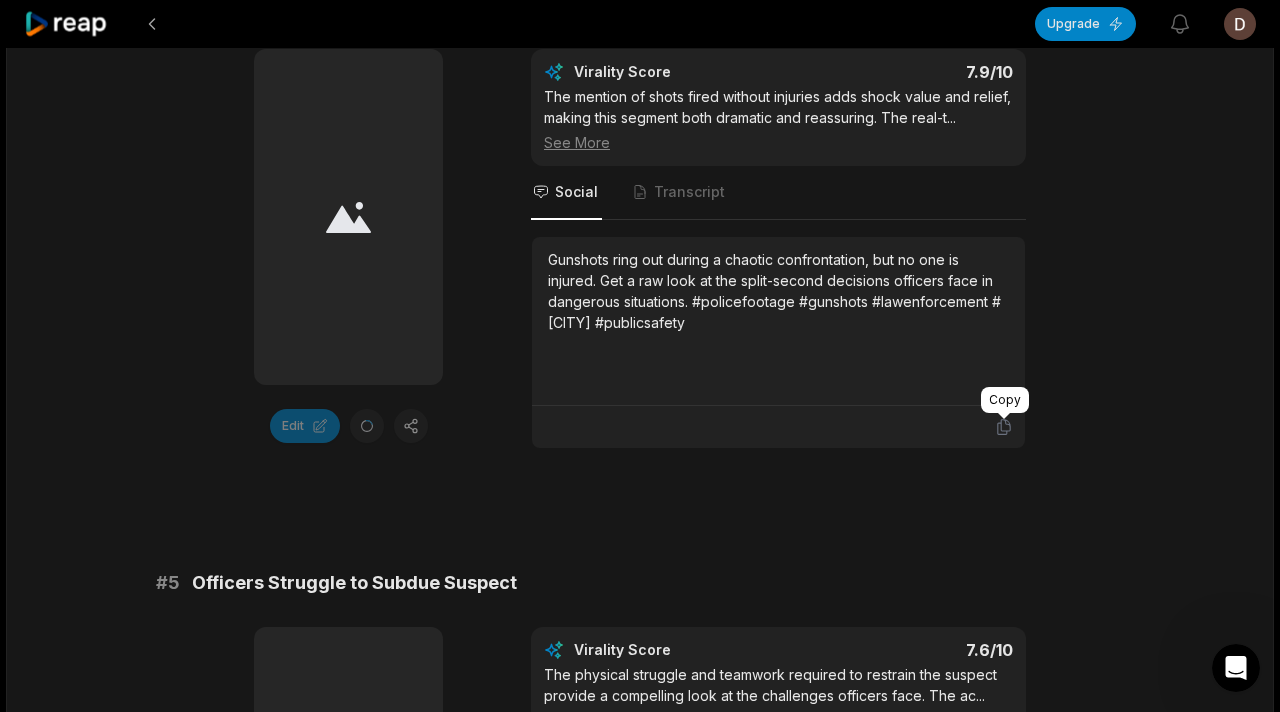click 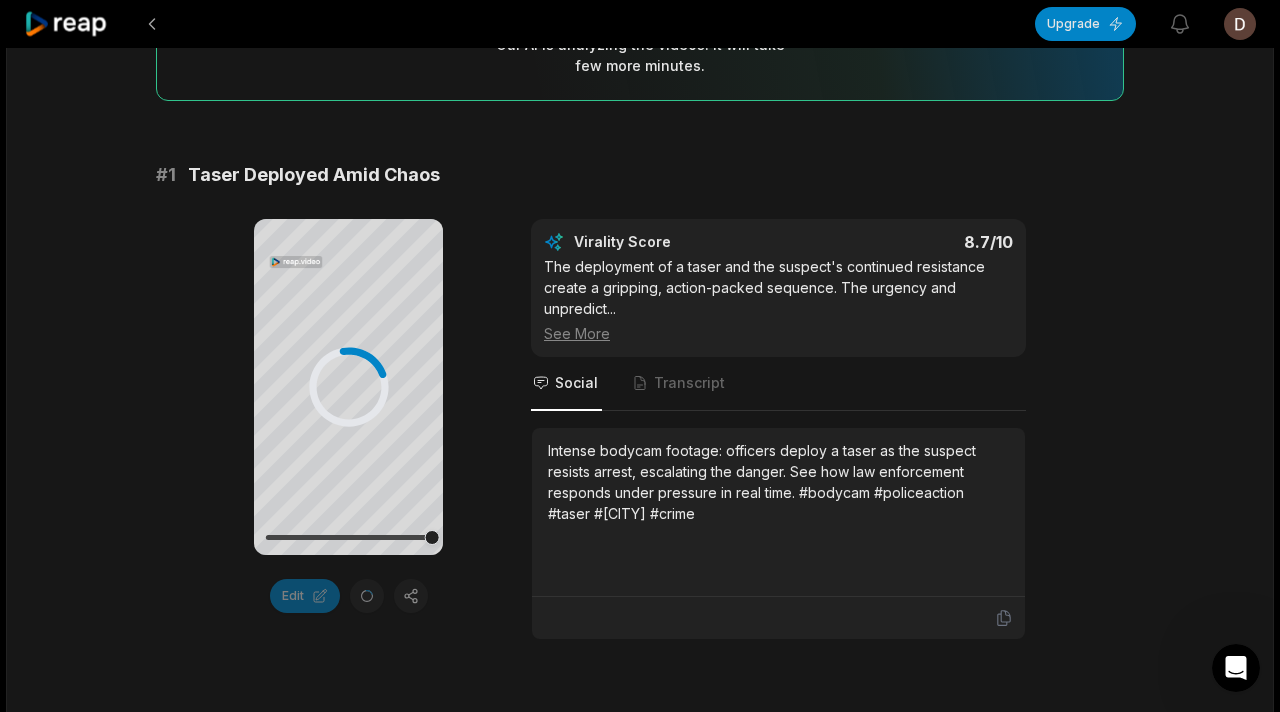 scroll, scrollTop: 0, scrollLeft: 0, axis: both 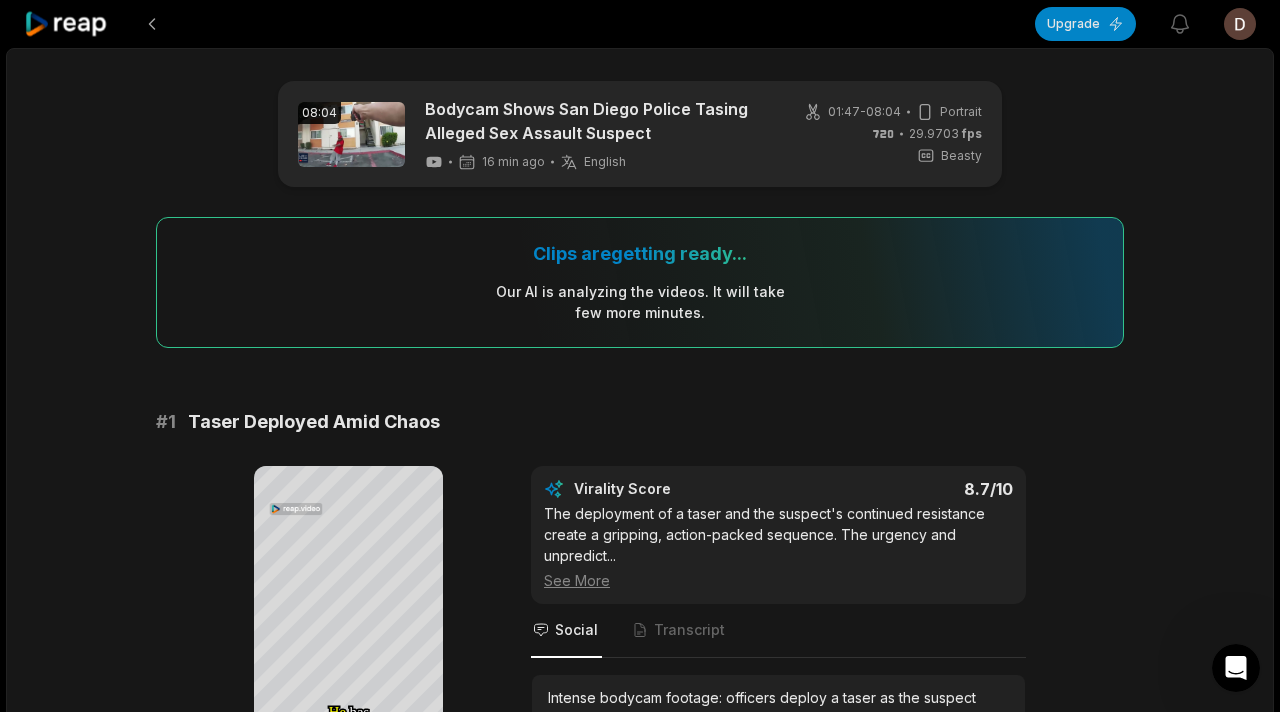 click 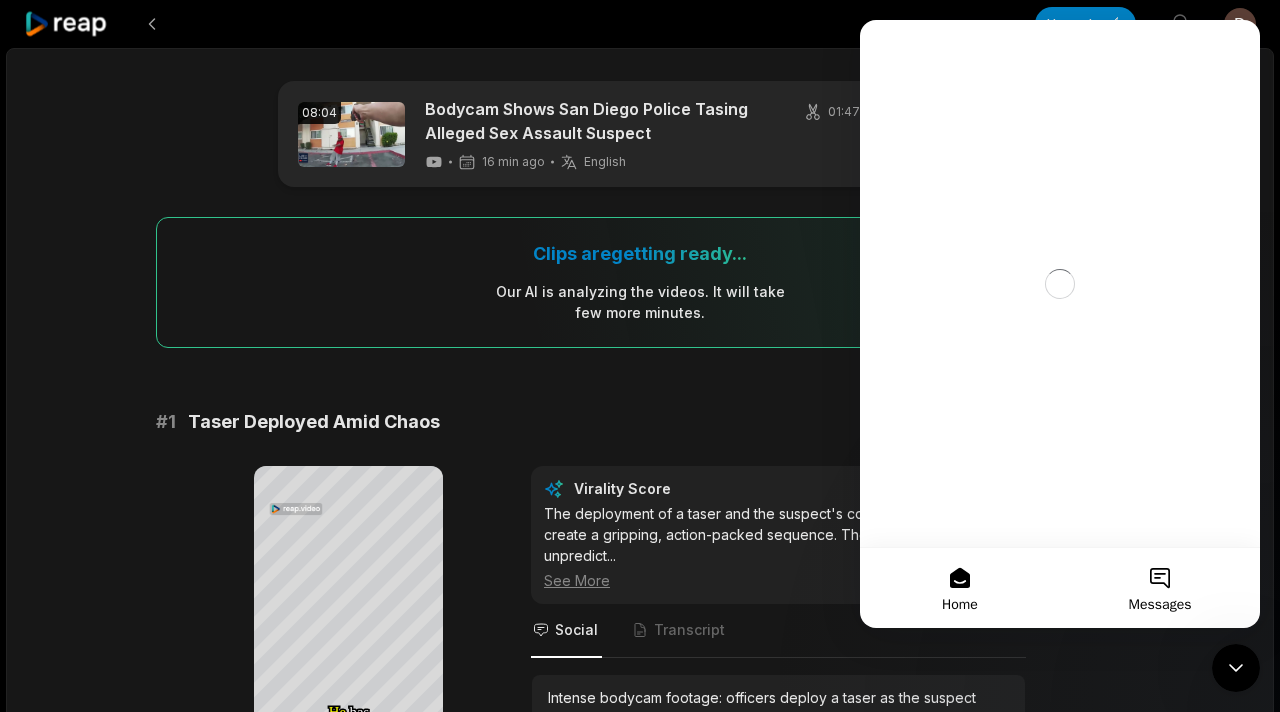 scroll, scrollTop: 0, scrollLeft: 0, axis: both 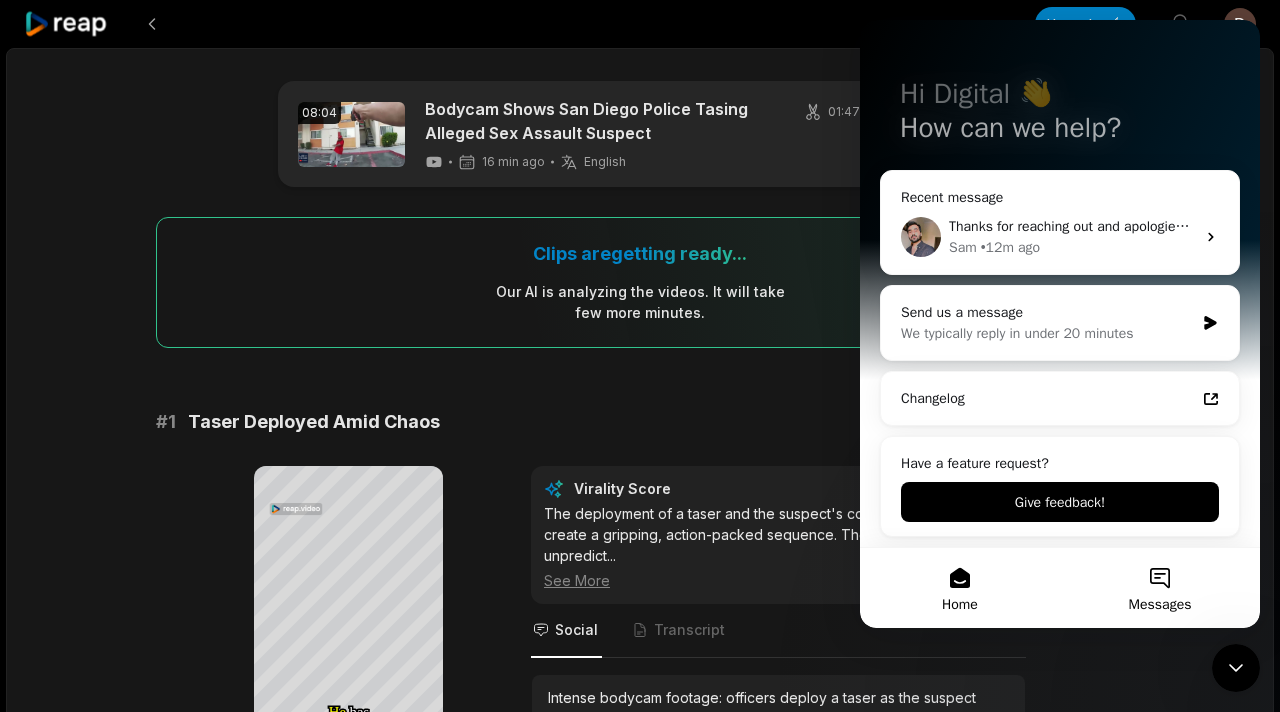 click on "Messages" at bounding box center (1160, 588) 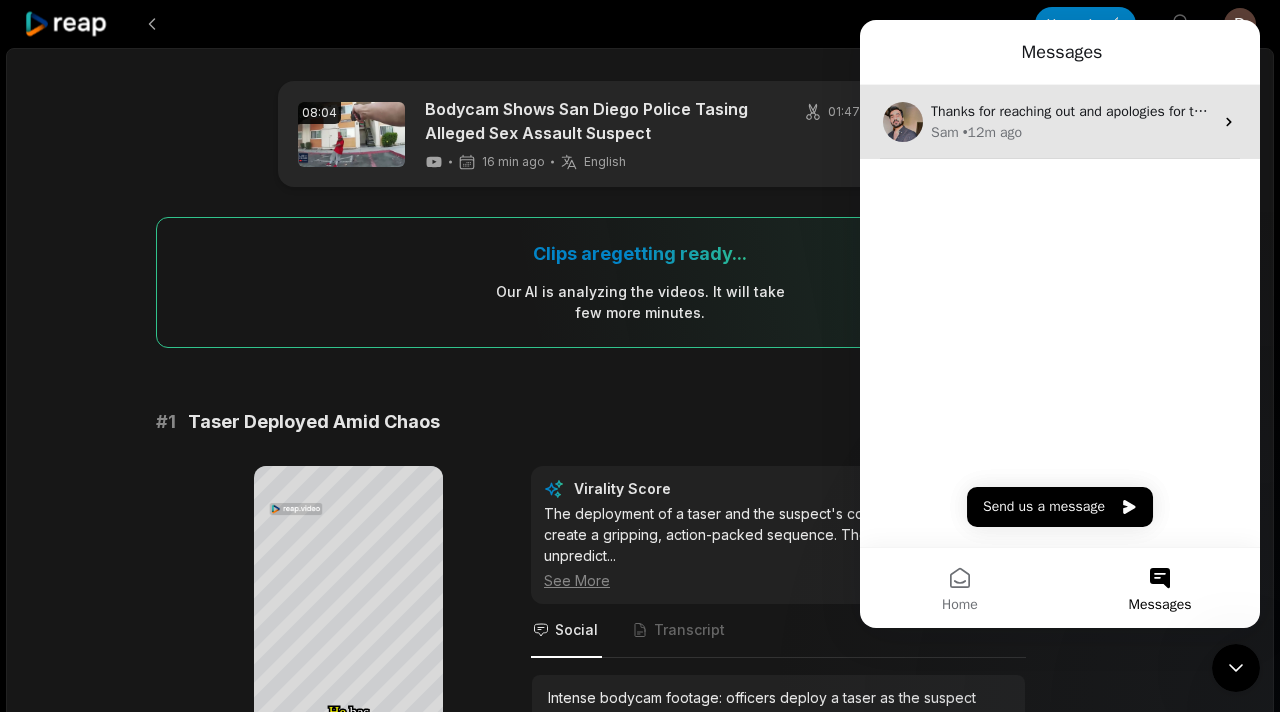 click on "Sam •  12m ago" at bounding box center (1072, 132) 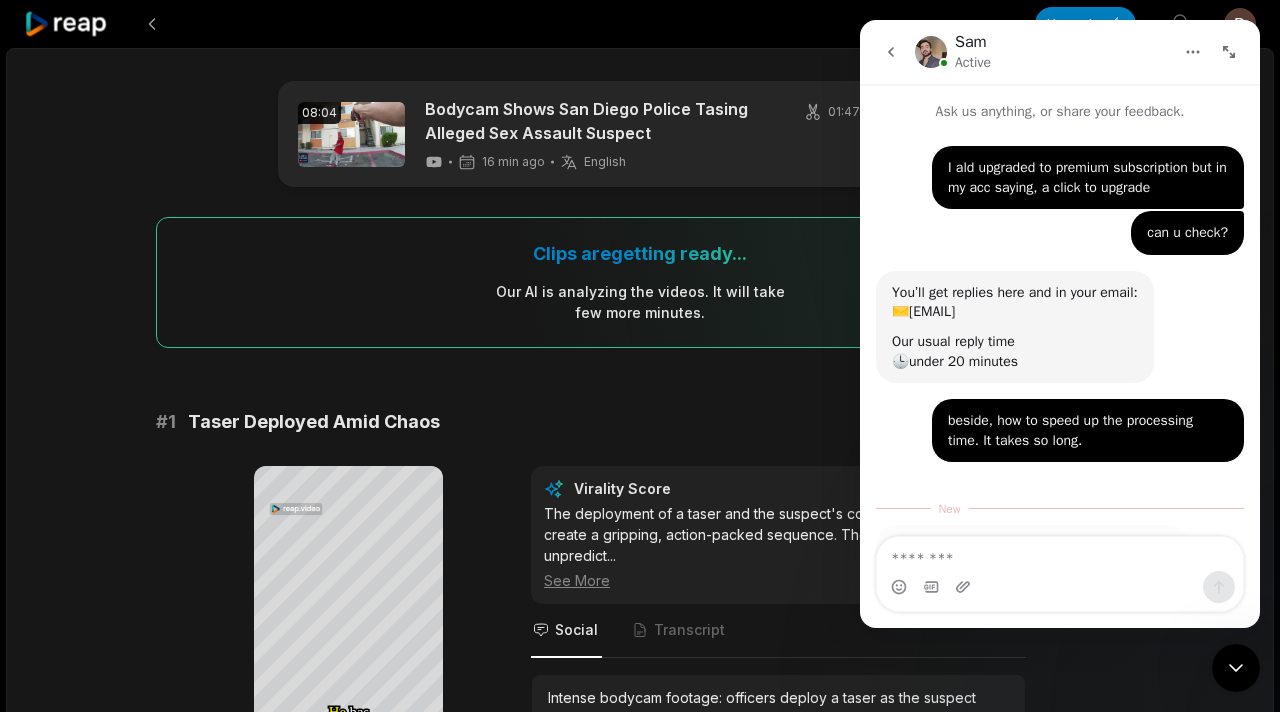 scroll, scrollTop: 3, scrollLeft: 0, axis: vertical 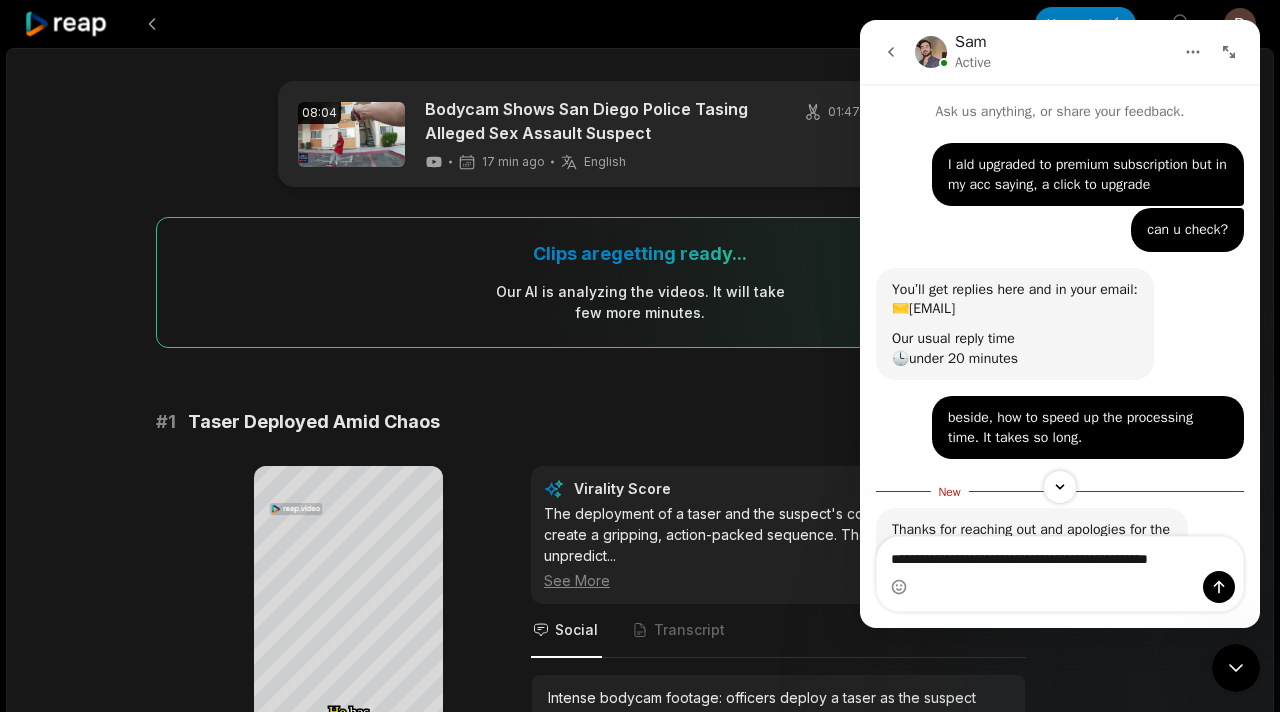 click on "**********" at bounding box center (1060, 564) 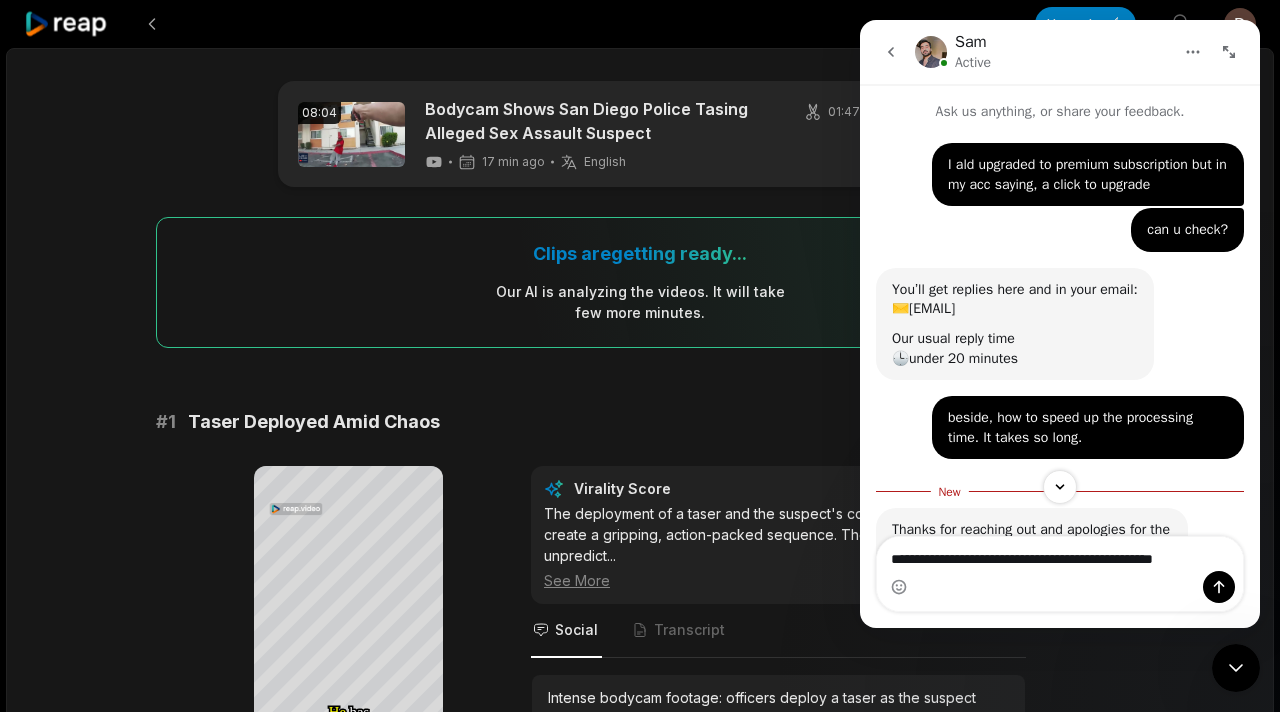 click on "**********" at bounding box center (1060, 564) 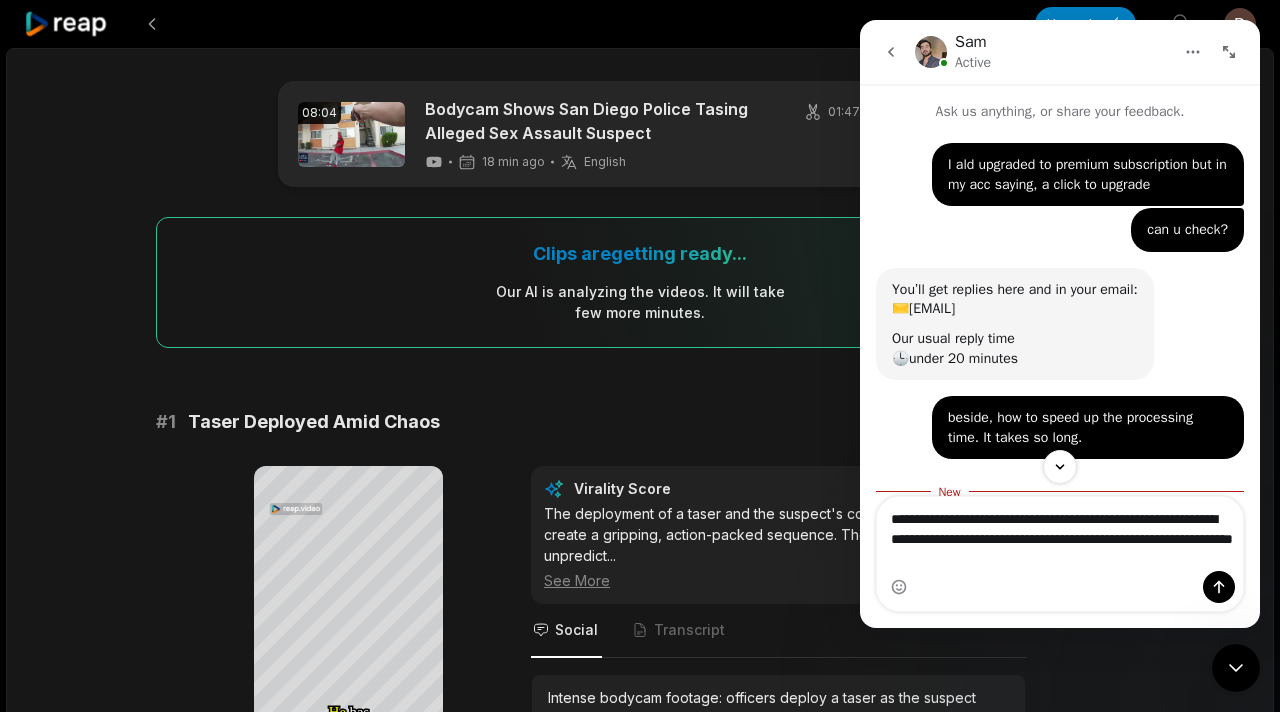 click on "**********" at bounding box center [1060, 534] 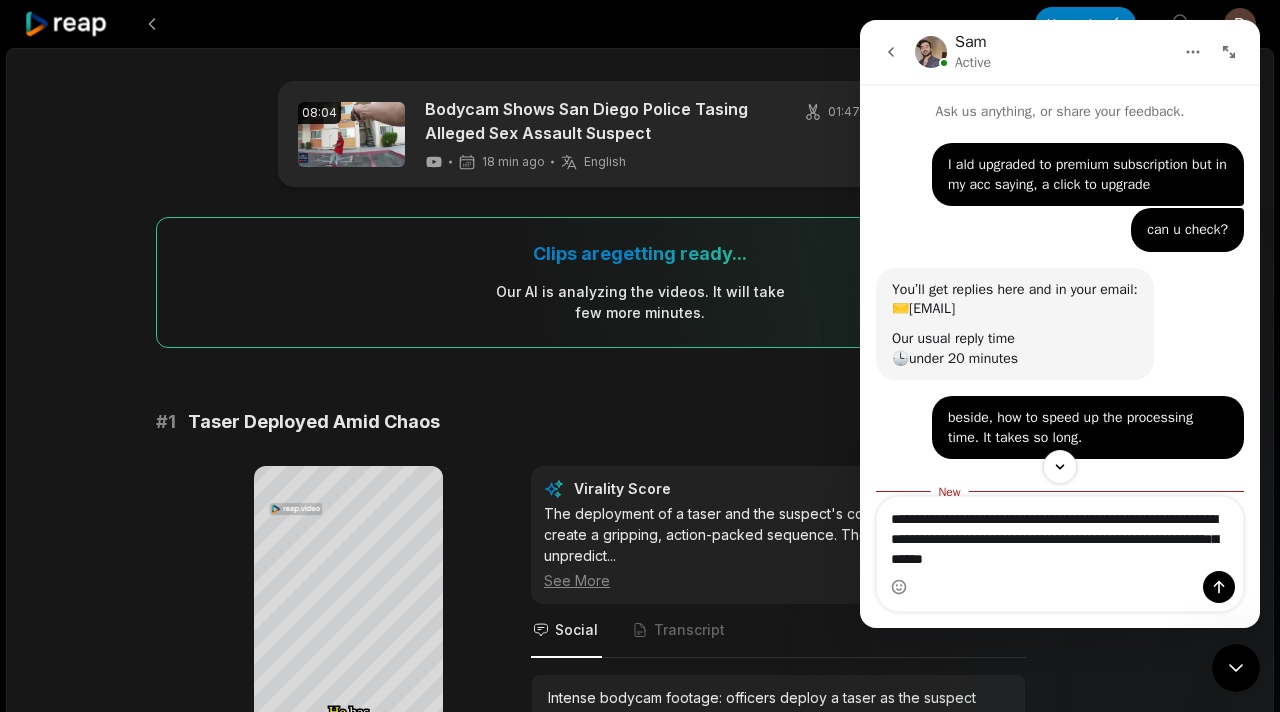 click on "**********" at bounding box center (1060, 534) 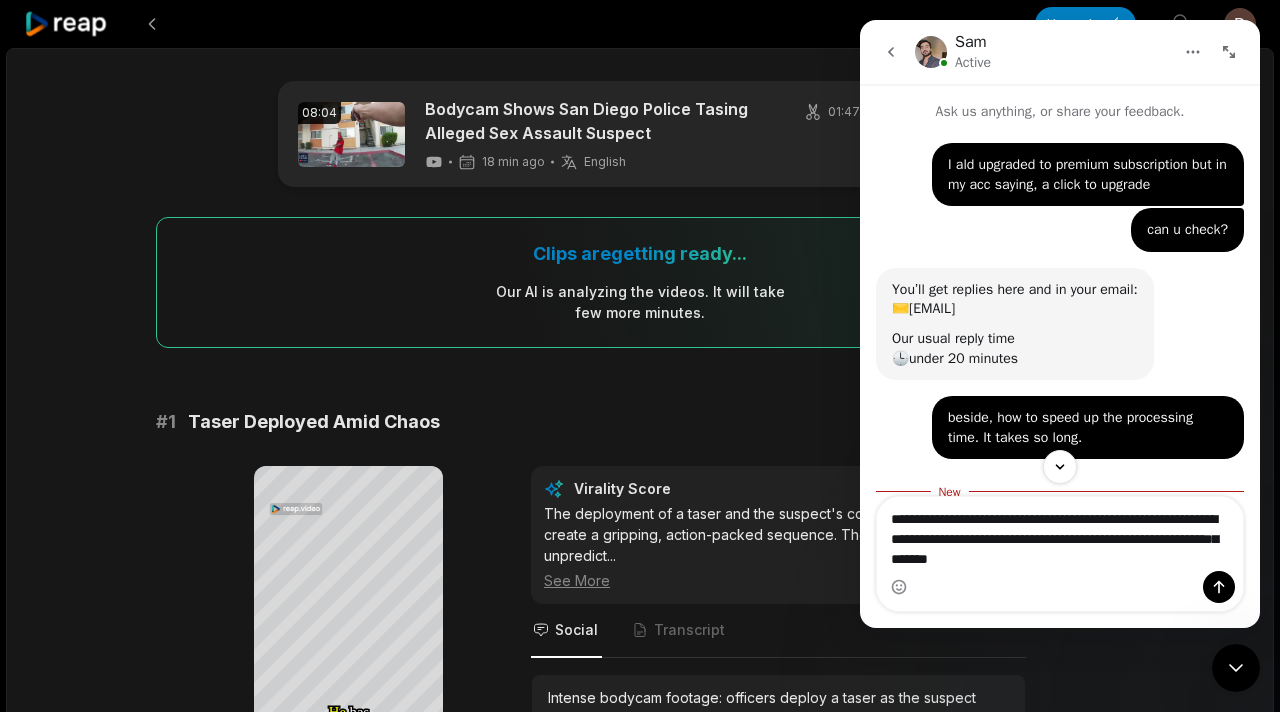 click on "**********" at bounding box center (1060, 534) 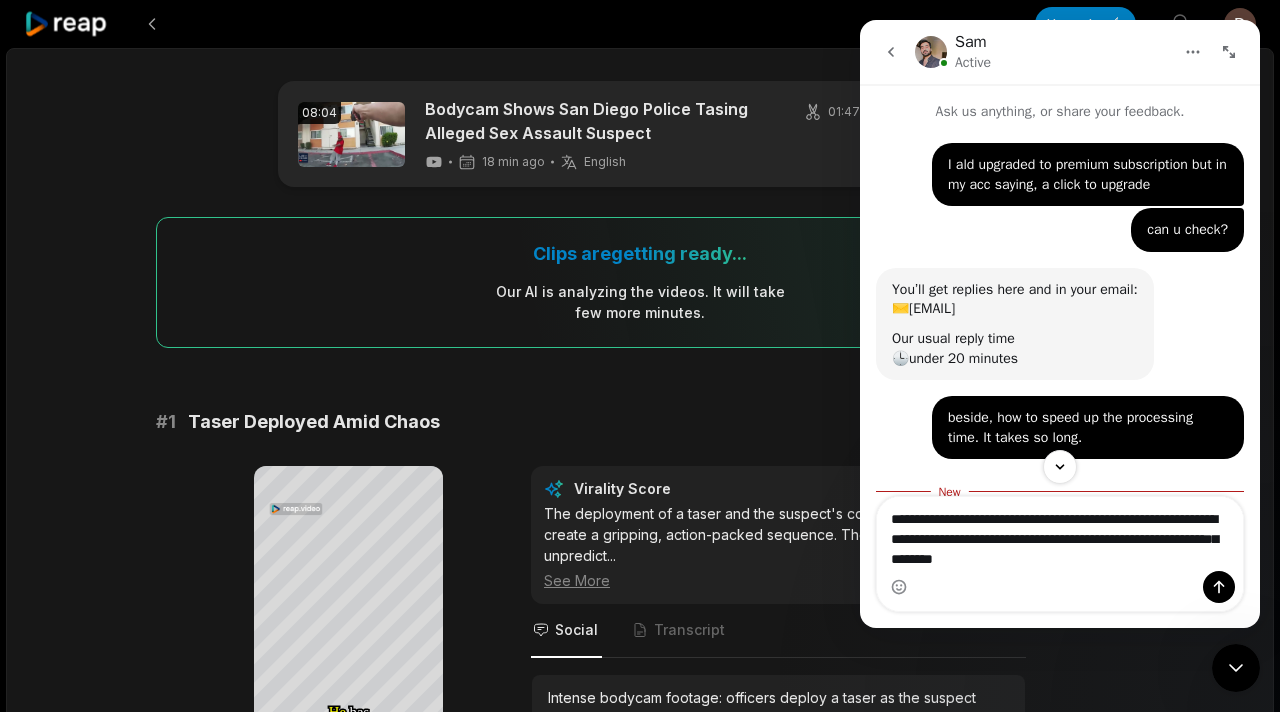 click on "**********" at bounding box center [1060, 534] 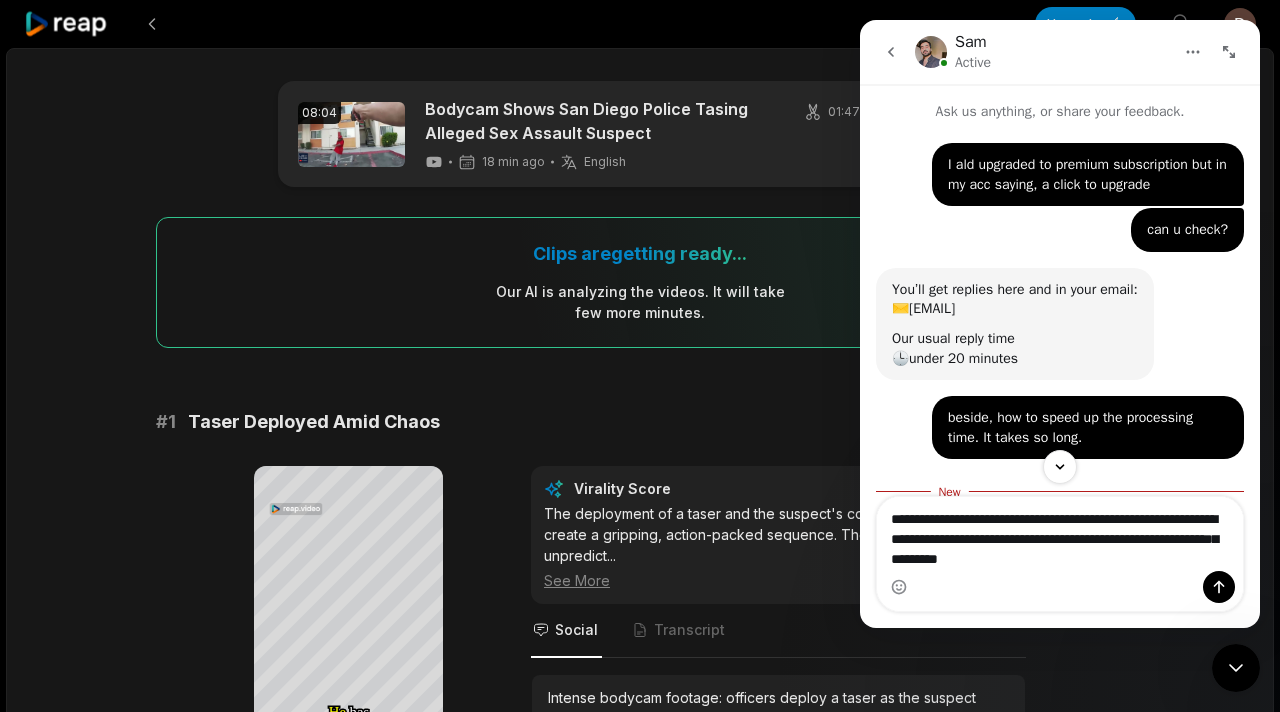 type on "**********" 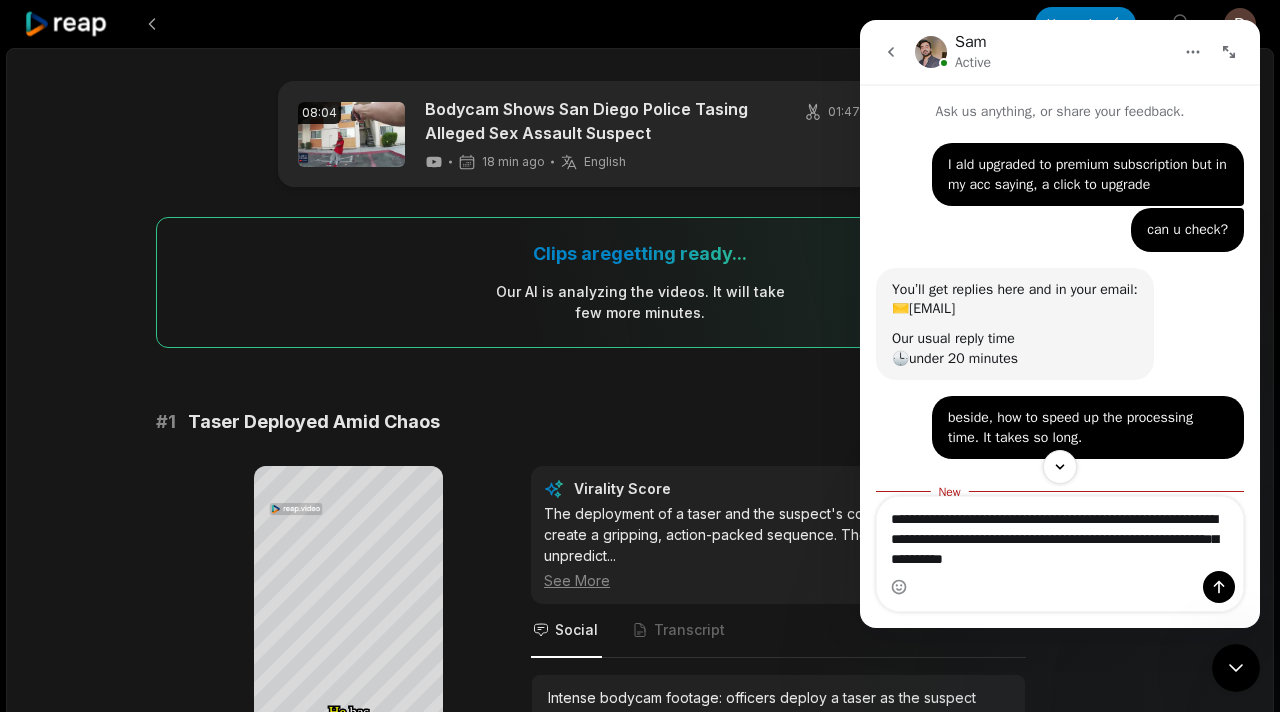 type 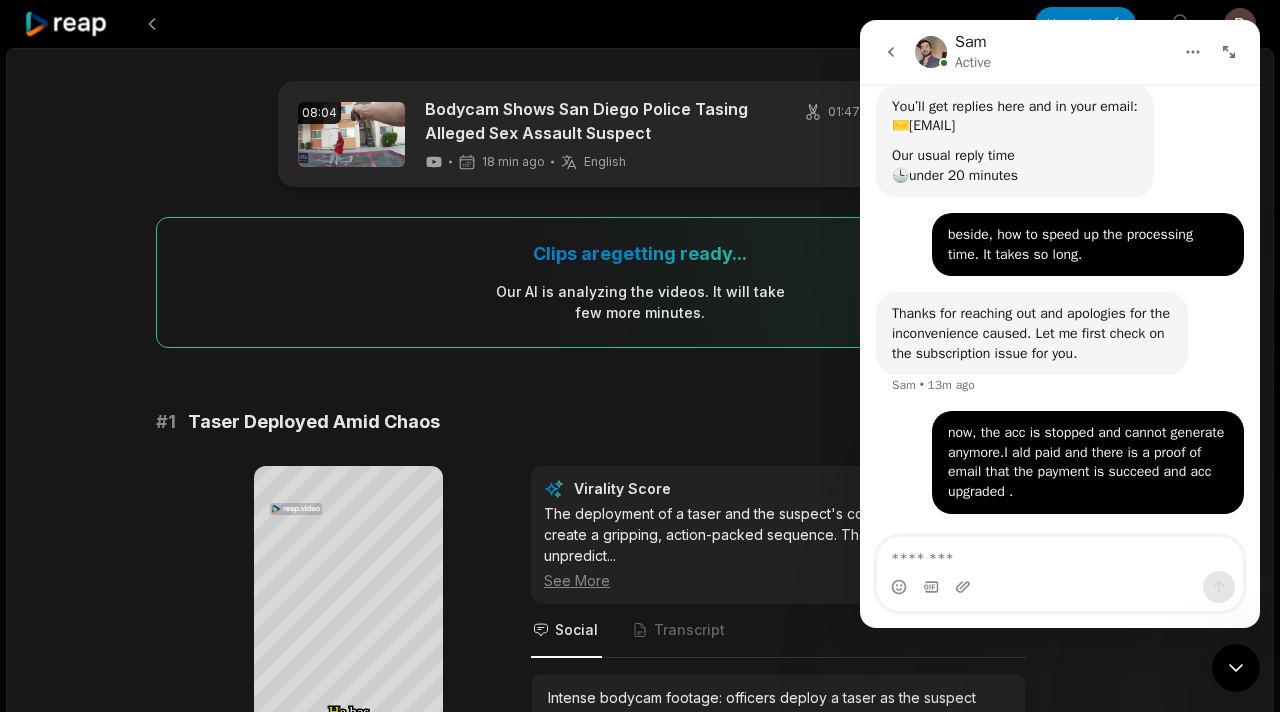 scroll, scrollTop: 184, scrollLeft: 0, axis: vertical 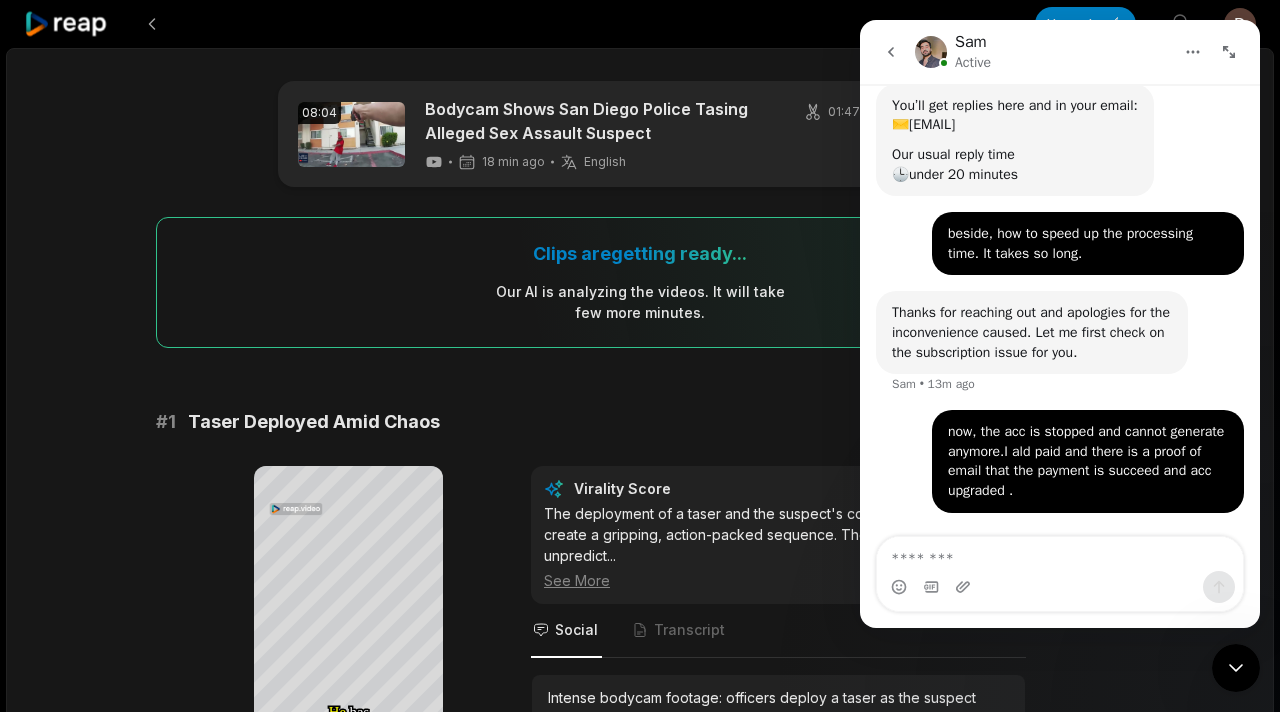 click on "# 1 Taser Deployed Amid Chaos" at bounding box center [640, 422] 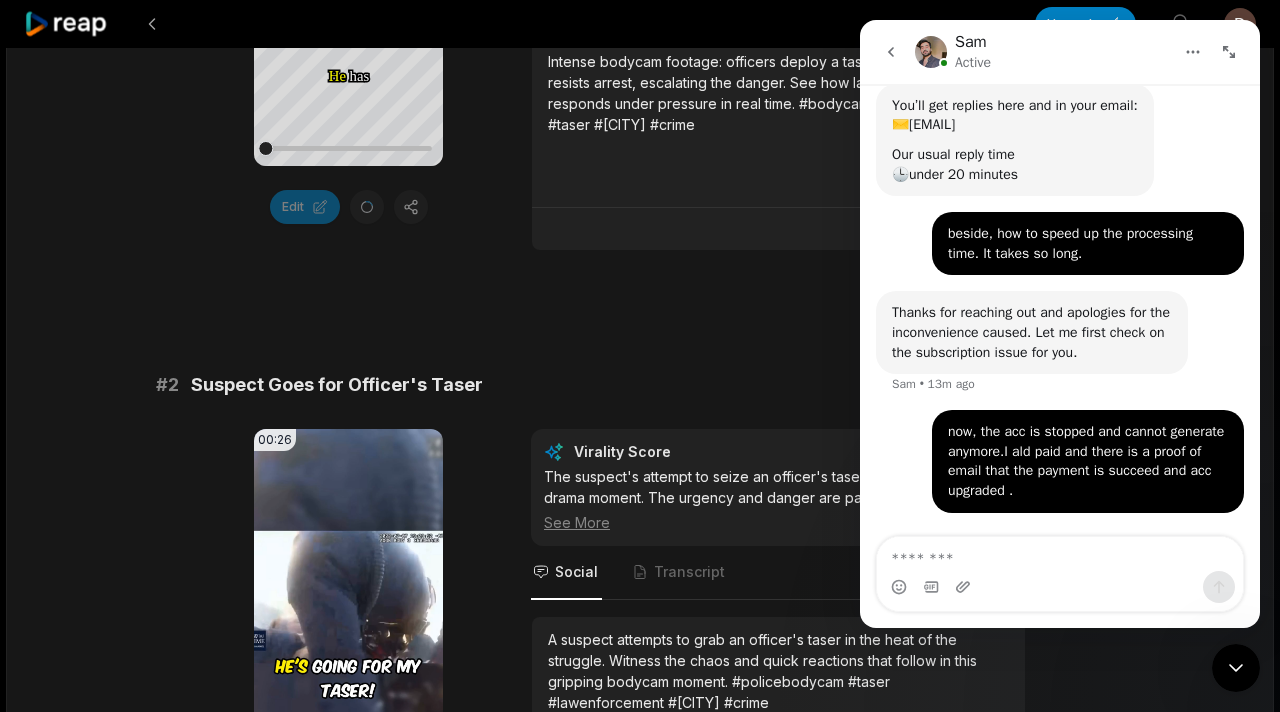 scroll, scrollTop: 1087, scrollLeft: 0, axis: vertical 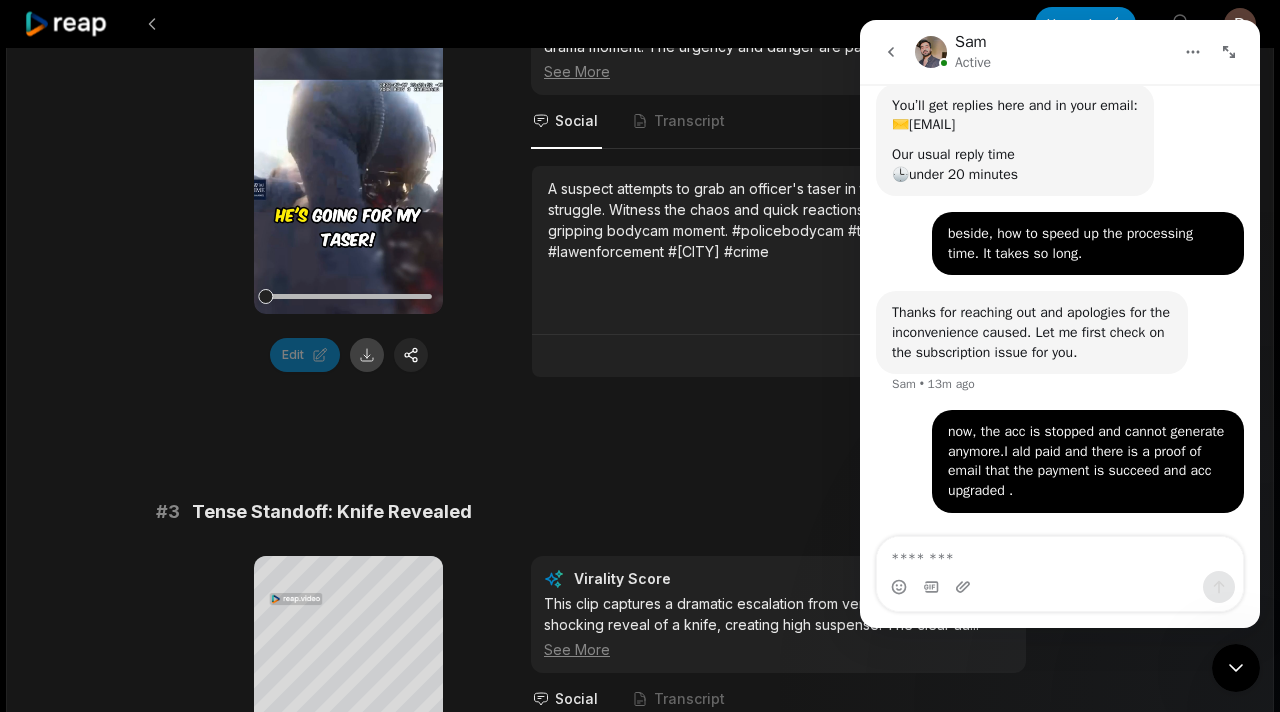 click at bounding box center [367, 355] 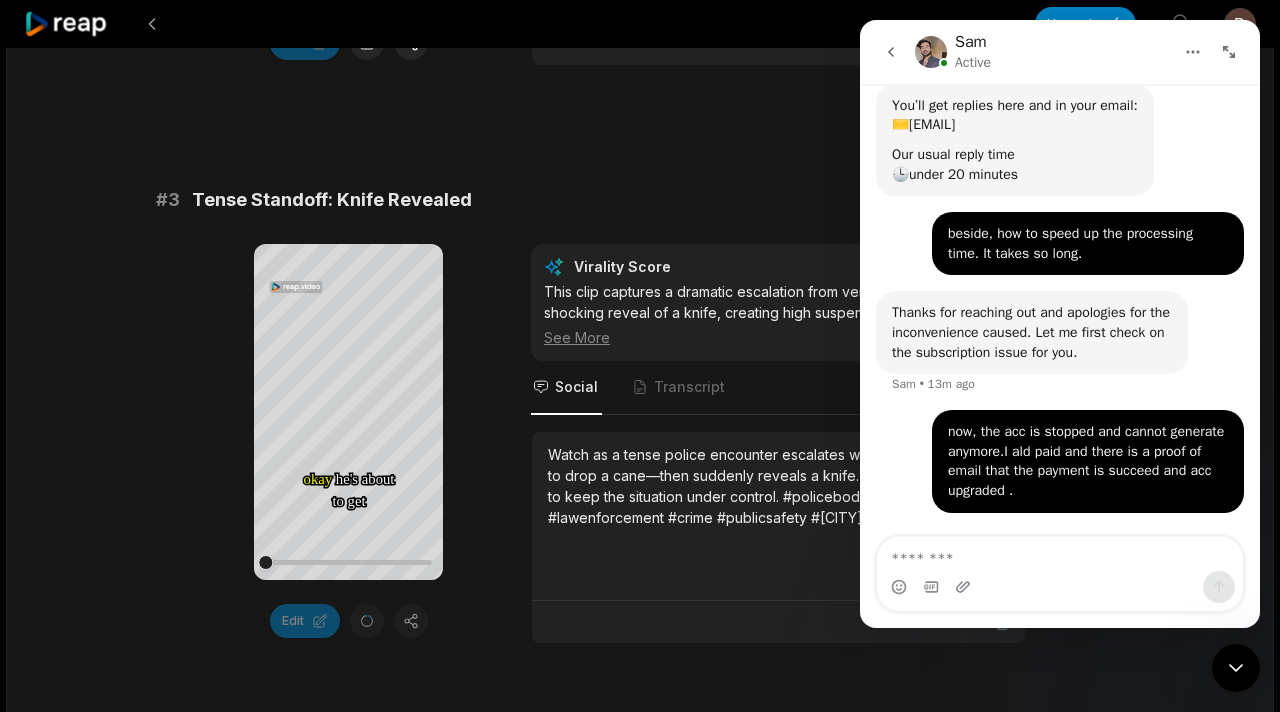 scroll, scrollTop: 1662, scrollLeft: 0, axis: vertical 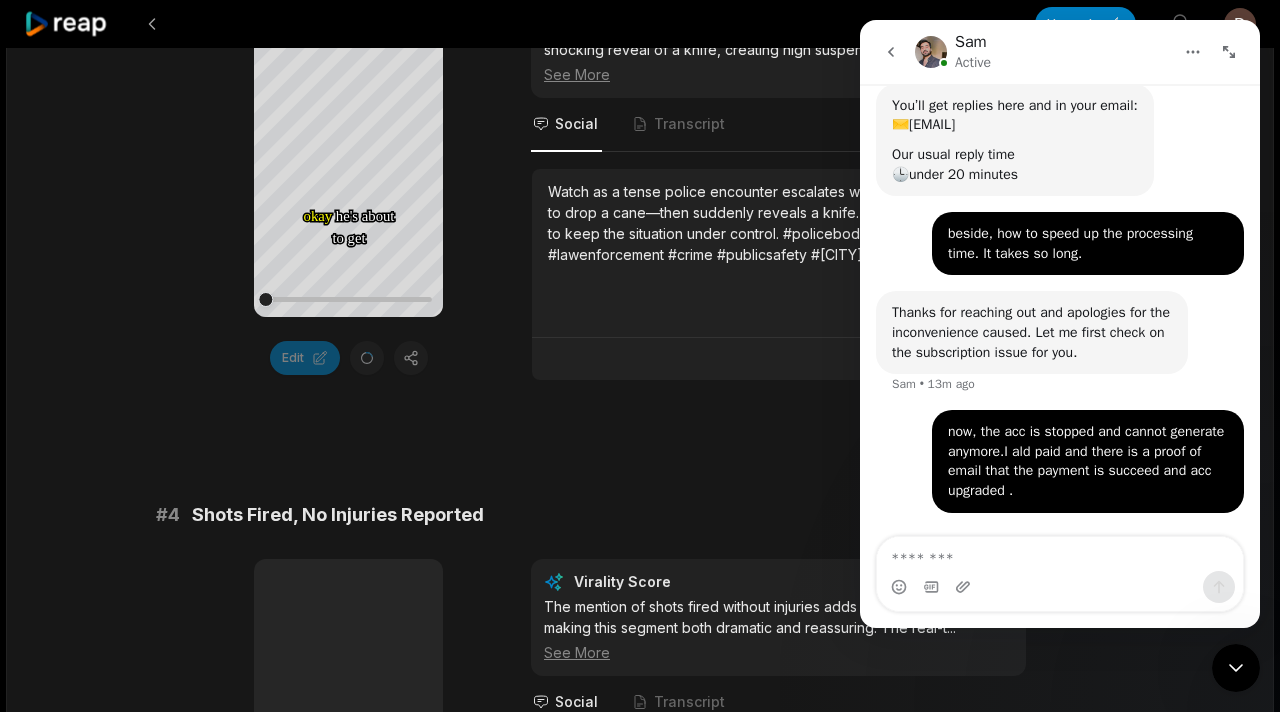 click on "# 1 Taser Deployed Amid Chaos Your browser does not support mp4 format. He He   has has a a knife knife We We   have have   one one   at at gunpoint gunpoint Knife Knife   and and   one one   at at gunpoint gunpoint Okay Okay   Taser Taser deployed deployed   cover cover now now   still still   he's he's   up up and and trying trying   to to   fight fight again again I I   lost lost him him   here here on on   the the   screen screen Stop Stop reaching reaching   Stop Stop reaching reaching   He's He's reaching! reaching! Stop! Stop! Stop Stop reaching! reaching! He's He's   reaching reaching Stop! Stop! Meadowbrook Meadowbrook in in   Brookhaven, Brookhaven, Freighton Freighton I I   don't don't understand understand He's He's   pulling pulling   out out his his   cell cell phone phone I I   was was   at at   gun gun Two Two   shots shots   fired fired Nobody Nobody   injured injured Two Two   shots shots   fired fired No No   one one   is is   injured injured Edit 8.7" at bounding box center (640, 730) 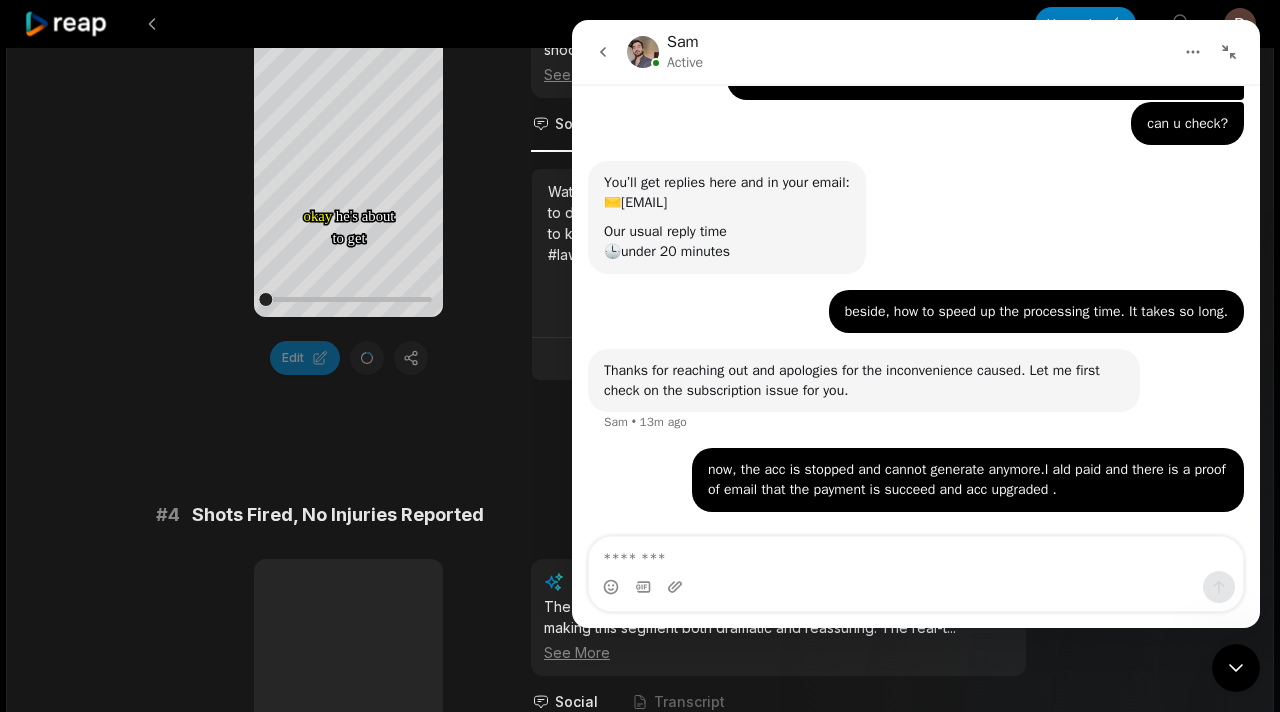 scroll, scrollTop: 86, scrollLeft: 0, axis: vertical 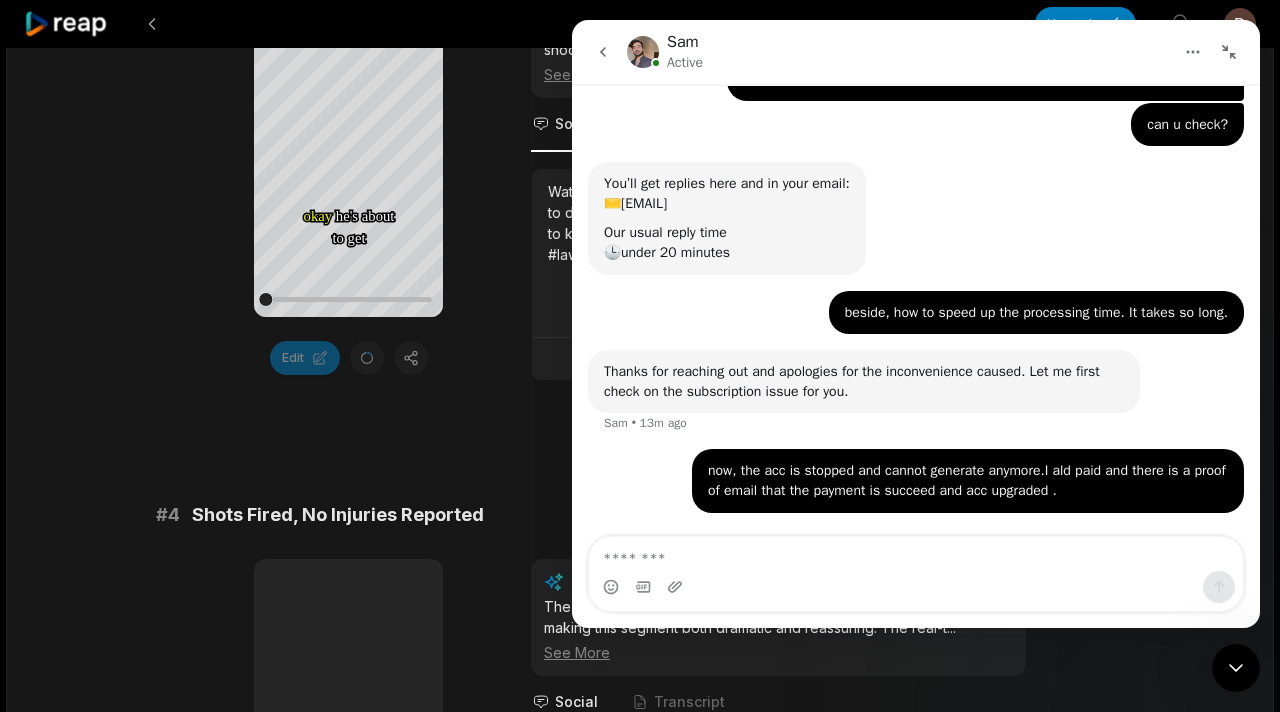 click 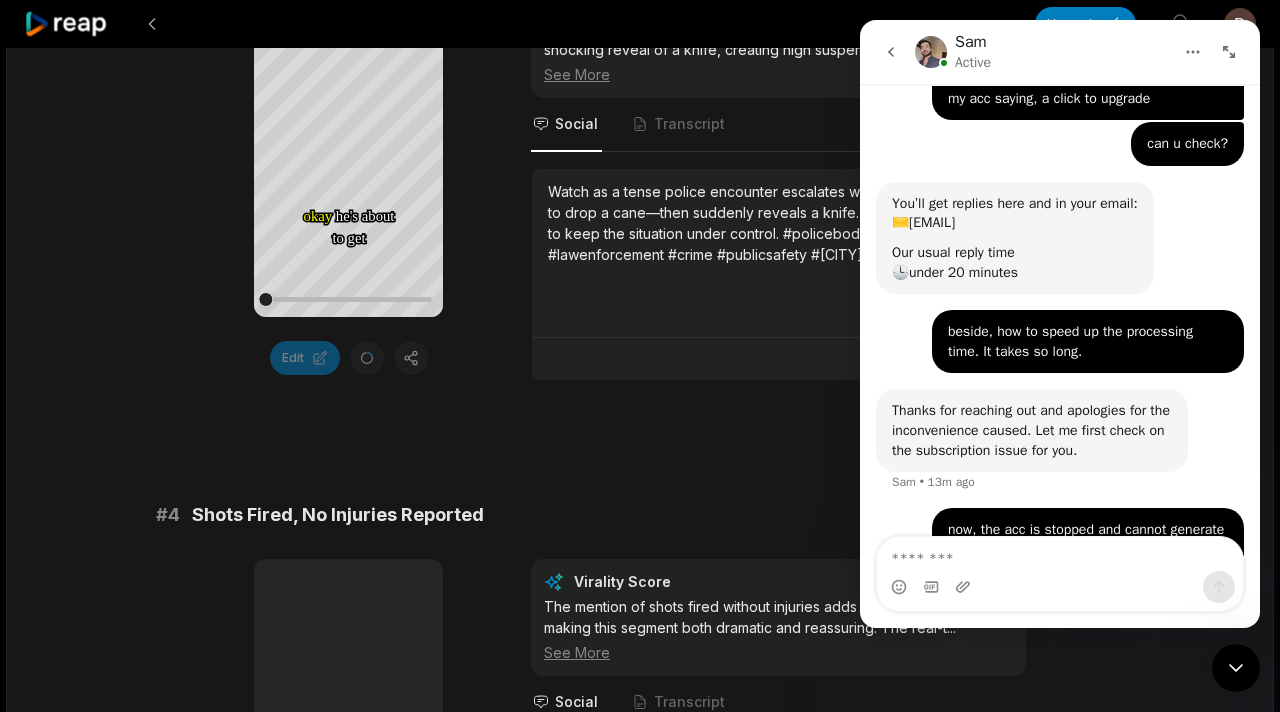 scroll, scrollTop: 184, scrollLeft: 0, axis: vertical 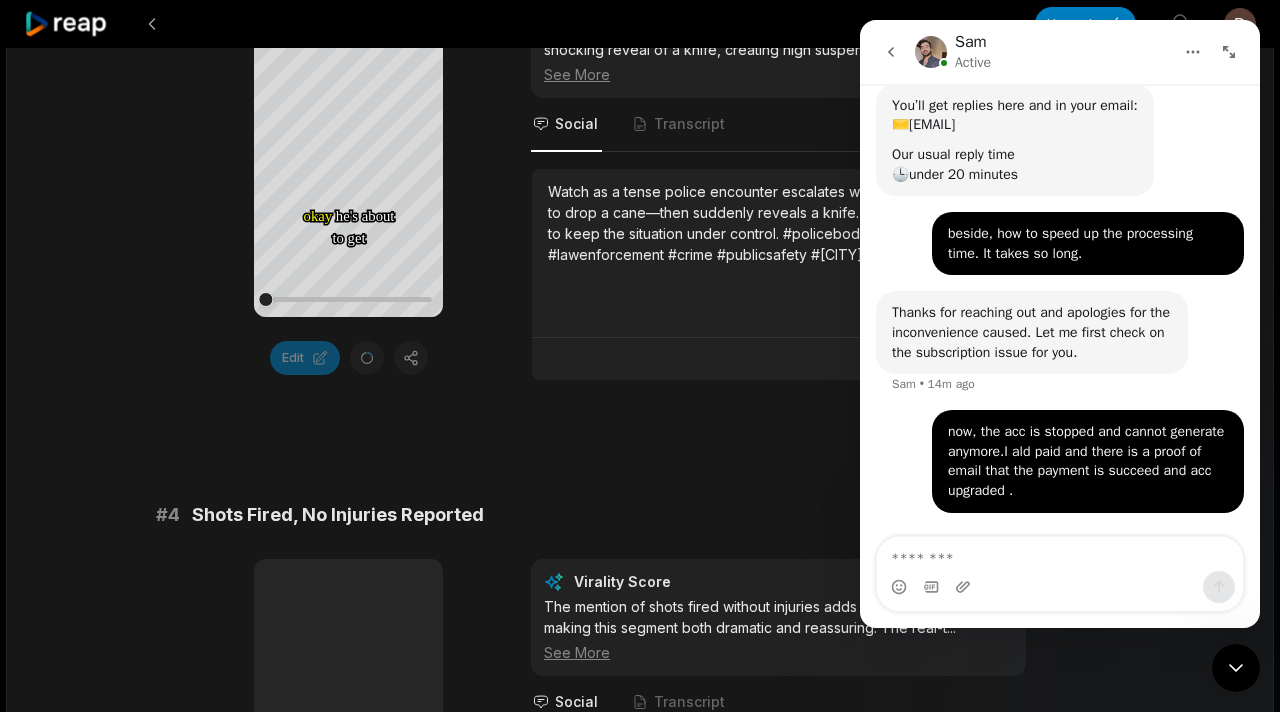 click on "# 1 Taser Deployed Amid Chaos Your browser does not support mp4 format. He He   has has a a knife knife We We   have have   one one   at at gunpoint gunpoint Knife Knife   and and   one one   at at gunpoint gunpoint Okay Okay   Taser Taser deployed deployed   cover cover now now   still still   he's he's   up up and and trying trying   to to   fight fight again again I I   lost lost him him   here here on on   the the   screen screen Stop Stop reaching reaching   Stop Stop reaching reaching   He's He's reaching! reaching! Stop! Stop! Stop Stop reaching! reaching! He's He's   reaching reaching Stop! Stop! Meadowbrook Meadowbrook in in   Brookhaven, Brookhaven, Freighton Freighton I I   don't don't understand understand He's He's   pulling pulling   out out his his   cell cell phone phone I I   was was   at at   gun gun Two Two   shots shots   fired fired Nobody Nobody   injured injured Two Two   shots shots   fired fired No No   one one   is is   injured injured Edit 8.7" at bounding box center [640, 730] 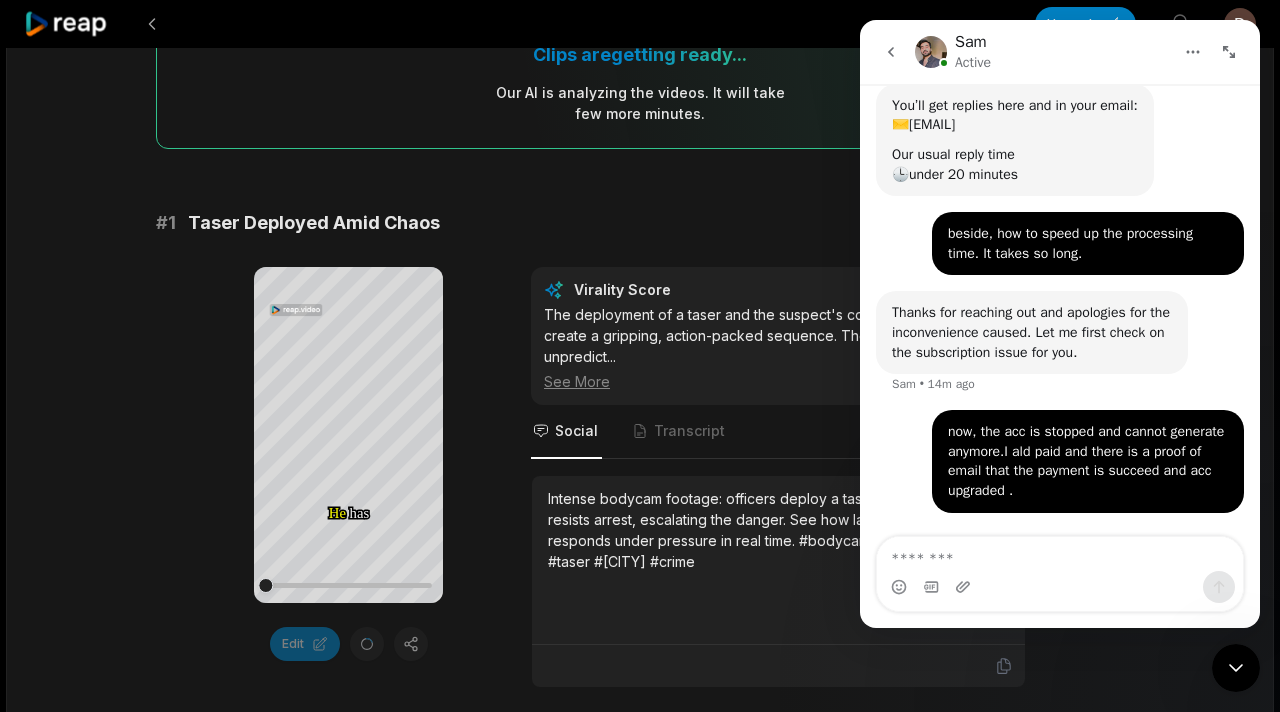 scroll, scrollTop: 207, scrollLeft: 0, axis: vertical 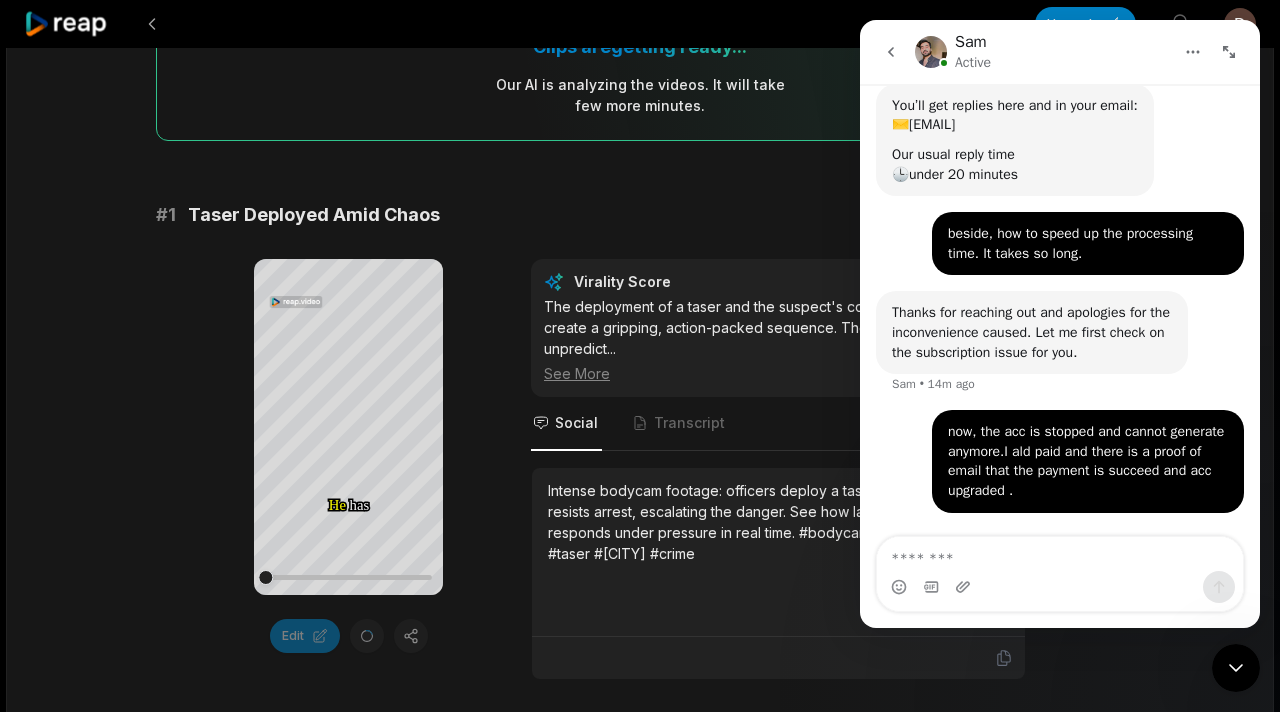 click on "Edit" at bounding box center (348, 636) 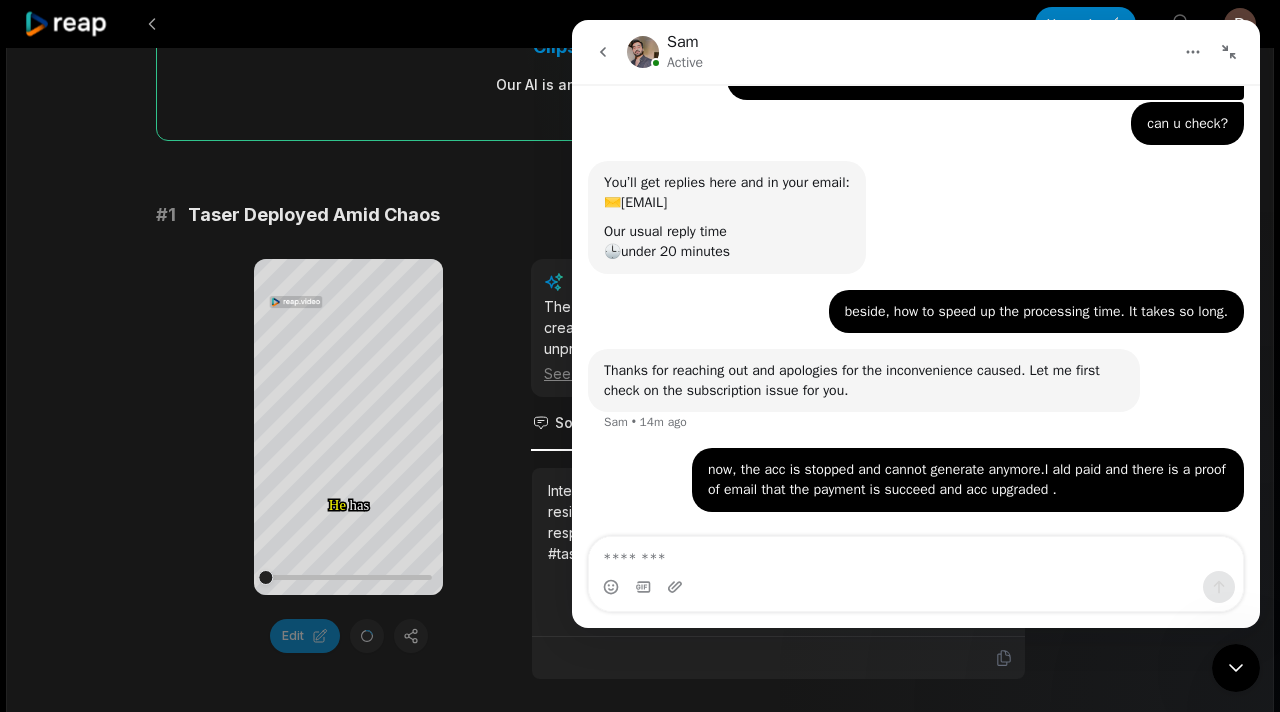 scroll, scrollTop: 86, scrollLeft: 0, axis: vertical 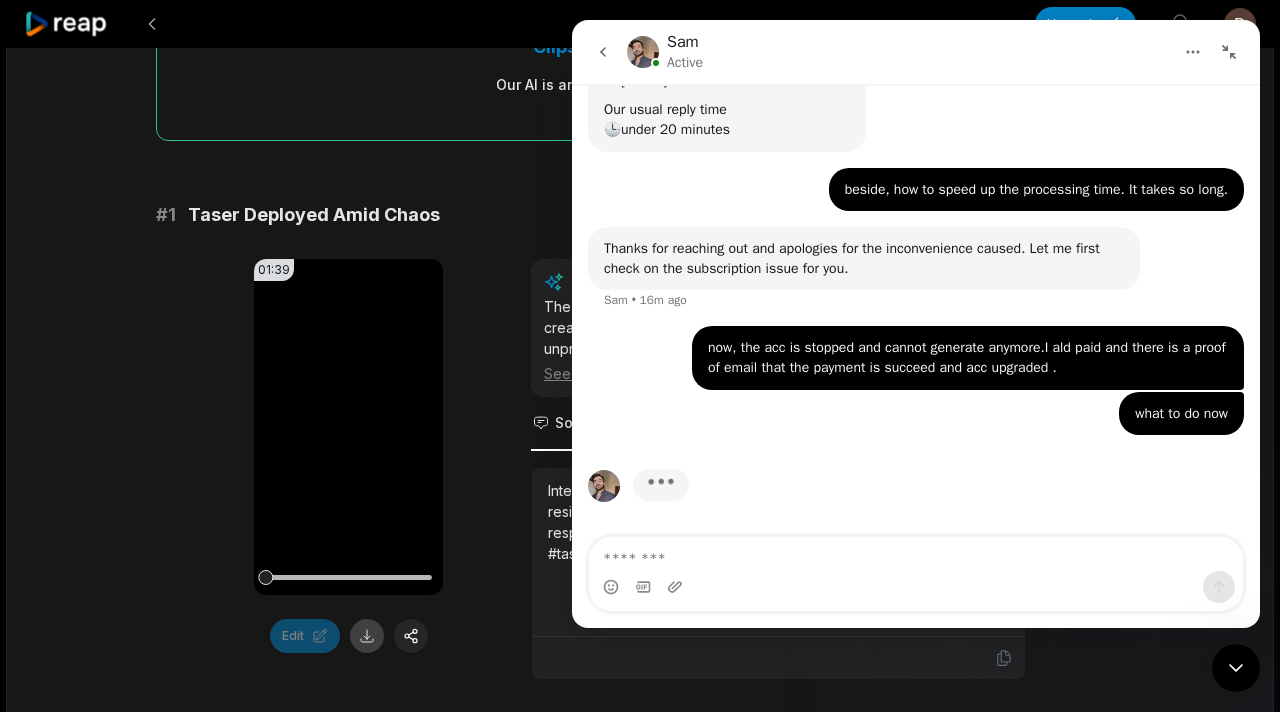 click at bounding box center [367, 636] 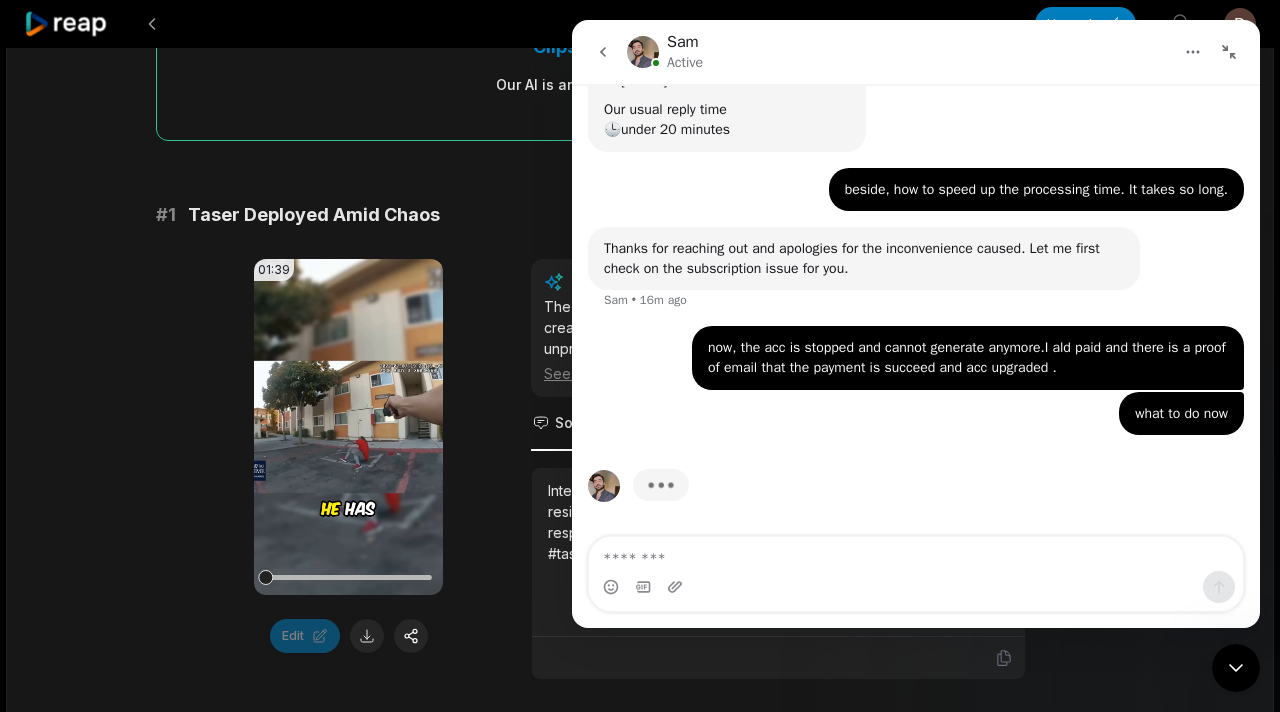 scroll, scrollTop: 1482, scrollLeft: 0, axis: vertical 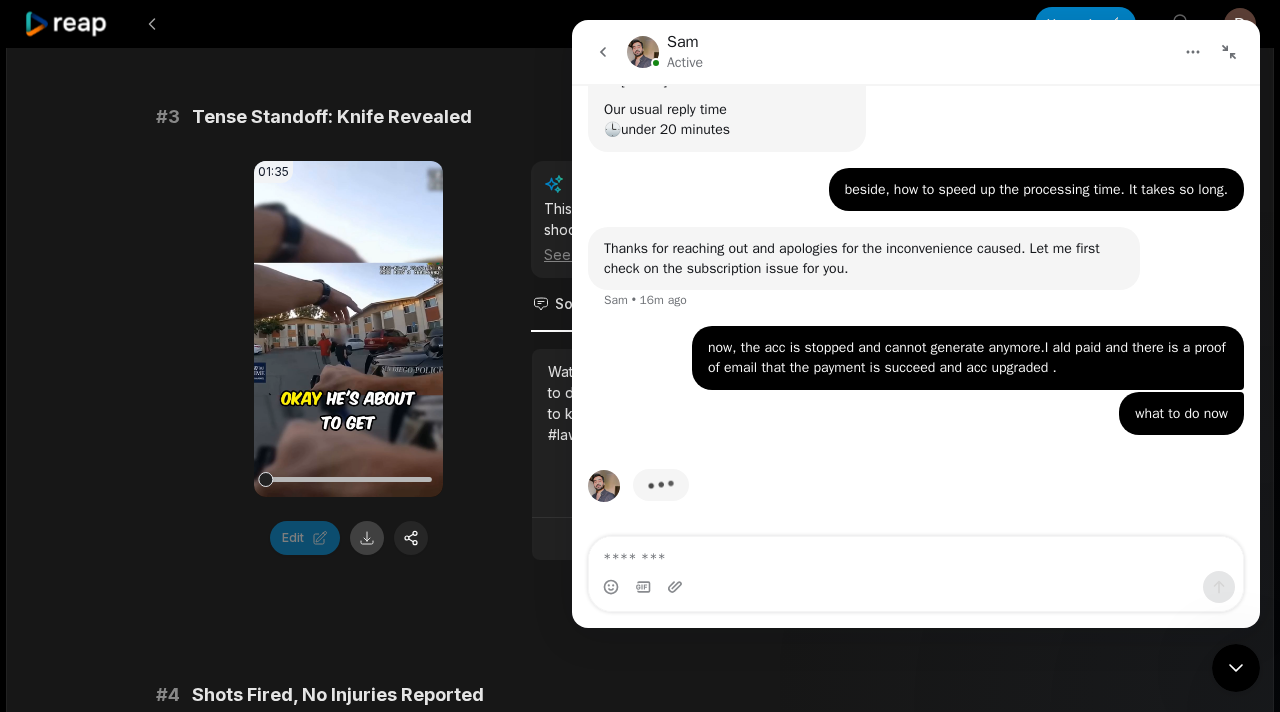 click at bounding box center (367, 538) 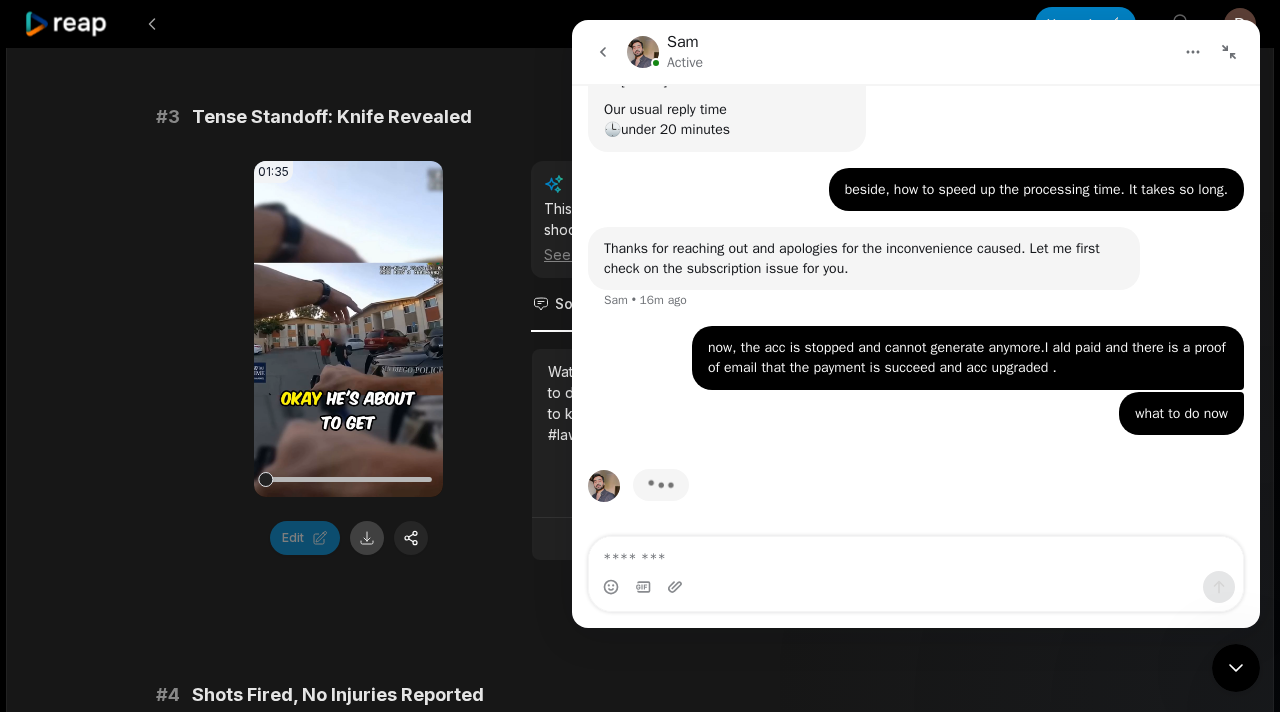 scroll, scrollTop: 1817, scrollLeft: 0, axis: vertical 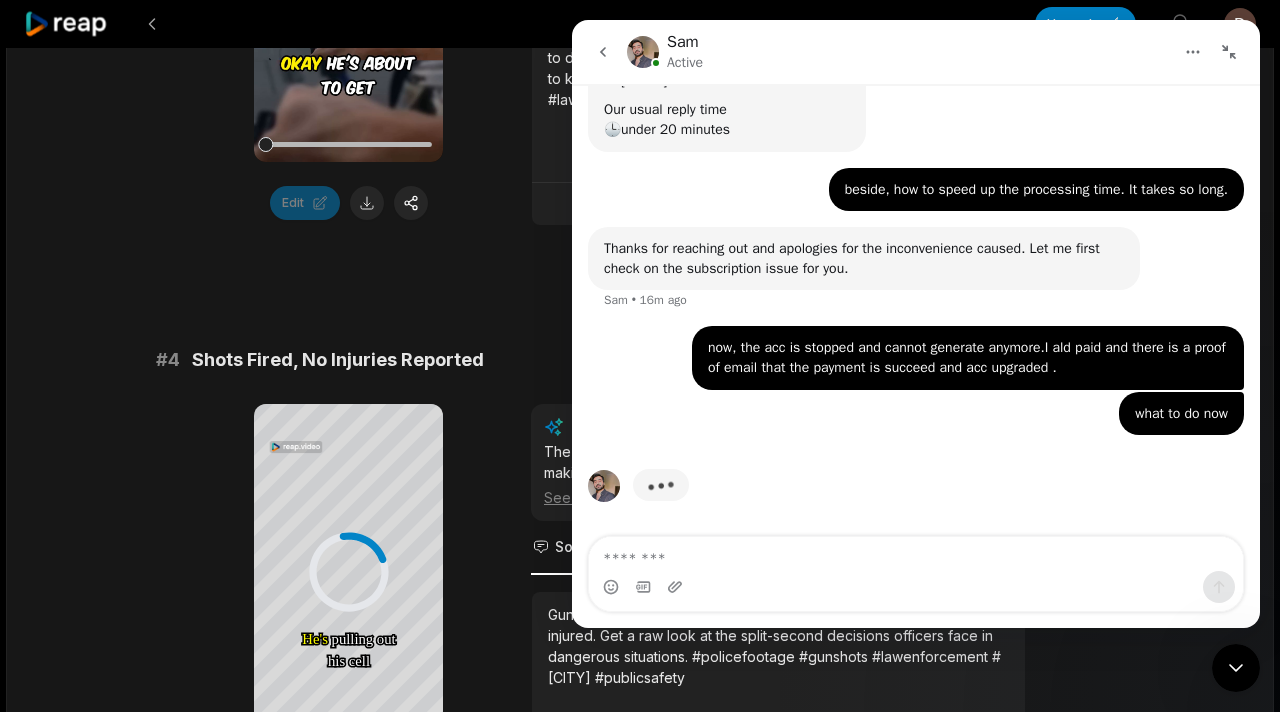 click 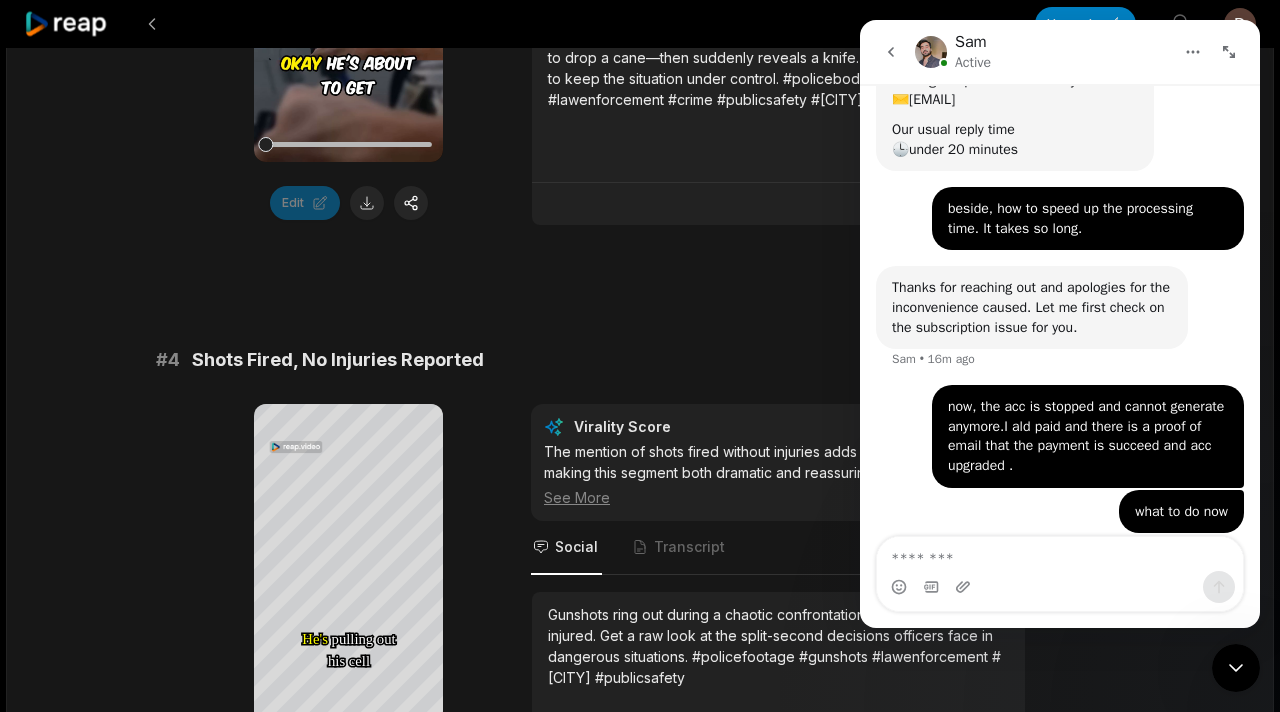 click 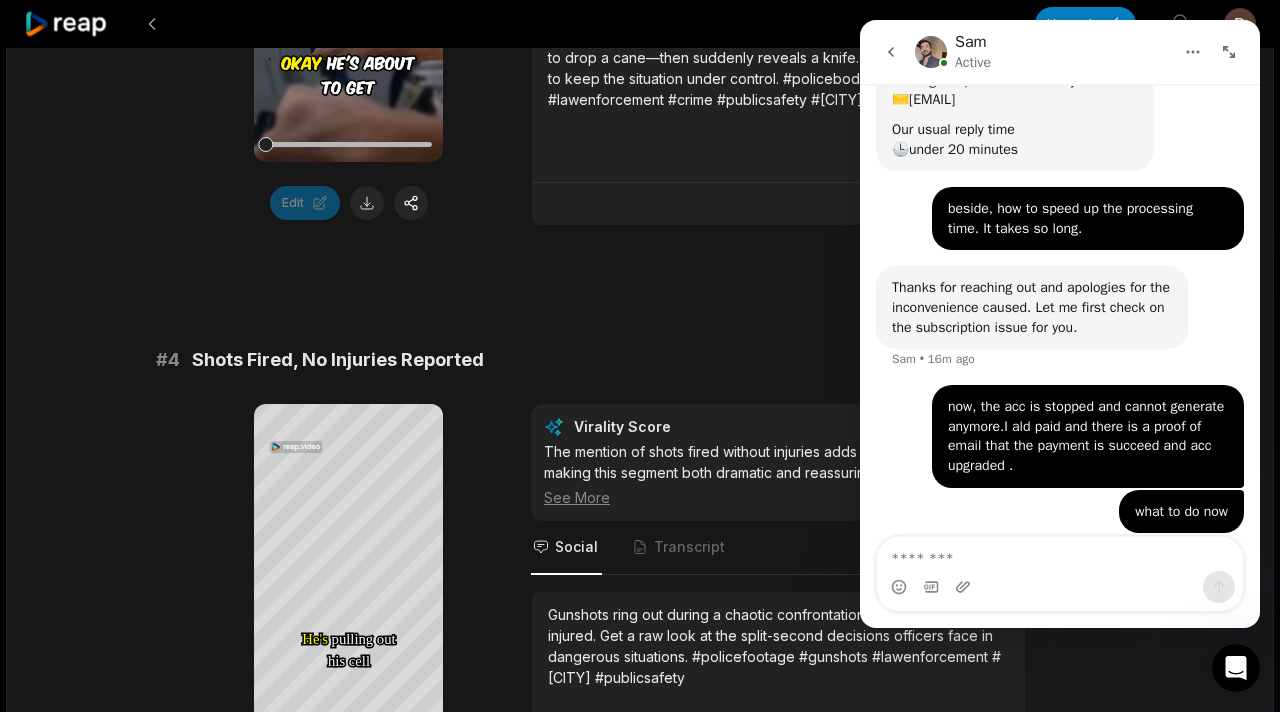 click 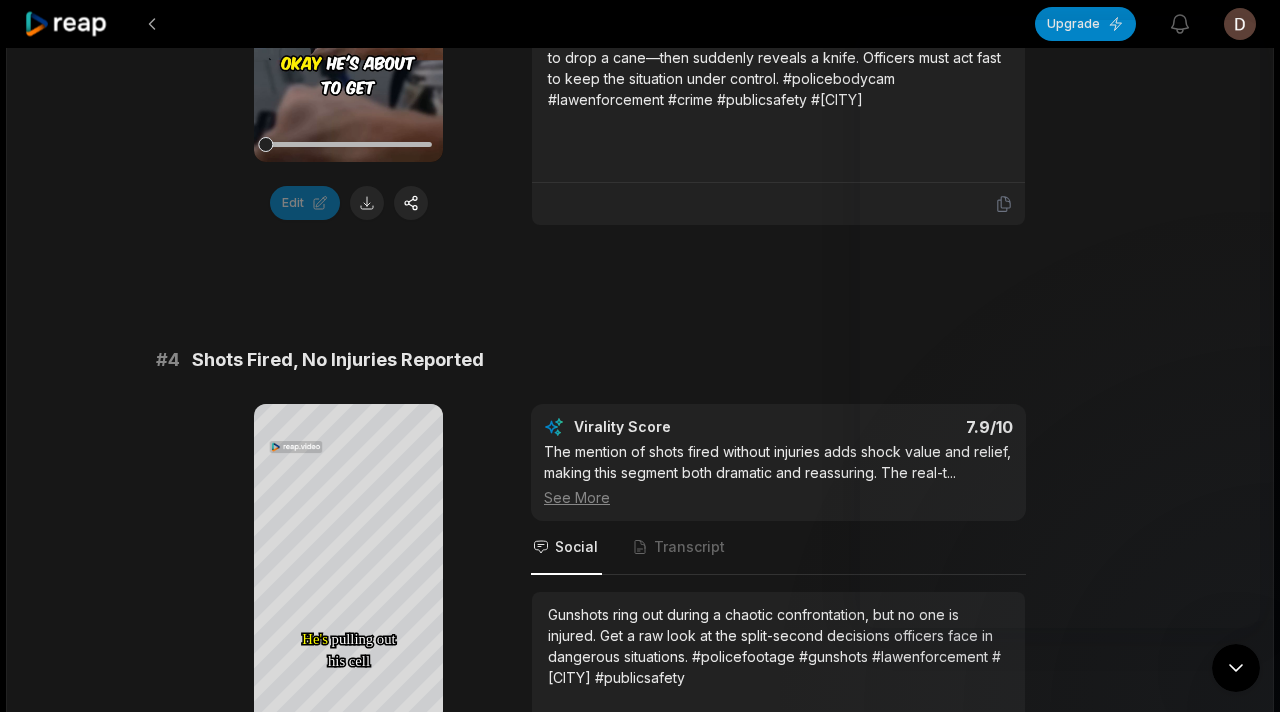 click 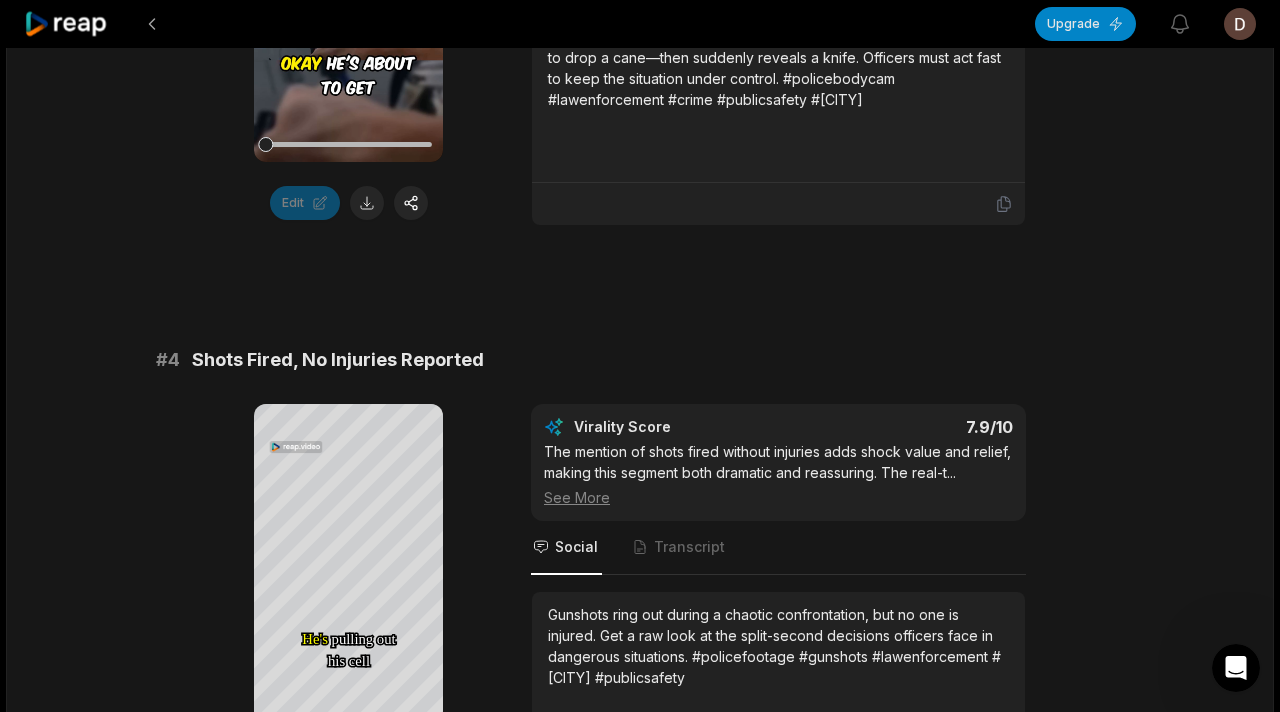 scroll, scrollTop: 2028, scrollLeft: 0, axis: vertical 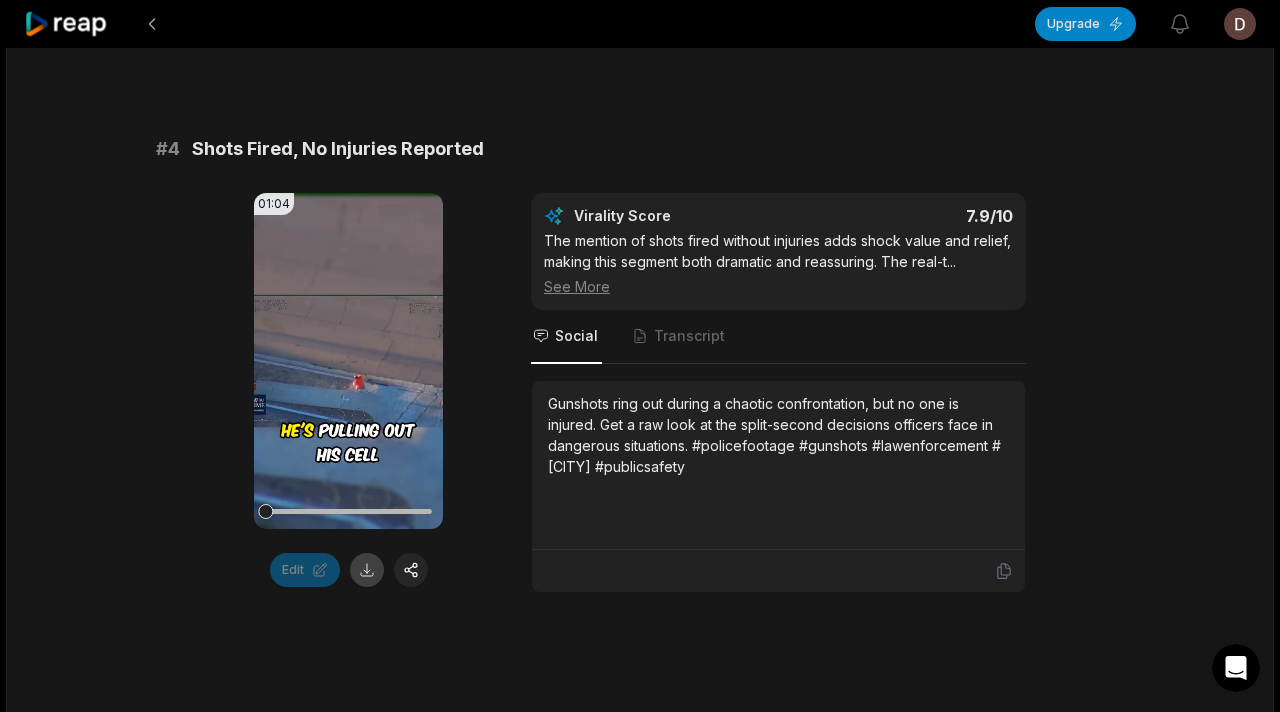 click at bounding box center [367, 570] 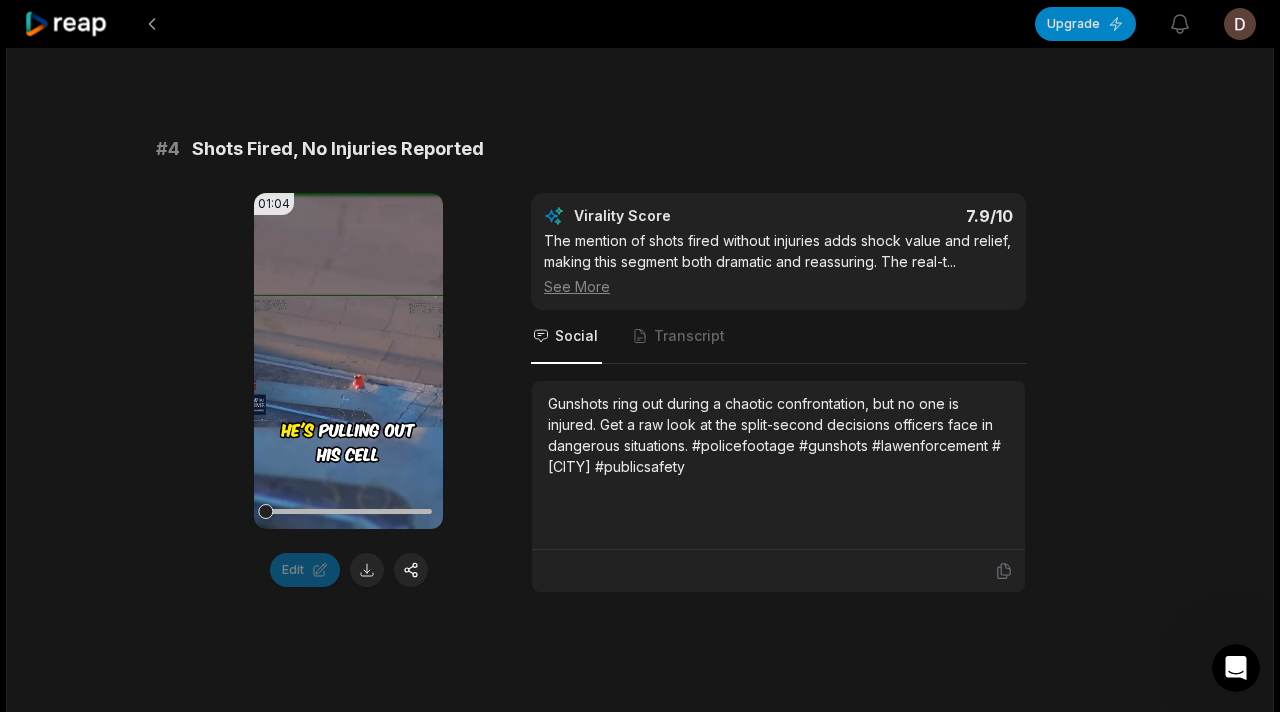 click on "# 1 Taser Deployed Amid Chaos 01:39 Your browser does not support mp4 format. Edit Virality Score 8.7 /10 The deployment of a taser and the suspect's continued resistance create a gripping, action-packed sequence. The urgency and unpredict ...   See More Social Transcript Intense bodycam footage: officers deploy a taser as the suspect resists arrest, escalating the danger. See how law enforcement responds under pressure in real time. #bodycam #policeaction #taser #SanDiego #crime # 2 Suspect Goes for Officer's Taser 00:26 Your browser does not support mp4 format. Edit Virality Score 8.5 /10 The suspect's attempt to seize an officer's taser is a high-risk, high-drama moment. The urgency and danger are palpable, making this ...   See More Social Transcript A suspect attempts to grab an officer's taser in the heat of the struggle. Witness the chaos and quick reactions that follow in this gripping bodycam moment. #policebodycam #taser #lawenforcement #SanDiego #crime # 3 Tense Standoff: Knife Revealed 01:35 Edit" at bounding box center (640, 364) 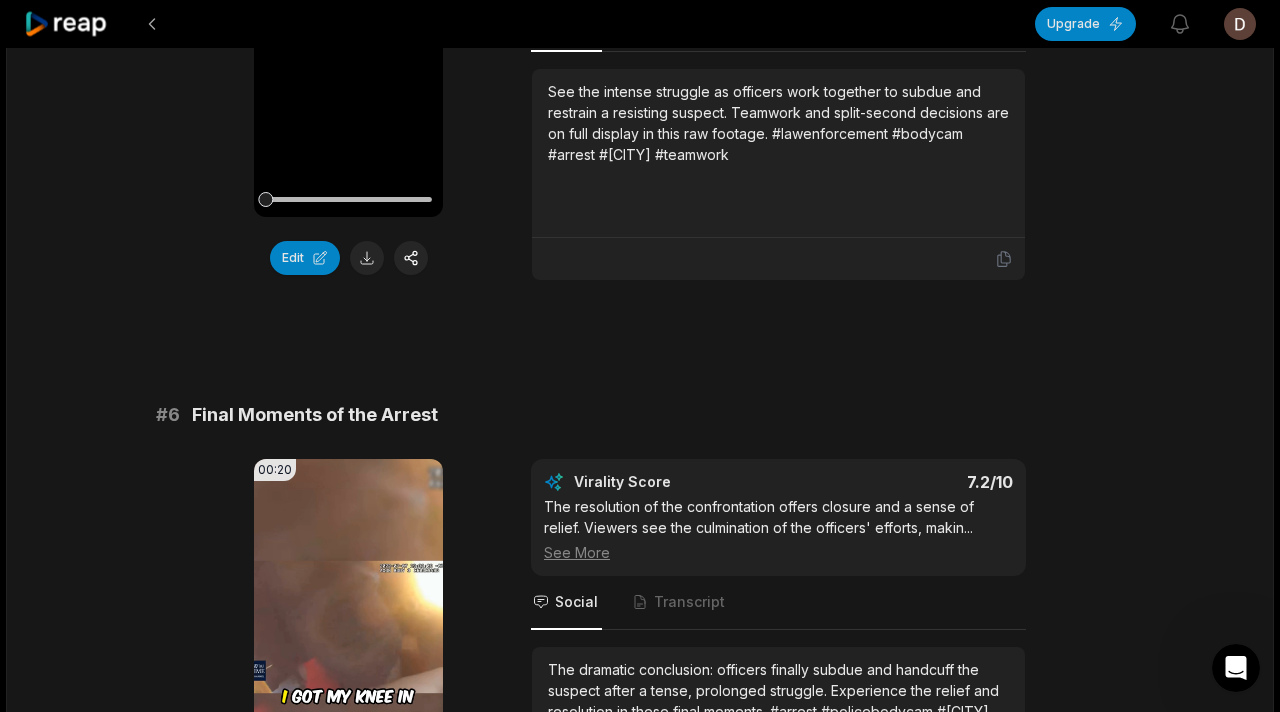 scroll, scrollTop: 2595, scrollLeft: 0, axis: vertical 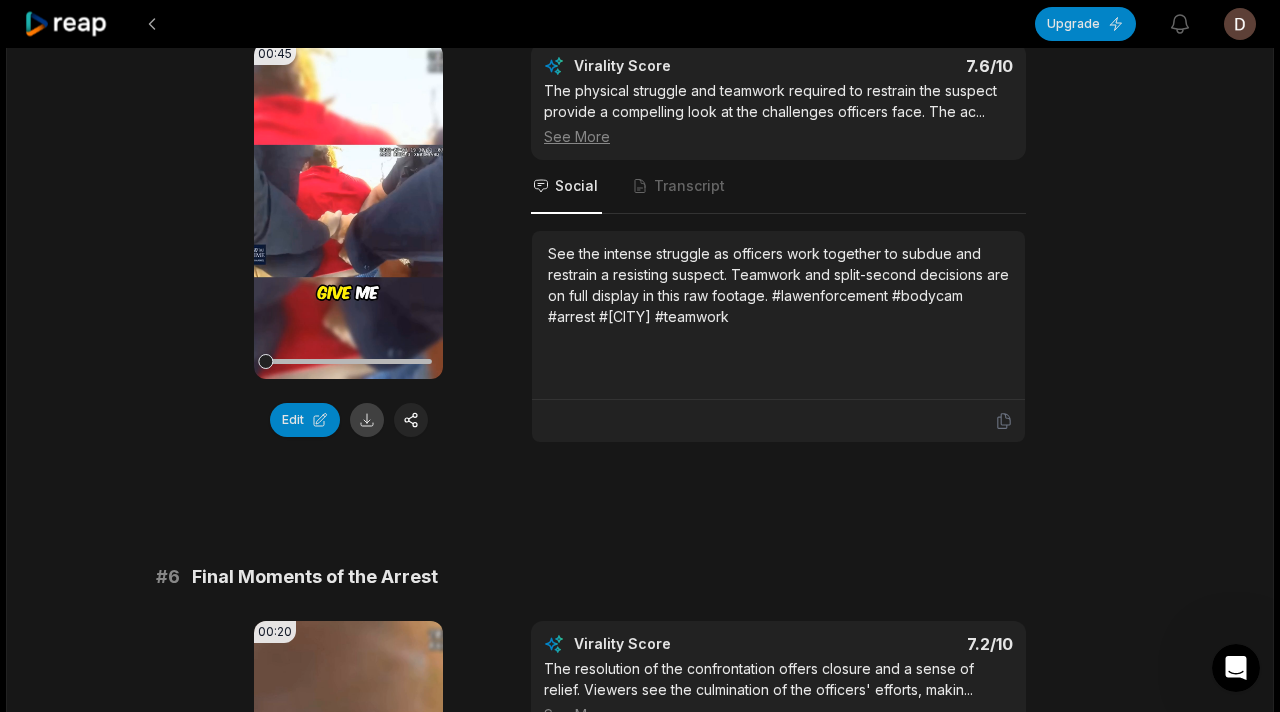 click at bounding box center [367, 420] 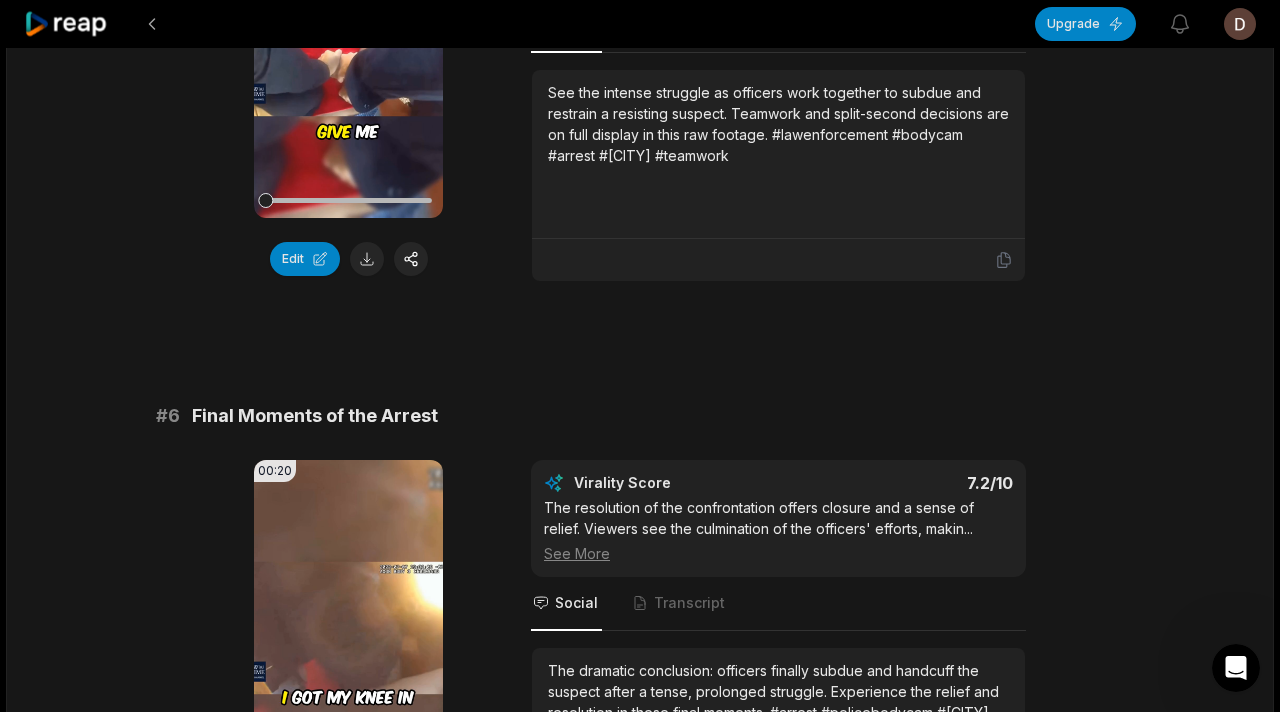 scroll, scrollTop: 3099, scrollLeft: 0, axis: vertical 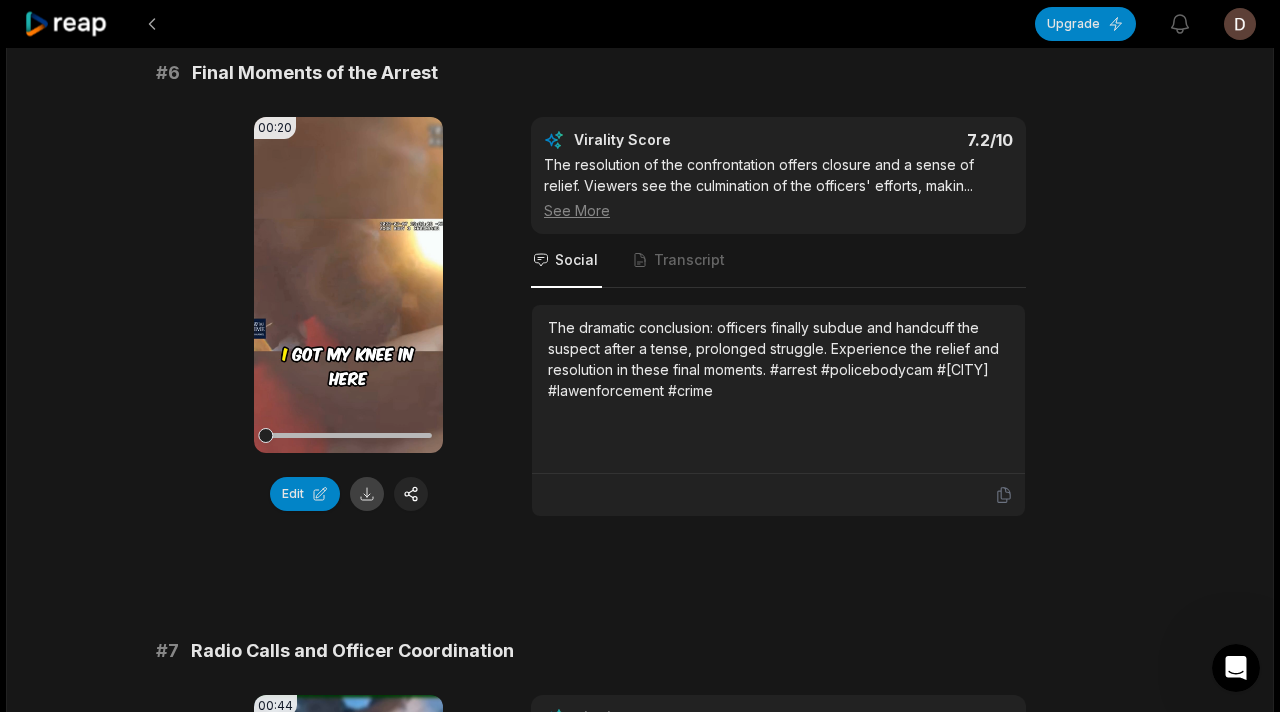 click at bounding box center [367, 494] 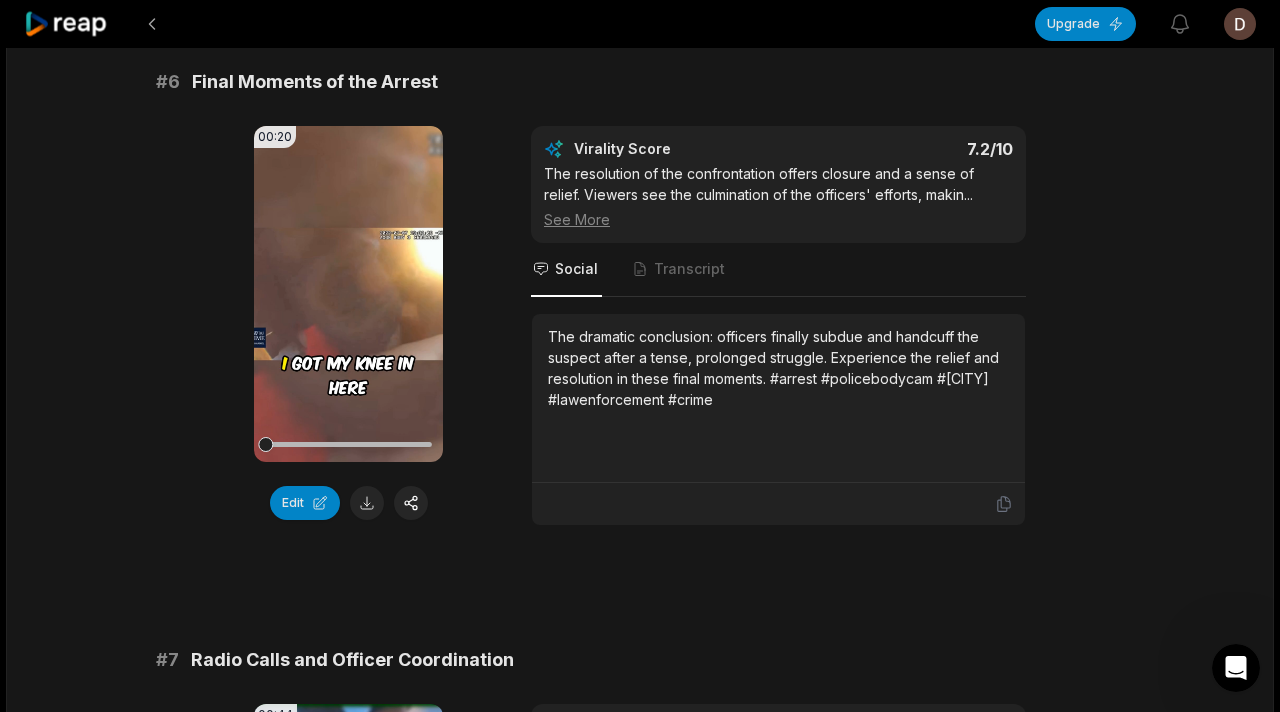 scroll, scrollTop: 3148, scrollLeft: 0, axis: vertical 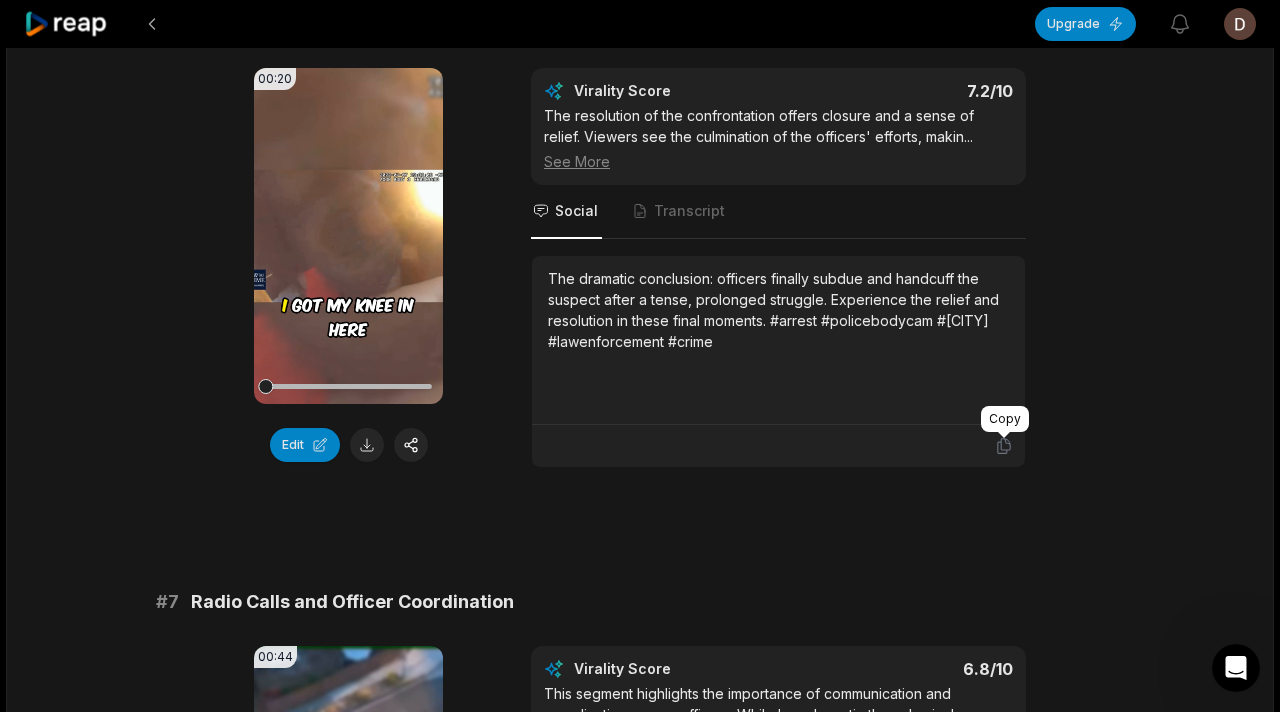 click 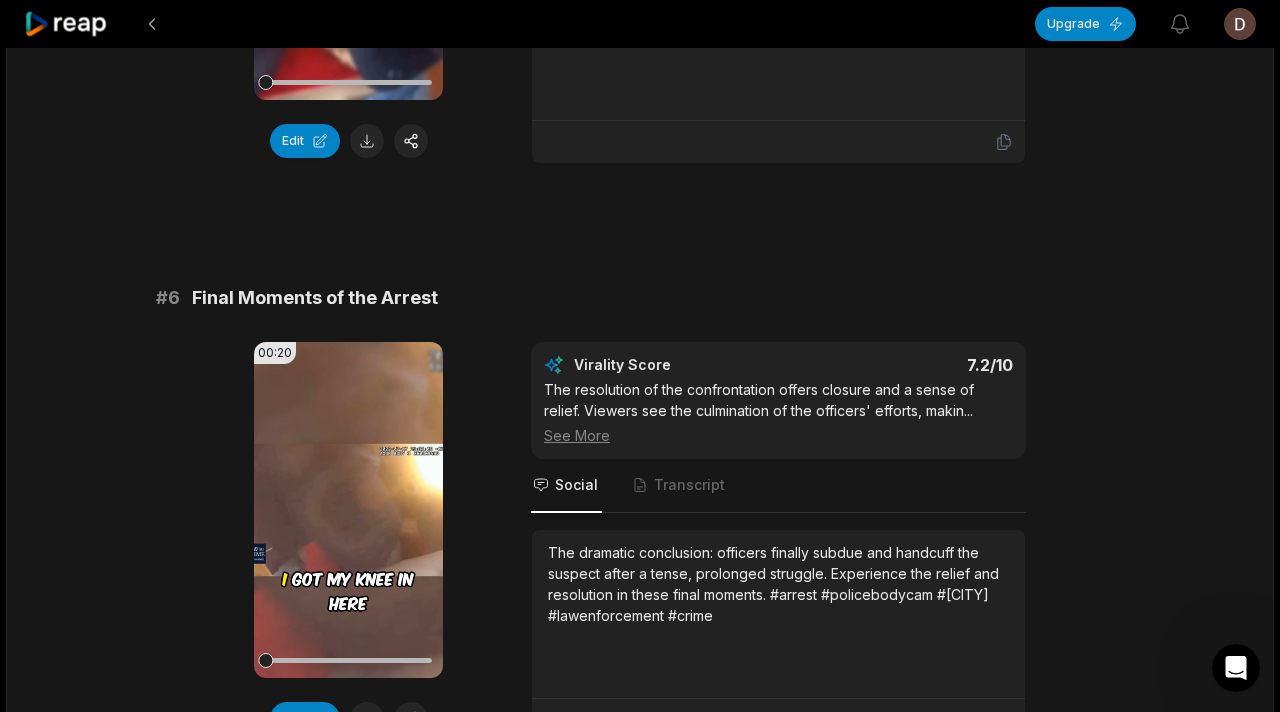 scroll, scrollTop: 0, scrollLeft: 0, axis: both 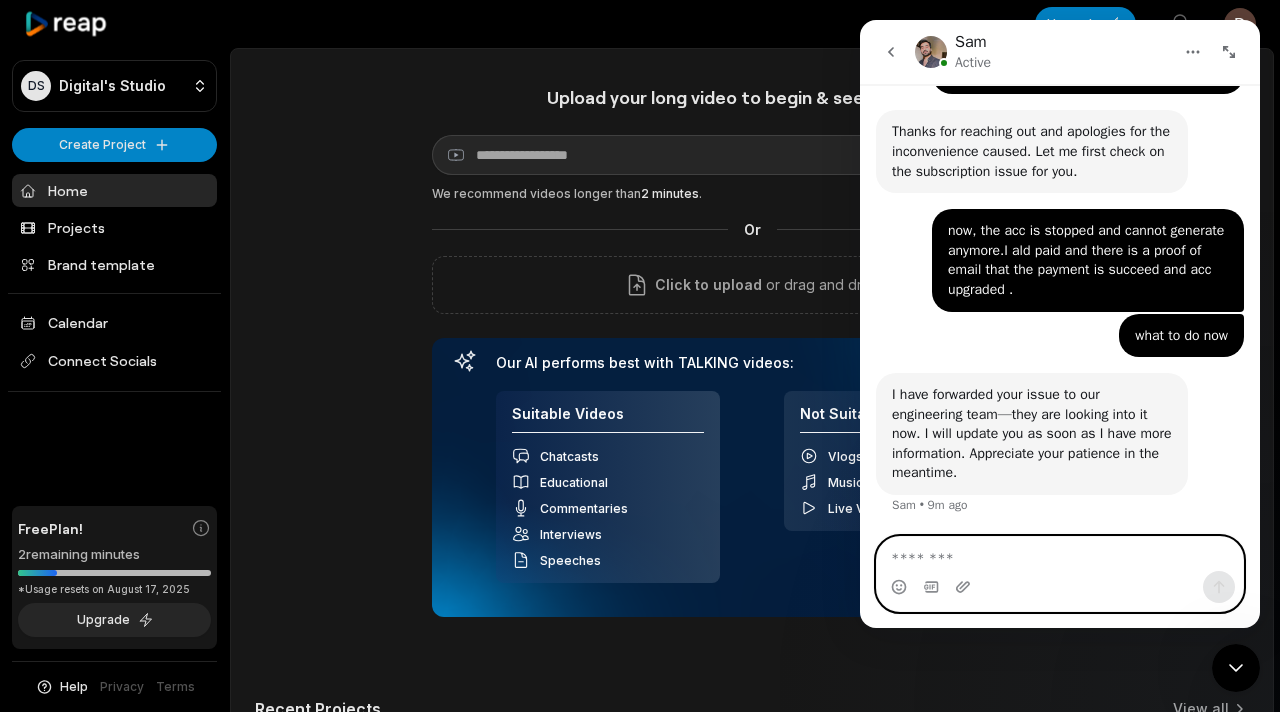 click at bounding box center [1060, 554] 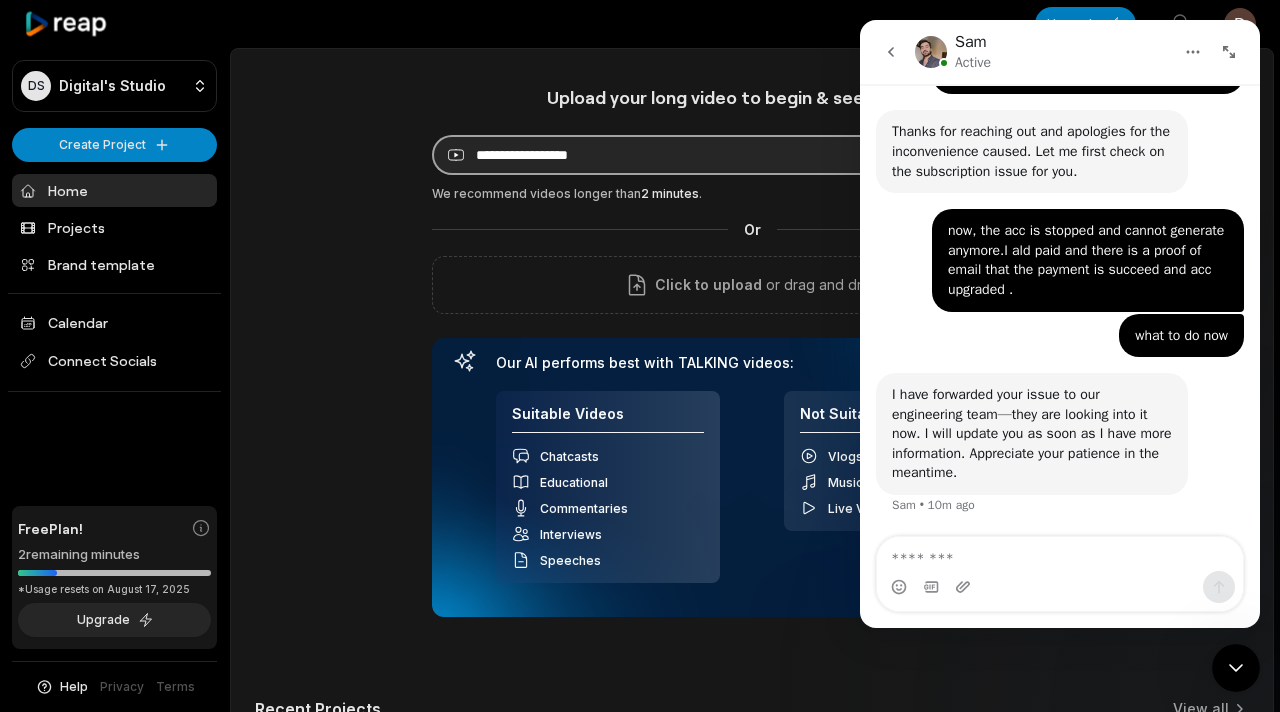click at bounding box center [682, 155] 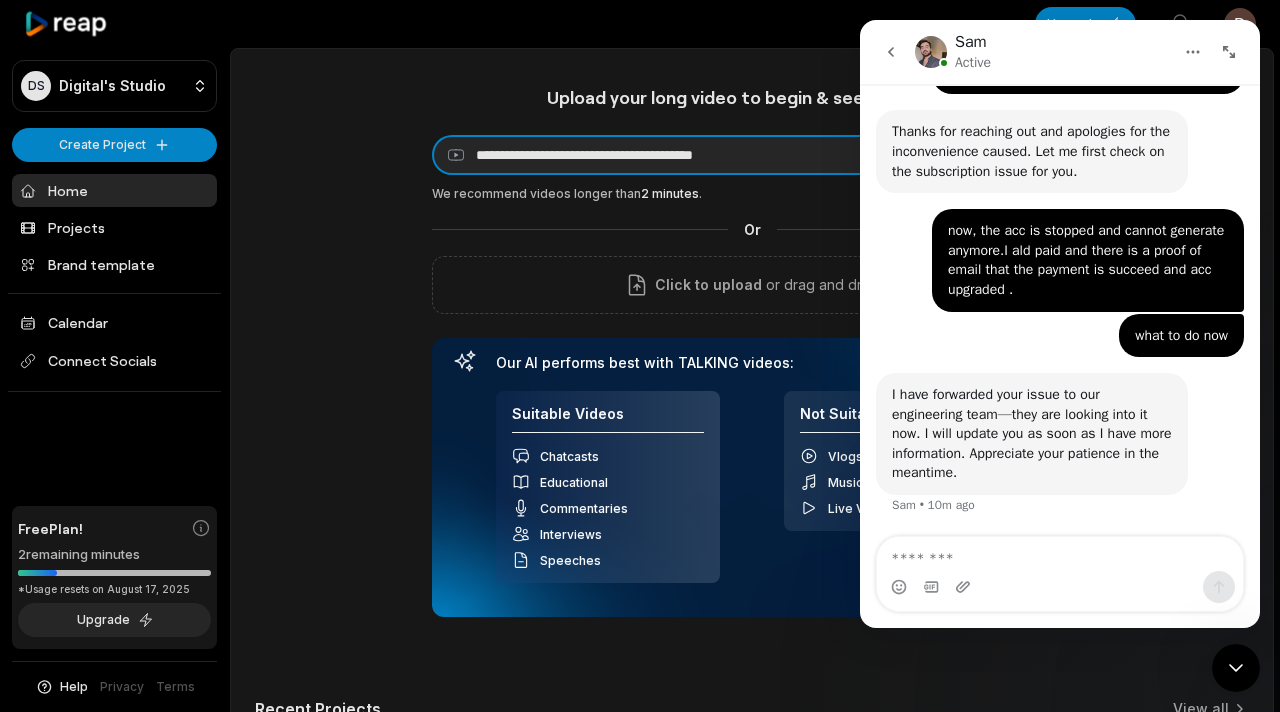 type on "**********" 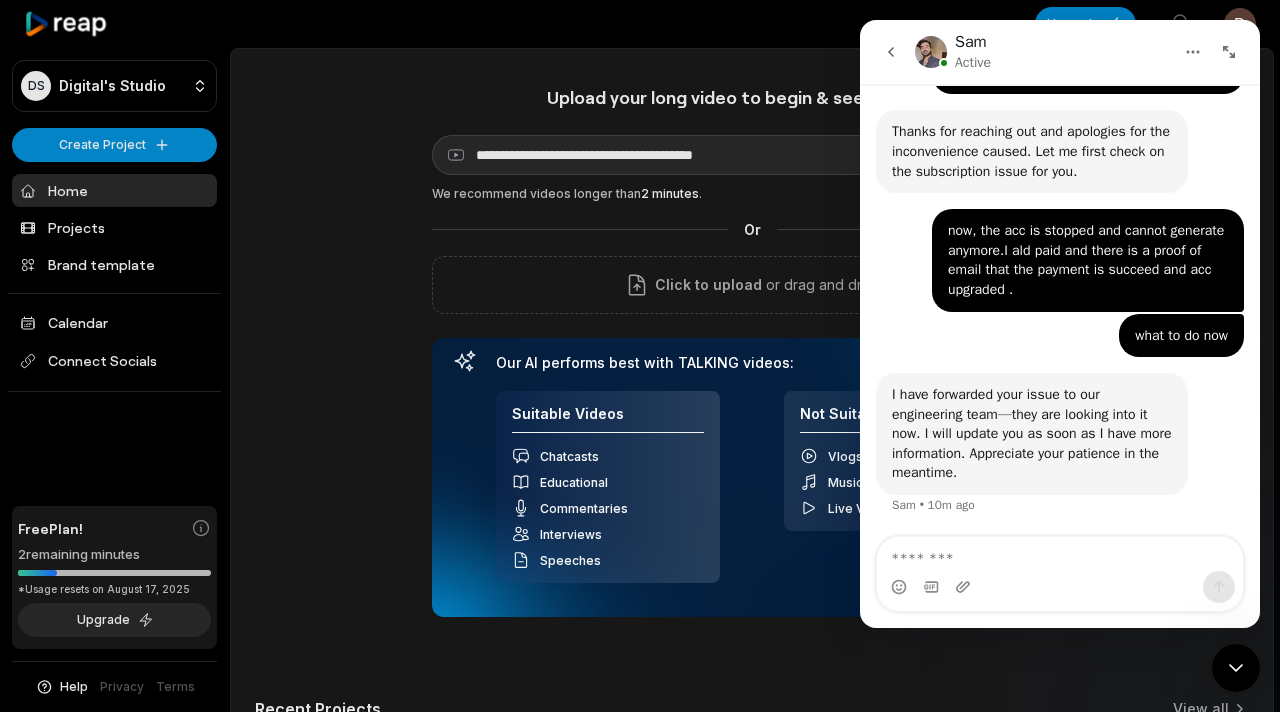 click 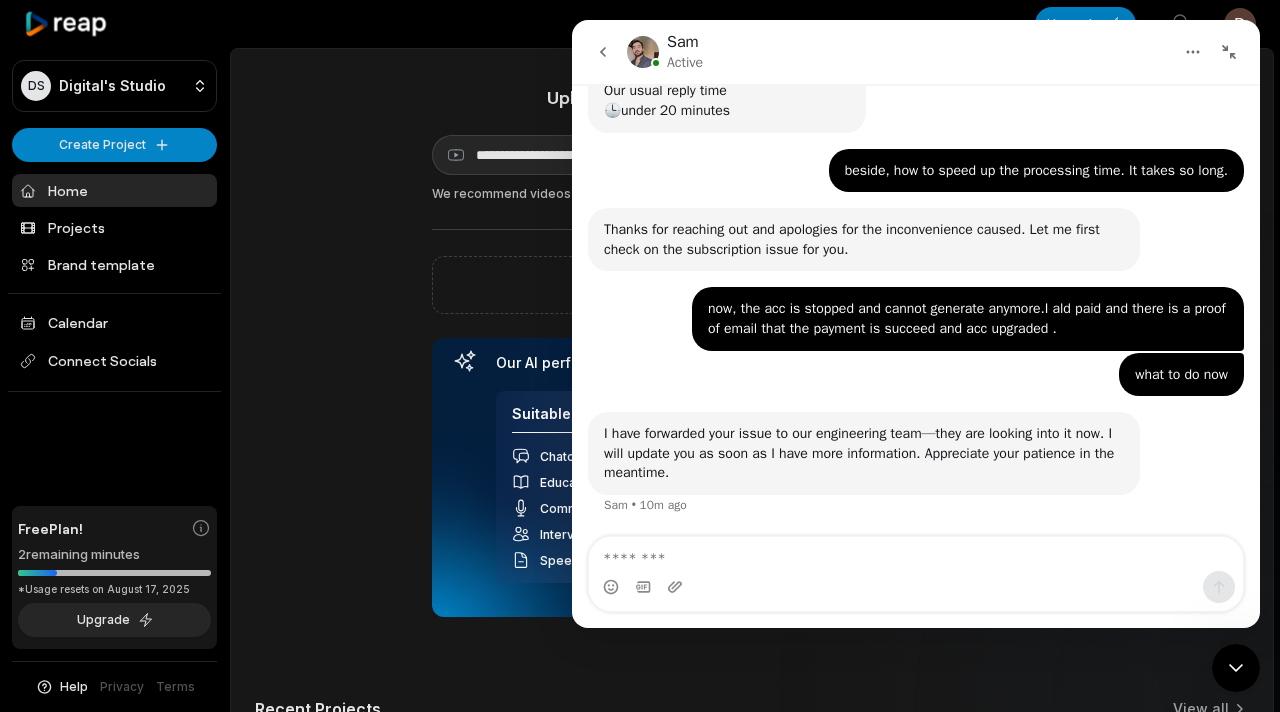 scroll, scrollTop: 231, scrollLeft: 0, axis: vertical 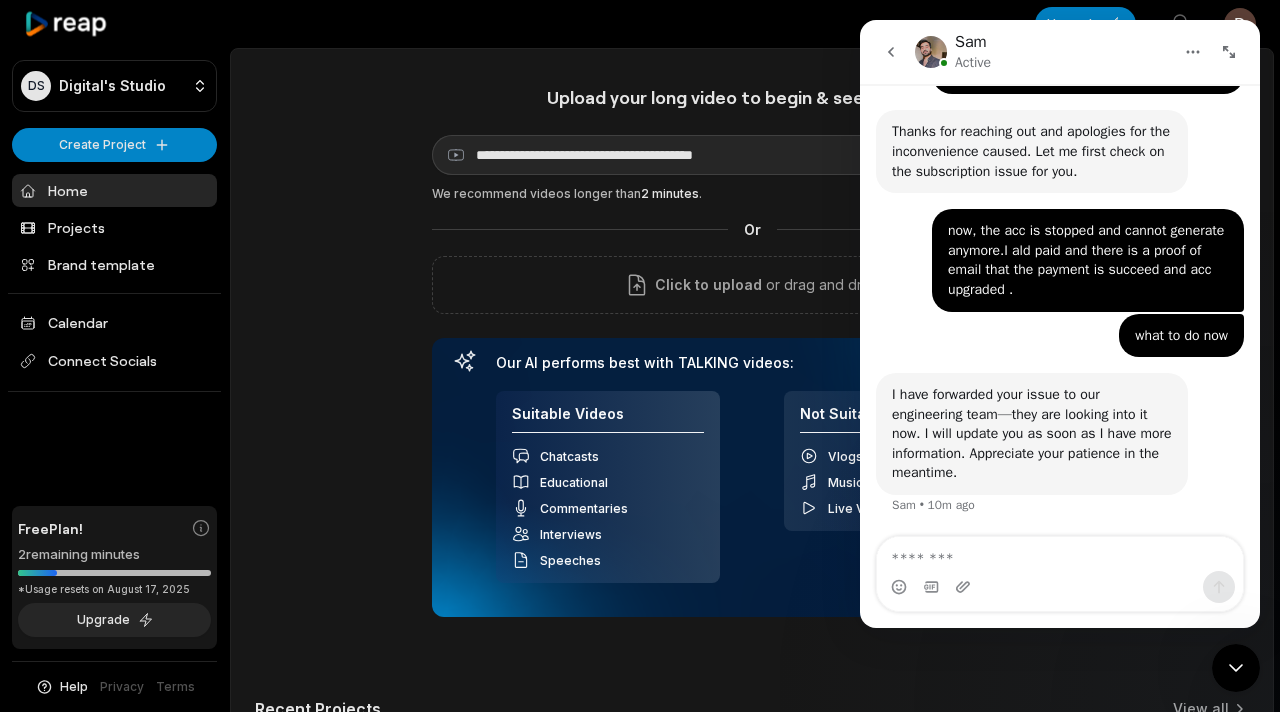 click 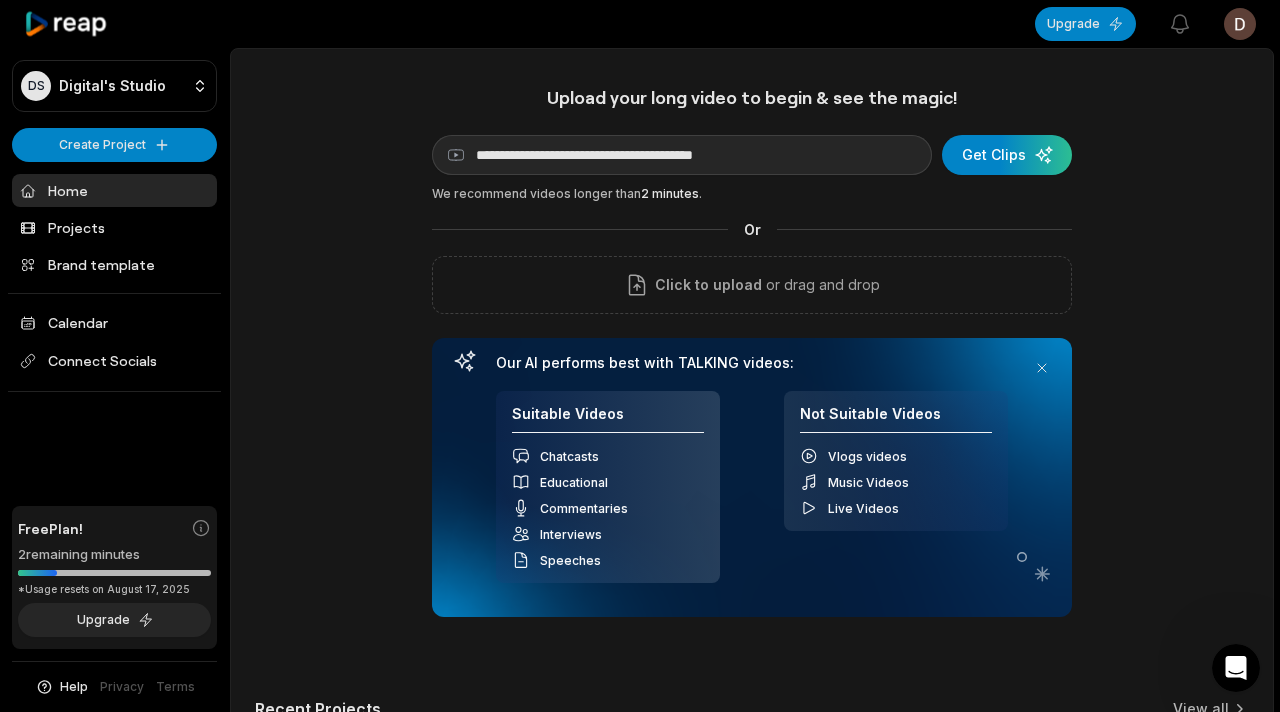 scroll, scrollTop: 0, scrollLeft: 0, axis: both 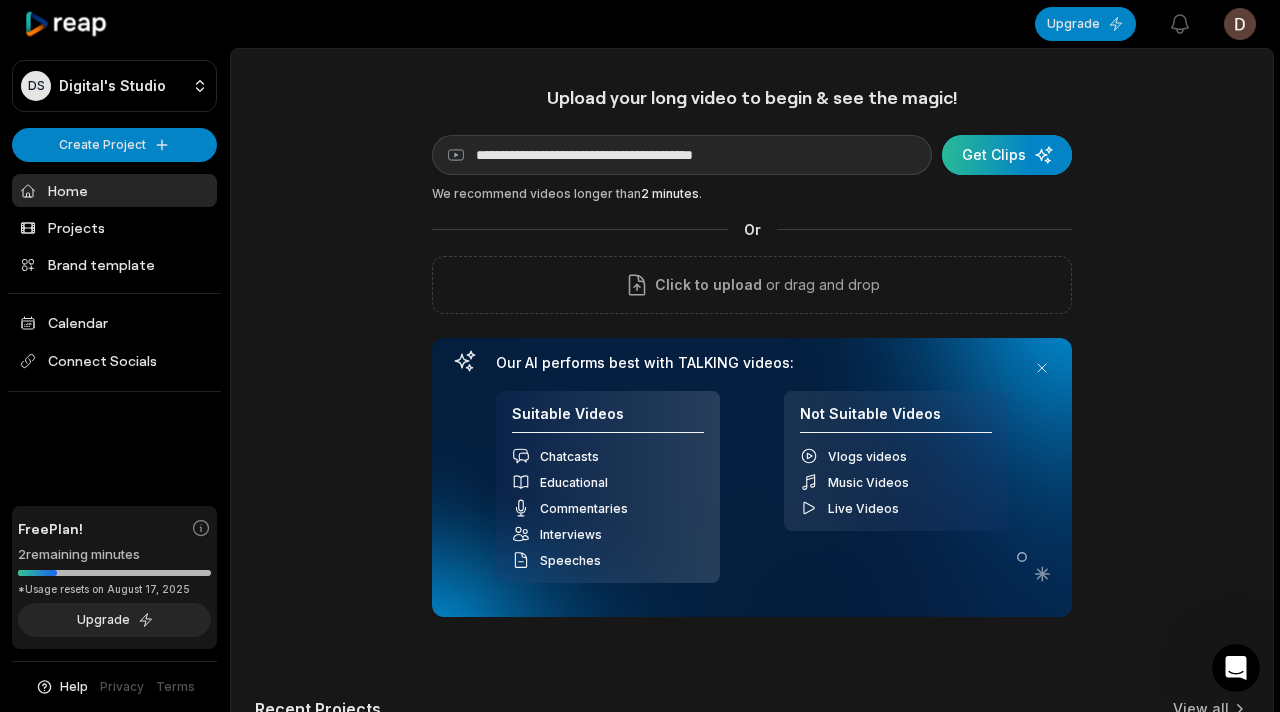 click at bounding box center [1007, 155] 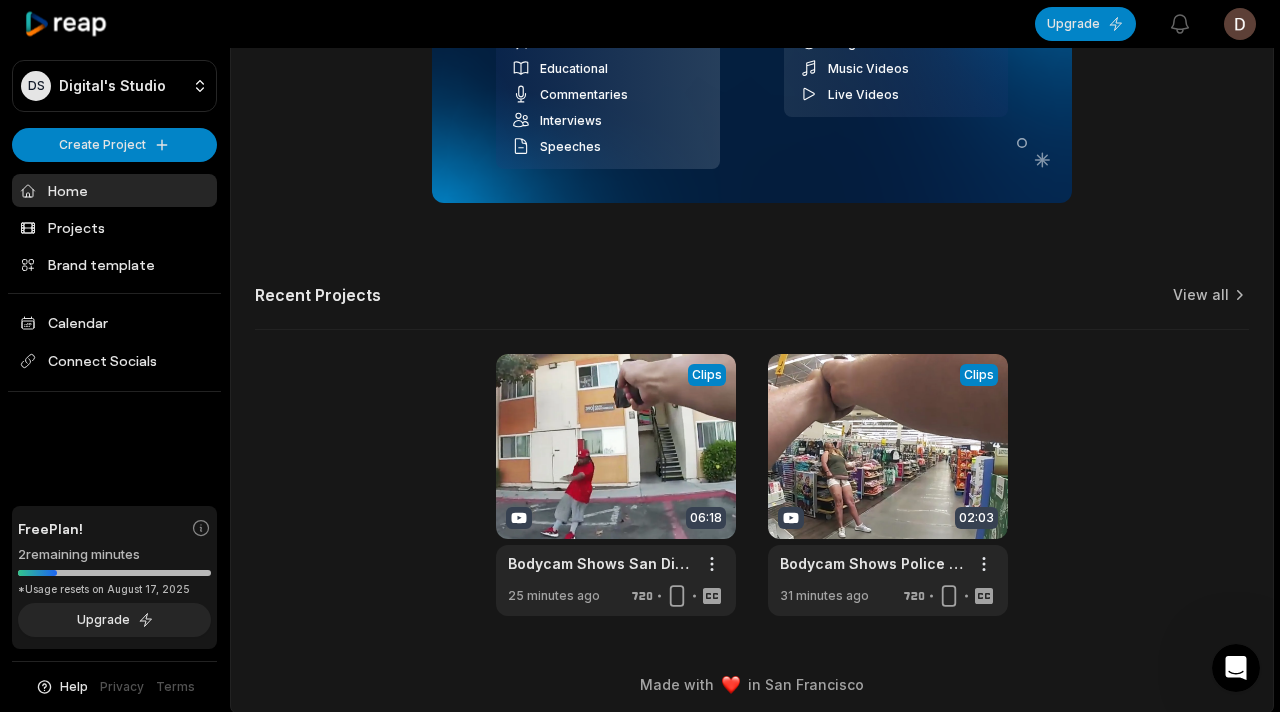 scroll, scrollTop: 422, scrollLeft: 0, axis: vertical 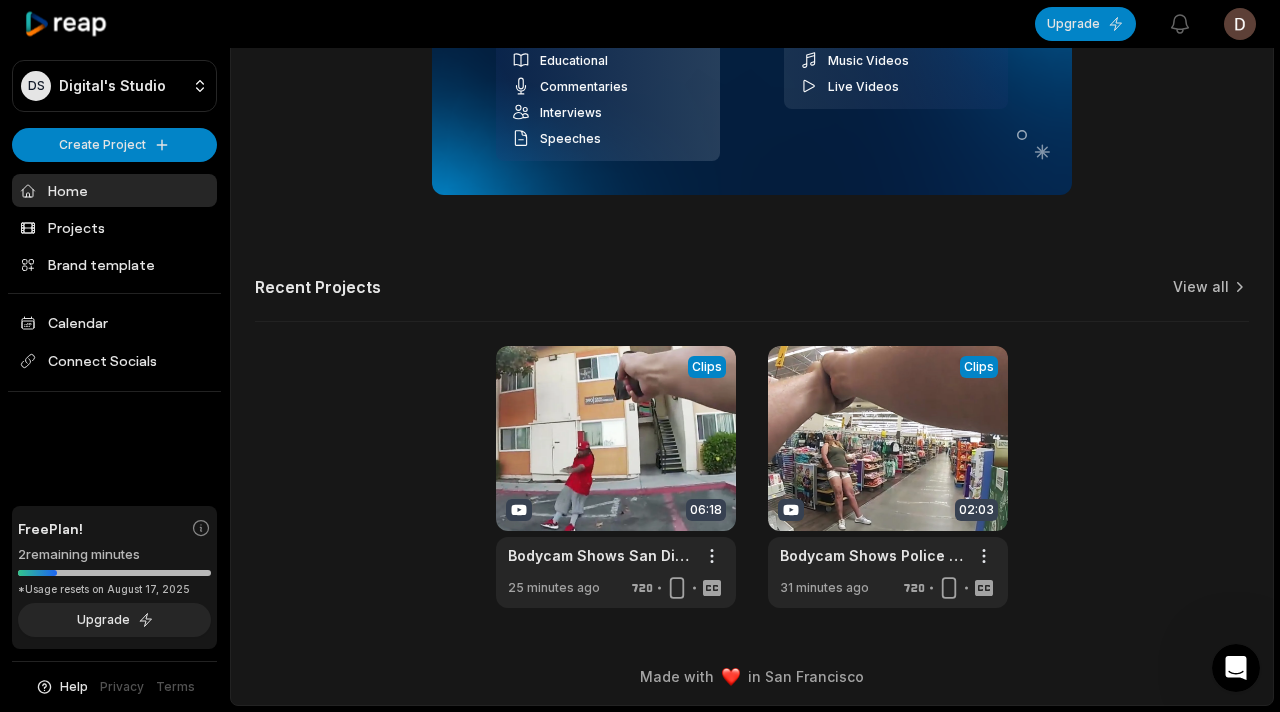 click 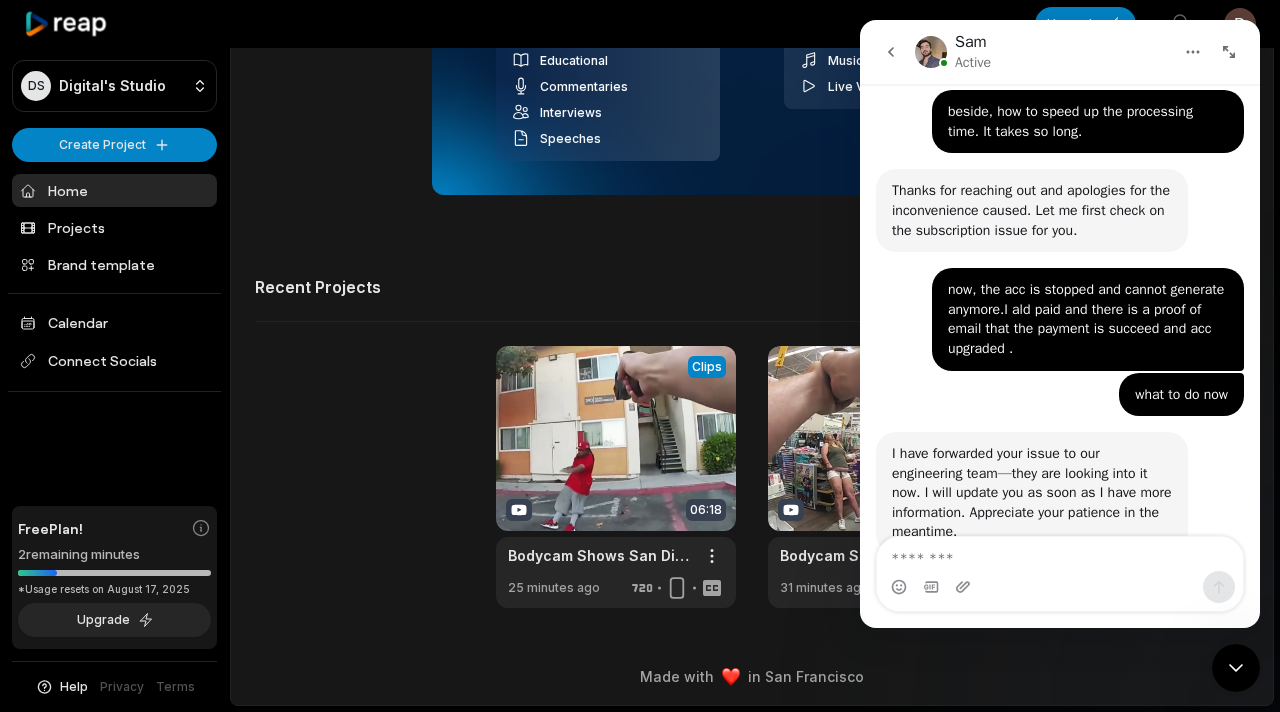 scroll, scrollTop: 368, scrollLeft: 0, axis: vertical 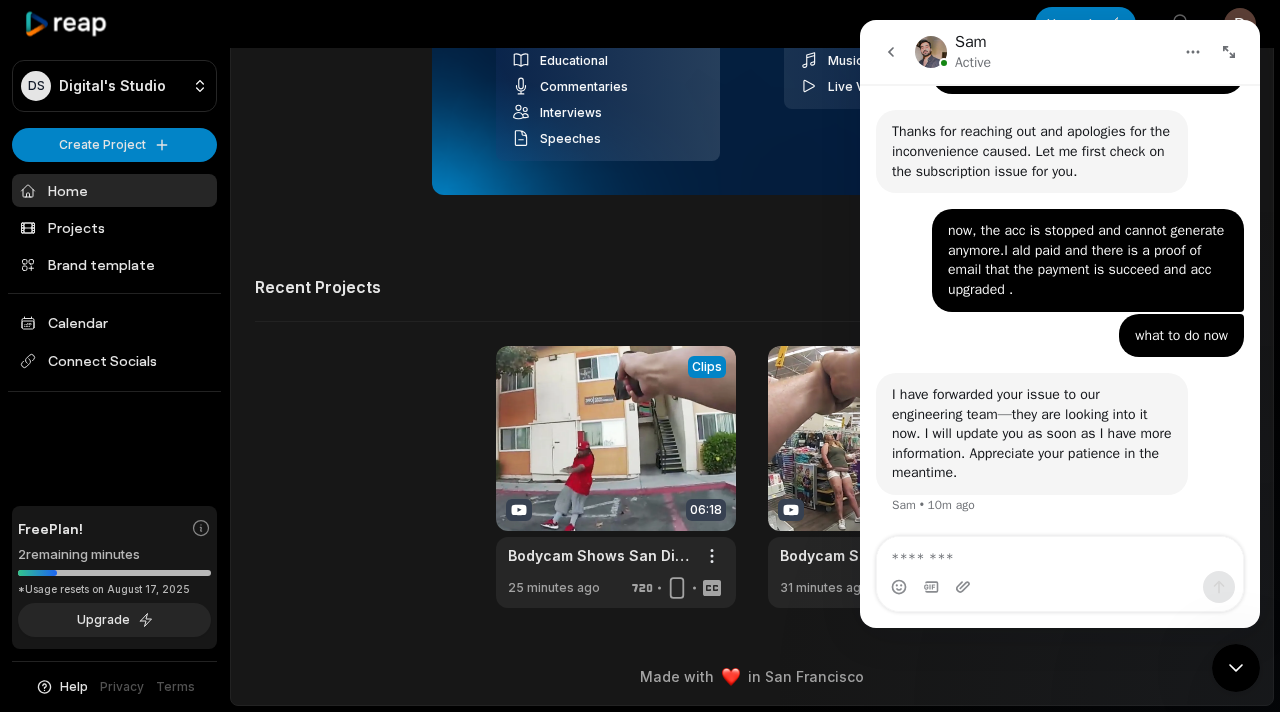 click at bounding box center (1060, 554) 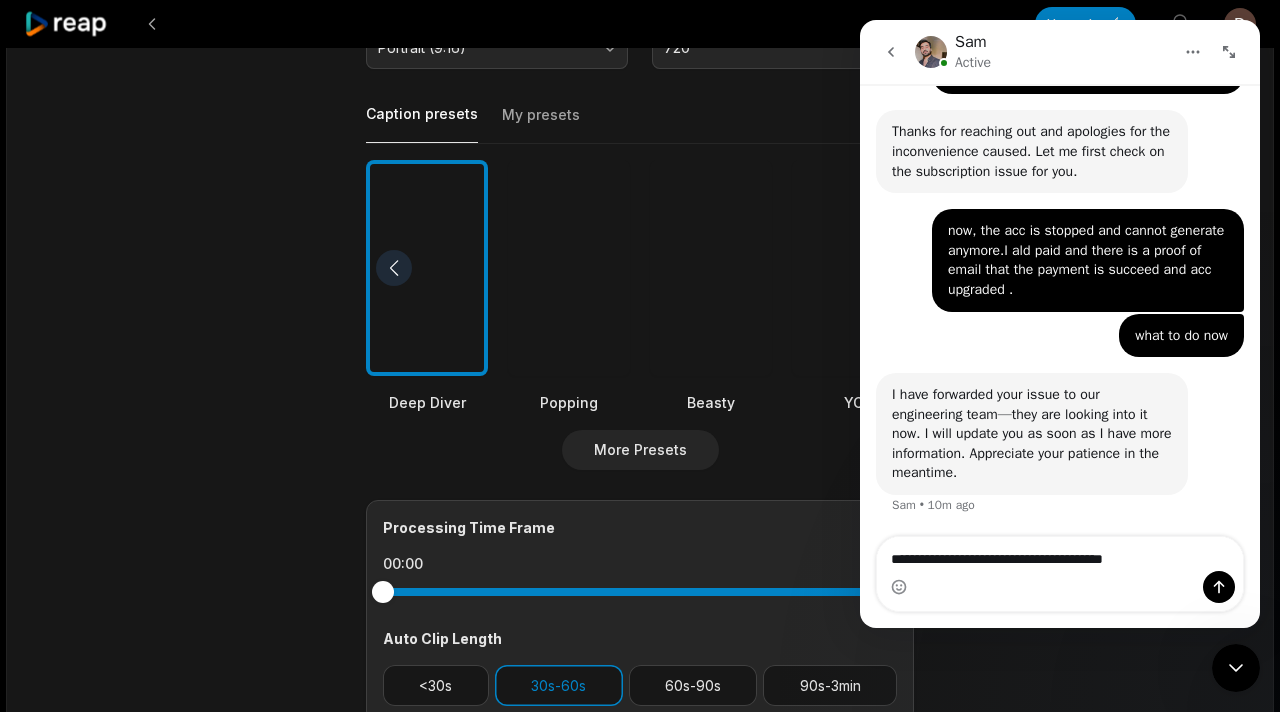 scroll, scrollTop: 0, scrollLeft: 0, axis: both 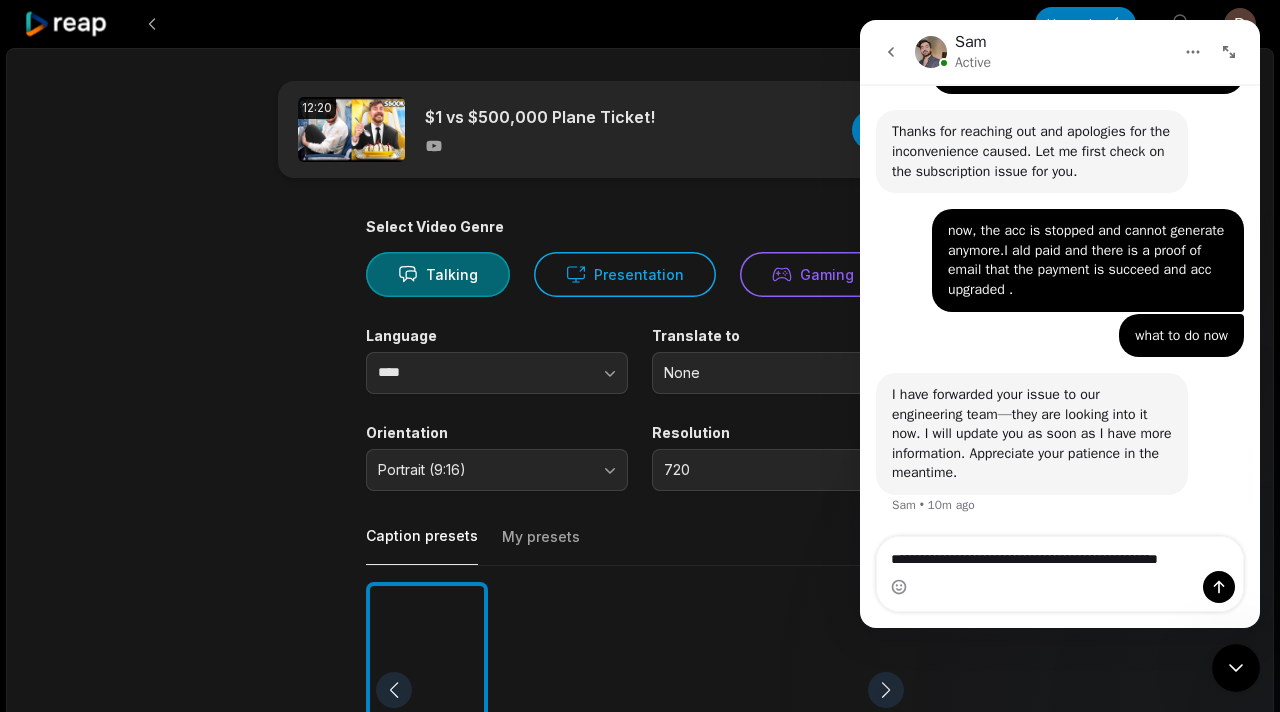 click on "**********" at bounding box center (1060, 554) 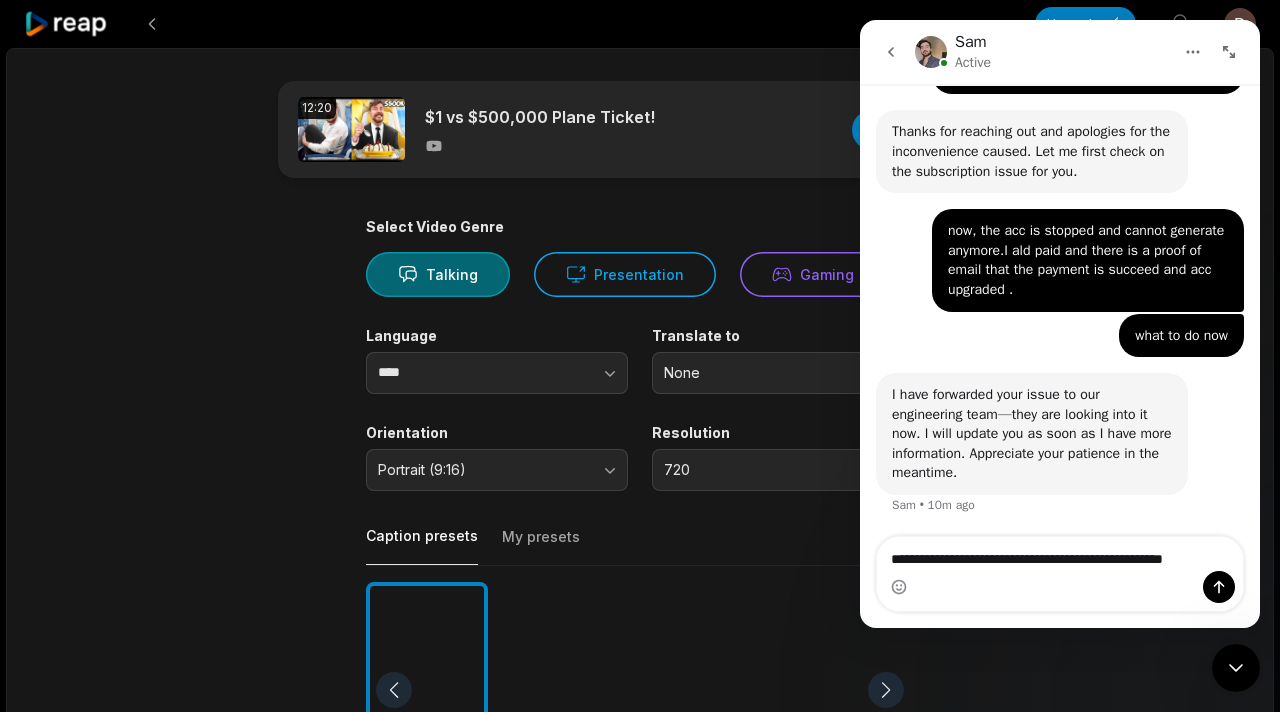 scroll, scrollTop: 388, scrollLeft: 0, axis: vertical 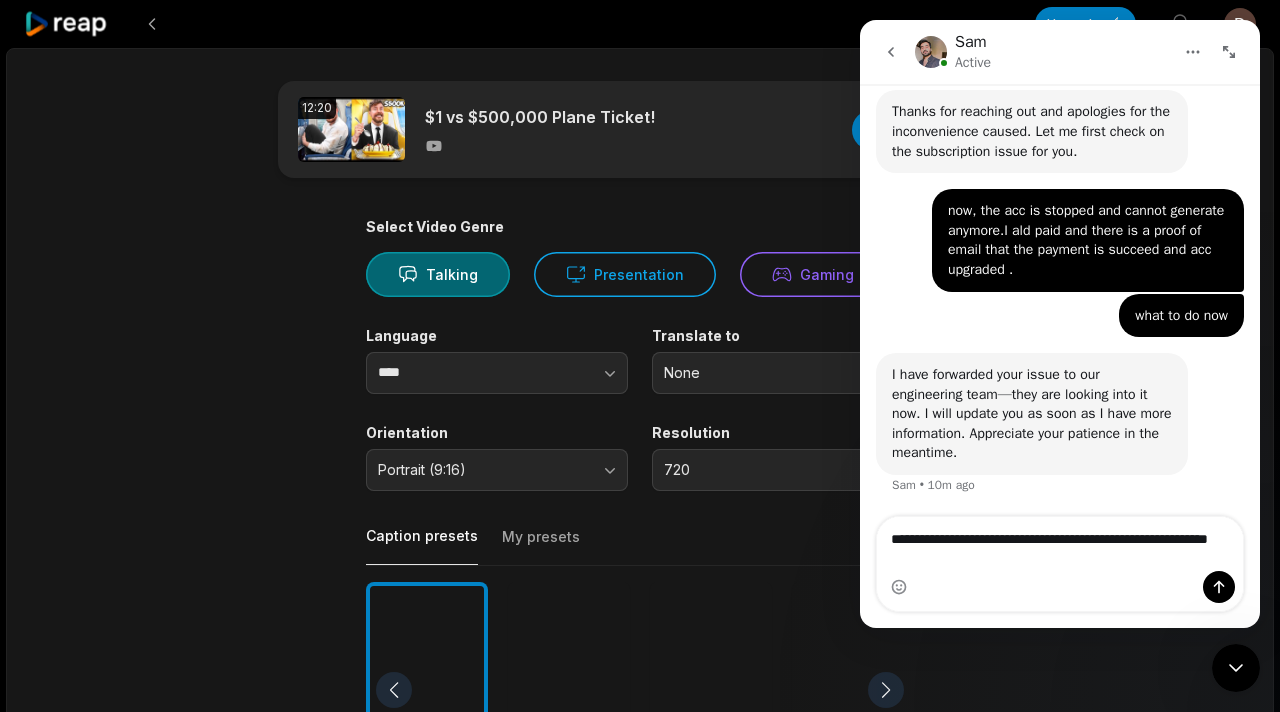 type on "**********" 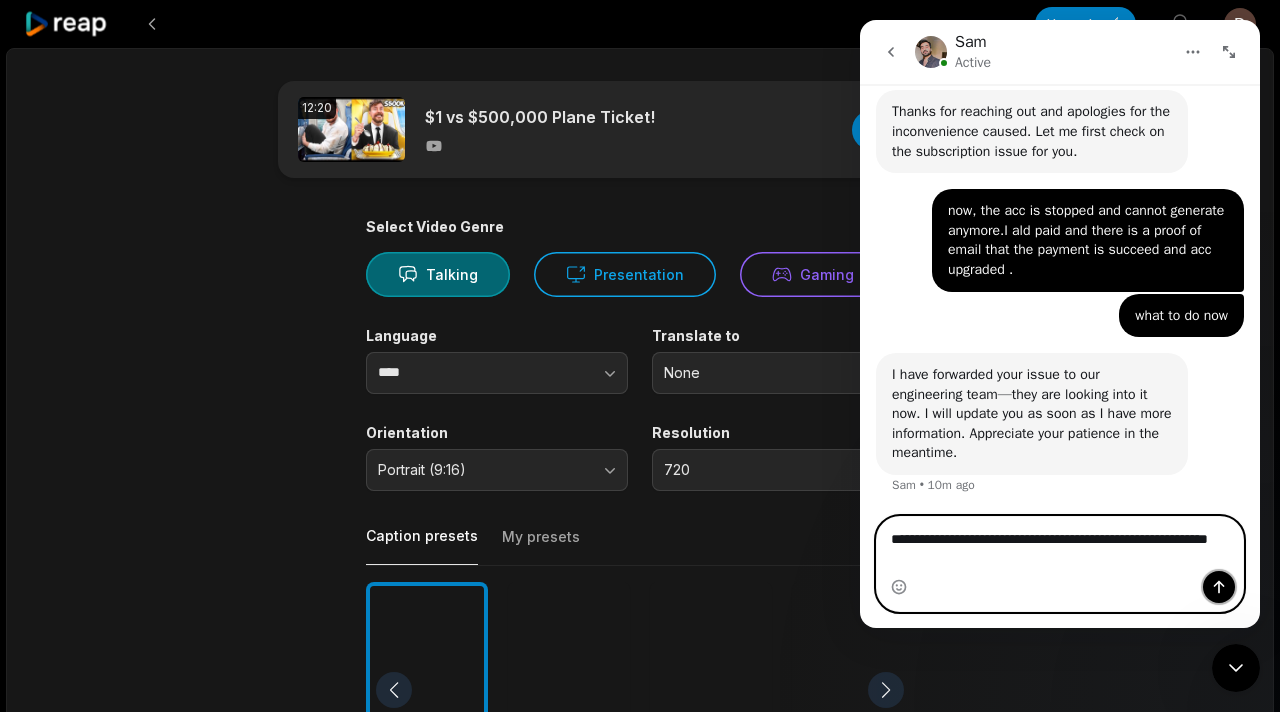 click at bounding box center [1219, 587] 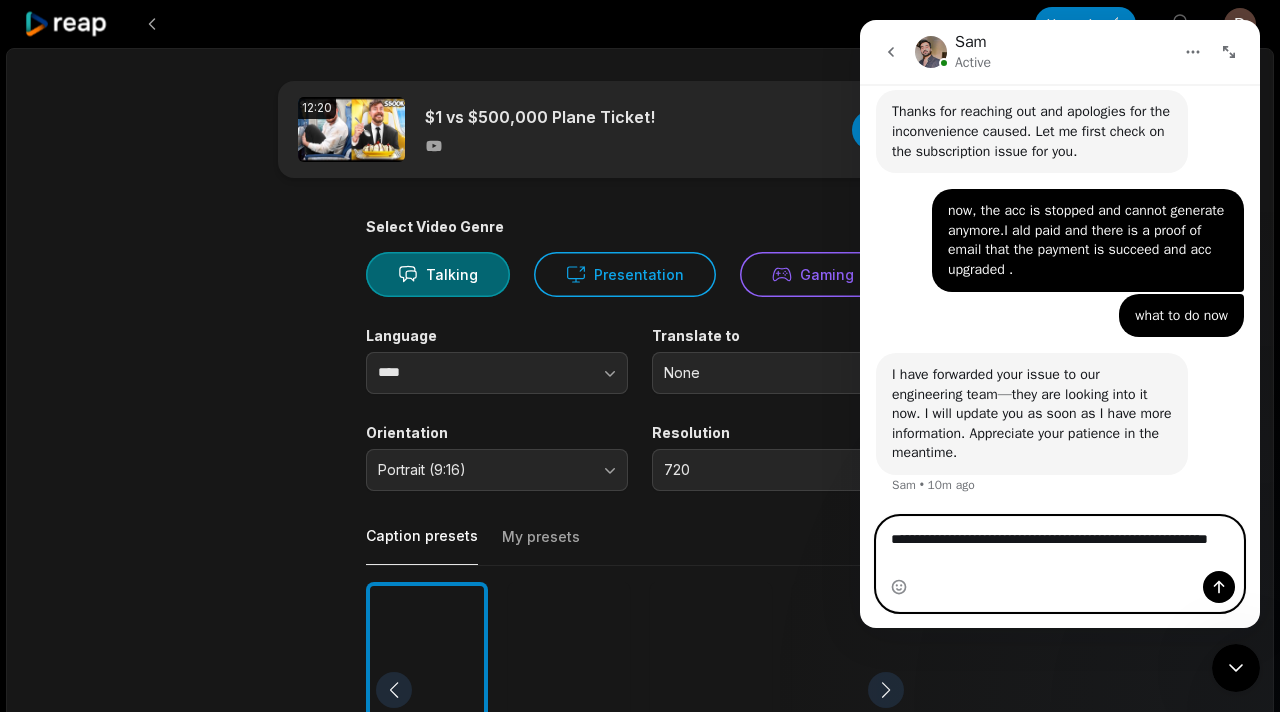 type 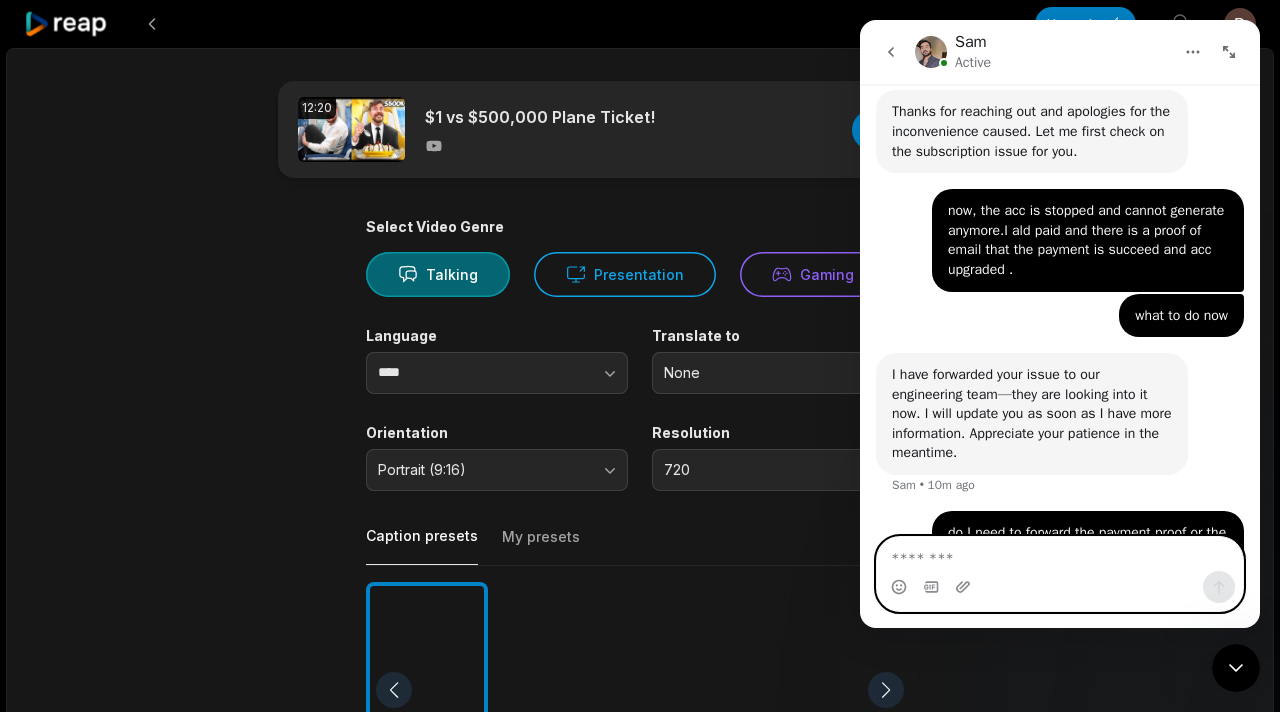 scroll, scrollTop: 447, scrollLeft: 0, axis: vertical 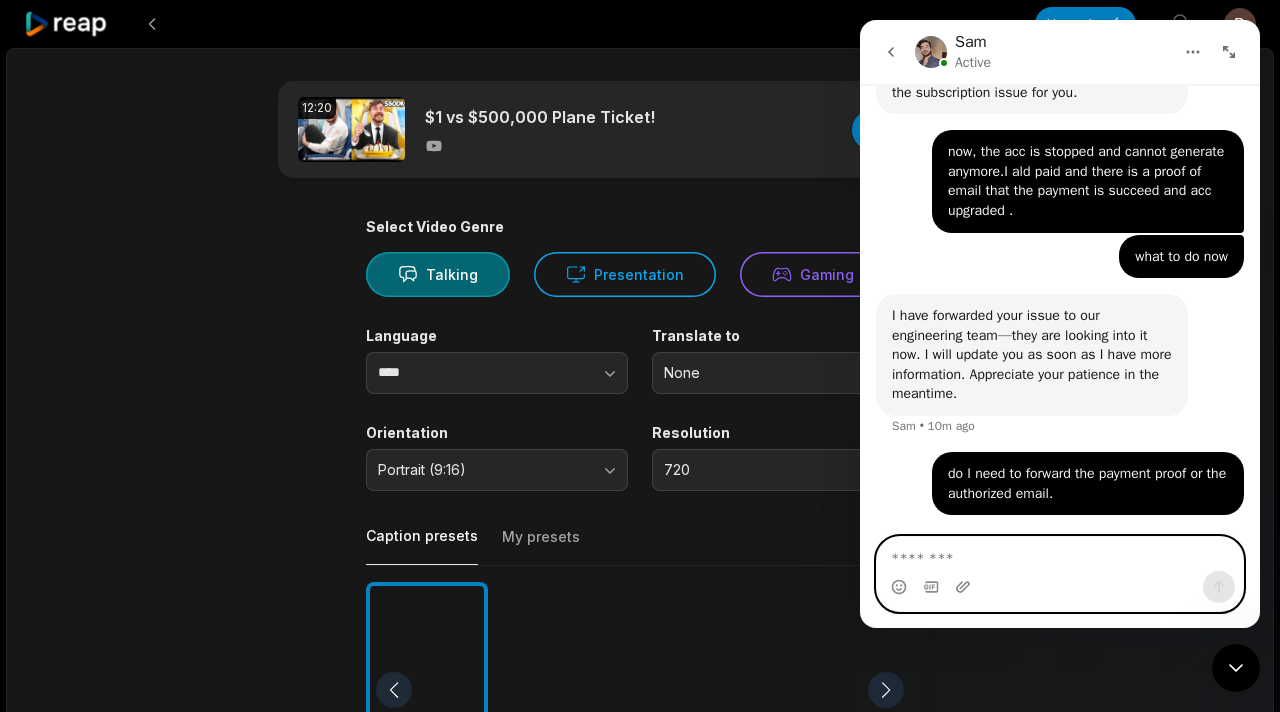 click at bounding box center (711, 690) 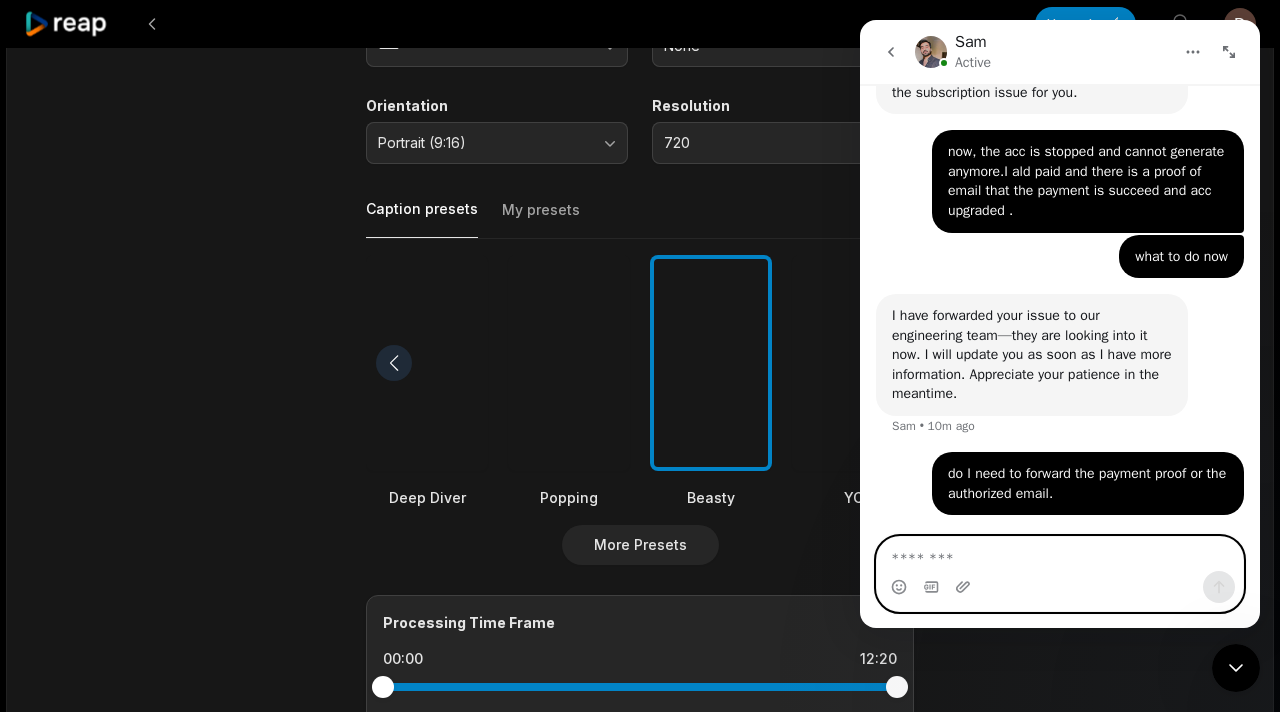 scroll, scrollTop: 383, scrollLeft: 0, axis: vertical 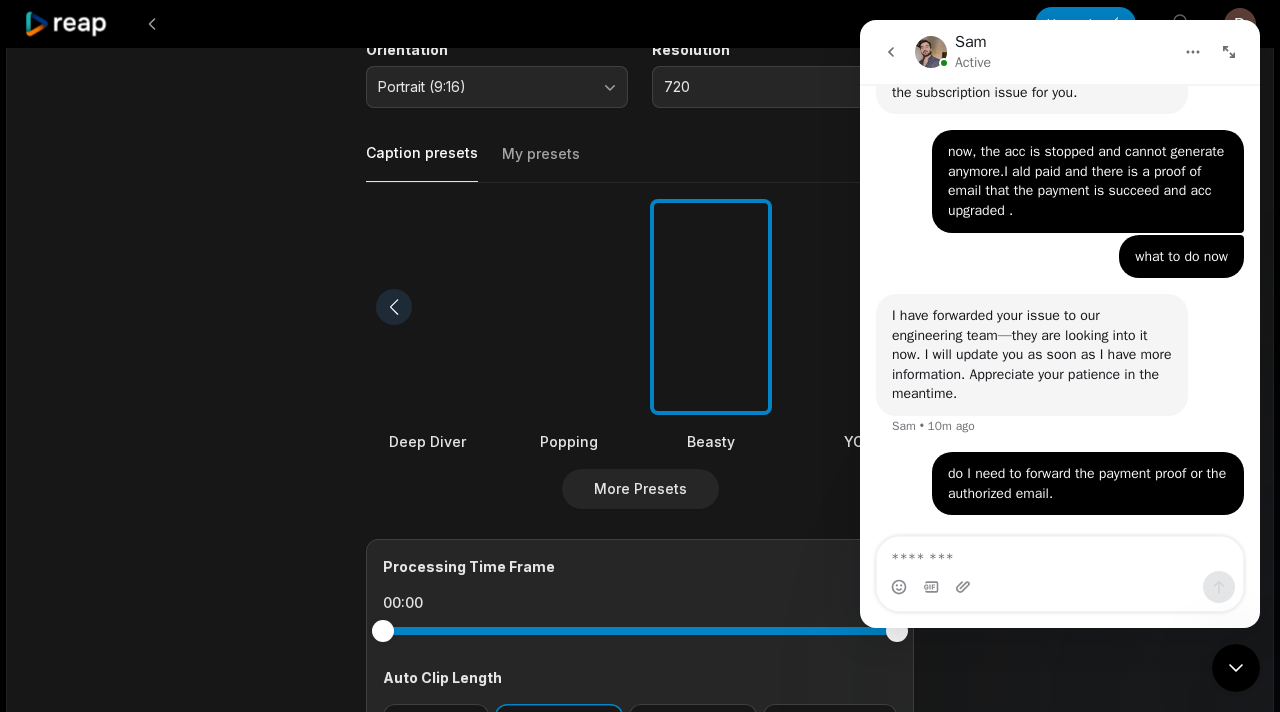 click at bounding box center (640, 631) 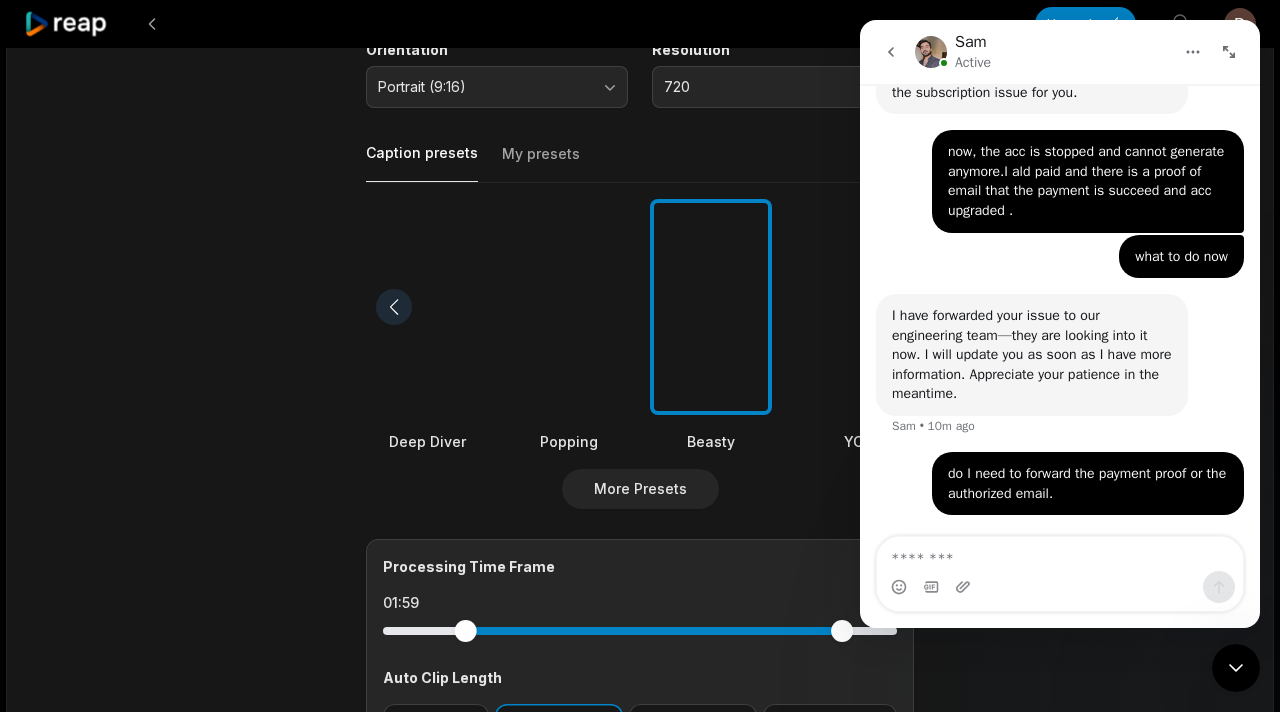 click at bounding box center (640, 631) 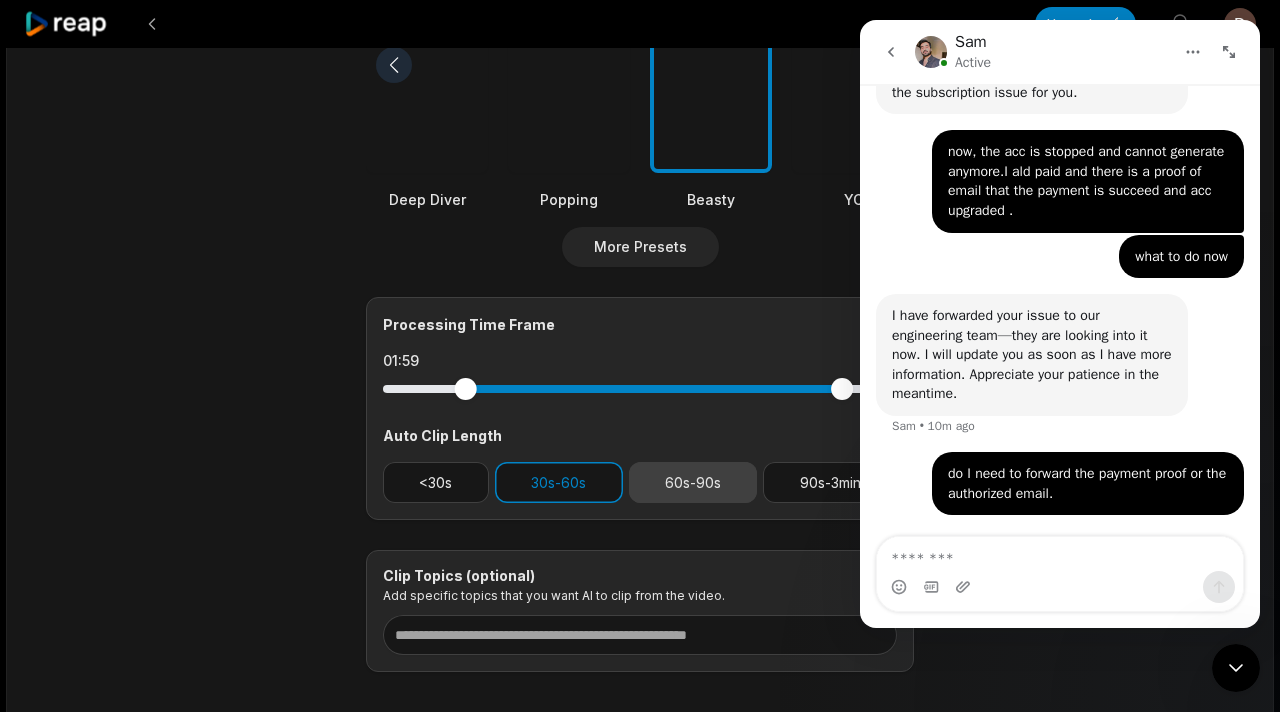 click on "60s-90s" at bounding box center [693, 482] 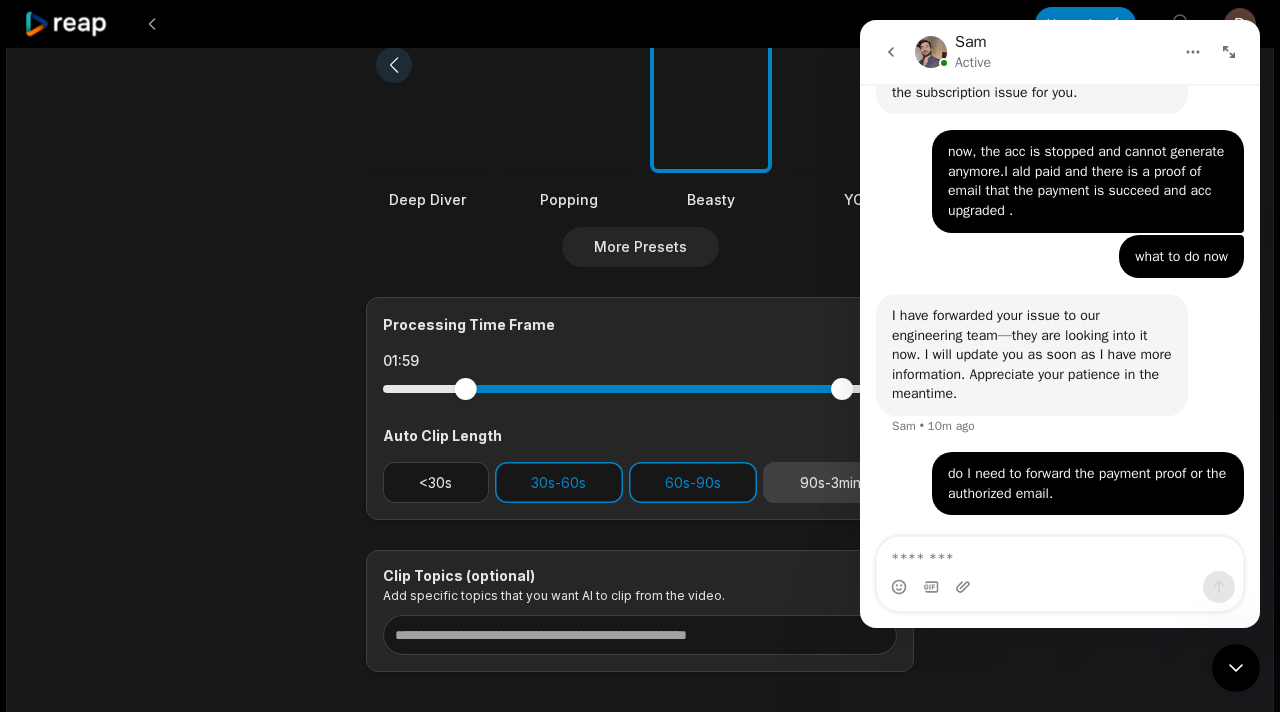 click on "90s-3min" at bounding box center (830, 482) 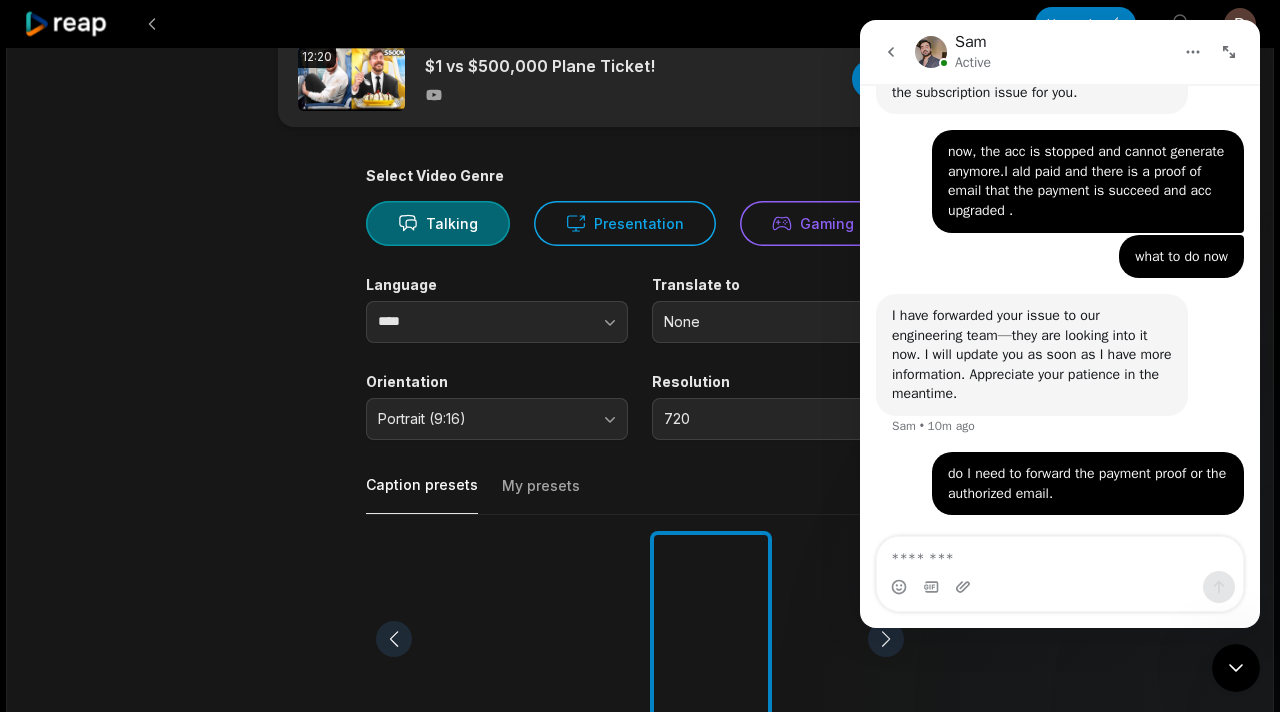 scroll, scrollTop: 592, scrollLeft: 0, axis: vertical 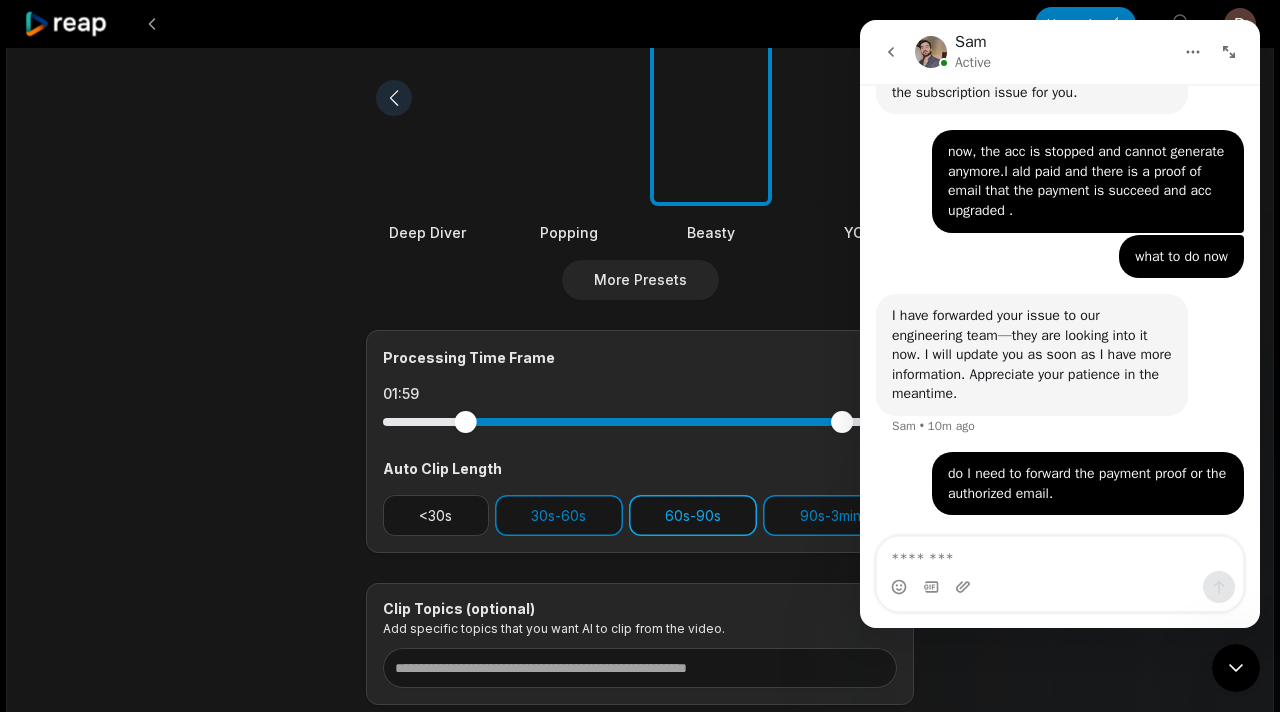 click on "60s-90s" at bounding box center (693, 515) 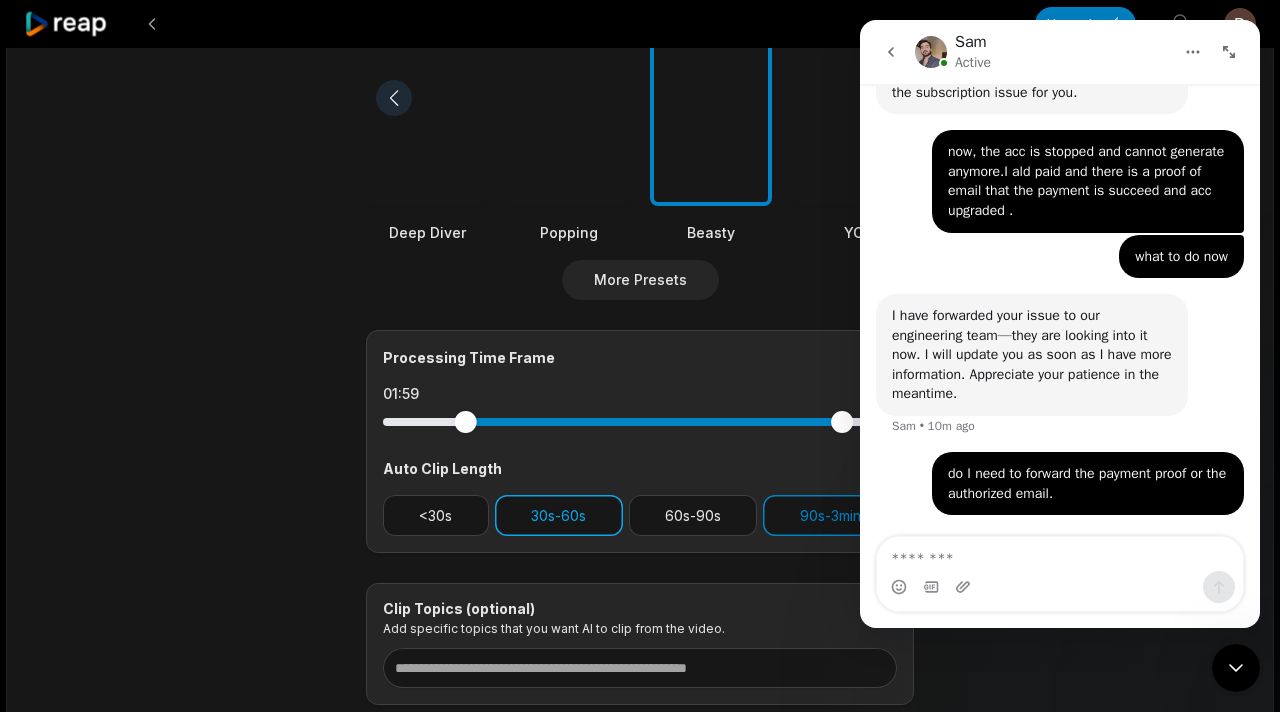 click on "30s-60s" at bounding box center (559, 515) 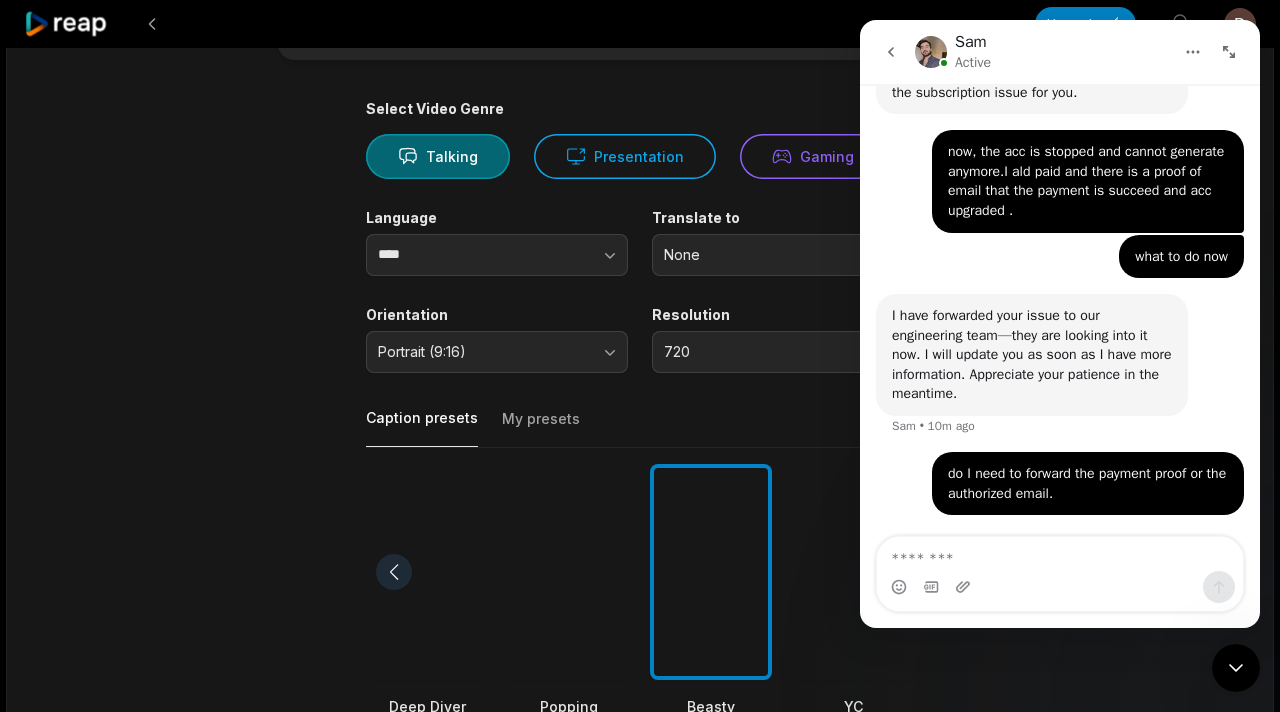 scroll, scrollTop: 3, scrollLeft: 0, axis: vertical 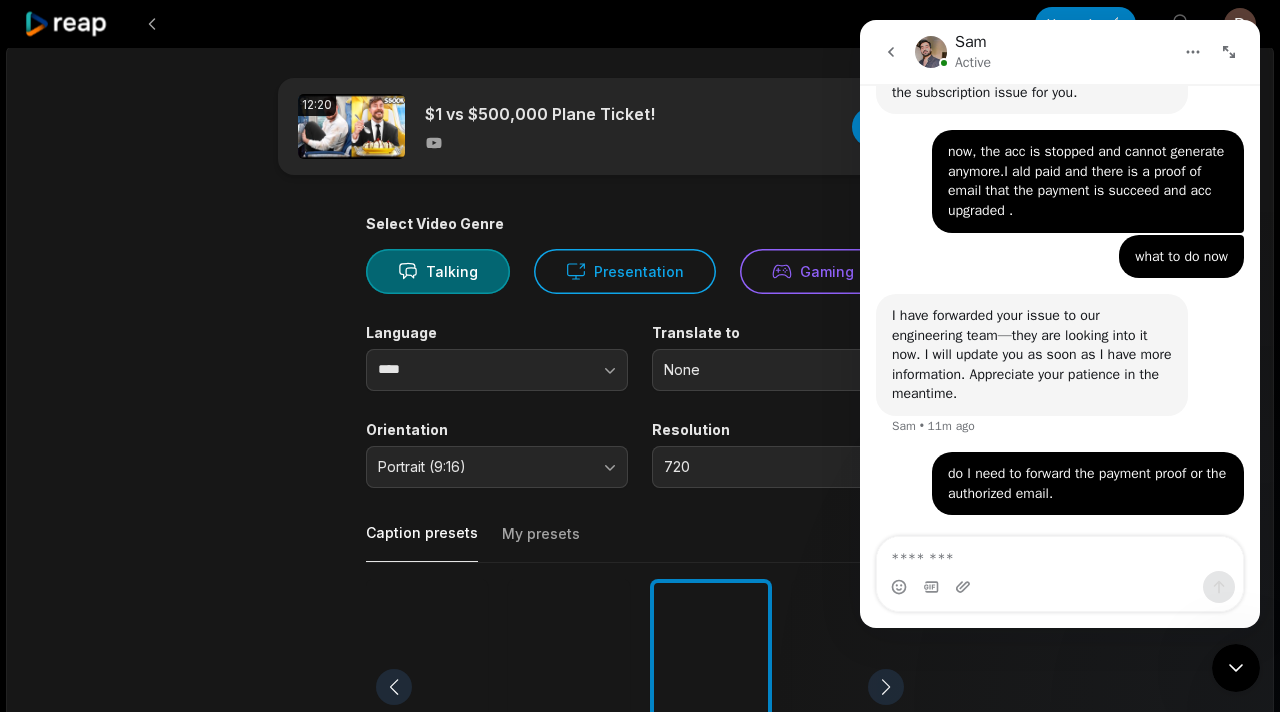 click 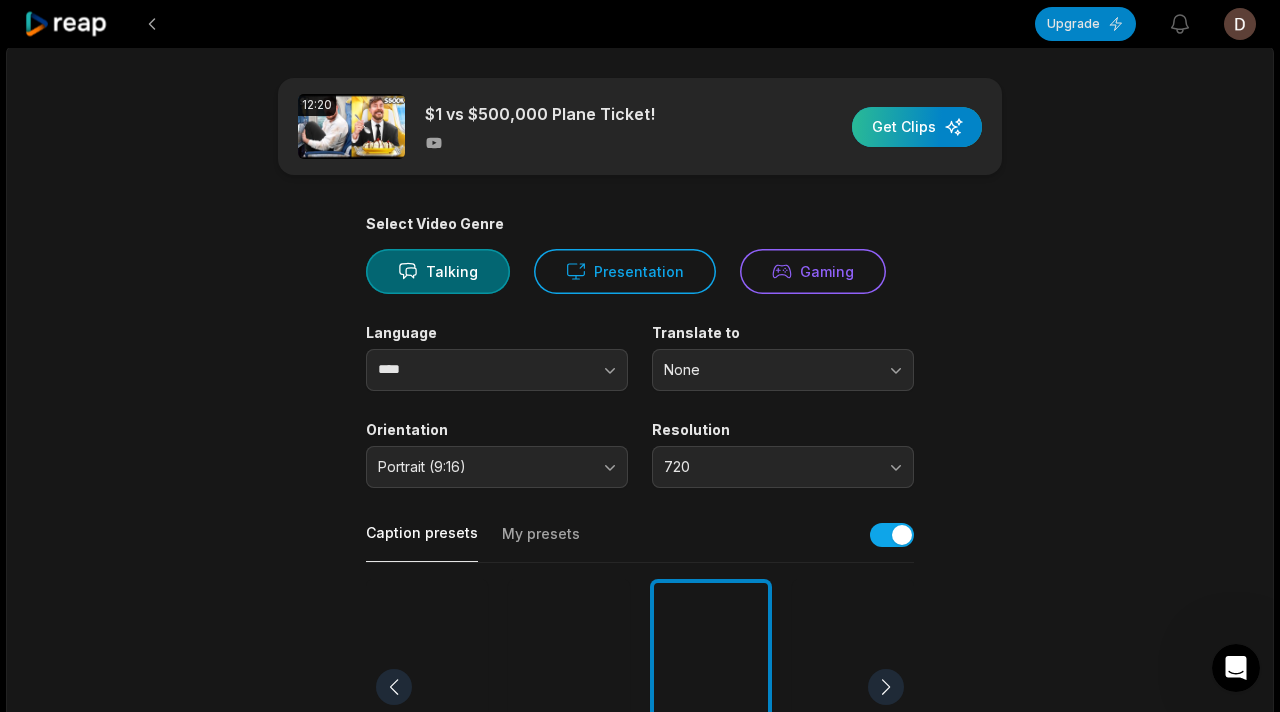 click at bounding box center [917, 127] 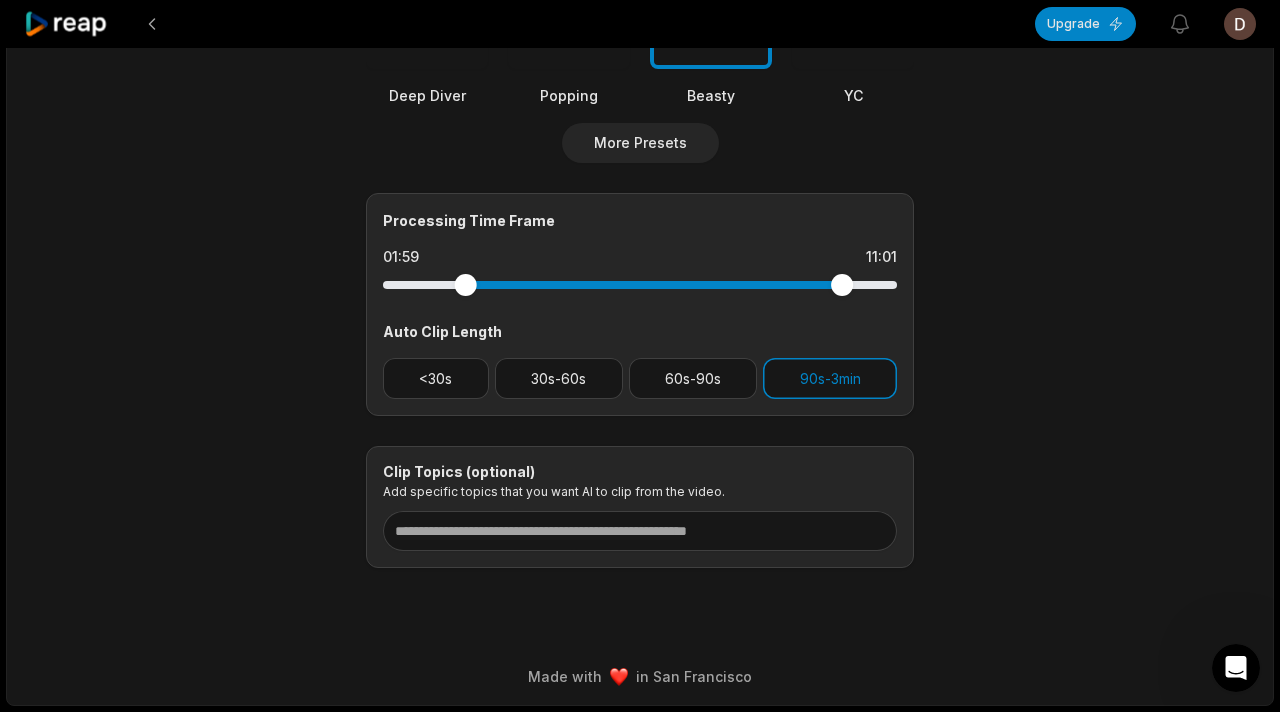 scroll, scrollTop: 0, scrollLeft: 0, axis: both 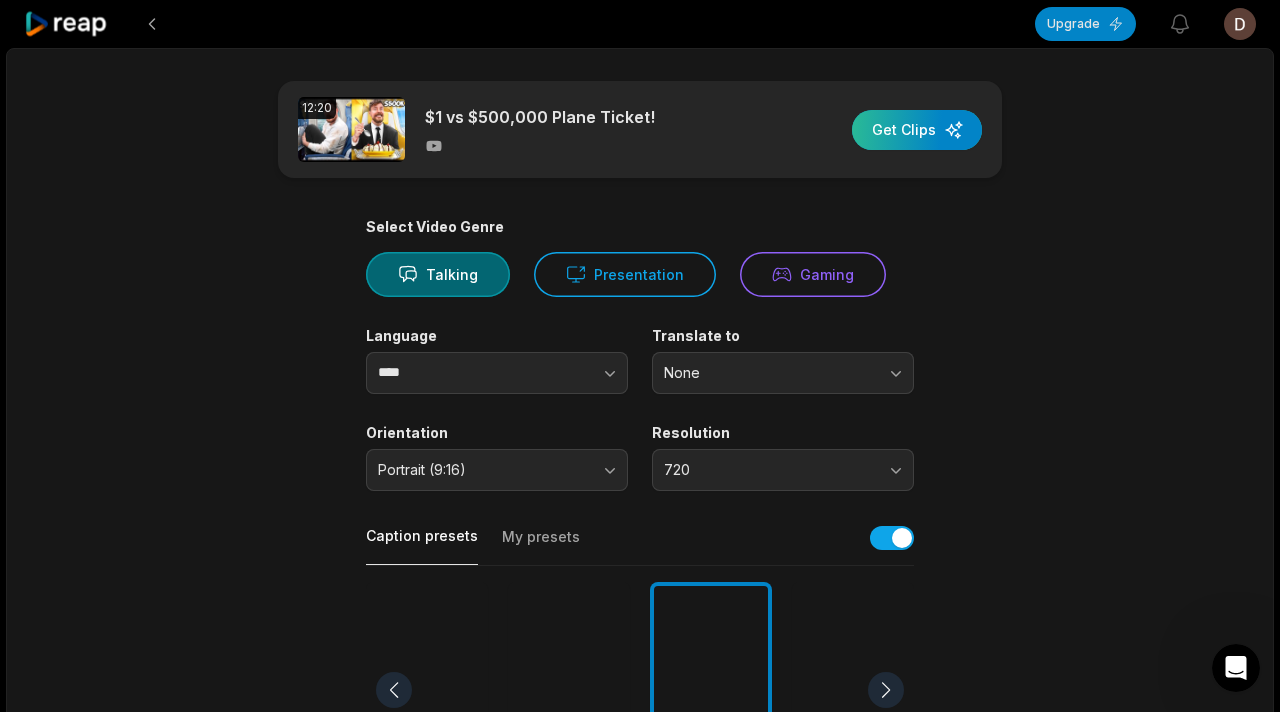 click at bounding box center (917, 130) 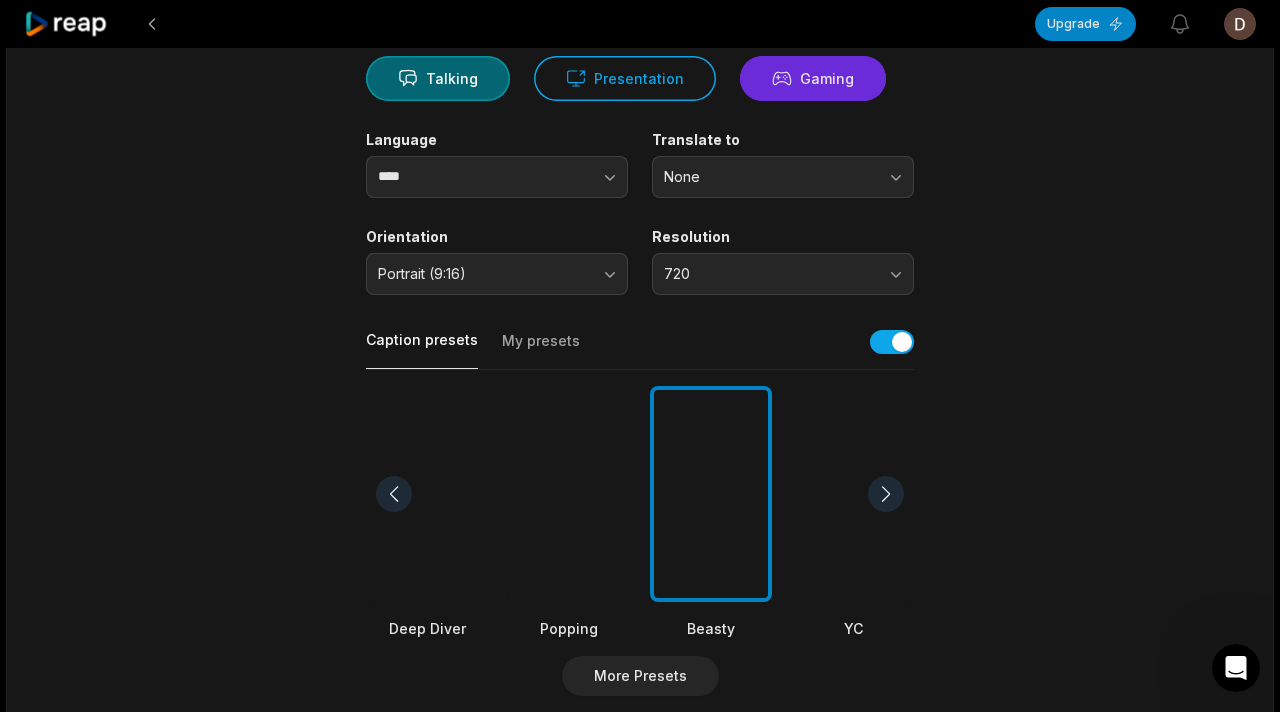 scroll, scrollTop: 0, scrollLeft: 0, axis: both 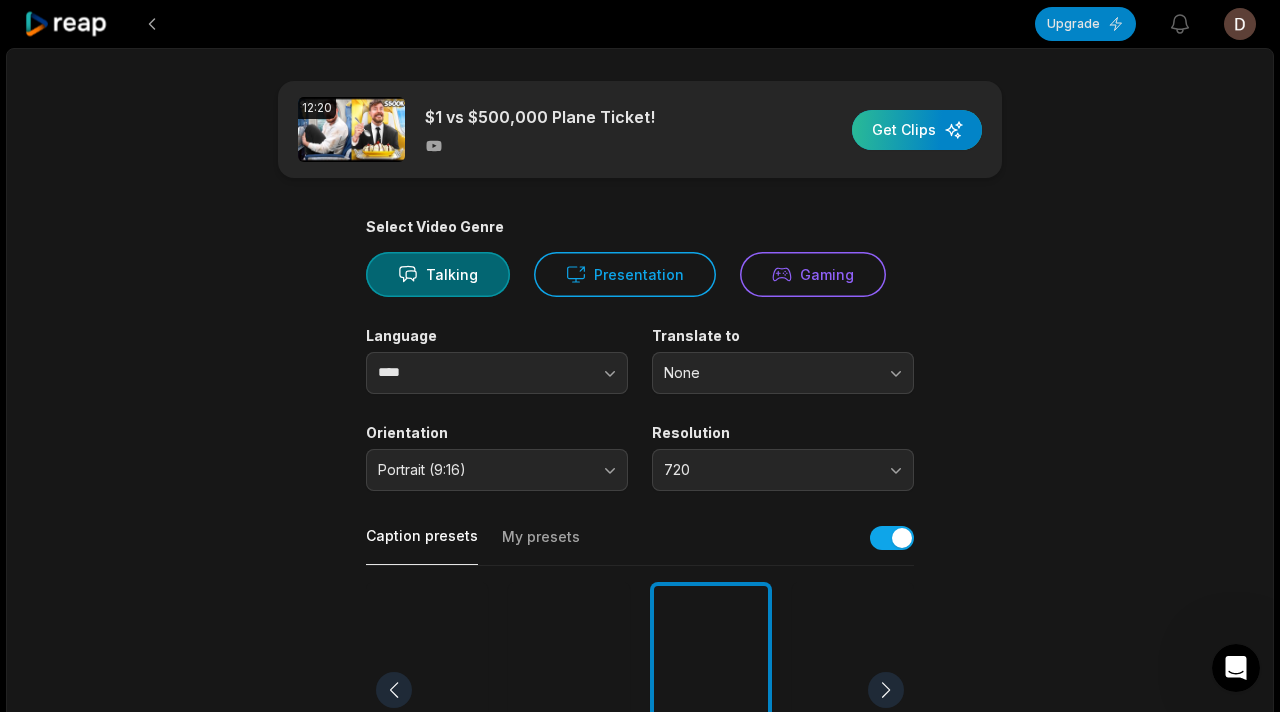 click at bounding box center [917, 130] 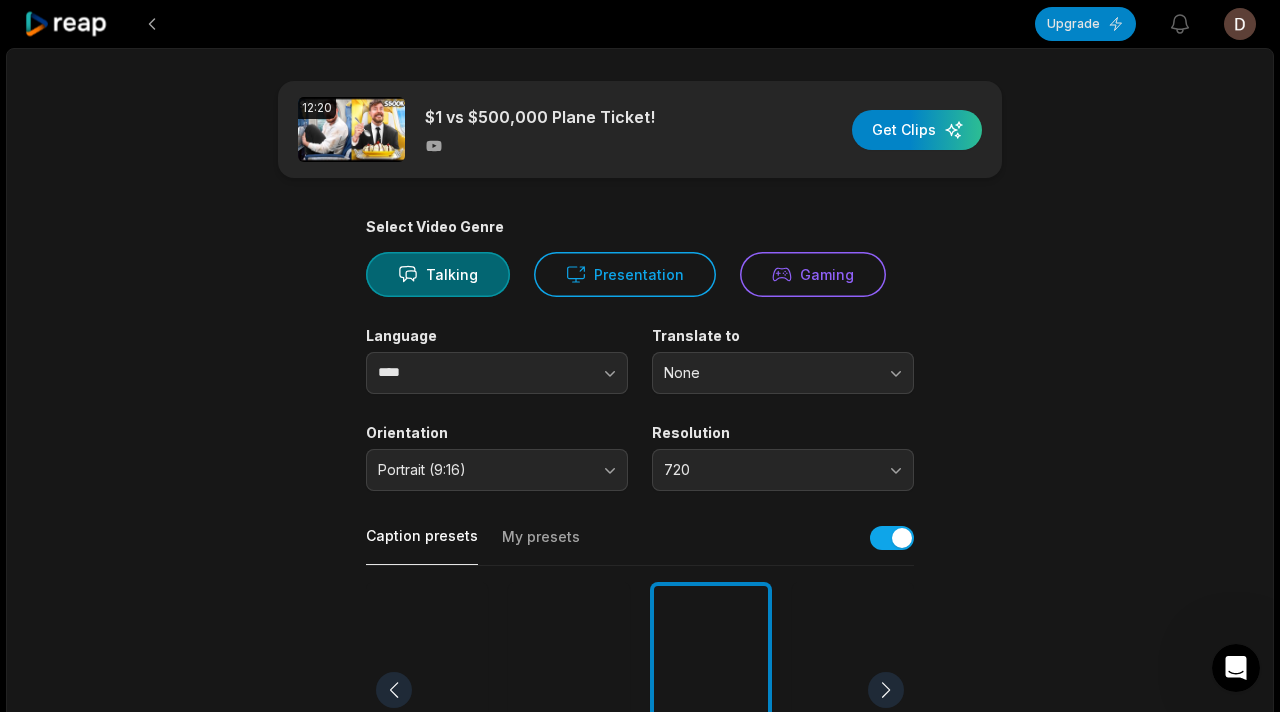 click 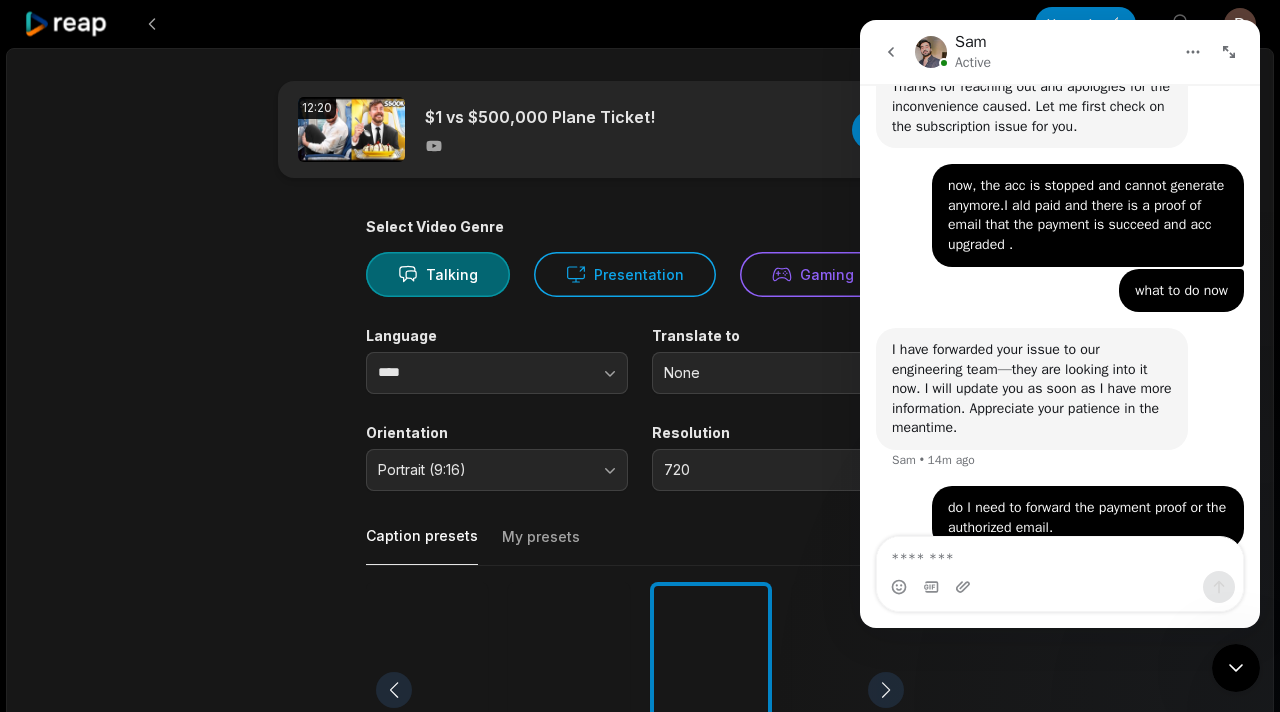 scroll, scrollTop: 447, scrollLeft: 0, axis: vertical 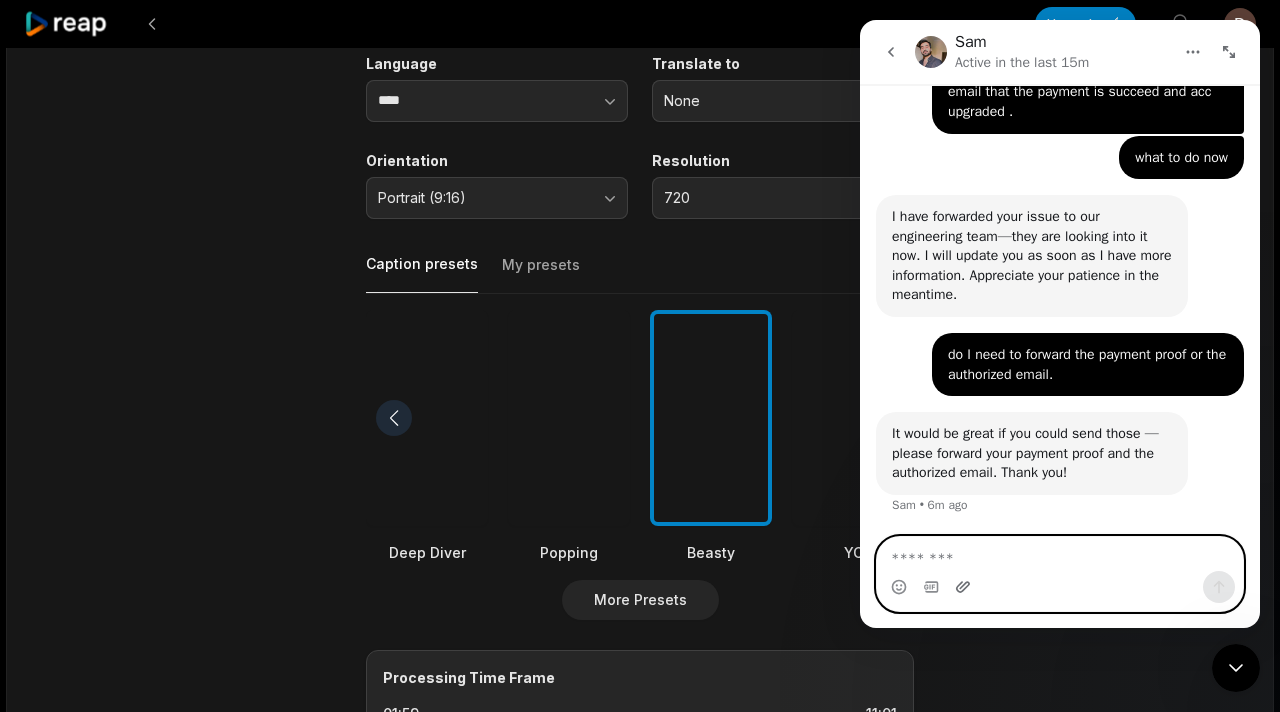 click 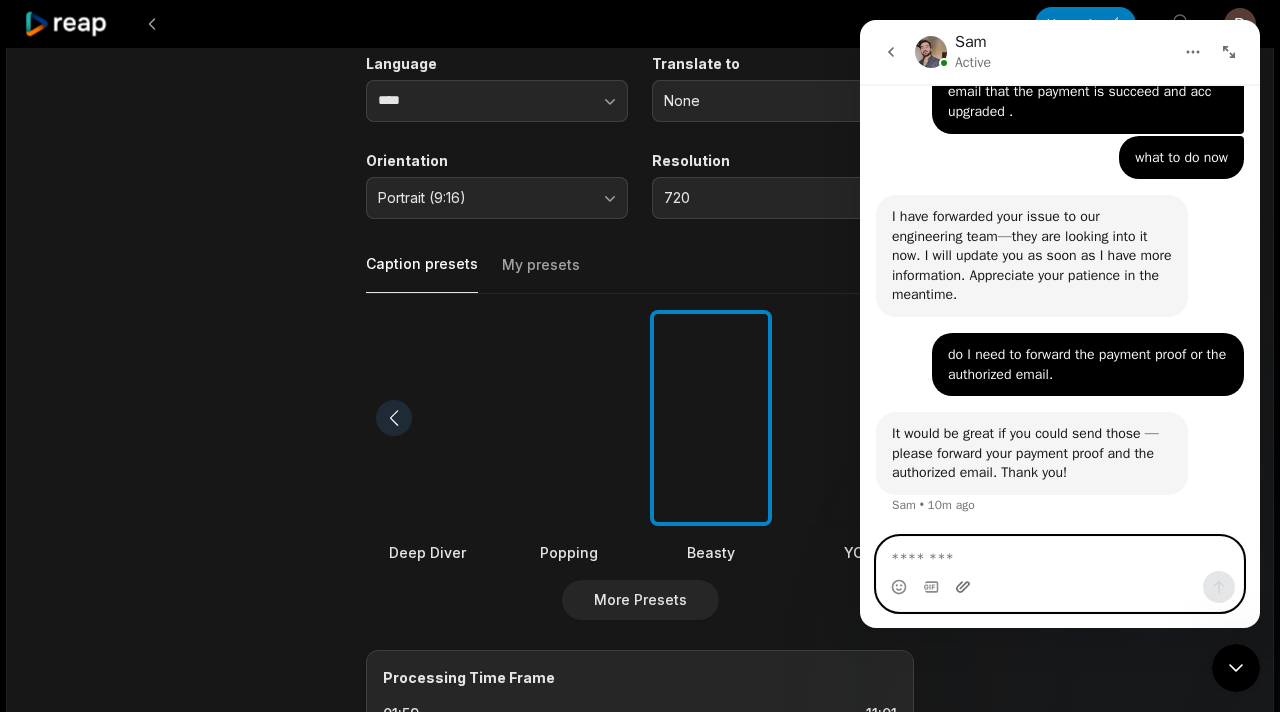 click 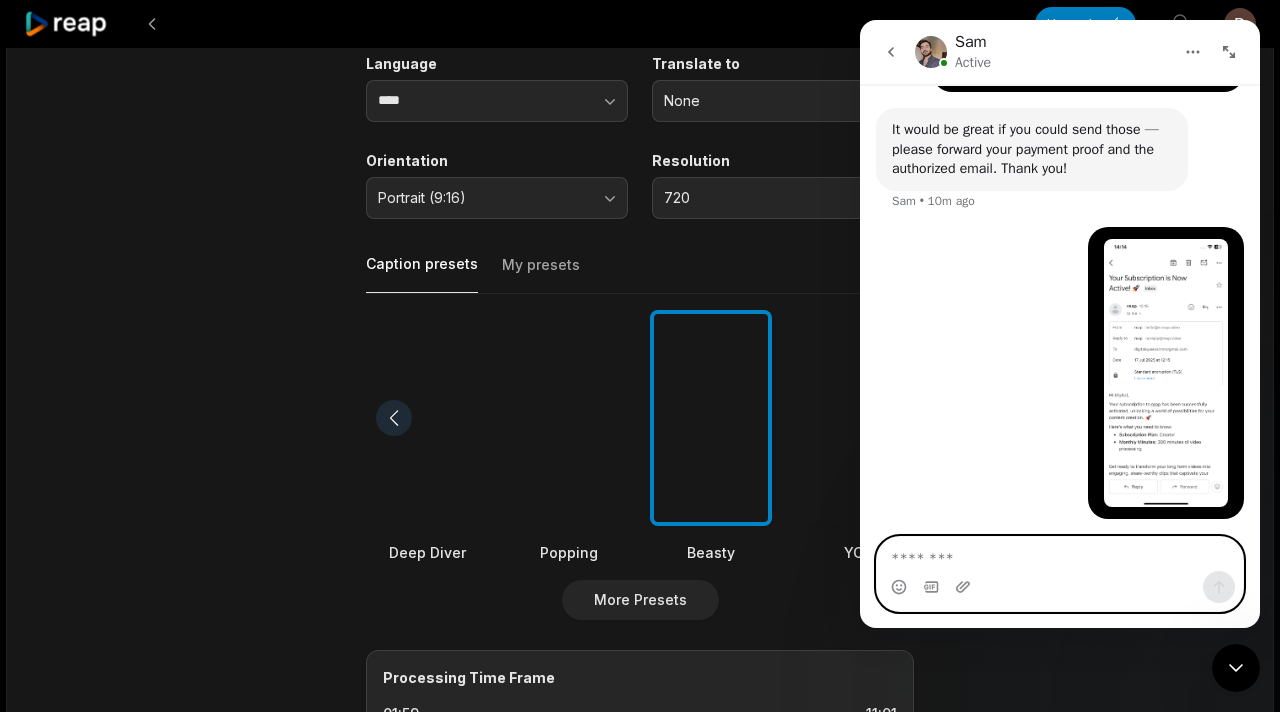 scroll, scrollTop: 854, scrollLeft: 0, axis: vertical 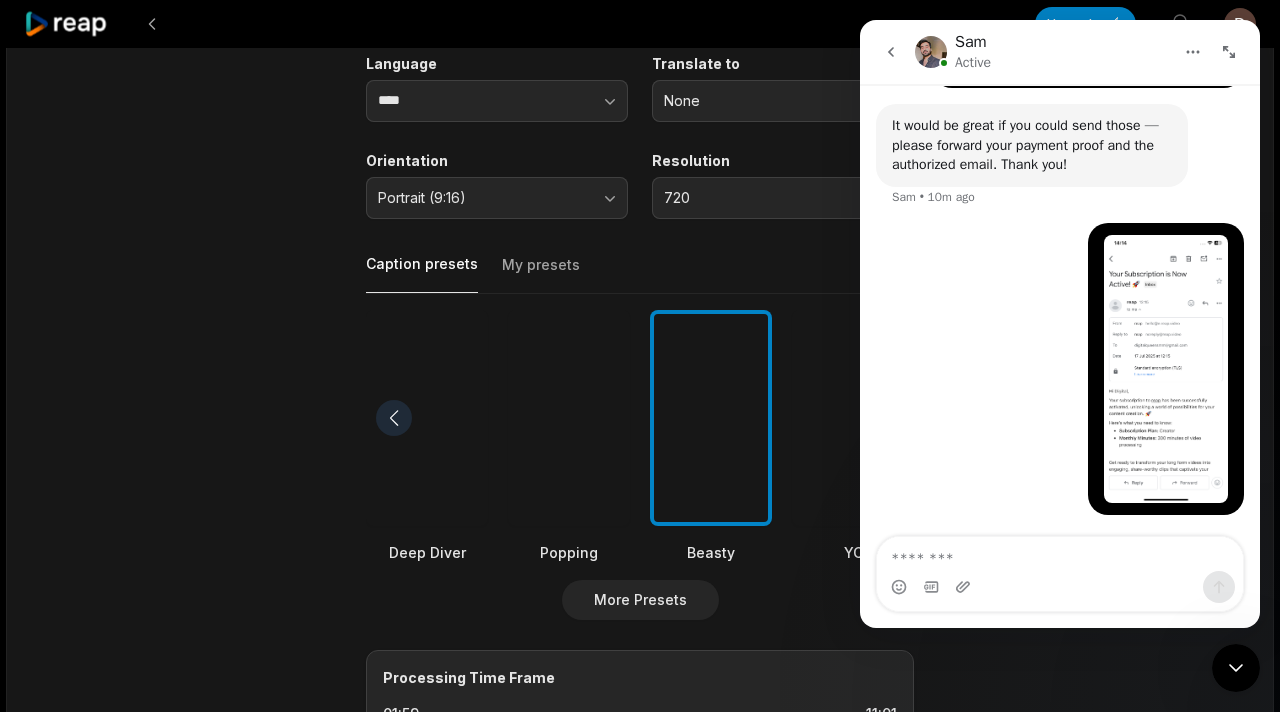 click on "12:20 $1 vs $500,000 Plane Ticket! Get Clips Select Video Genre Talking Presentation Gaming Language **** Translate to None Orientation Portrait (9:16) Resolution 720 Caption presets My presets Deep Diver Popping Beasty YC Playdate Pet Zen More Presets Processing Time Frame 01:59 11:01 Auto Clip Length <30s 30s-60s 60s-90s 90s-3min Clip Topics (optional) Add specific topics that you want AI to clip from the video." at bounding box center [640, 417] 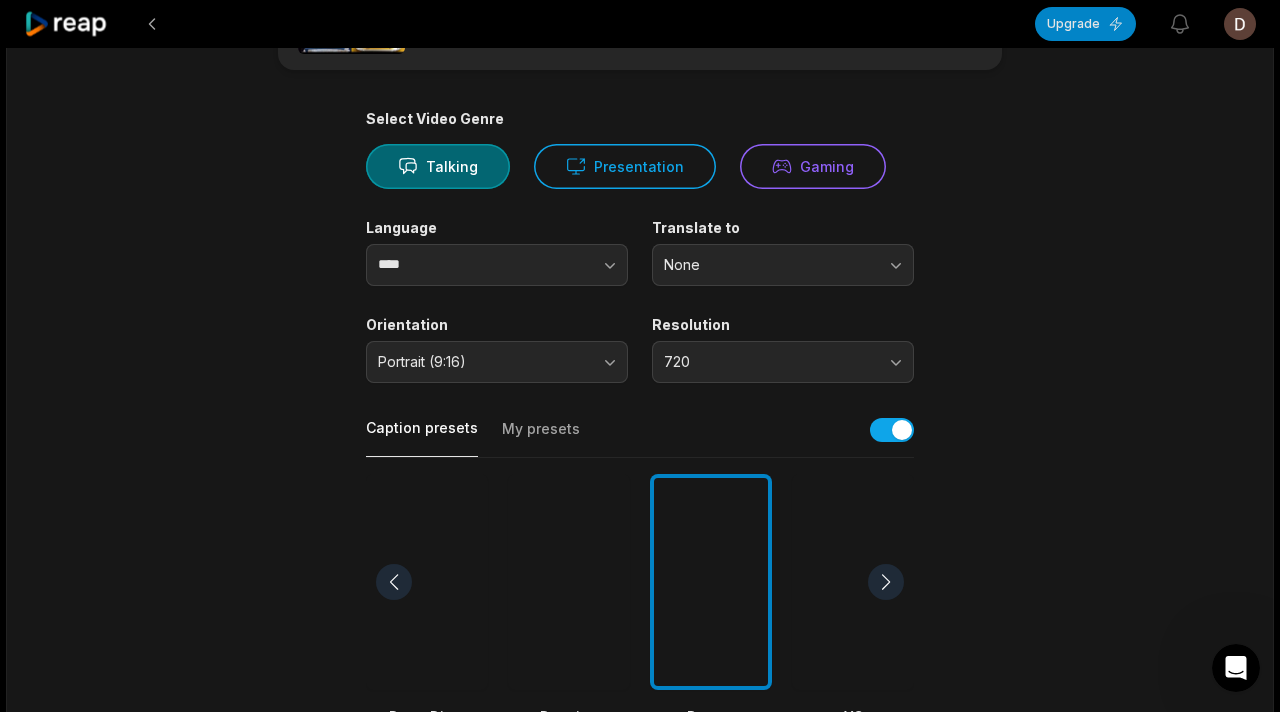 scroll, scrollTop: 0, scrollLeft: 0, axis: both 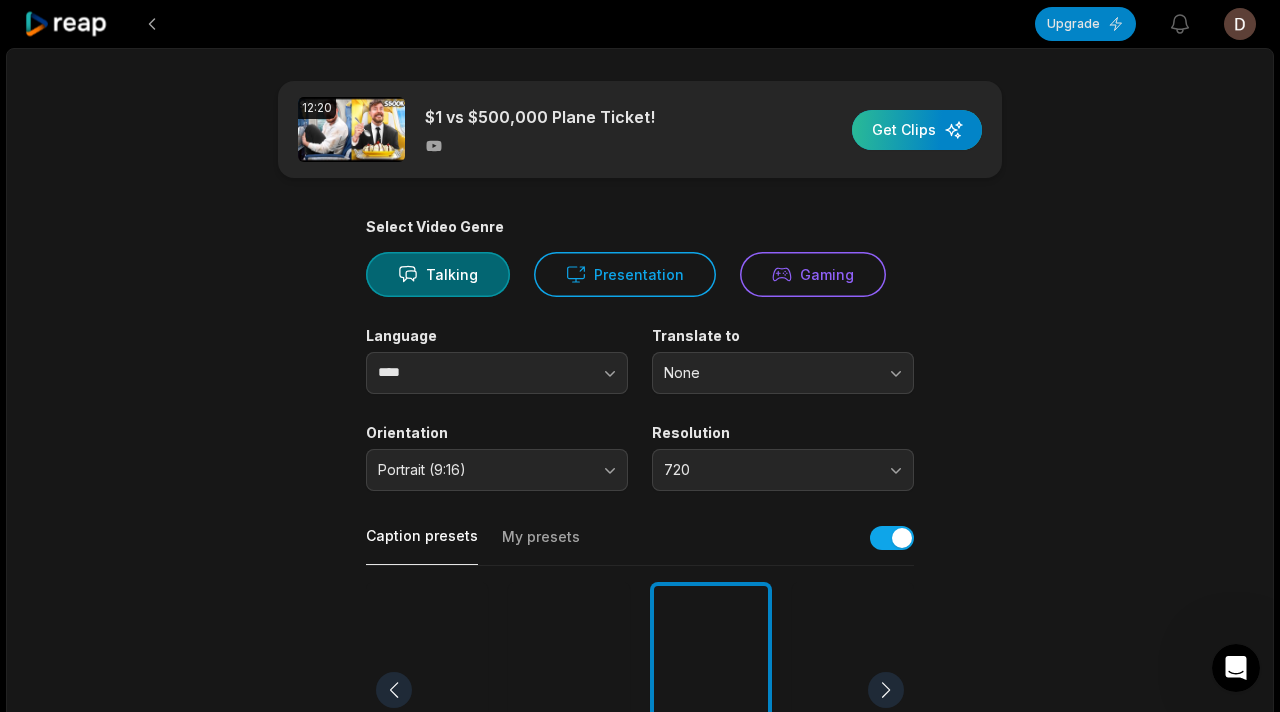 click at bounding box center [917, 130] 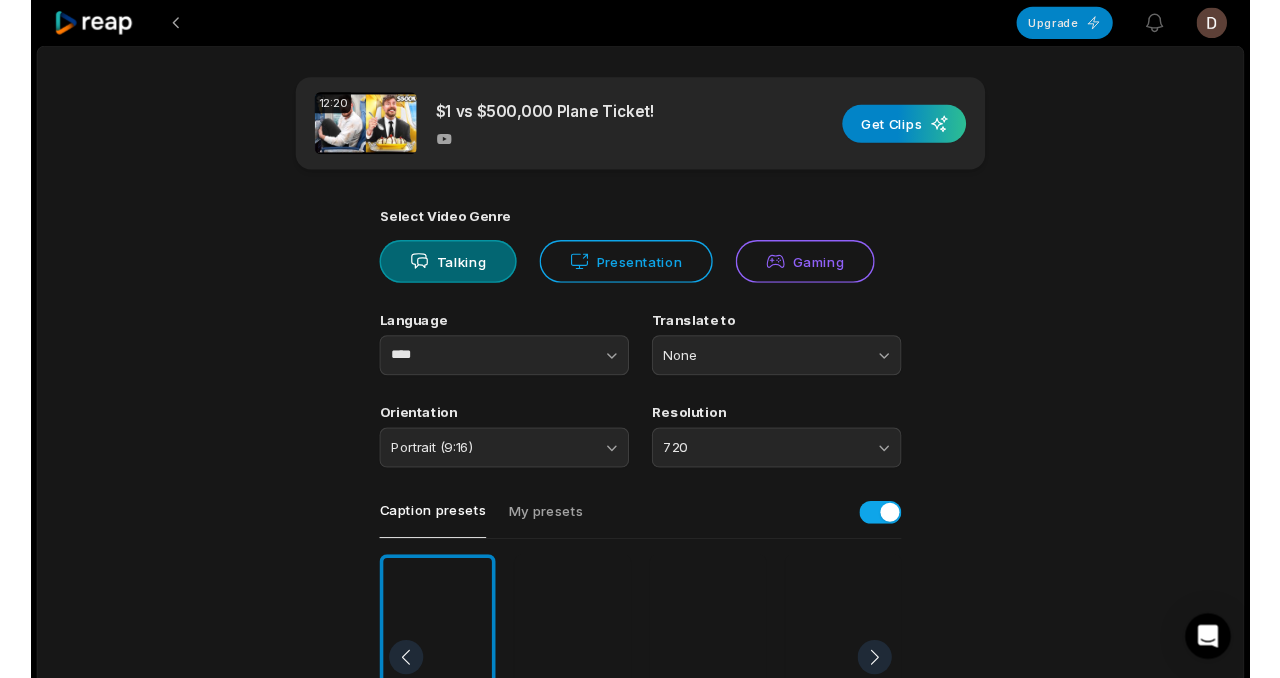 scroll, scrollTop: 0, scrollLeft: 0, axis: both 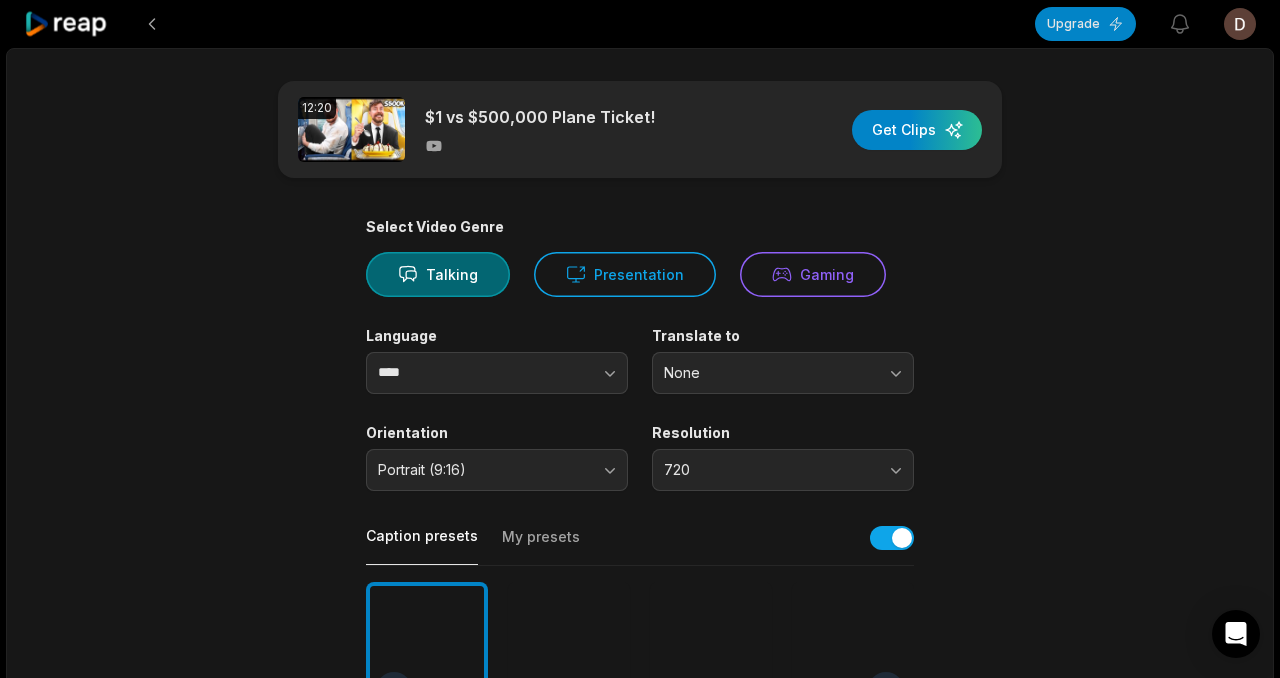 click at bounding box center (67, 24) 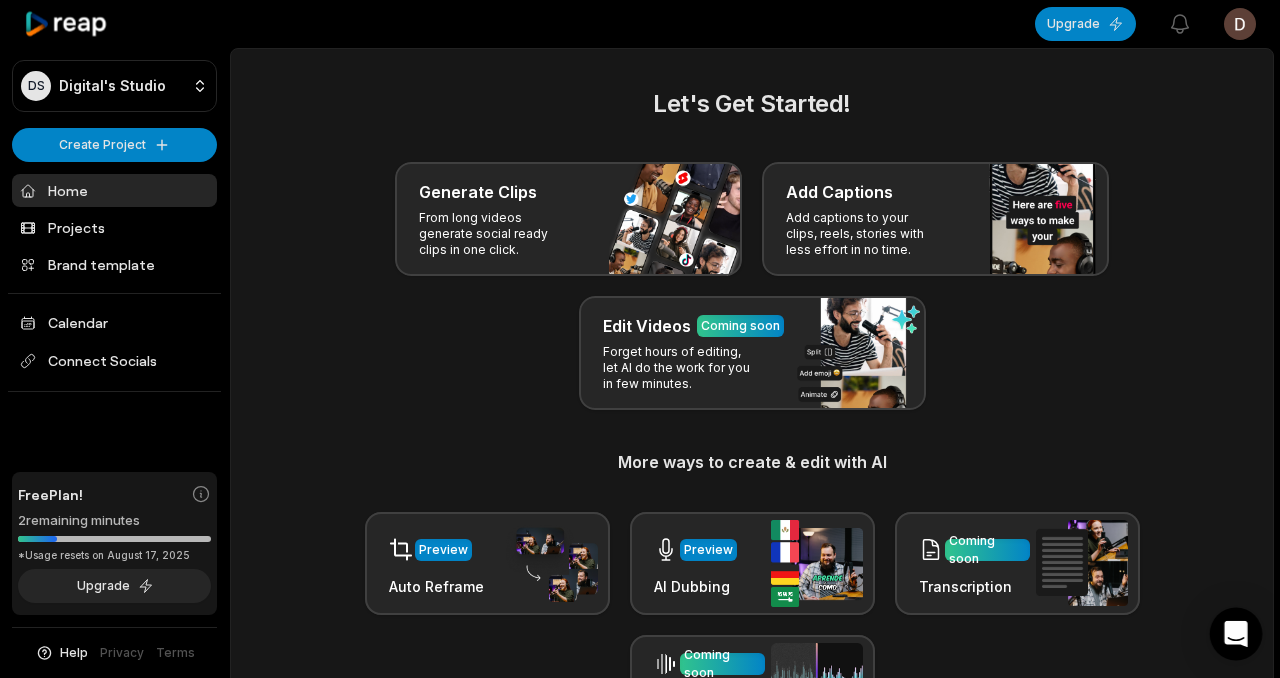 click 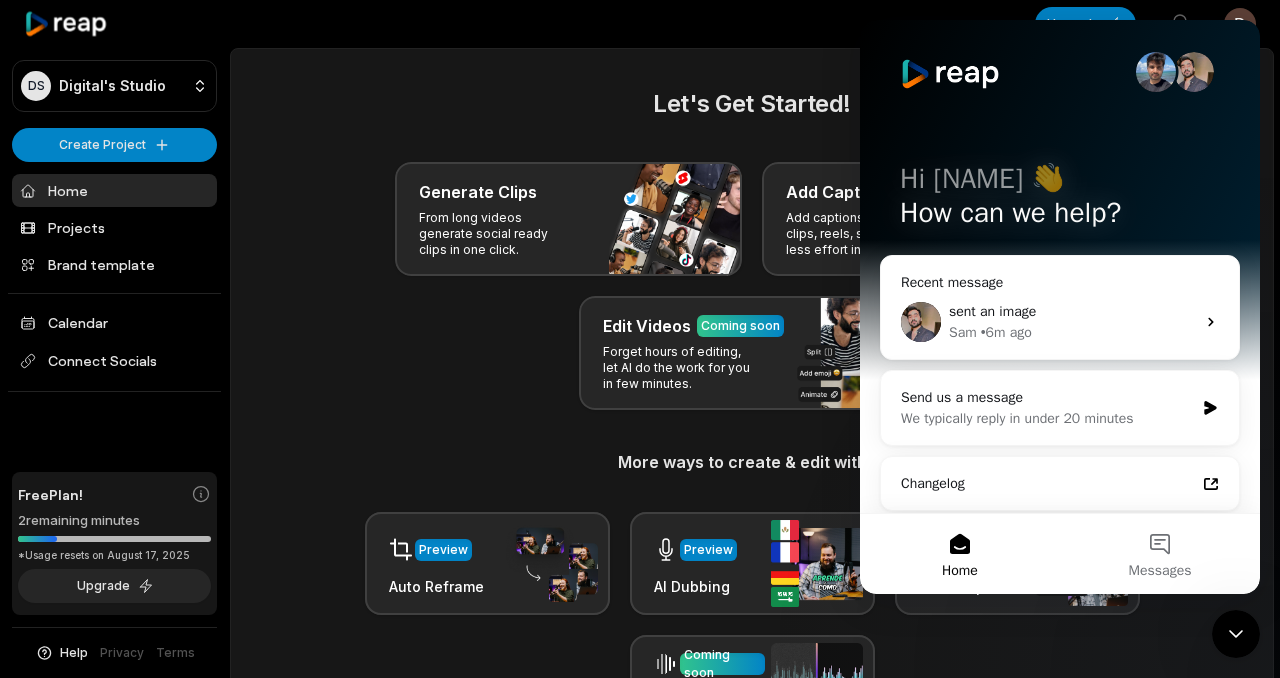 scroll, scrollTop: 0, scrollLeft: 0, axis: both 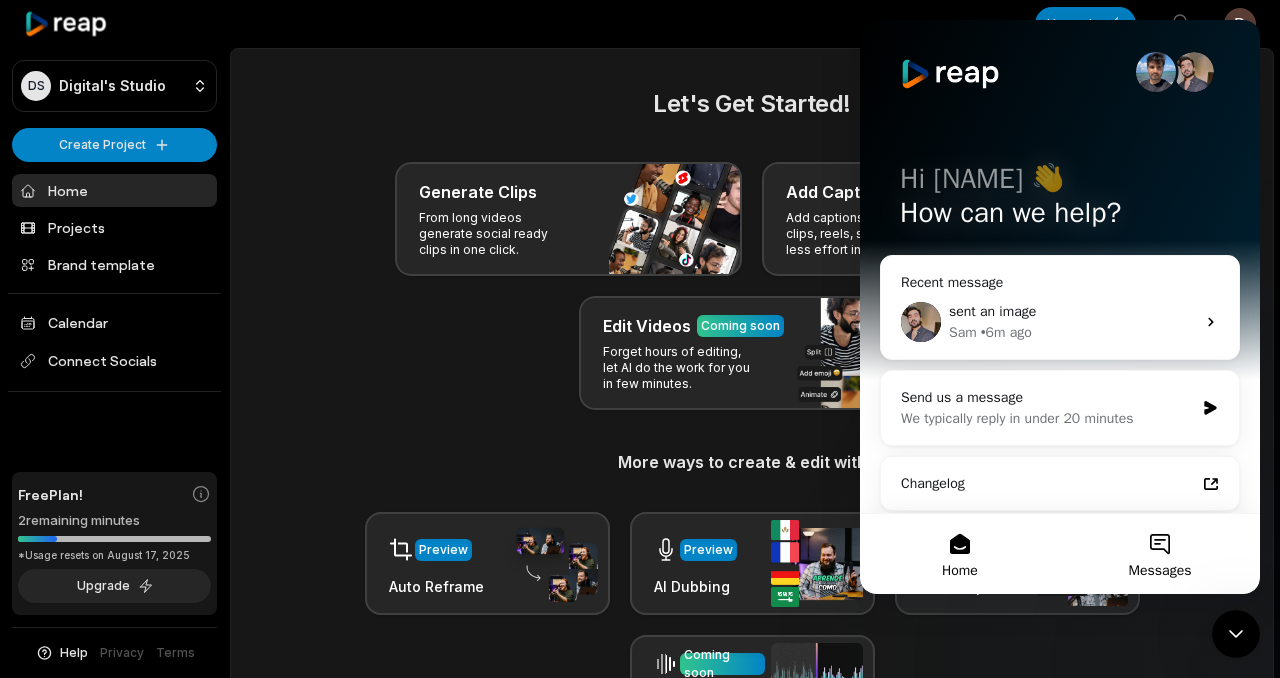 click on "Messages" at bounding box center [1160, 554] 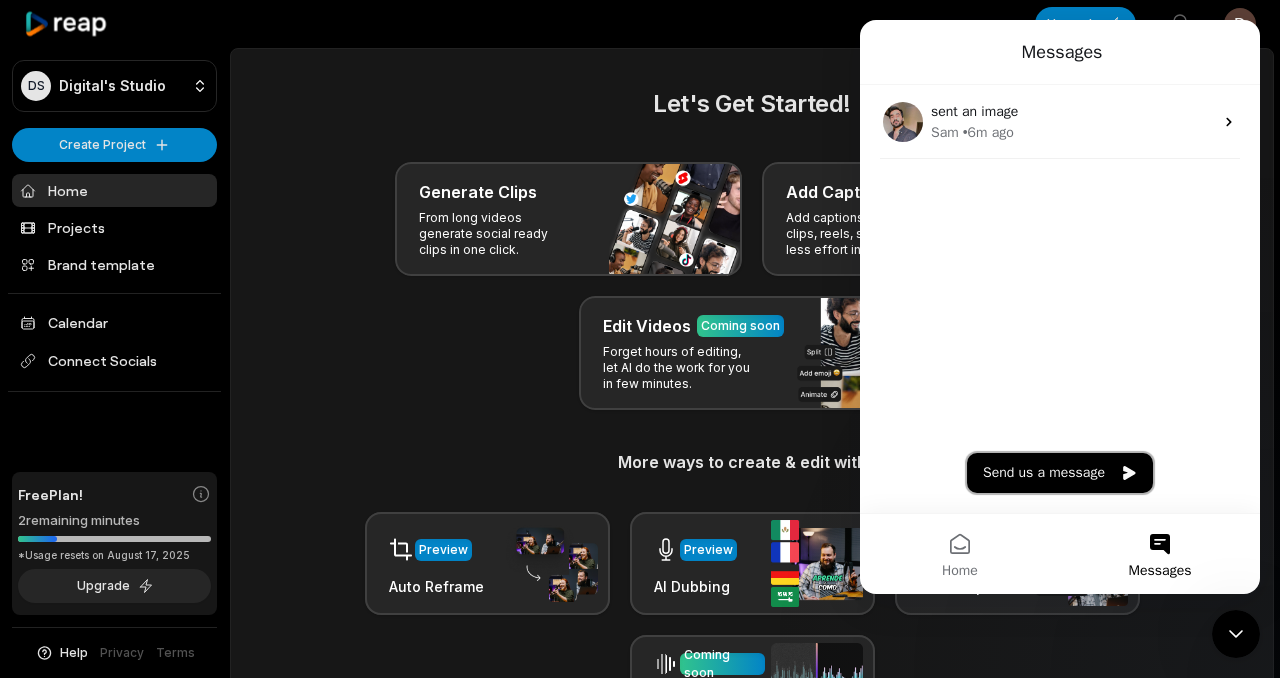 click on "Send us a message" at bounding box center [1060, 473] 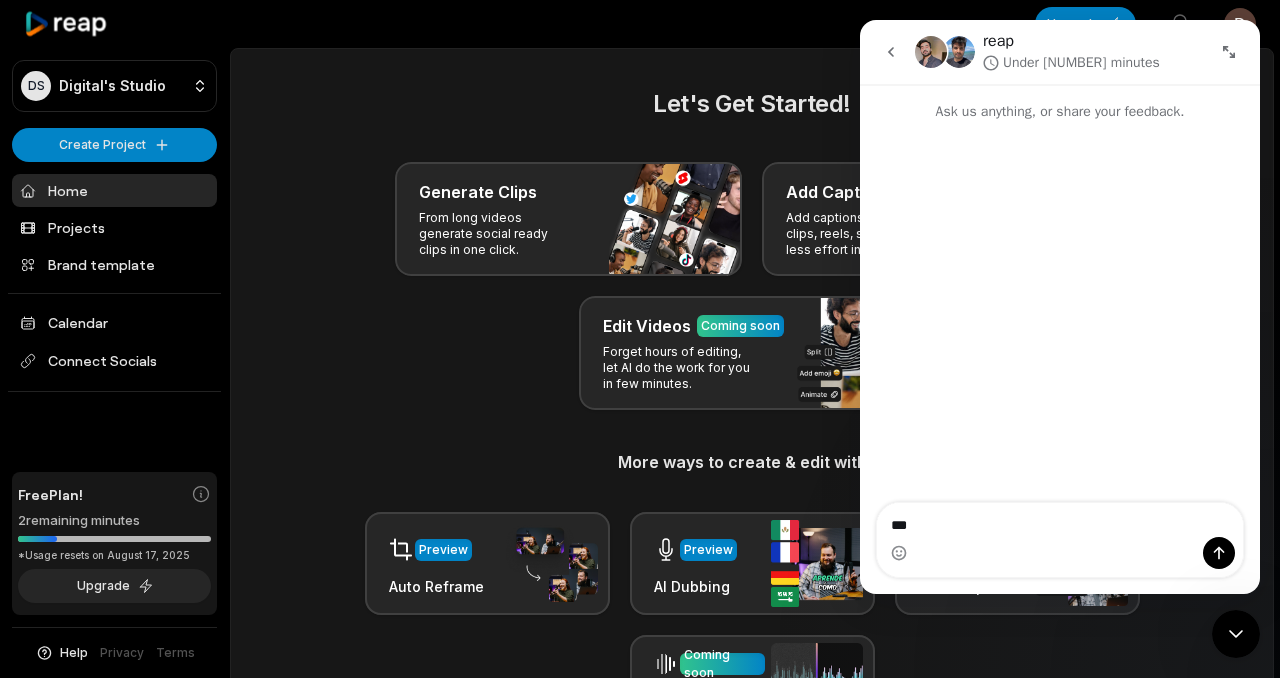 click at bounding box center (1060, 553) 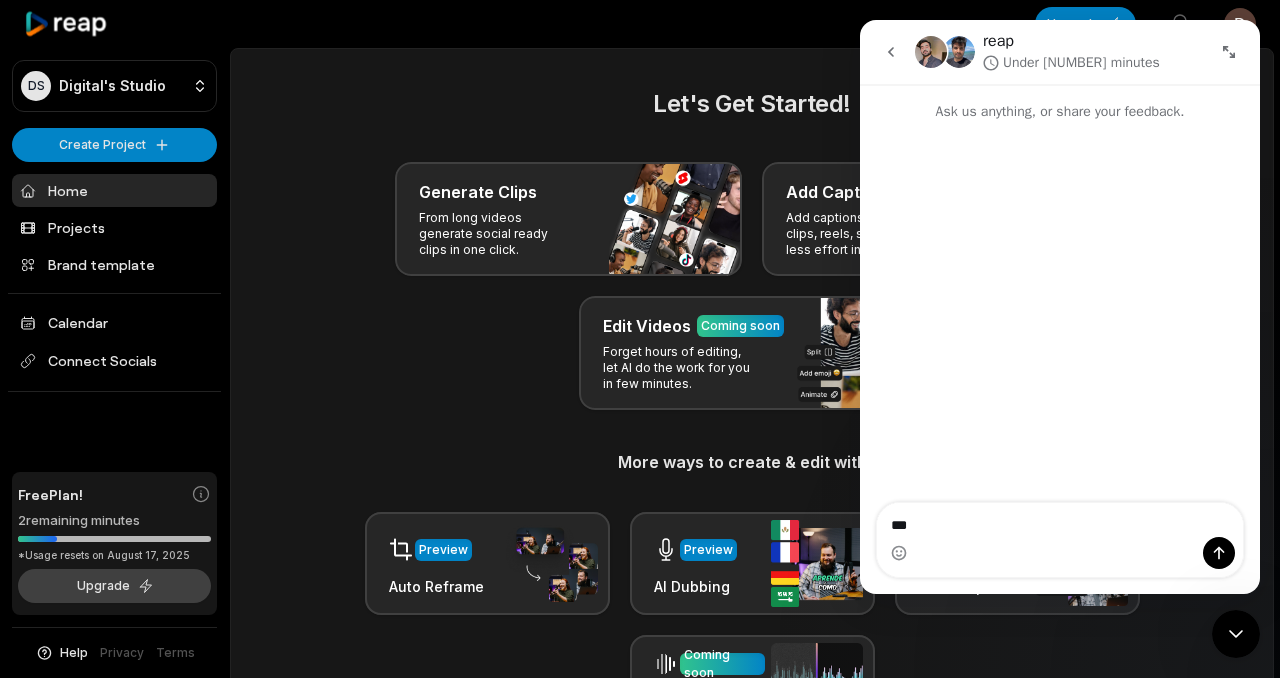 click on "Upgrade" at bounding box center [114, 586] 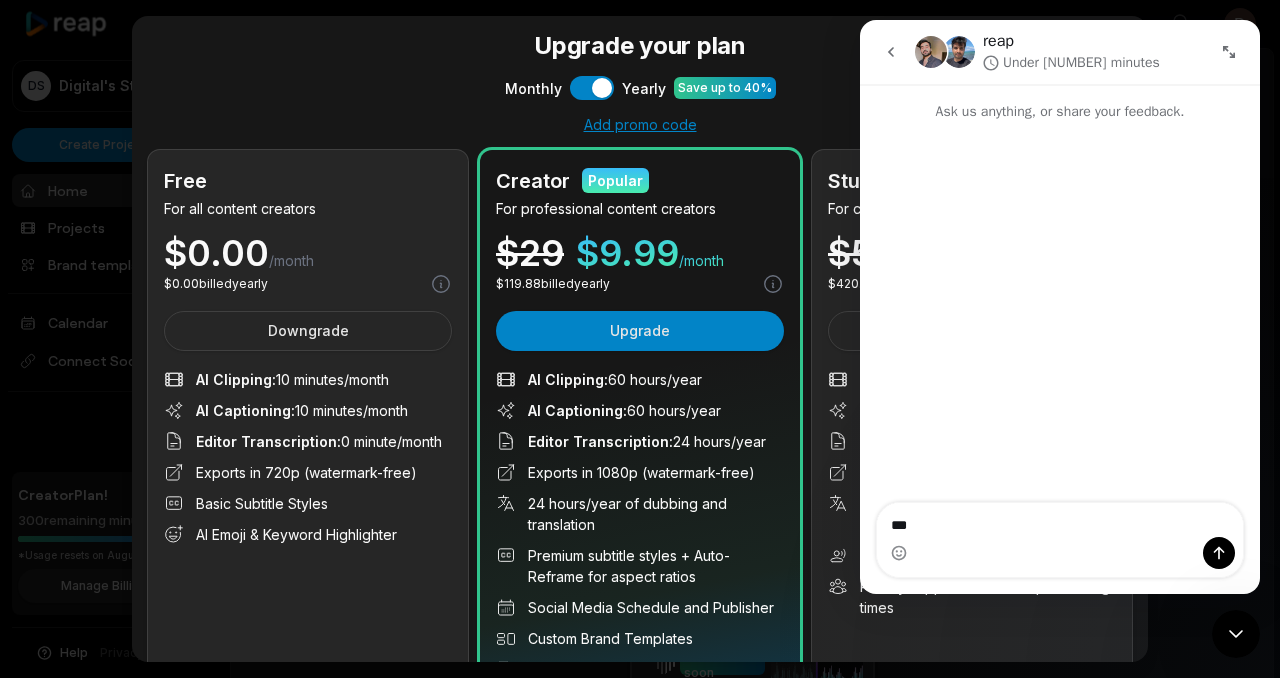 click on "Monthly Use setting Yearly Save up to 40%" at bounding box center [640, 88] 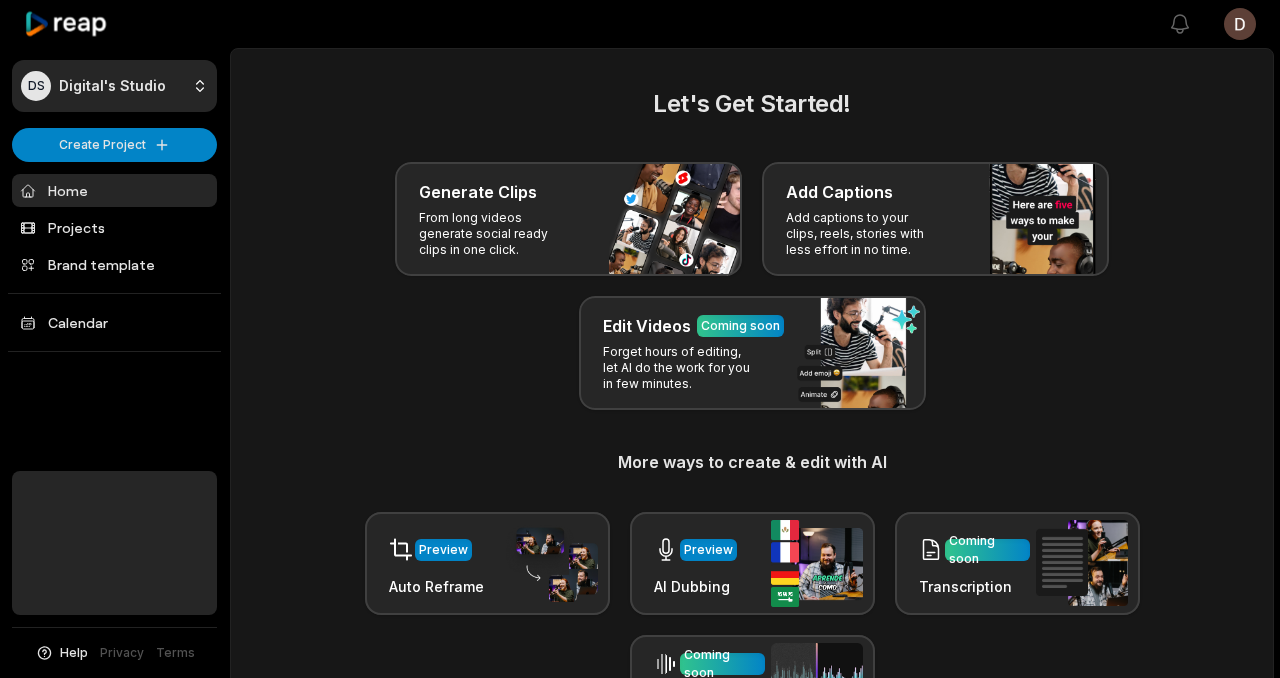 scroll, scrollTop: 0, scrollLeft: 0, axis: both 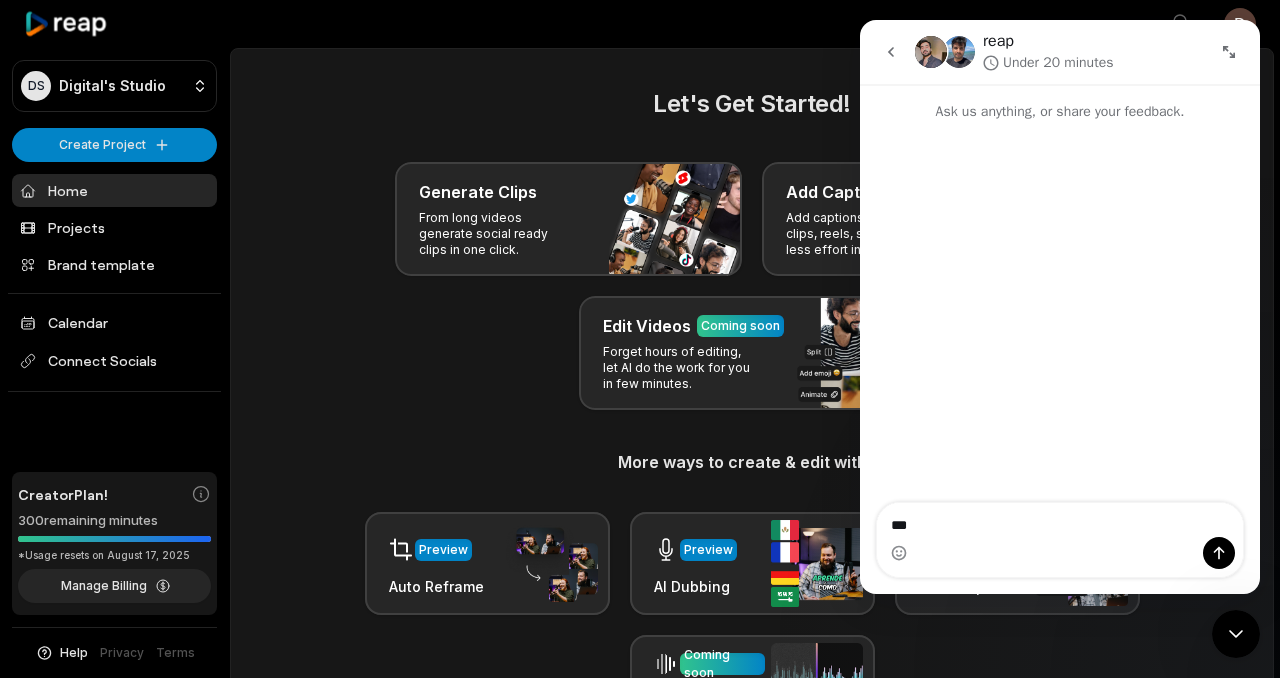 click 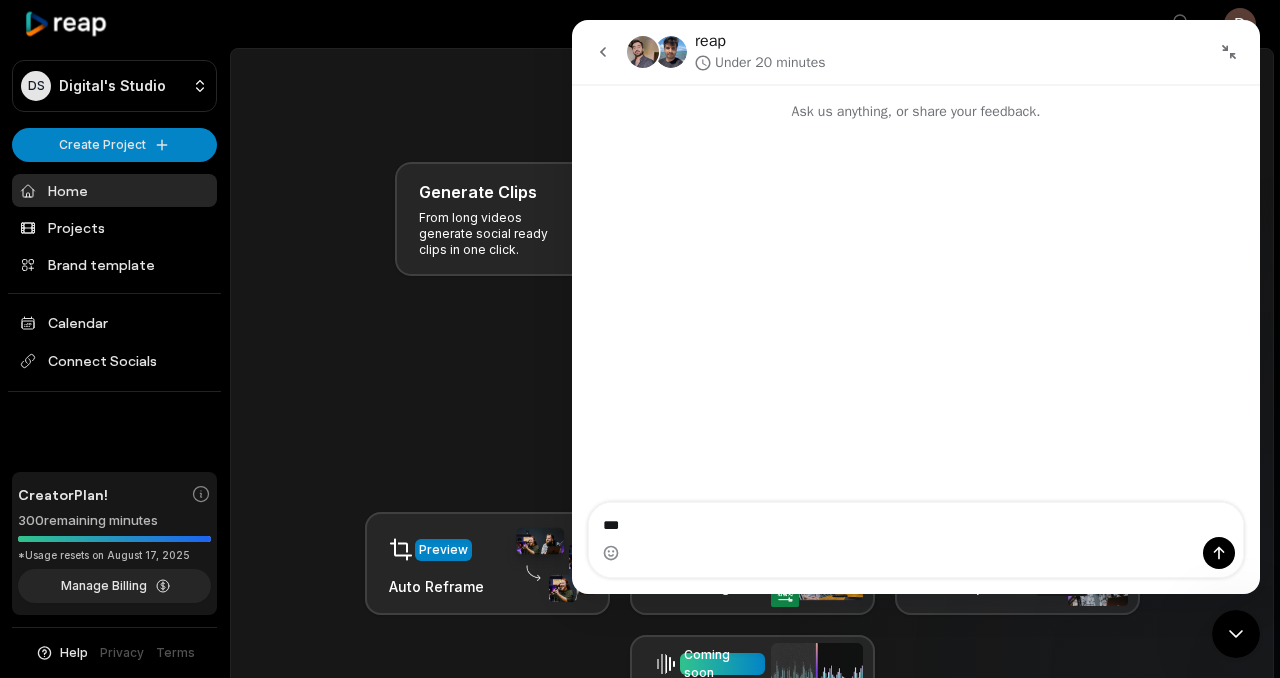 click at bounding box center (916, 553) 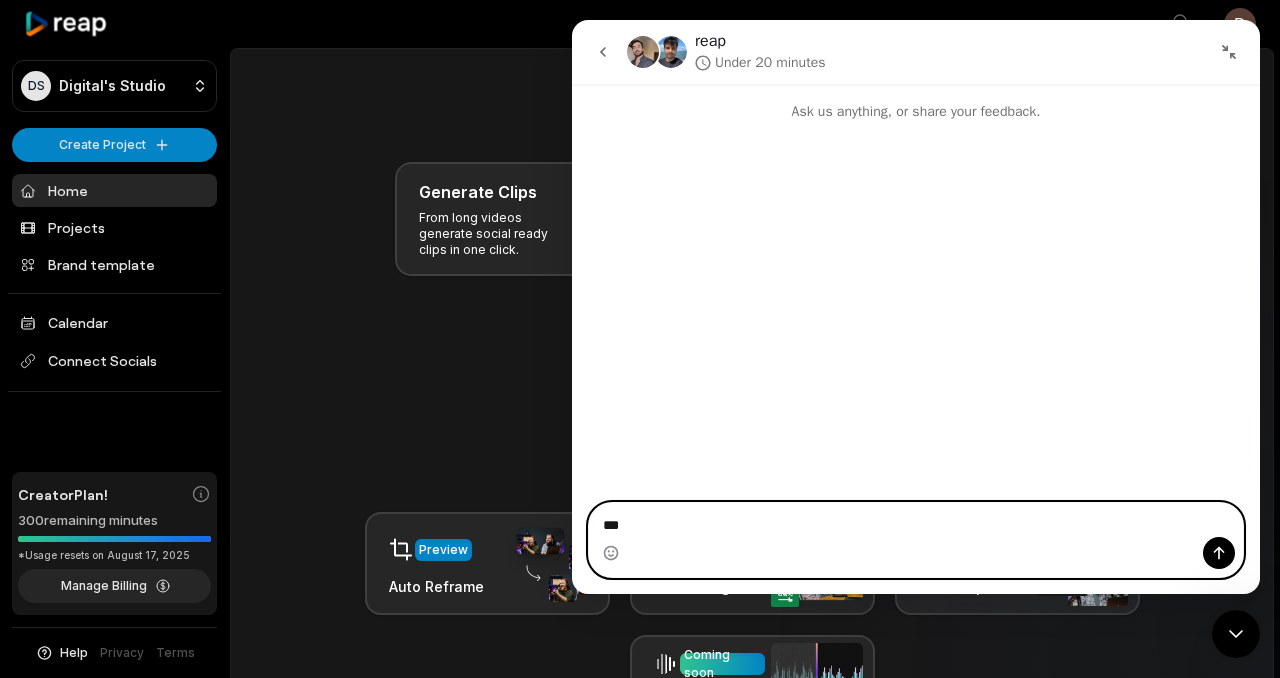 click on "***" at bounding box center [916, 520] 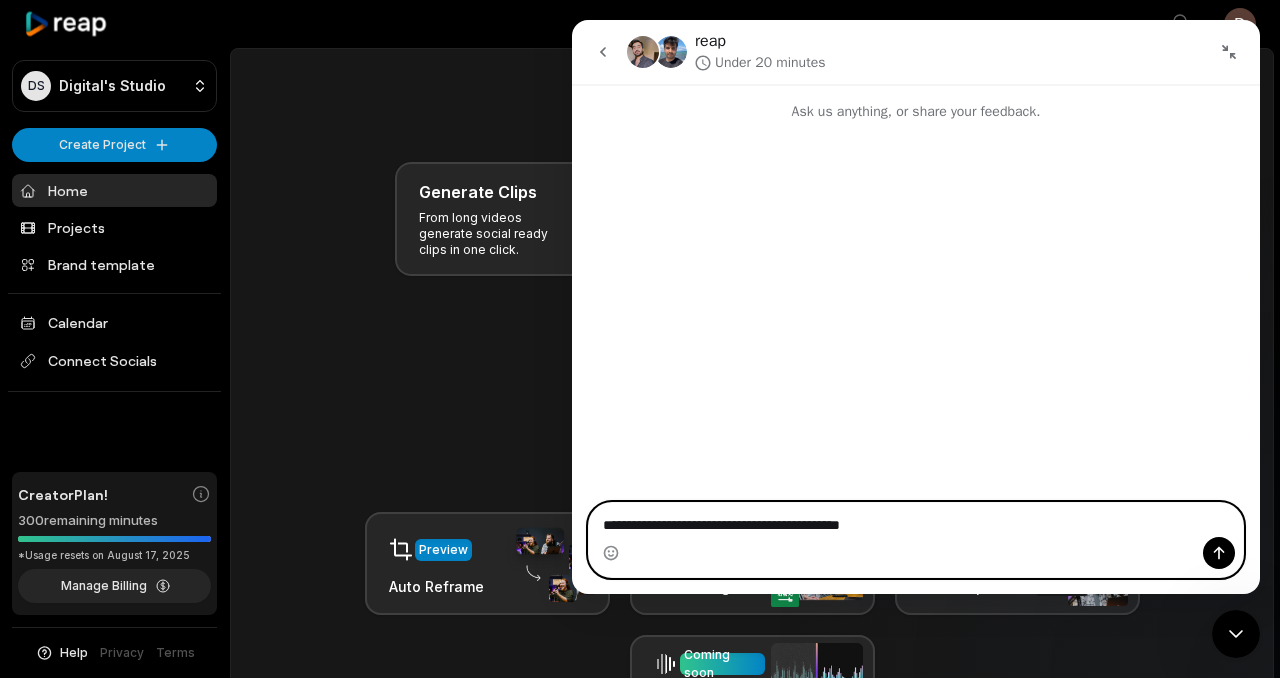 type on "**********" 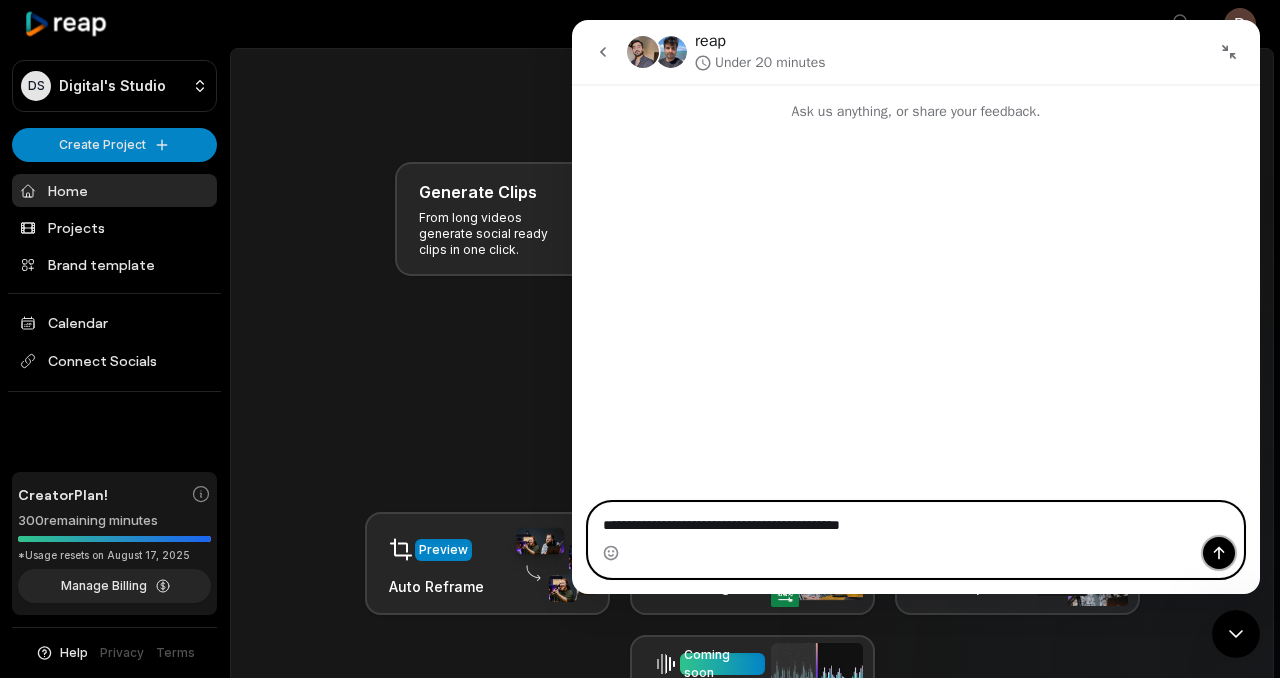 click at bounding box center (1219, 553) 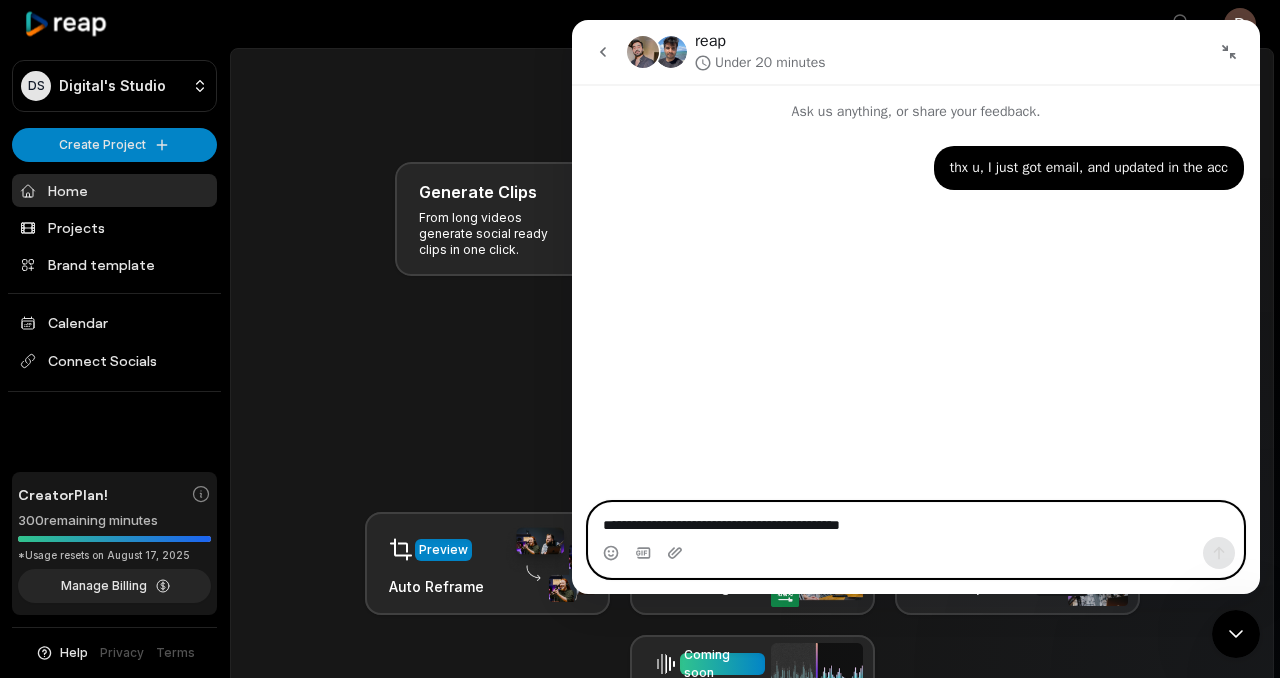 type 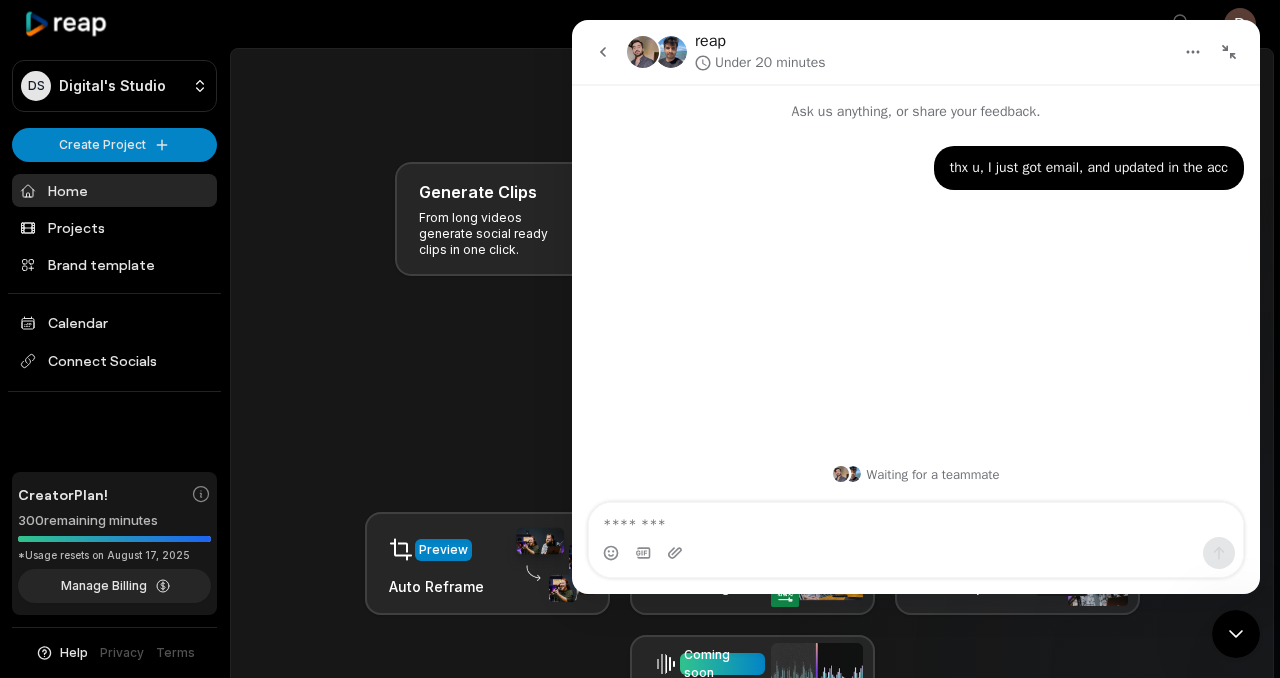 click on "Generate Clips From long videos generate social ready clips in one click. Add Captions Add captions to your clips, reels, stories with less effort in no time. Edit Videos Coming soon Forget hours of editing, let AI do the work for you in few minutes." at bounding box center (752, 286) 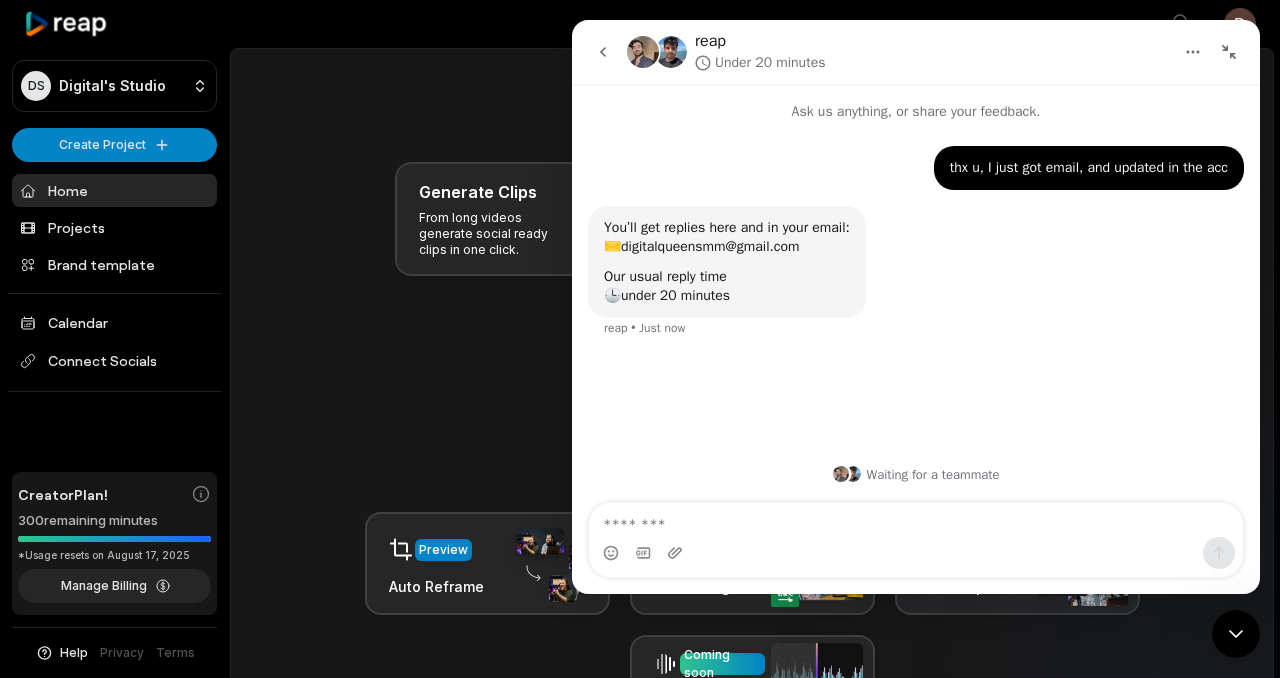 click 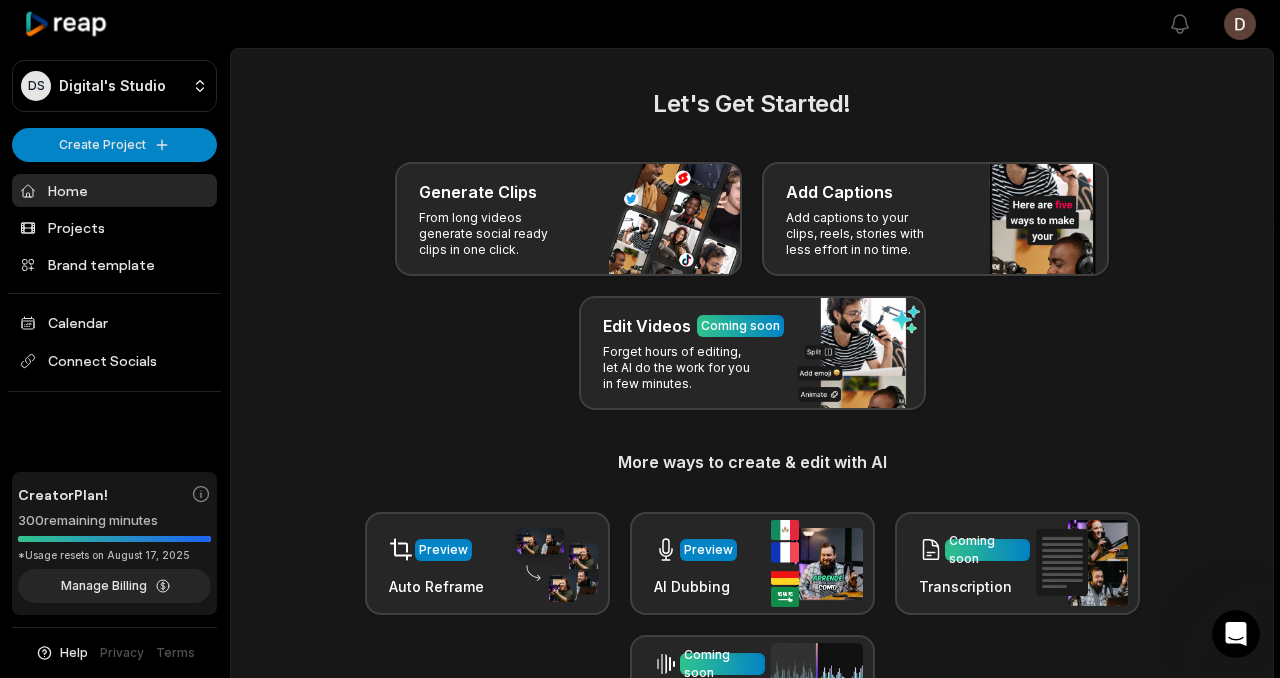 scroll, scrollTop: 0, scrollLeft: 0, axis: both 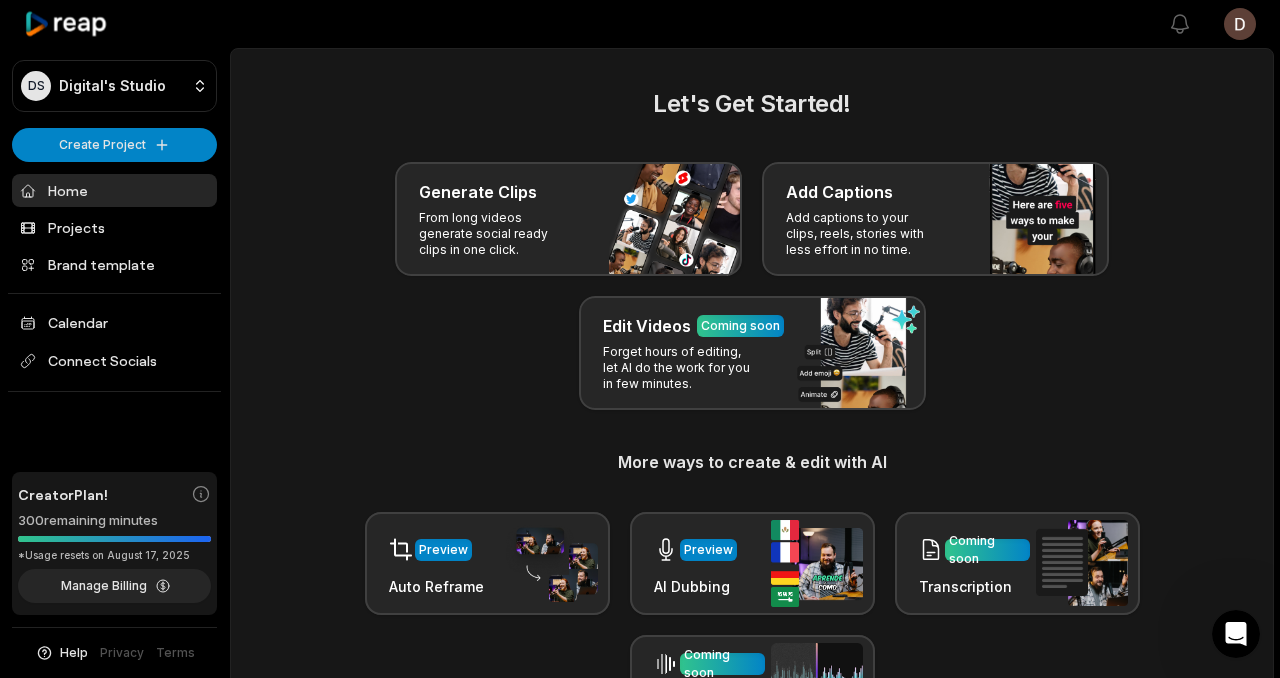 click 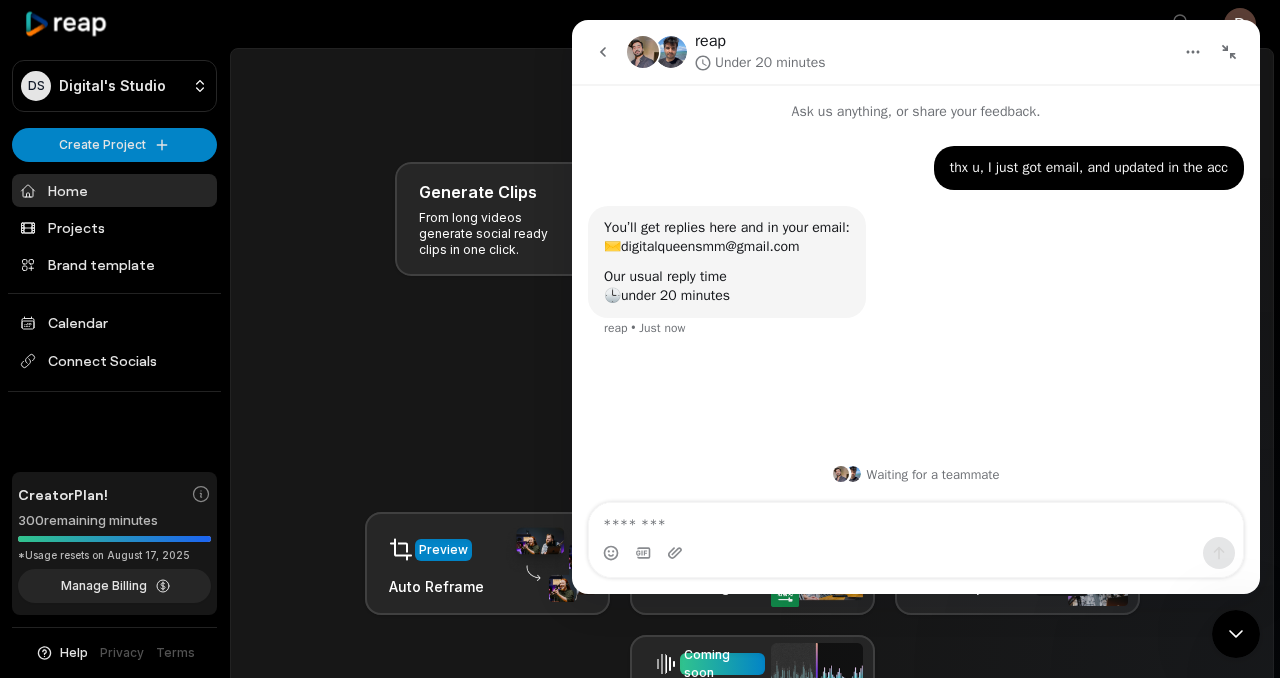 click 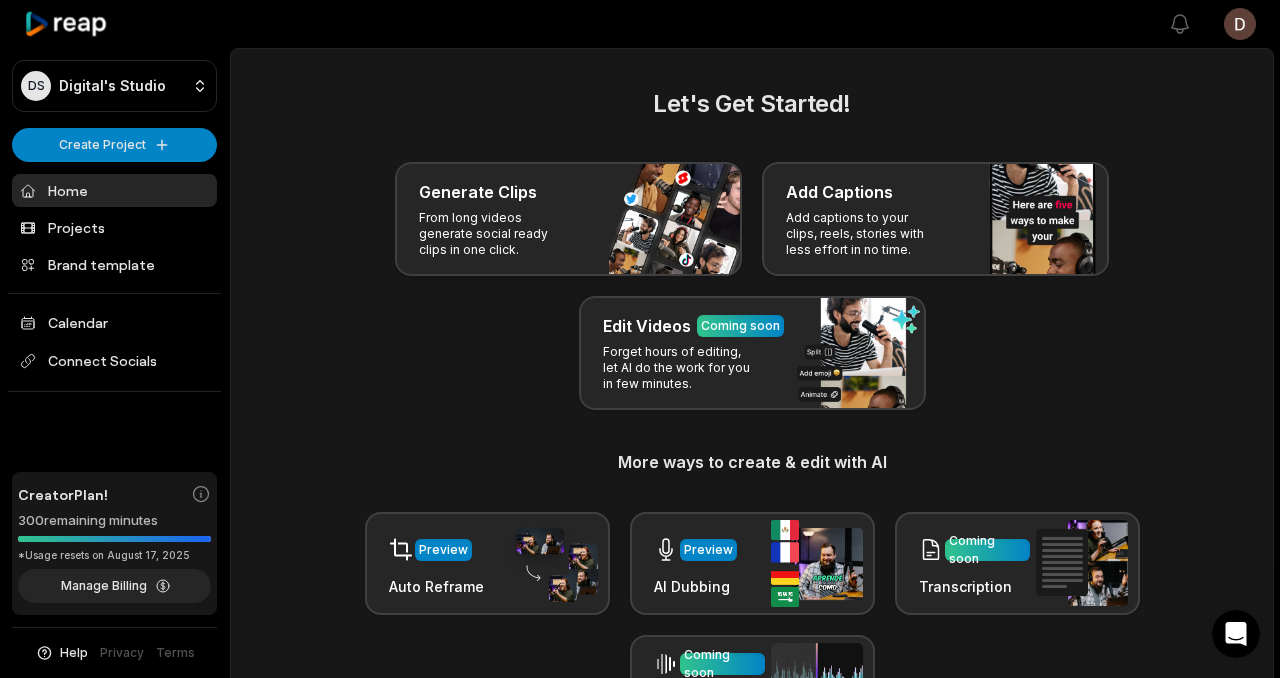 click on "DS Digital's Studio Create Project Home Projects Brand template Calendar Connect Socials Creator Plan! 300 remaining minutes *Usage resets on [DATE] Manage Billing Help Privacy Terms Open sidebar View notifications Open user menu Let's Get Started! Generate Clips From long videos generate social ready clips in one click. Add Captions Add captions to your clips, reels, stories with less effort in no time. Edit Videos Coming soon Forget hours of editing, let AI do the work for you in few minutes. More ways to create & edit with AI Preview Auto Reframe Preview AI Dubbing Coming soon Transcription Coming soon Noise removal Recent Projects View all View Clips Clips 06:18 Bodycam Shows San Diego Police Tasing Alleged Sex Assault Suspect Open options an hour ago View Clips Clips 02:03 Bodycam Shows Police Tasing Armed Woman in Florida Walmart Open options an hour ago Made with in San Francisco" at bounding box center (640, 339) 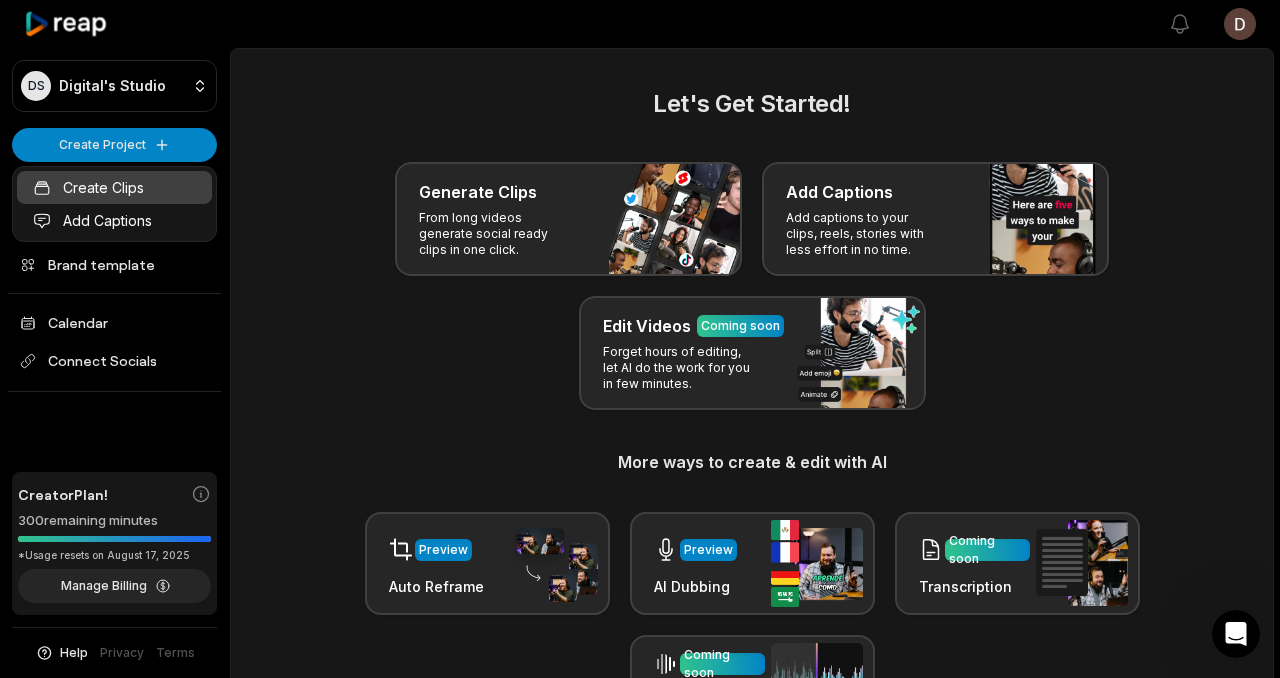 click on "Create Clips" at bounding box center (114, 187) 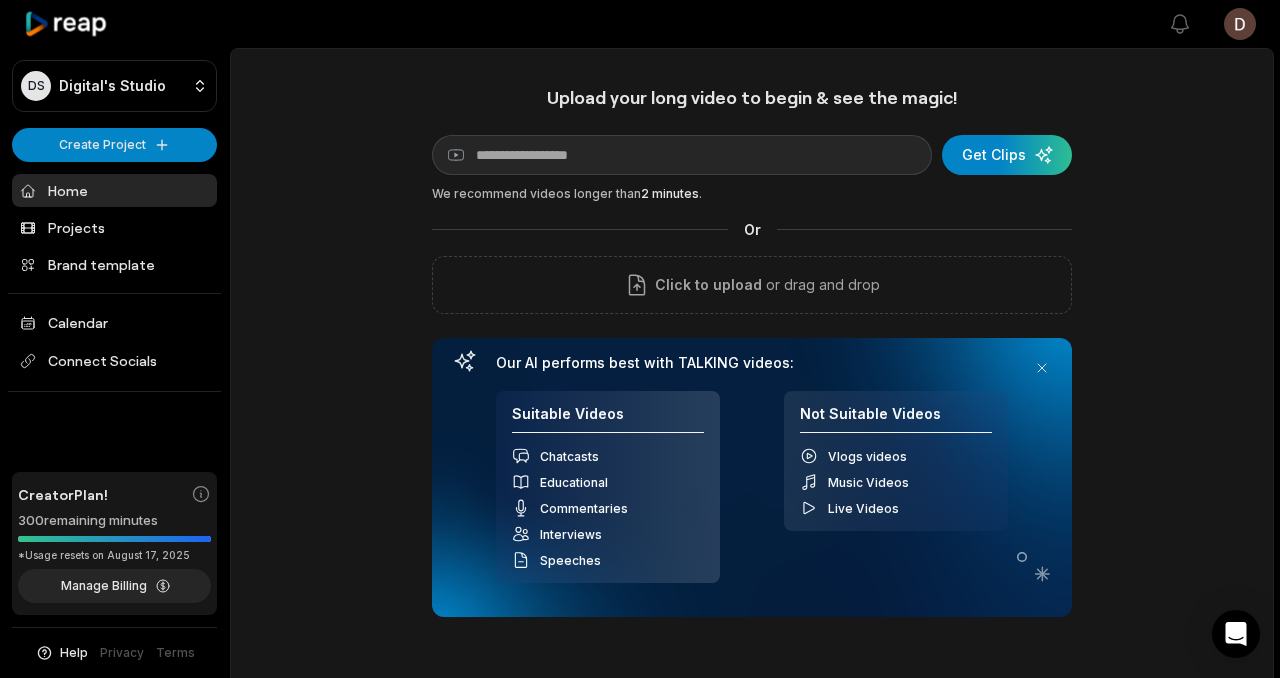 scroll, scrollTop: 0, scrollLeft: 0, axis: both 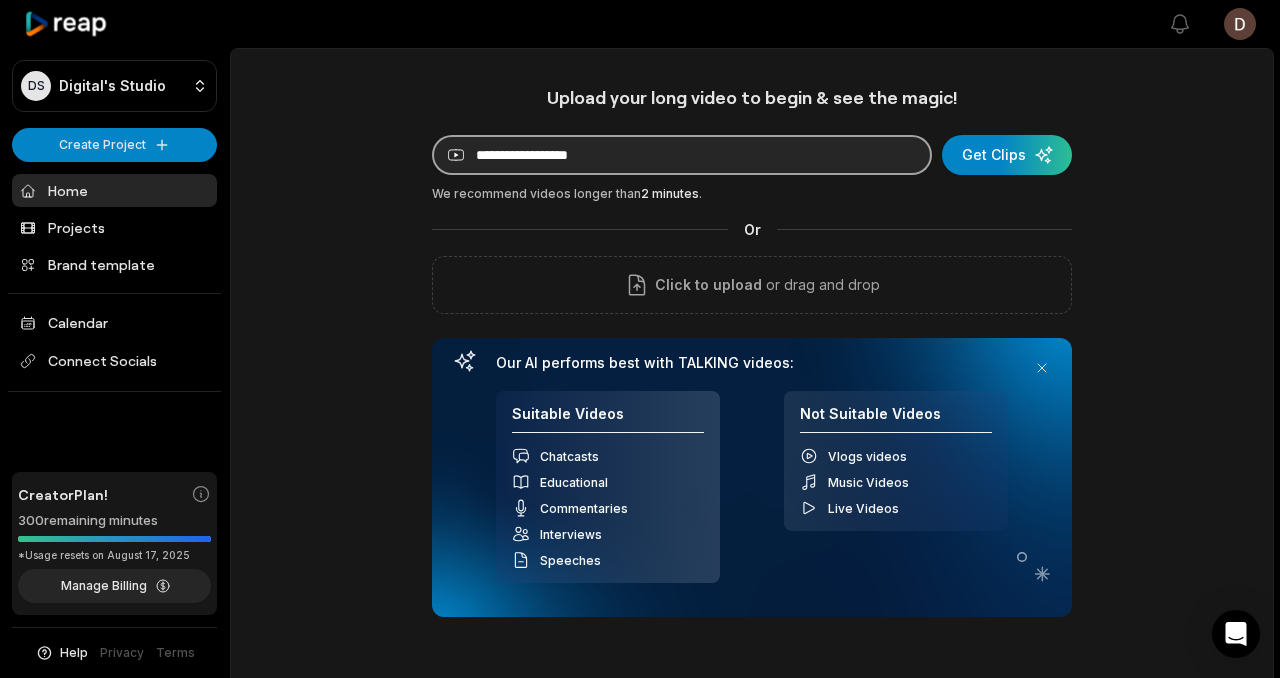 click at bounding box center [682, 155] 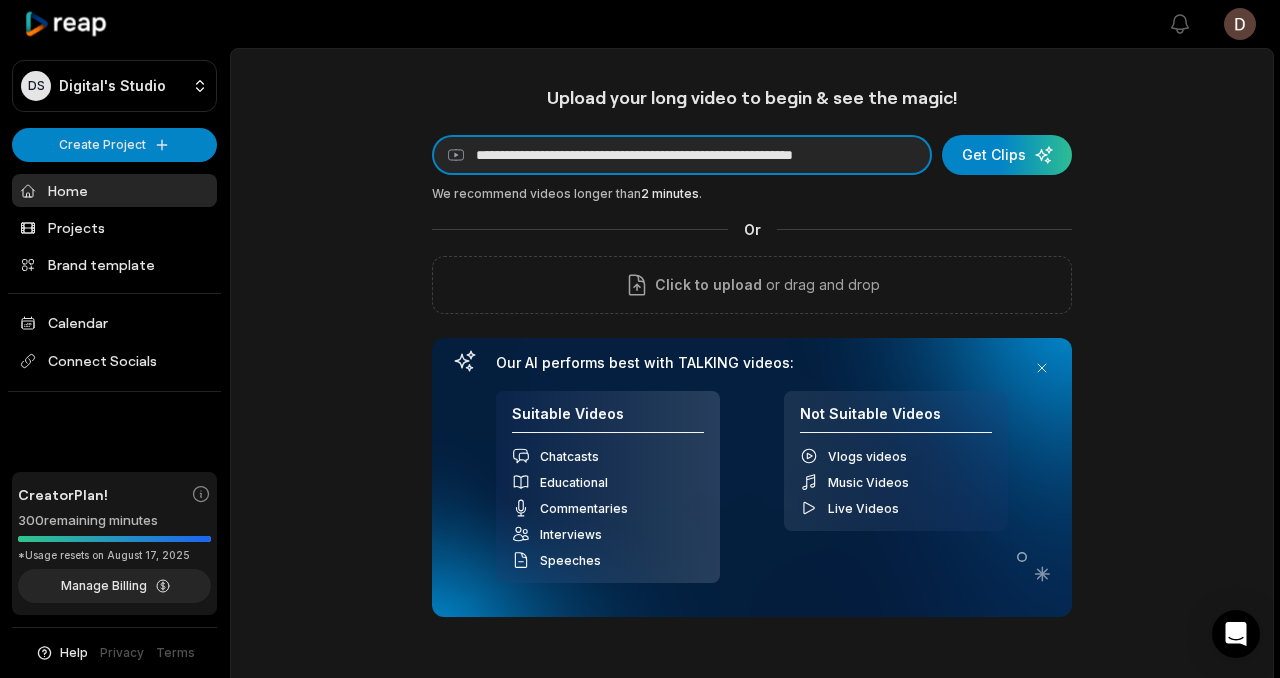 scroll, scrollTop: 0, scrollLeft: 59, axis: horizontal 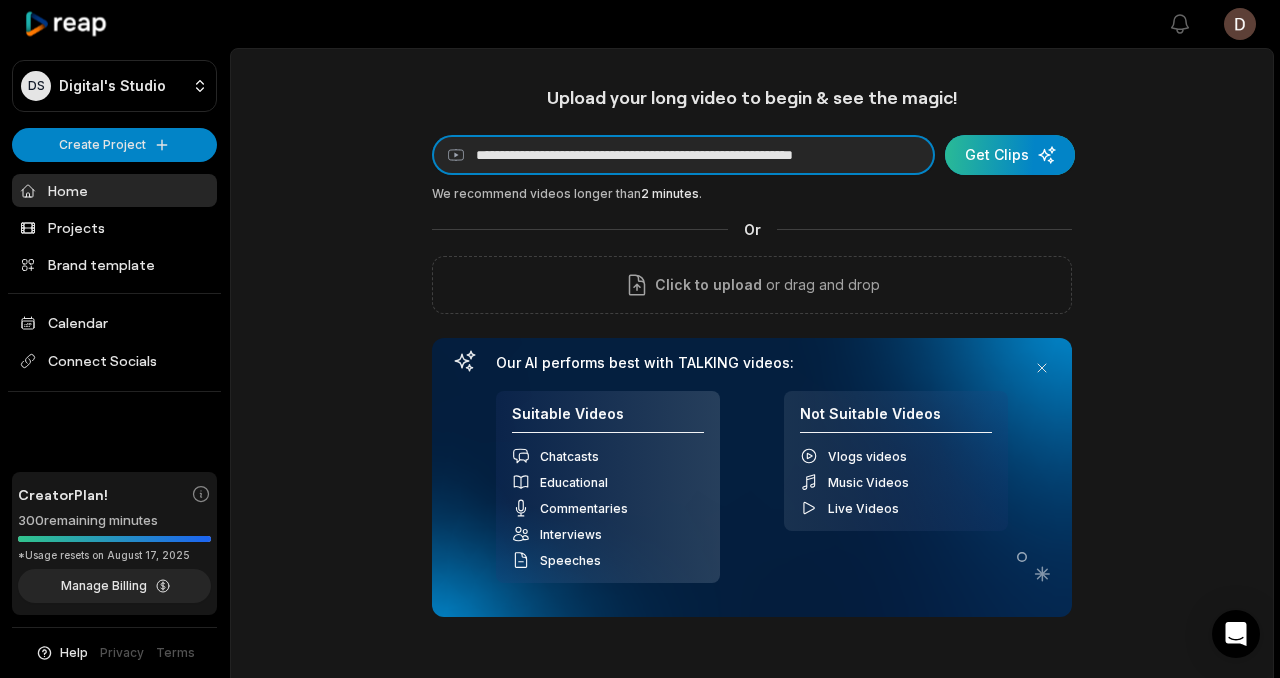 type on "**********" 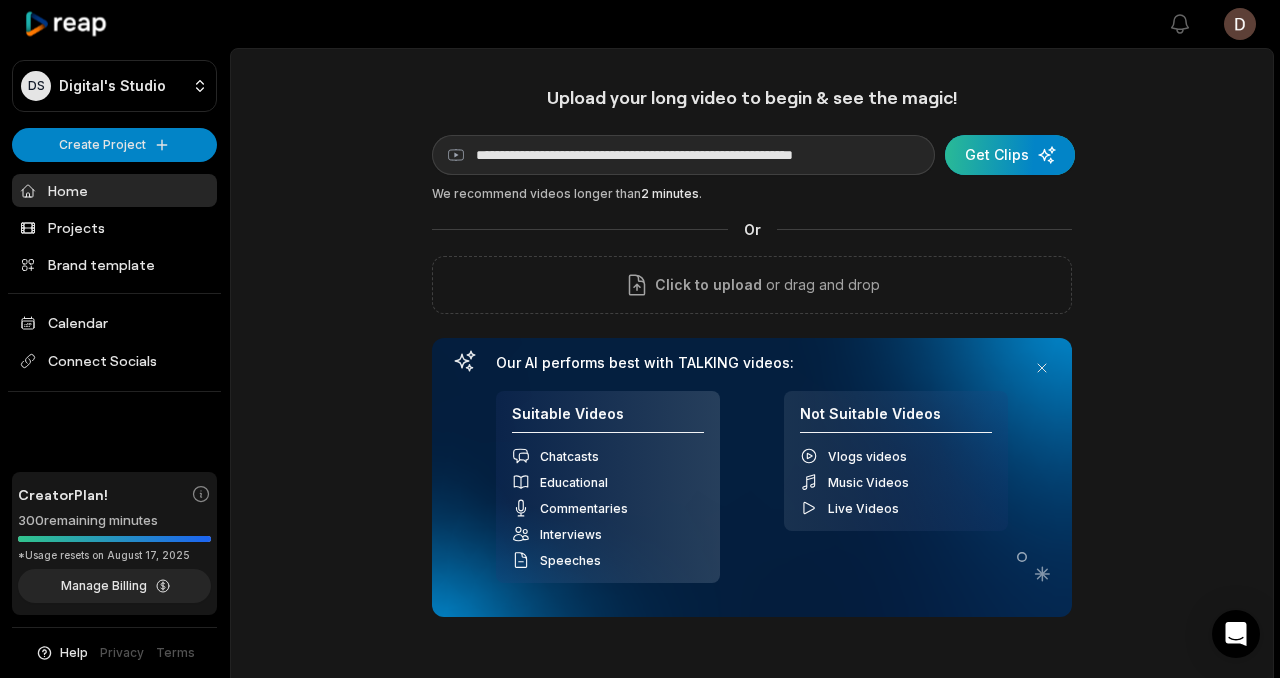 click at bounding box center (1010, 155) 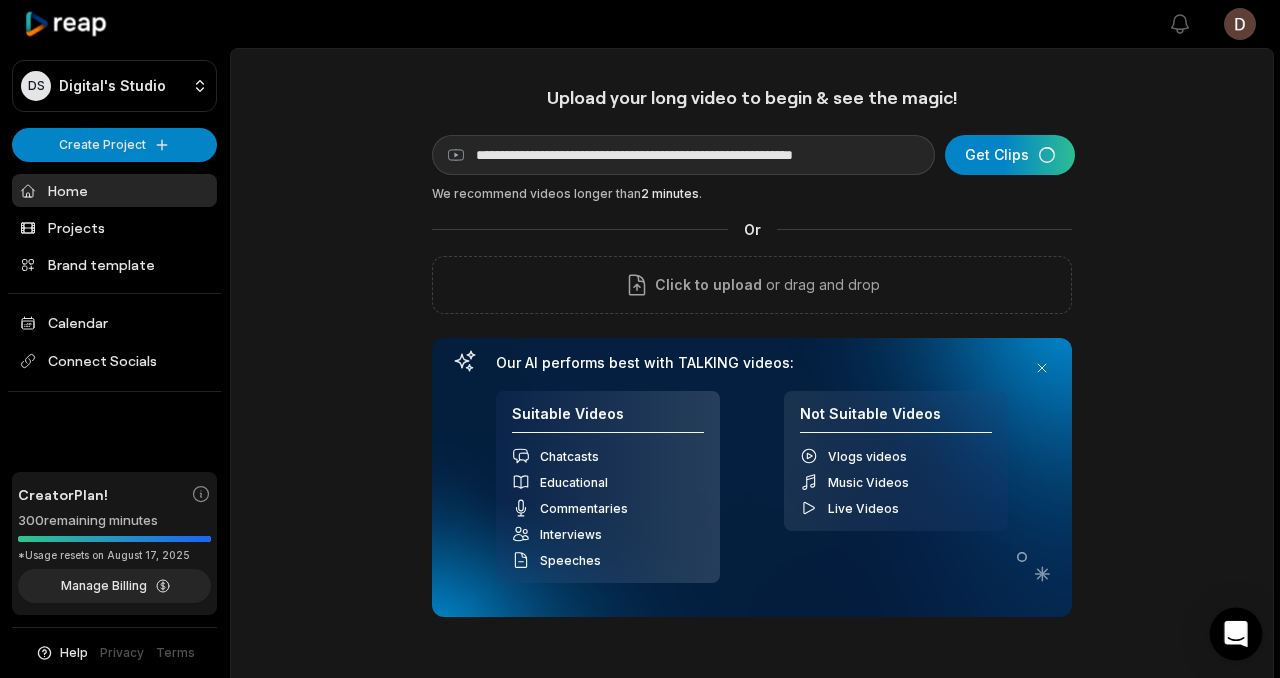 click 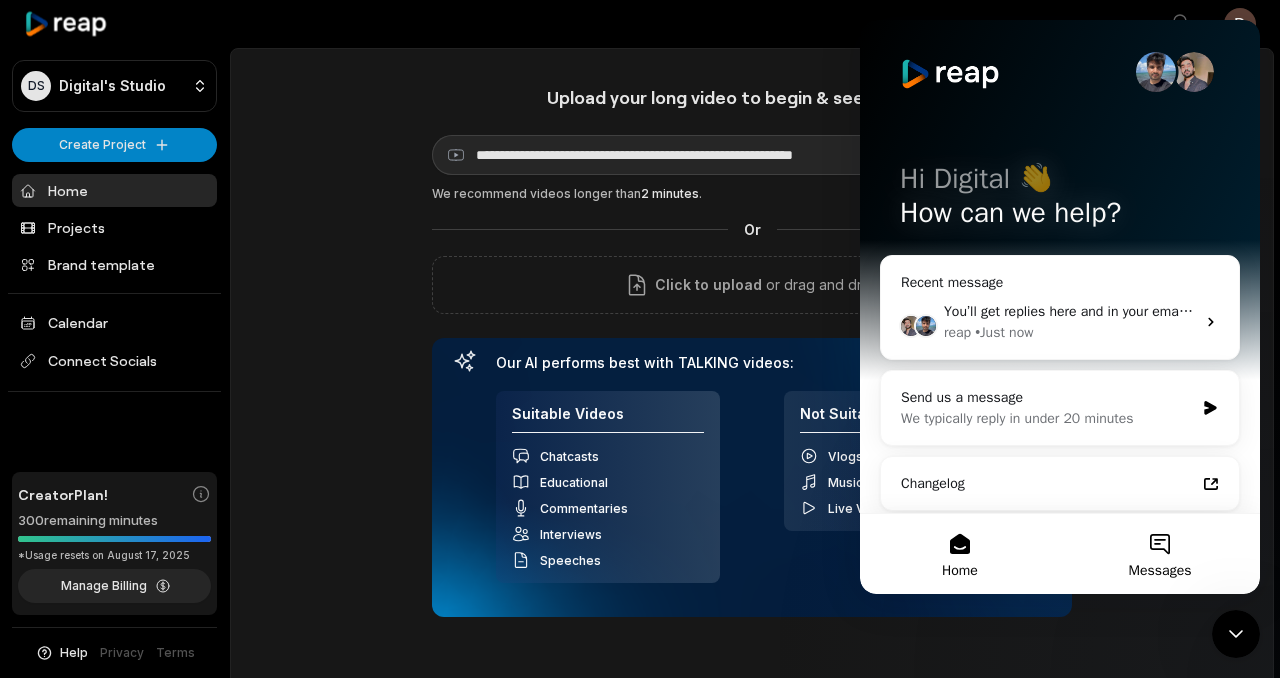 scroll, scrollTop: 0, scrollLeft: 0, axis: both 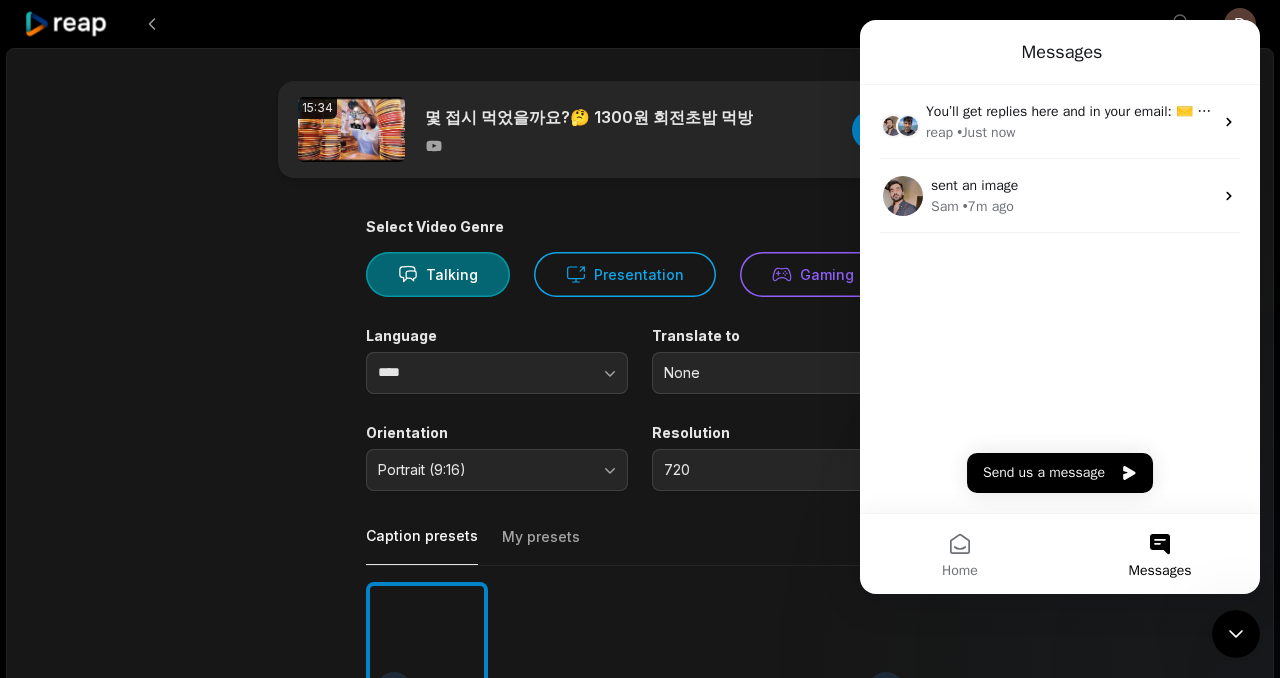 click on "15:34 몇 접시 먹었을까요?🤔 1300원 회전초밥 먹방 Get Clips Select Video Genre Talking Presentation Gaming Language **** Translate to None Orientation Portrait (9:16) Resolution 720 Caption presets My presets Deep Diver Popping Beasty YC Playdate Pet Zen More Presets Processing Time Frame 00:00 15:34 Auto Clip Length <30s 30s-60s 60s-90s 90s-3min Clip Topics (optional) Add specific topics that you want AI to clip from the video." at bounding box center (640, 689) 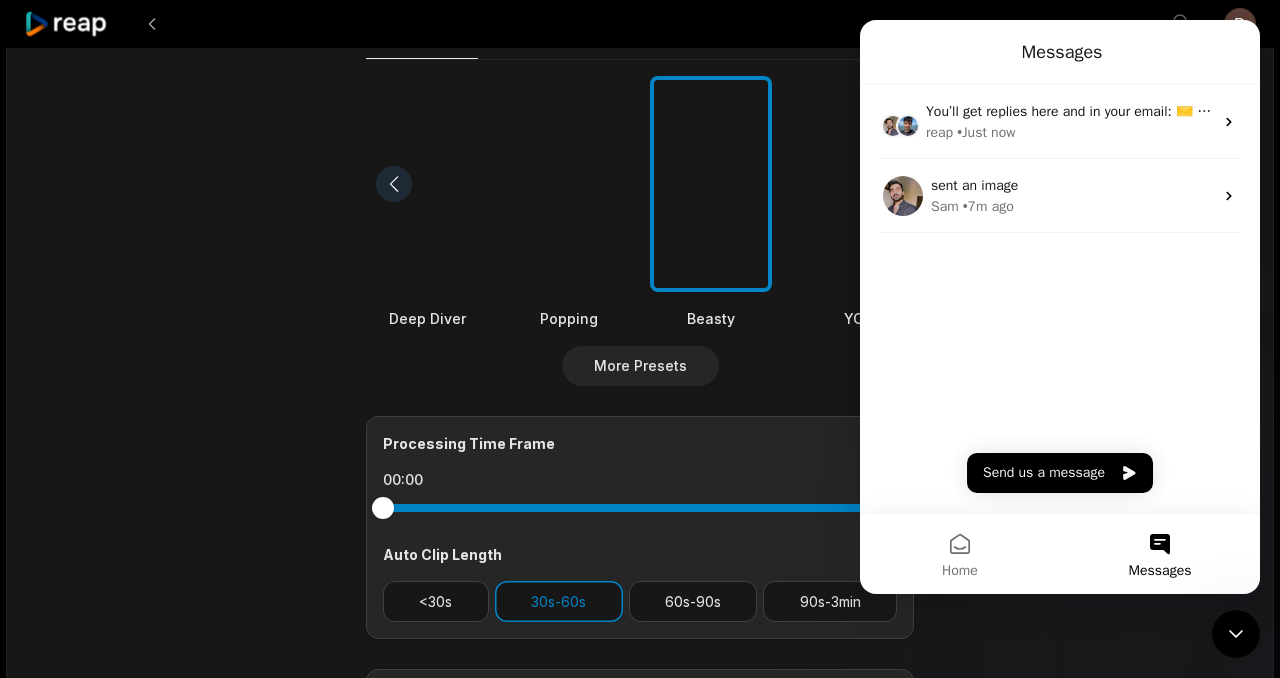scroll, scrollTop: 588, scrollLeft: 0, axis: vertical 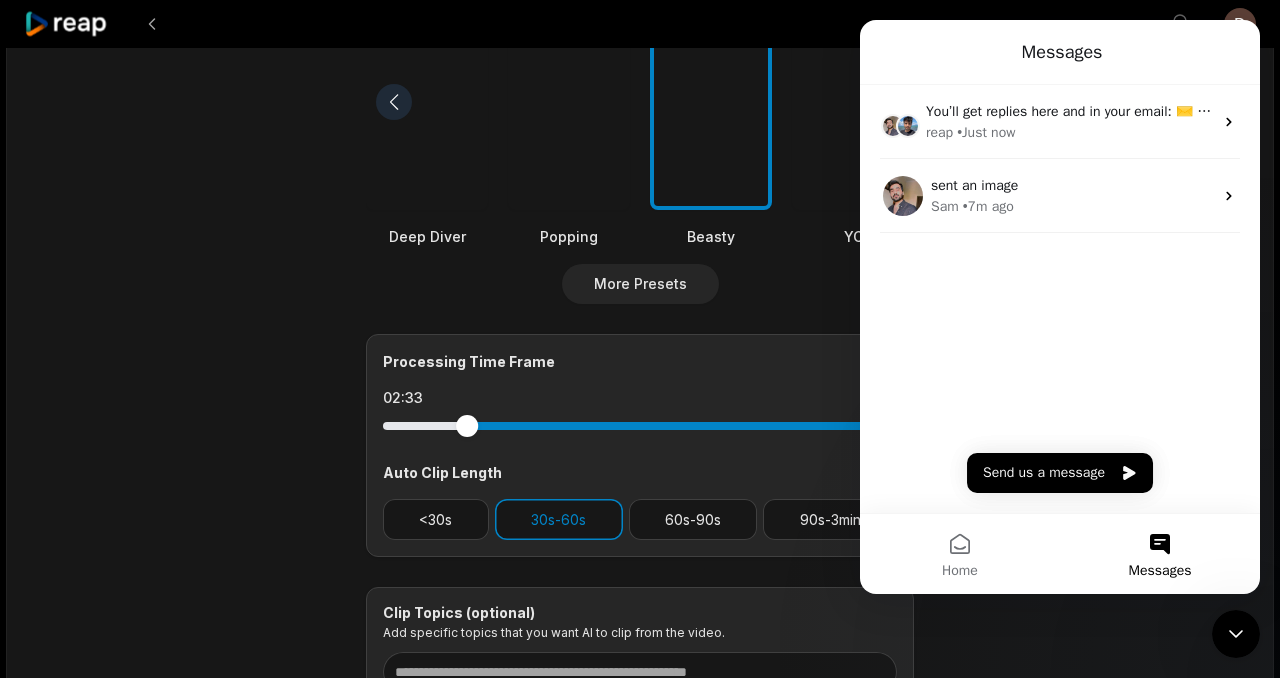 click at bounding box center (640, 426) 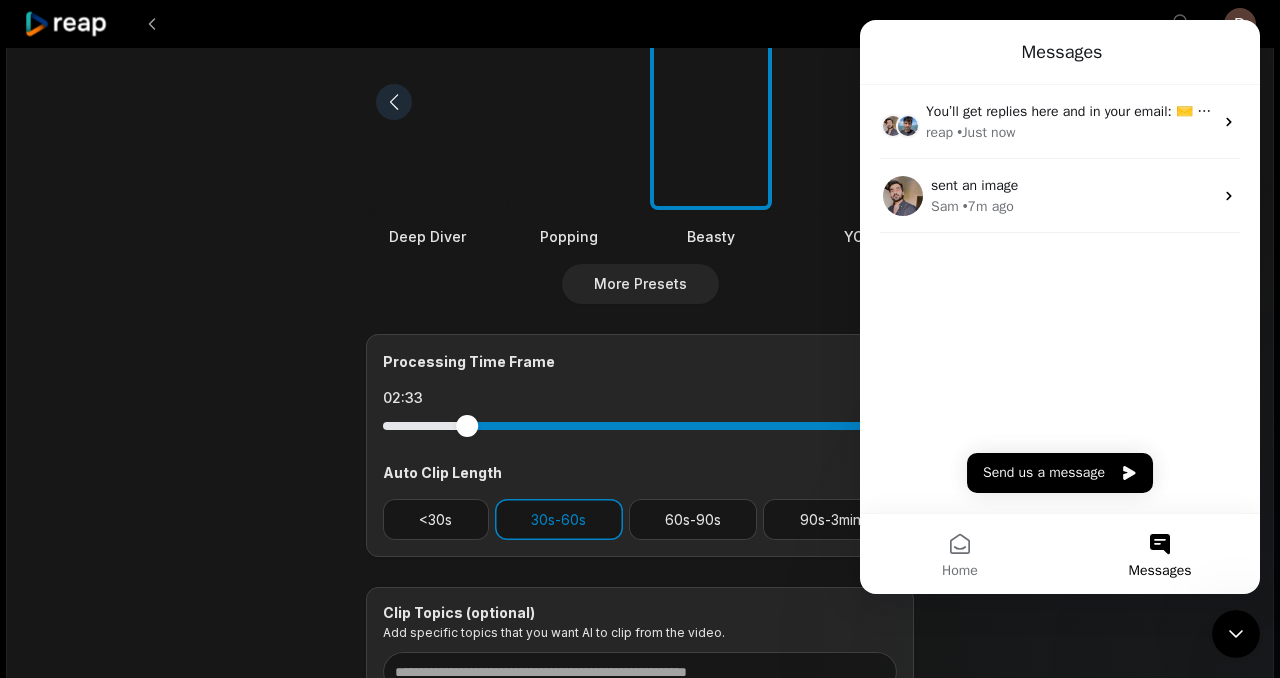 click 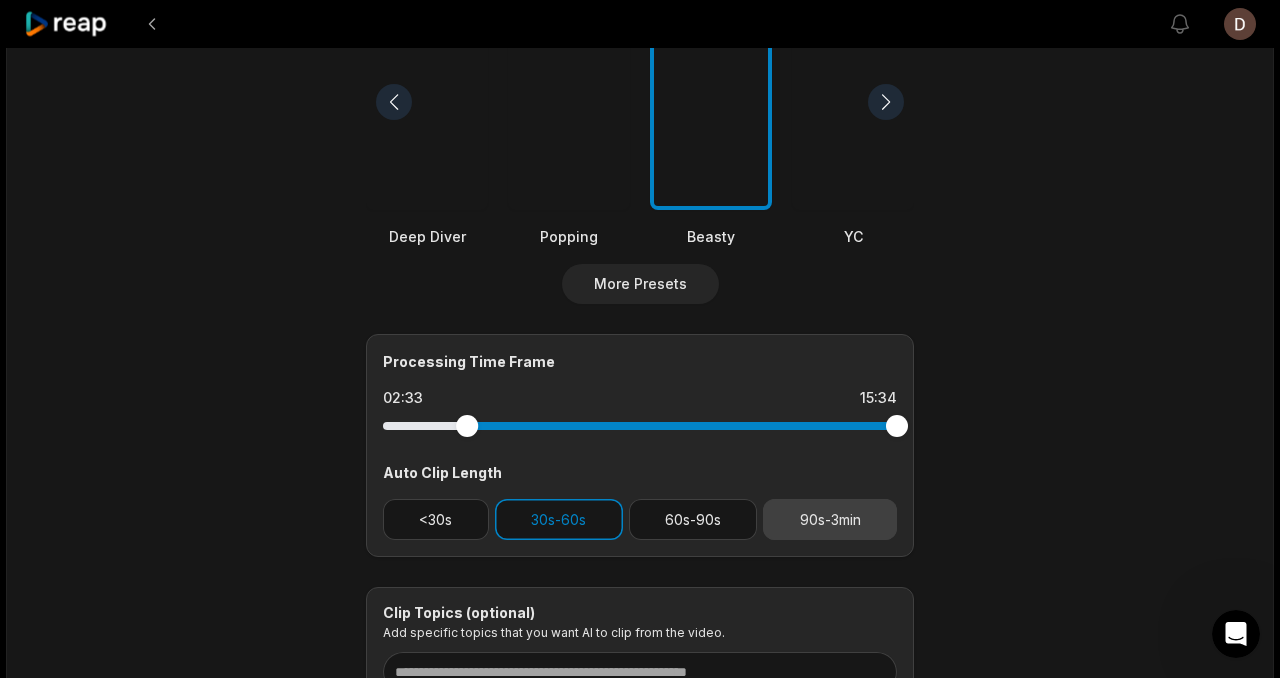 scroll, scrollTop: 0, scrollLeft: 0, axis: both 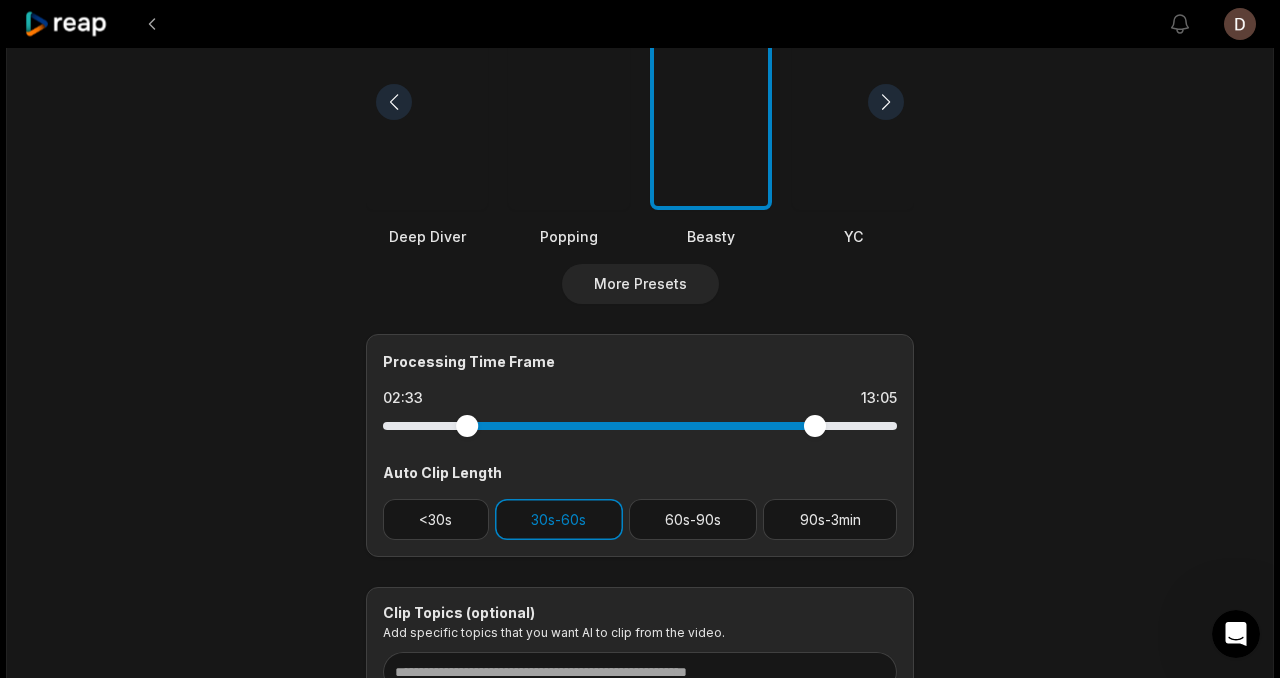 click at bounding box center [640, 426] 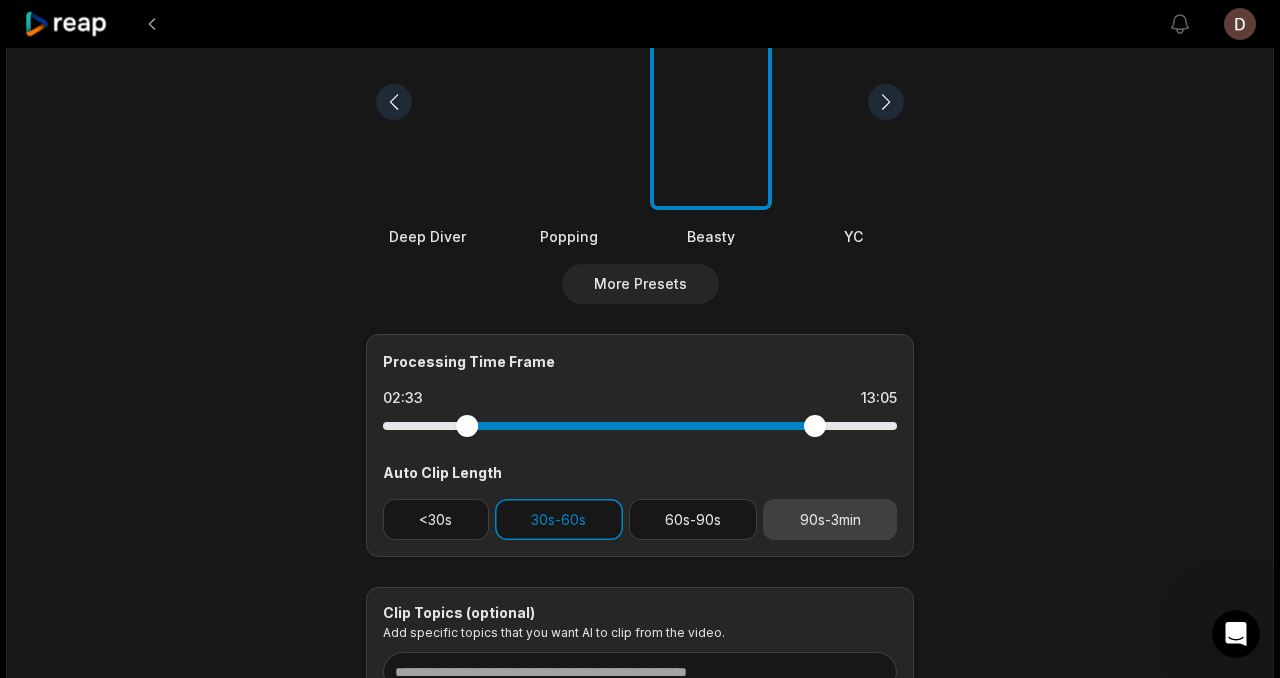click on "90s-3min" at bounding box center [830, 519] 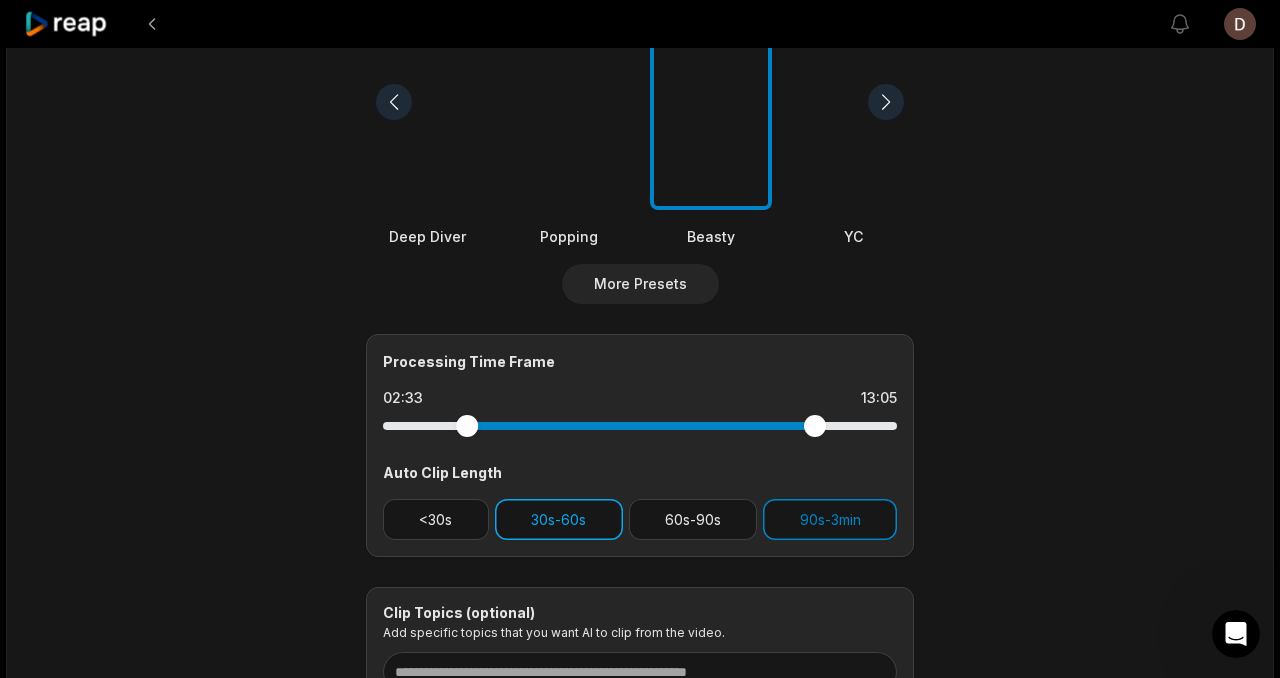 click on "30s-60s" at bounding box center (559, 519) 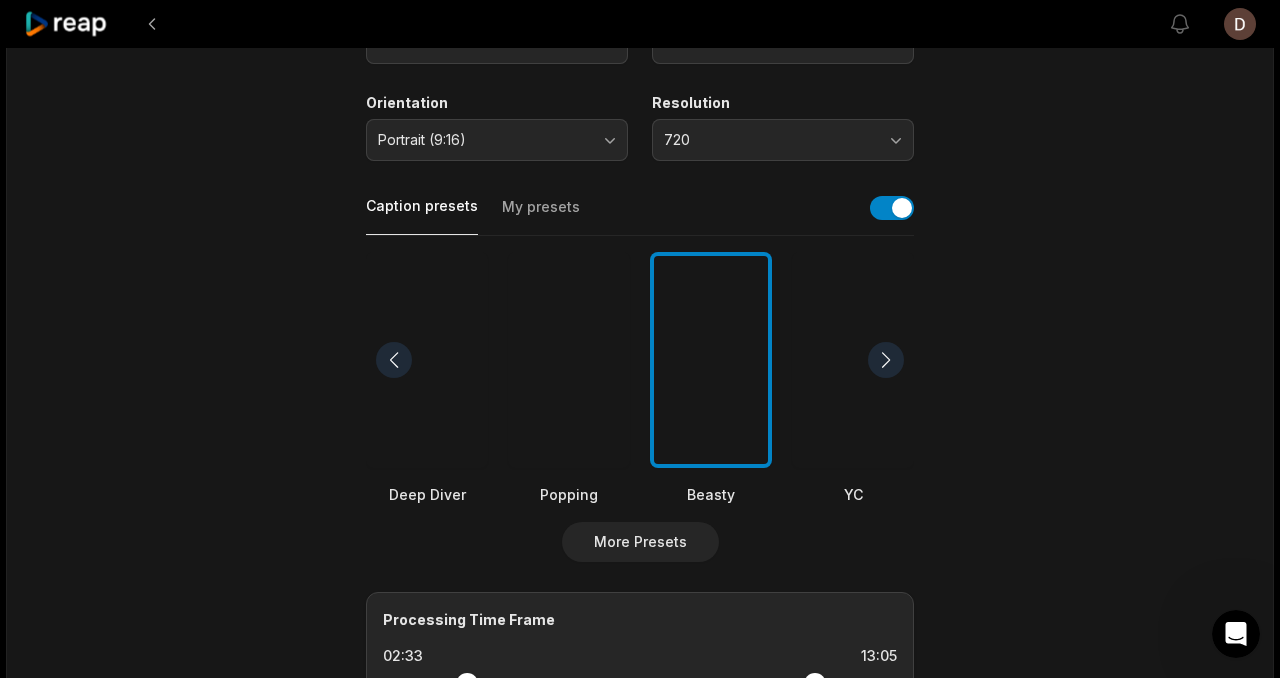 scroll, scrollTop: 0, scrollLeft: 0, axis: both 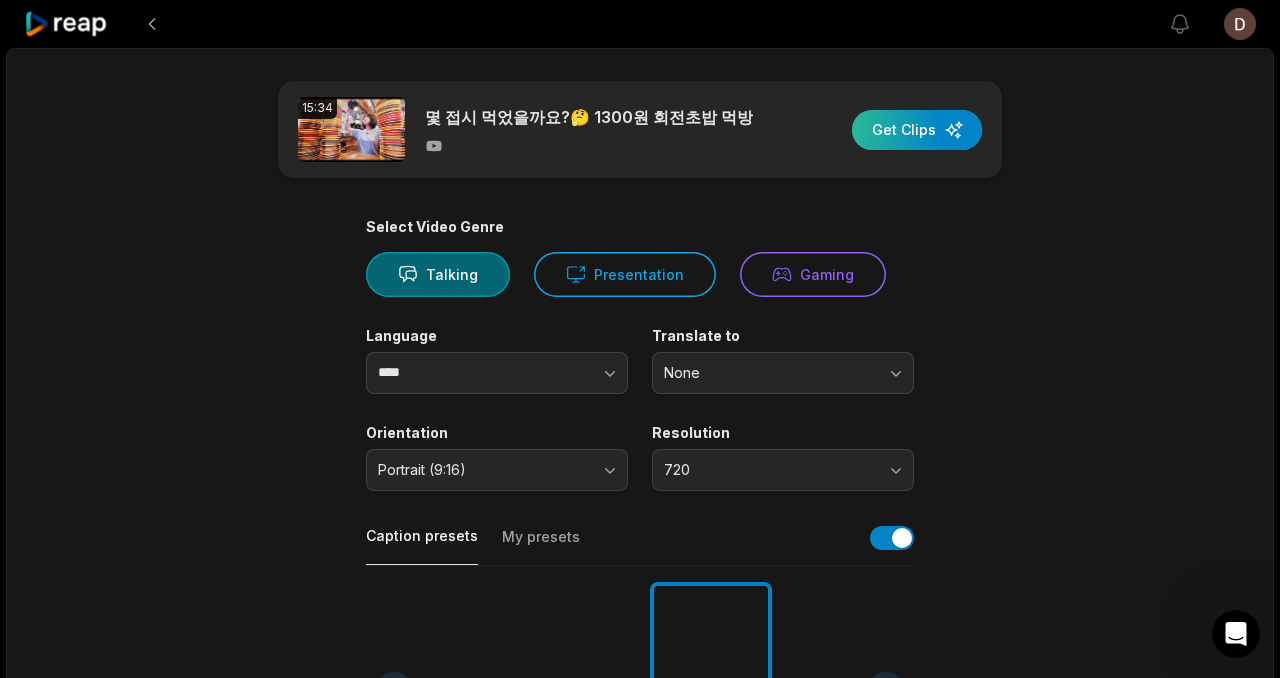 click at bounding box center [917, 130] 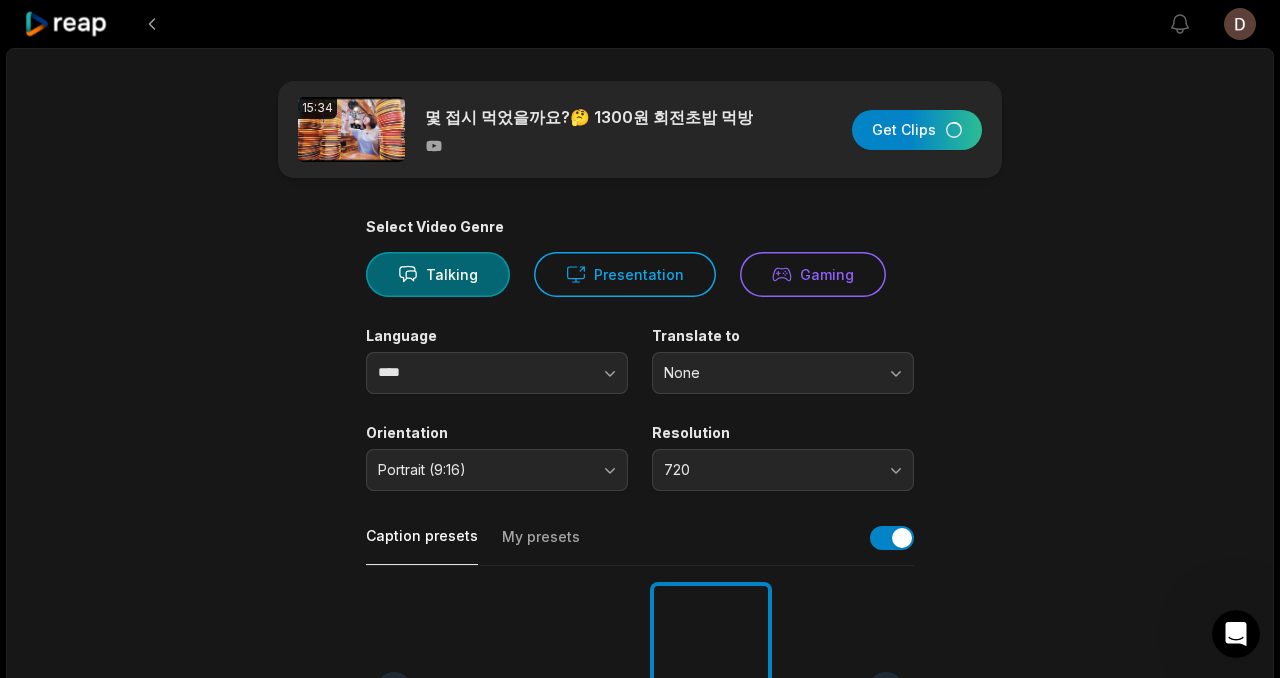 click at bounding box center (1236, 634) 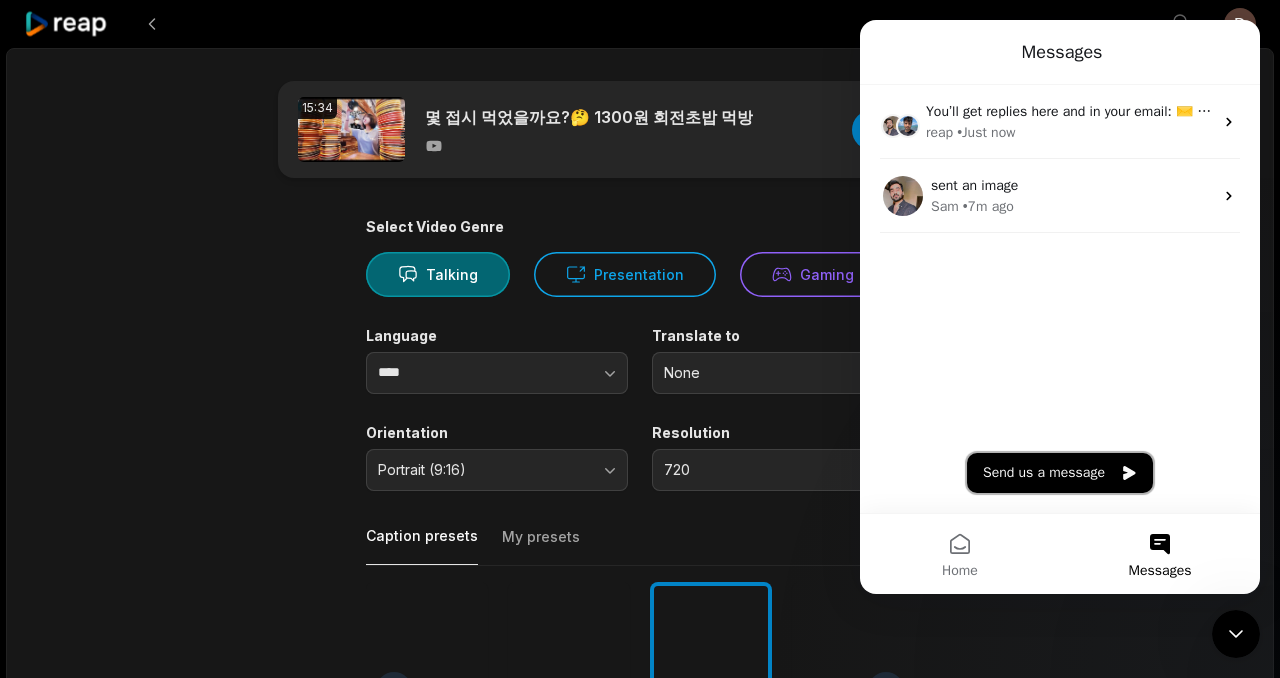 click 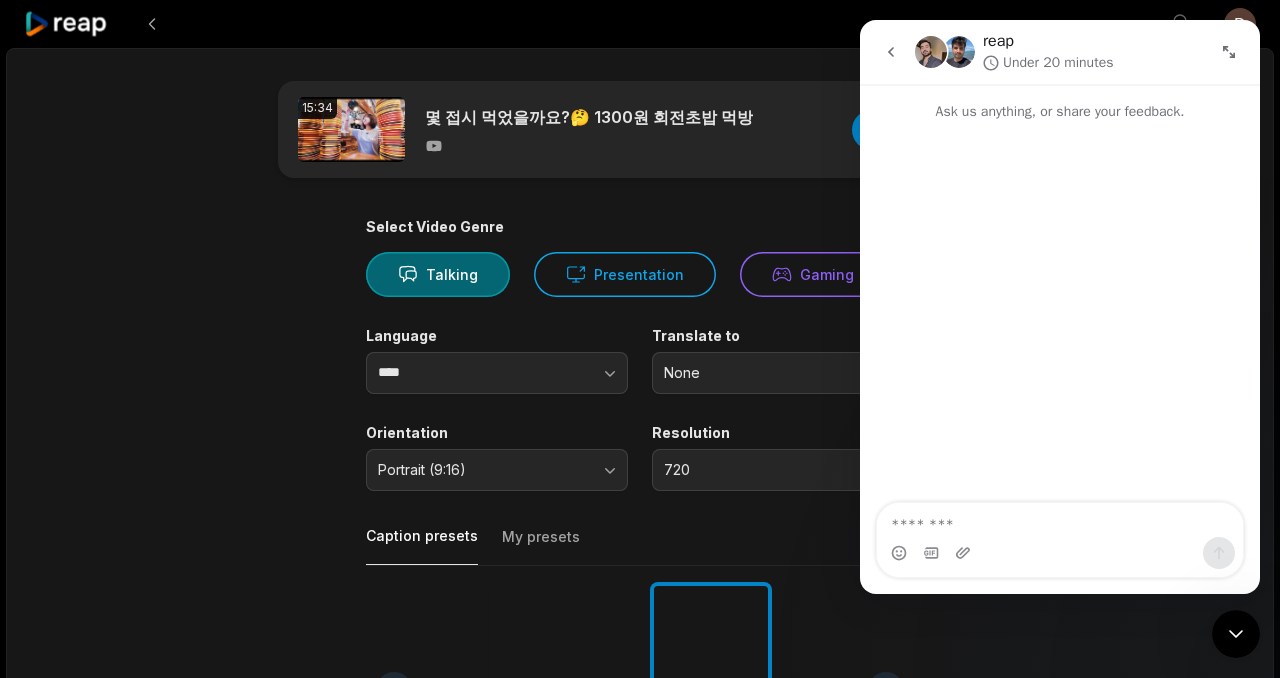 click at bounding box center [891, 52] 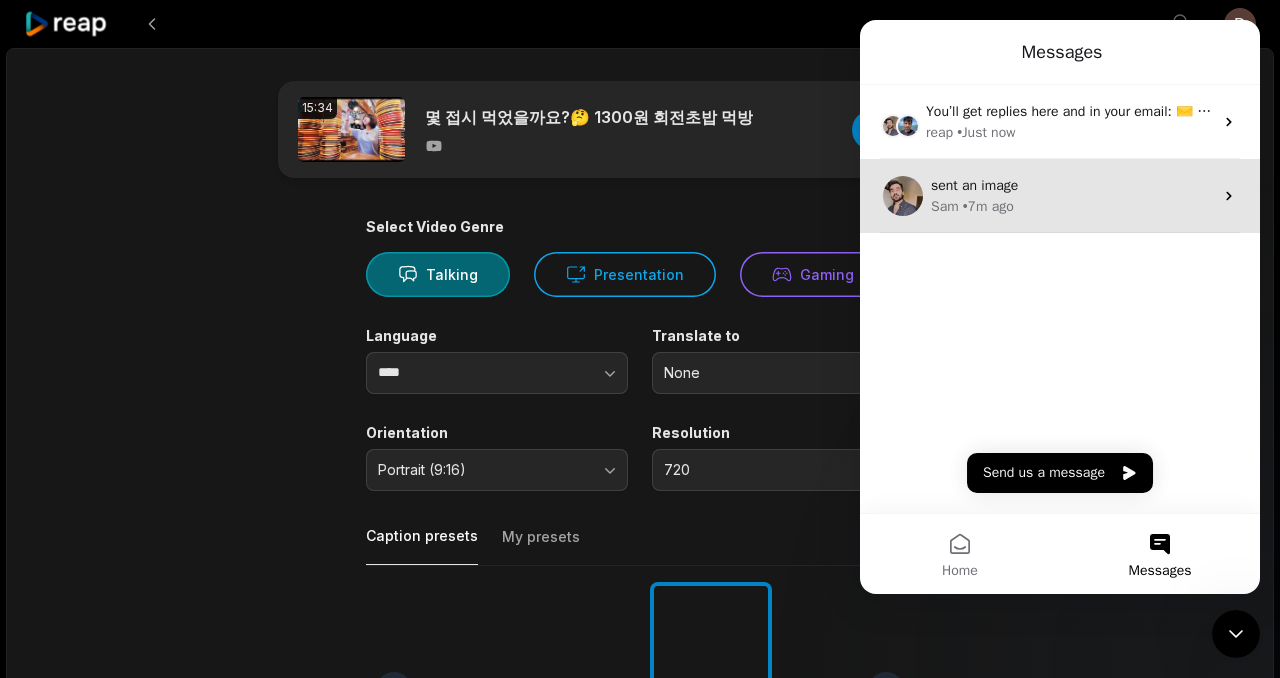 click on "•  7m ago" at bounding box center (988, 206) 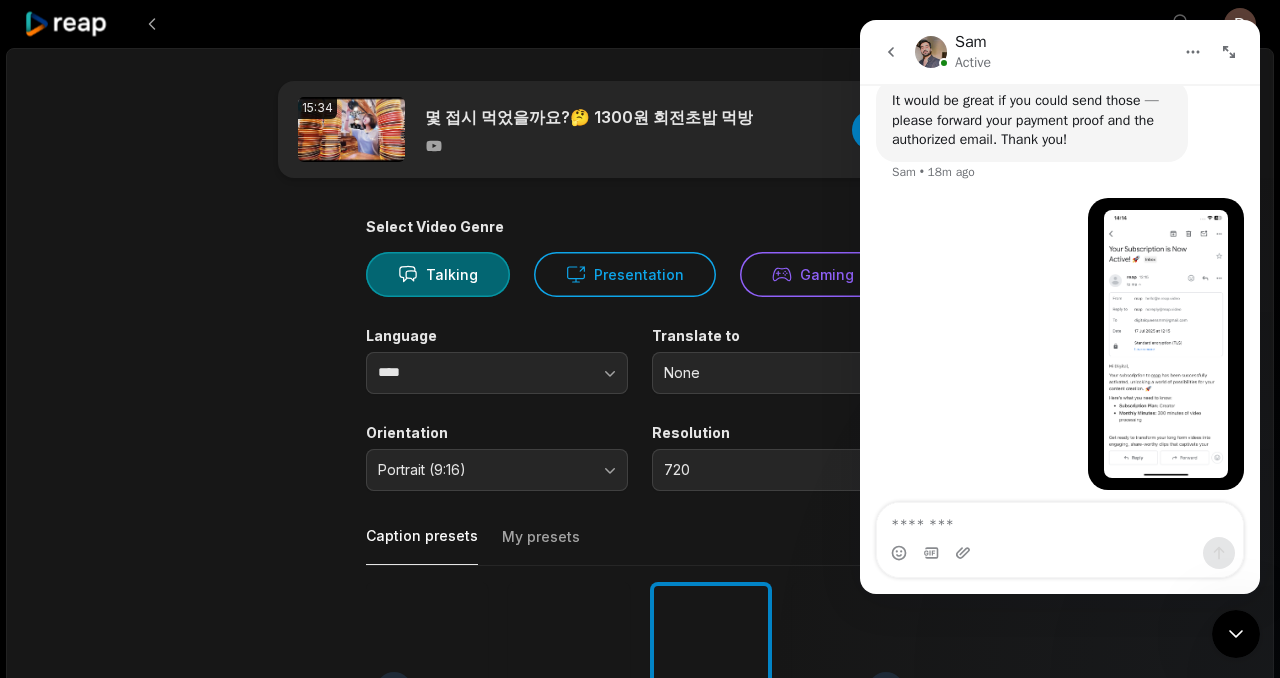 scroll, scrollTop: 888, scrollLeft: 0, axis: vertical 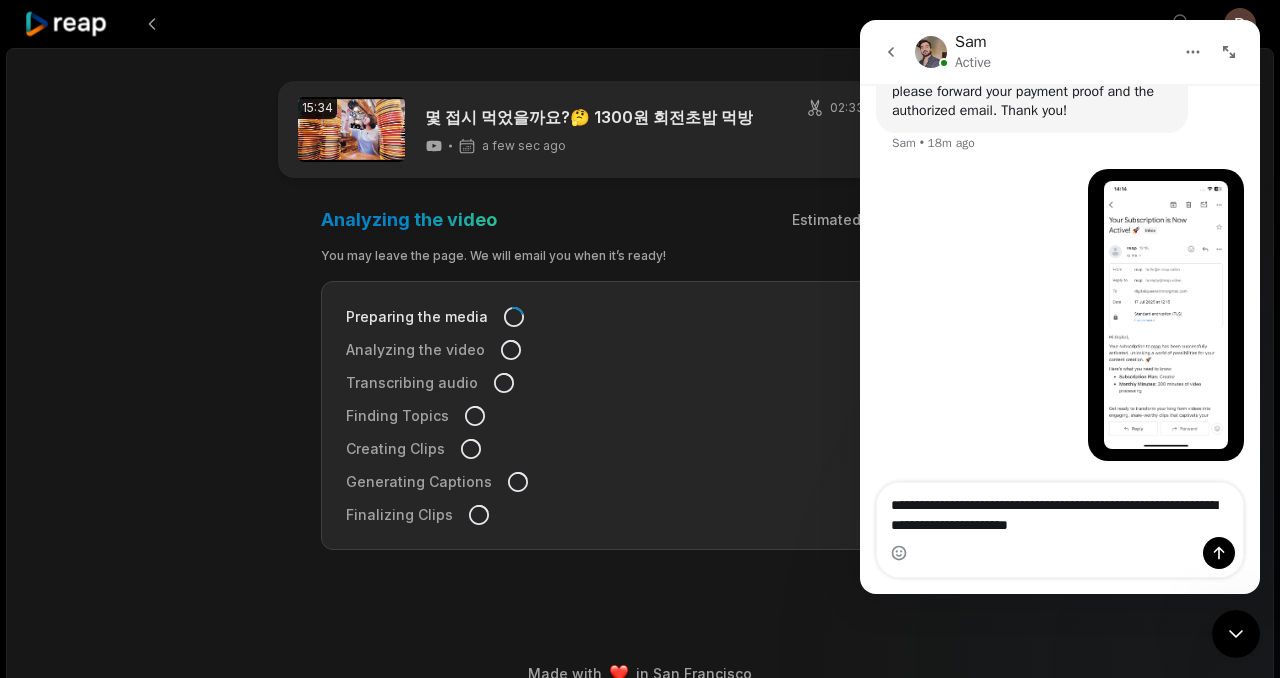 click on "**********" at bounding box center [1060, 510] 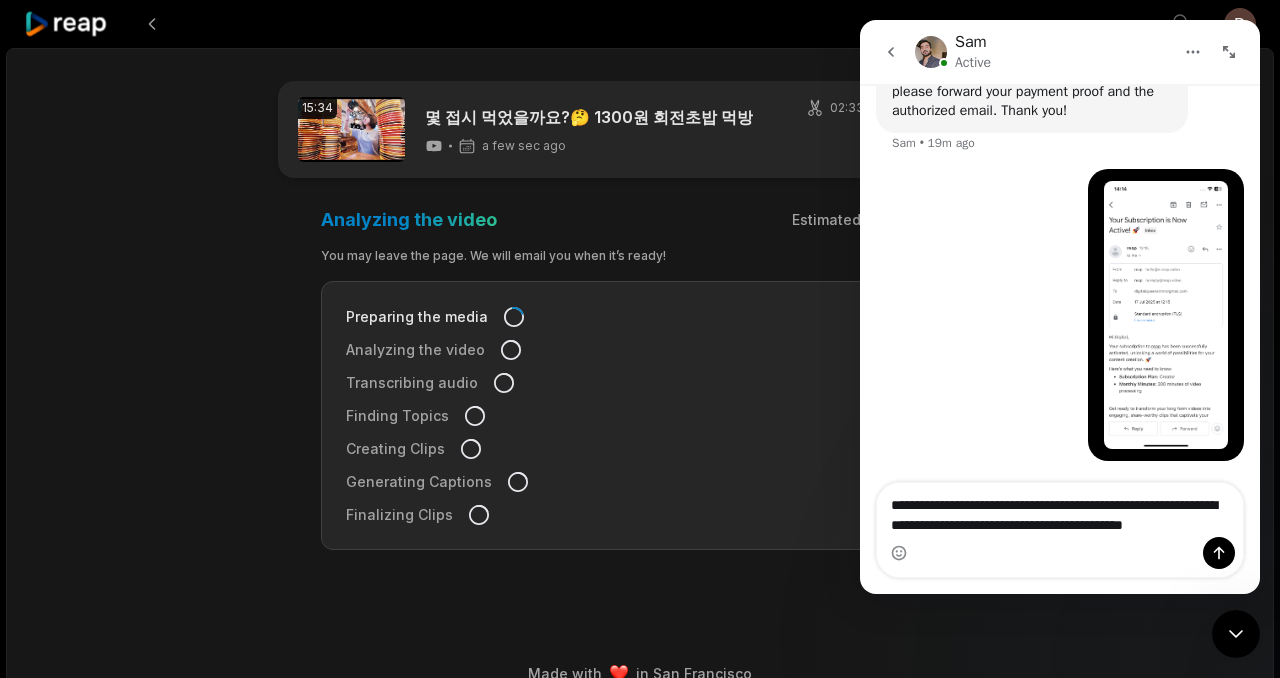 scroll, scrollTop: 928, scrollLeft: 0, axis: vertical 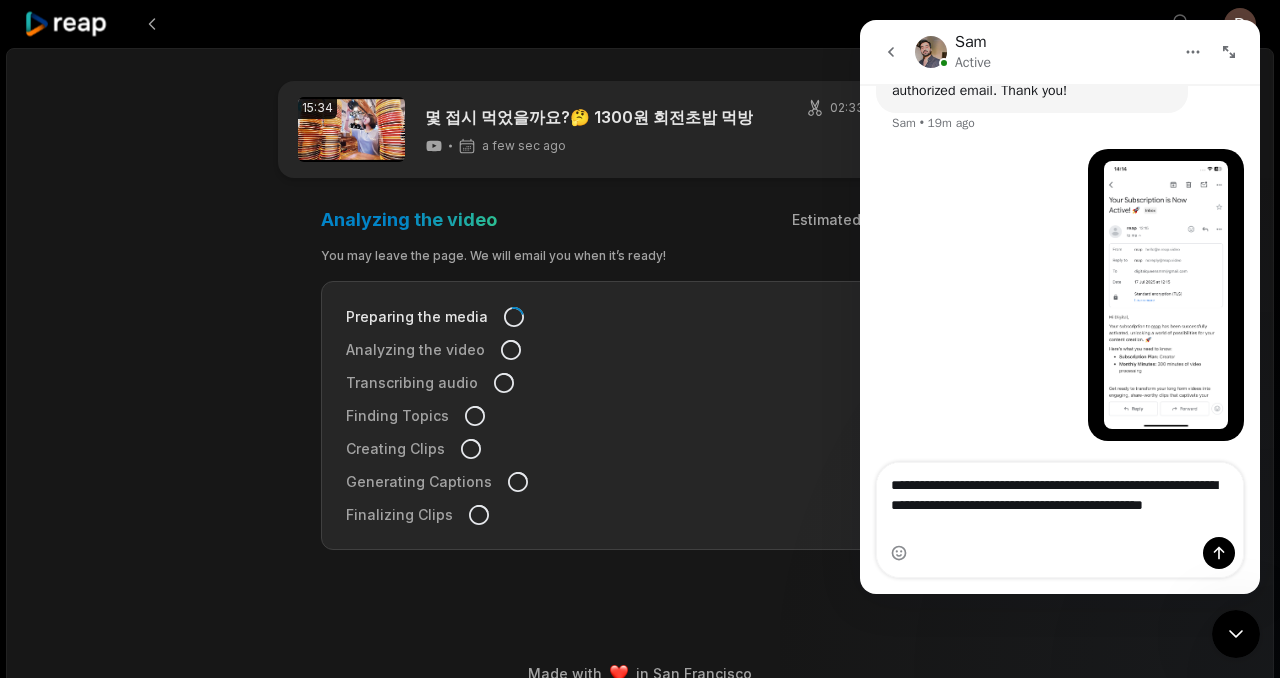 type on "**********" 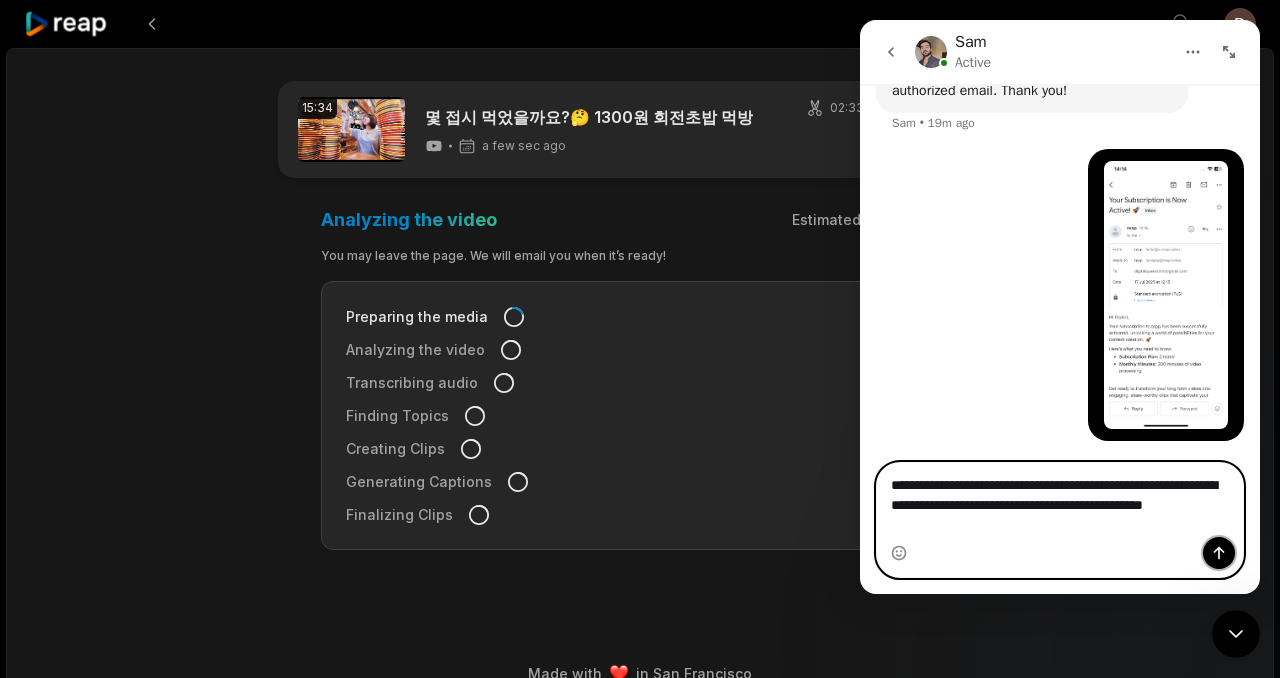 click 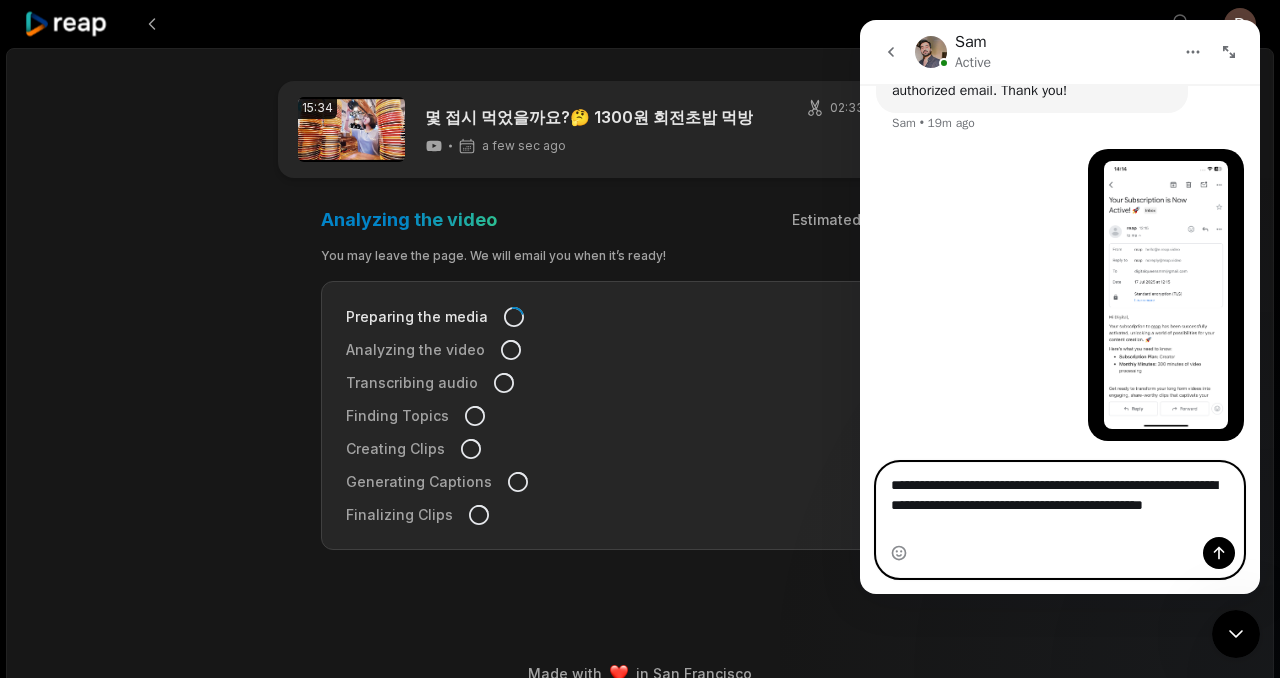 type 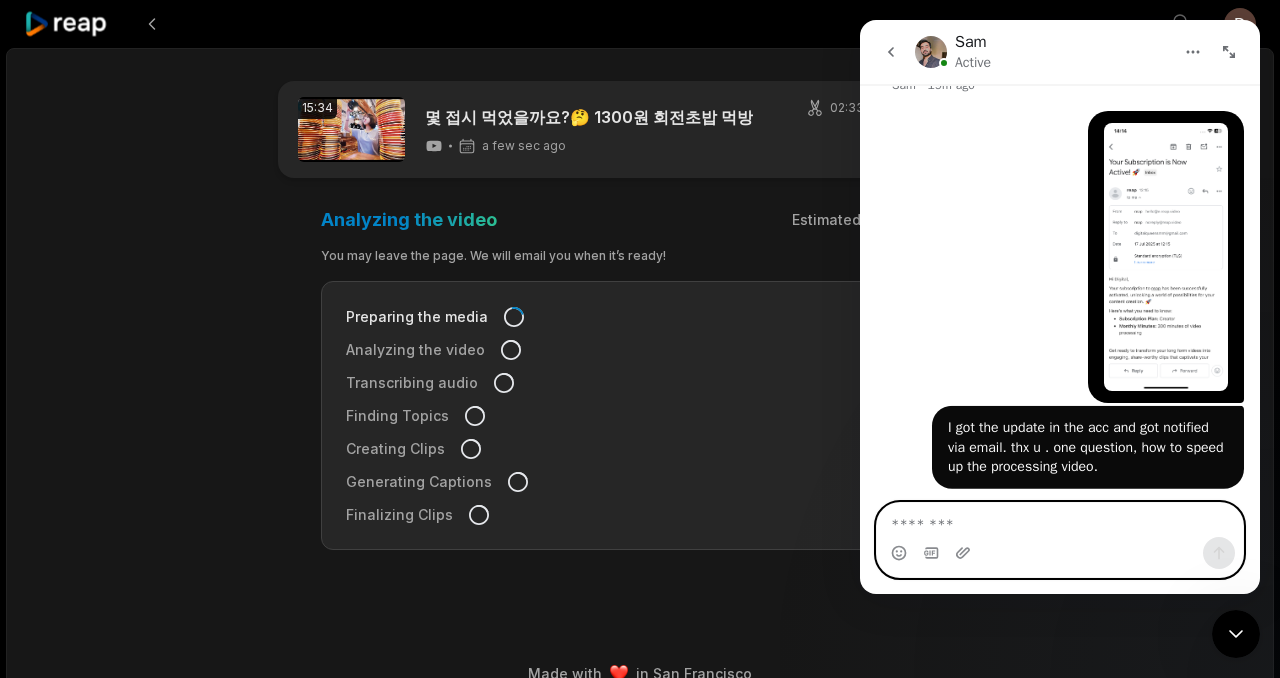 scroll, scrollTop: 973, scrollLeft: 0, axis: vertical 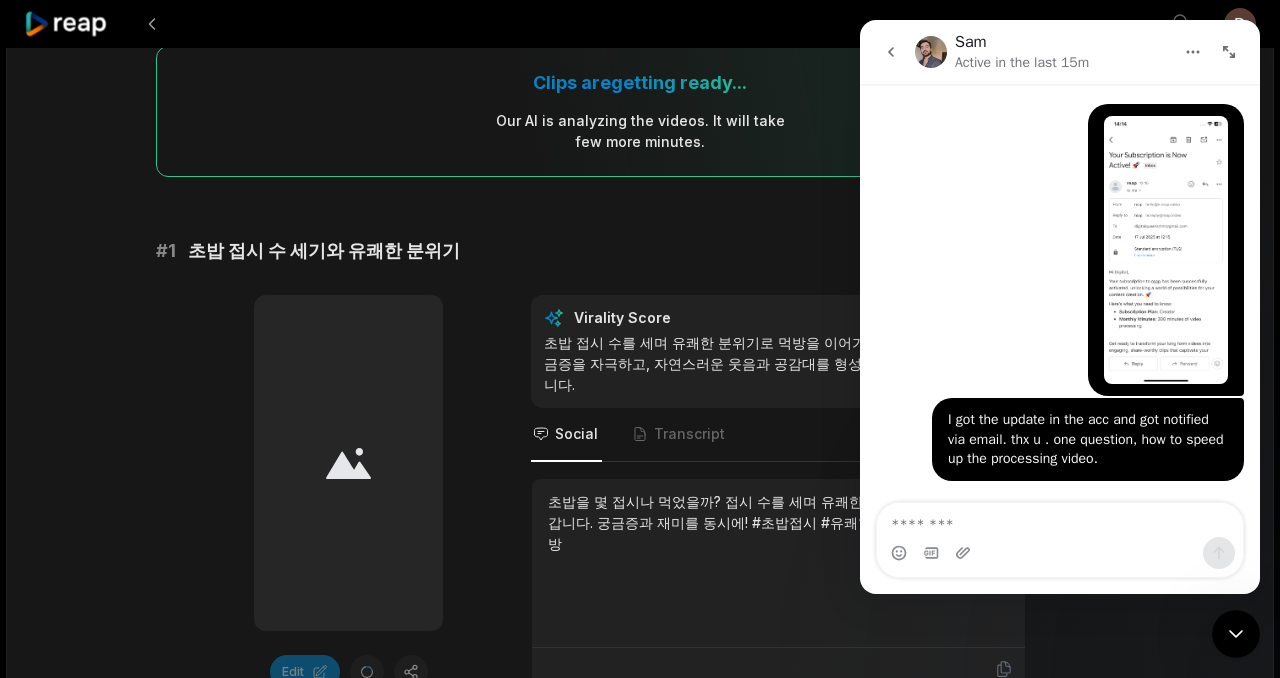 click 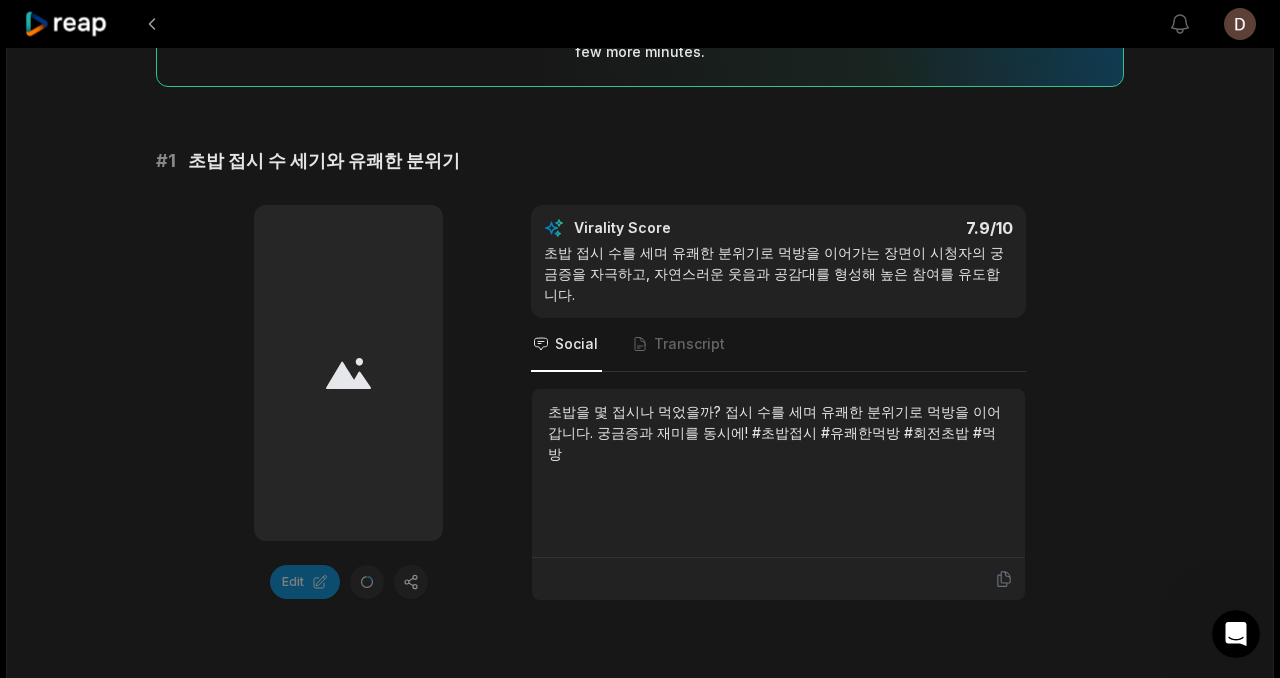 scroll, scrollTop: 265, scrollLeft: 0, axis: vertical 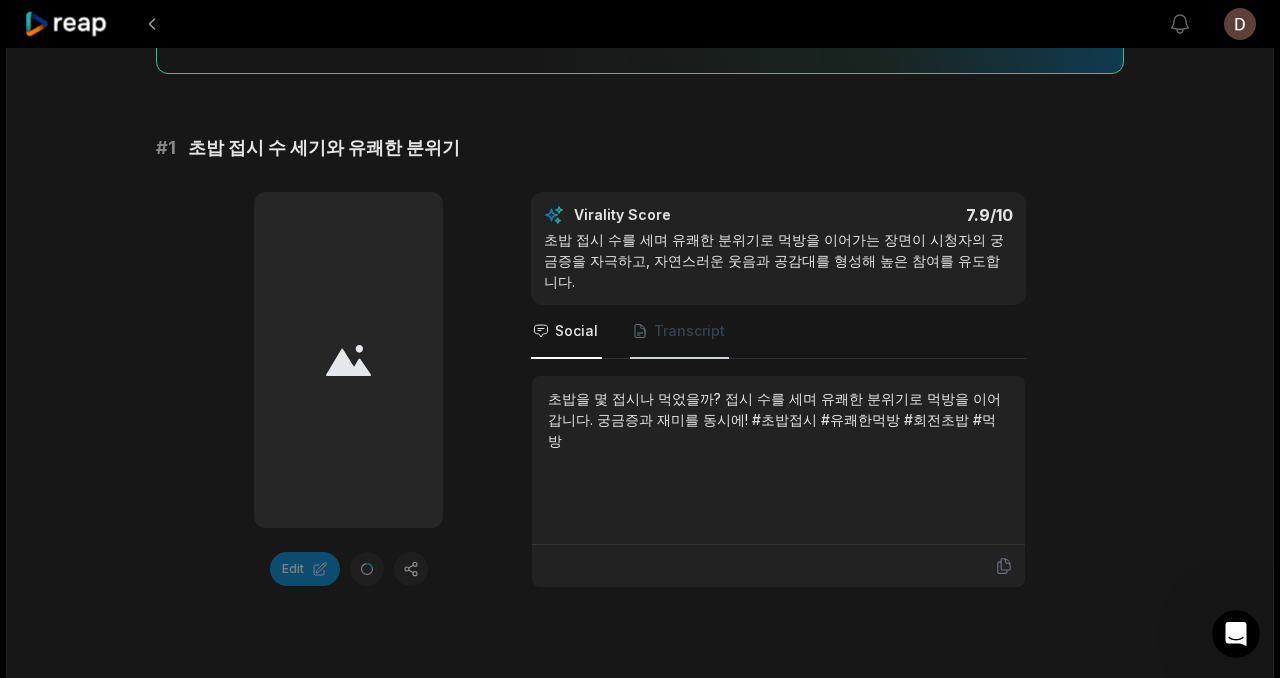 click on "Transcript" at bounding box center (679, 332) 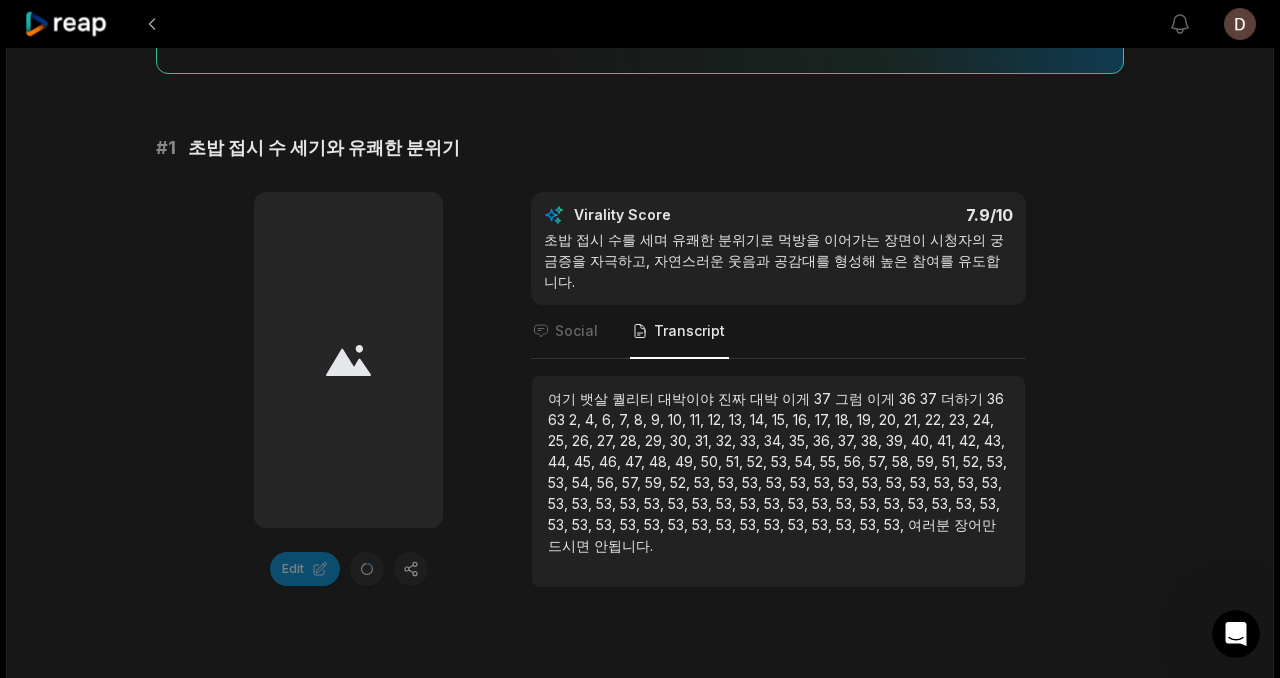 click on "Social Transcript" at bounding box center [778, 332] 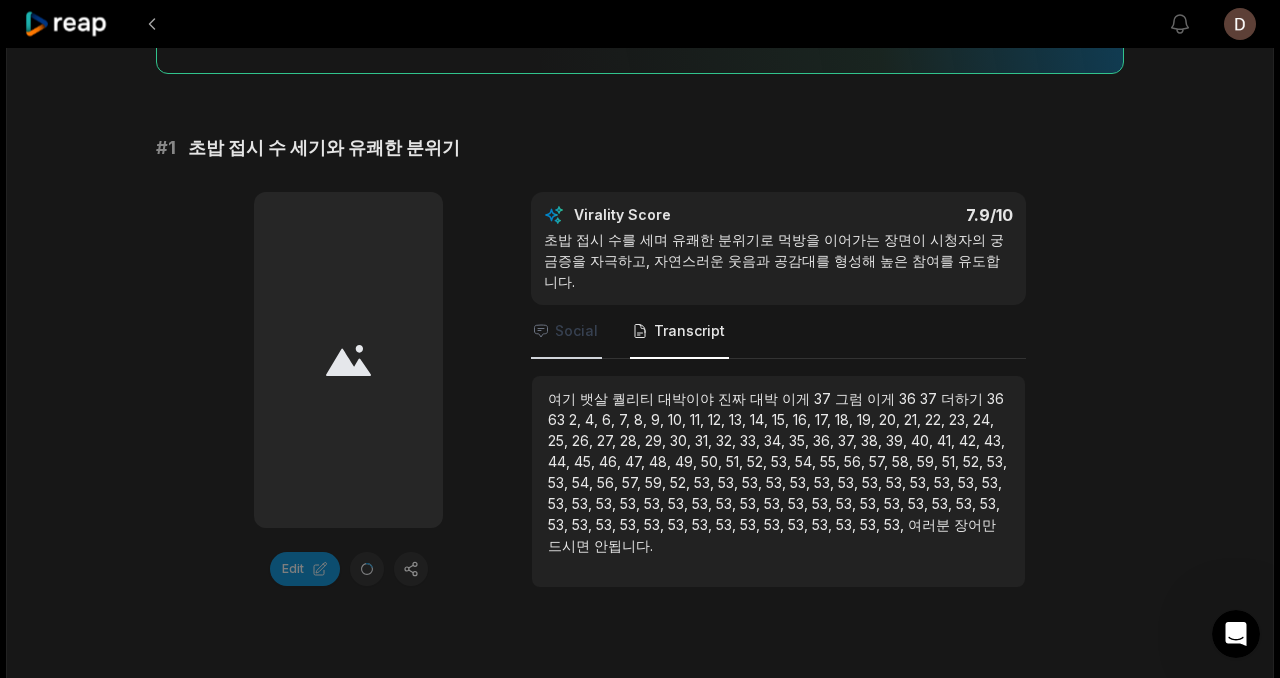 click on "Social" at bounding box center (576, 331) 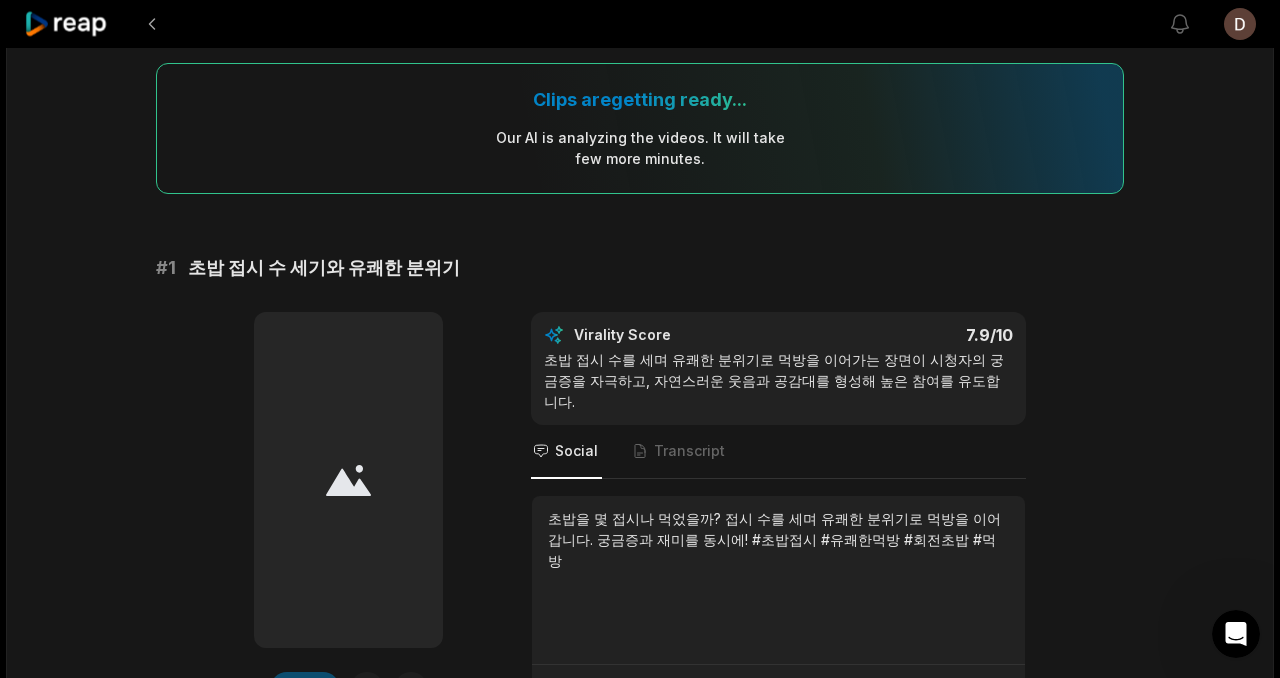 scroll, scrollTop: 148, scrollLeft: 0, axis: vertical 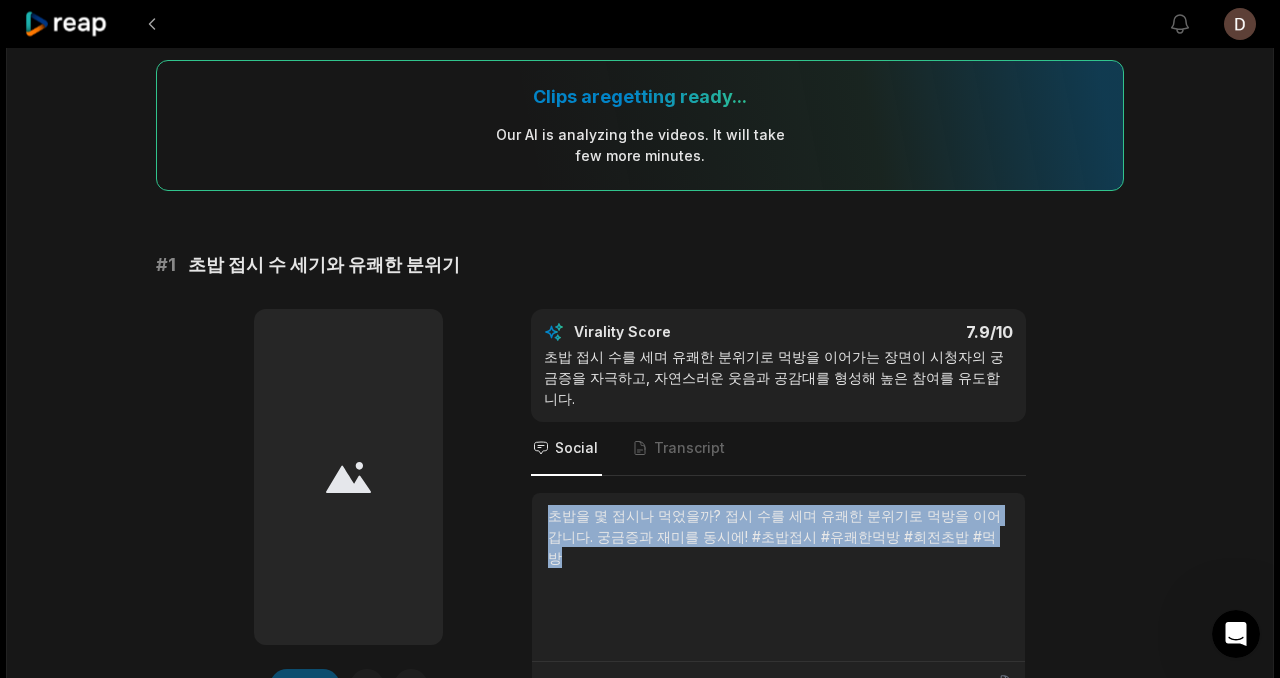 drag, startPoint x: 908, startPoint y: 514, endPoint x: 539, endPoint y: 496, distance: 369.43875 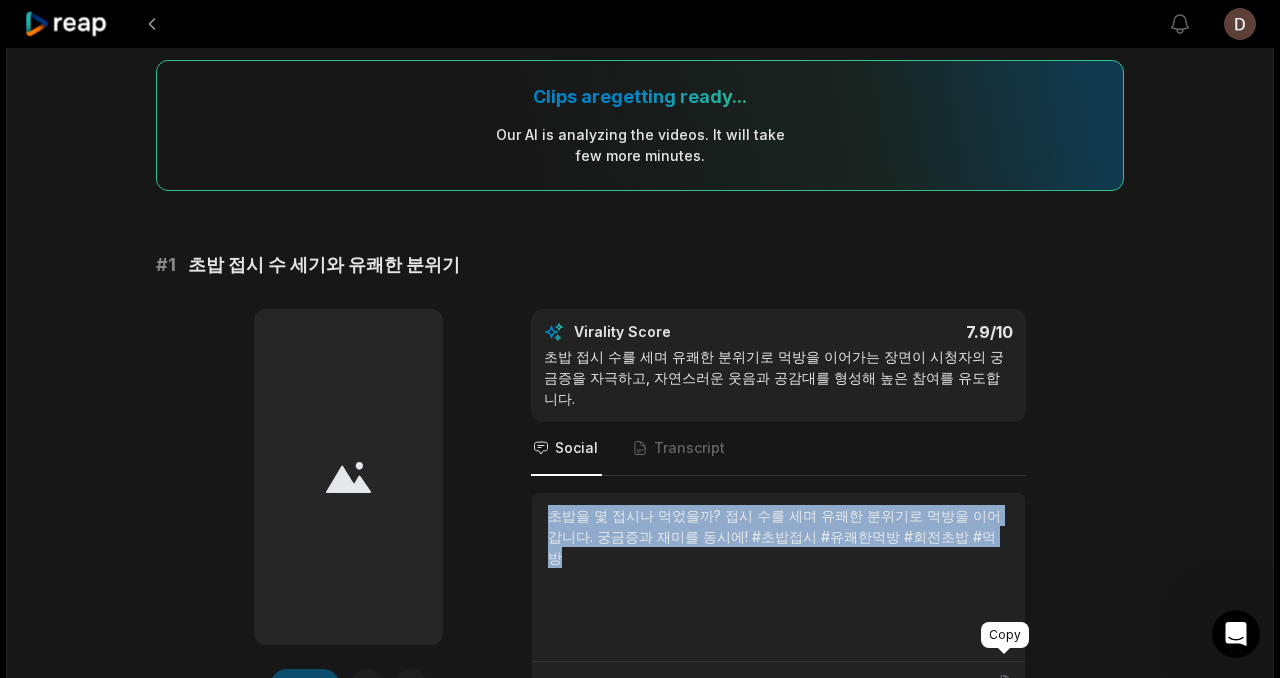 click 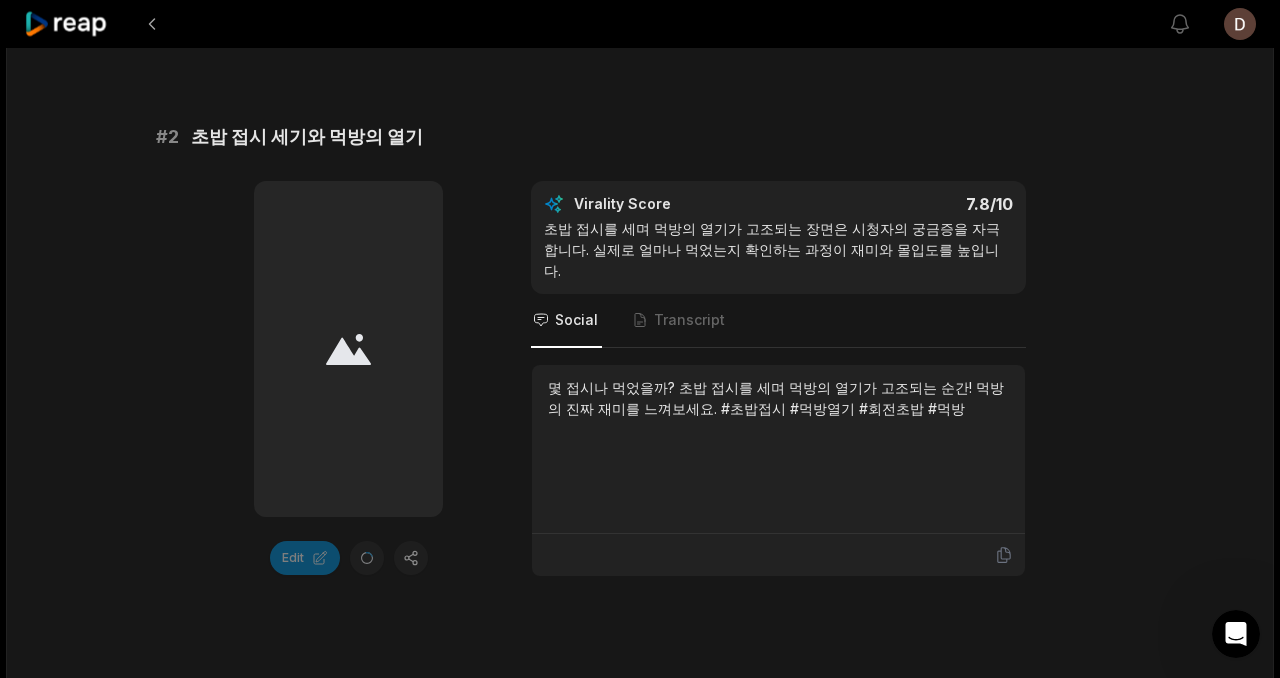 scroll, scrollTop: 918, scrollLeft: 0, axis: vertical 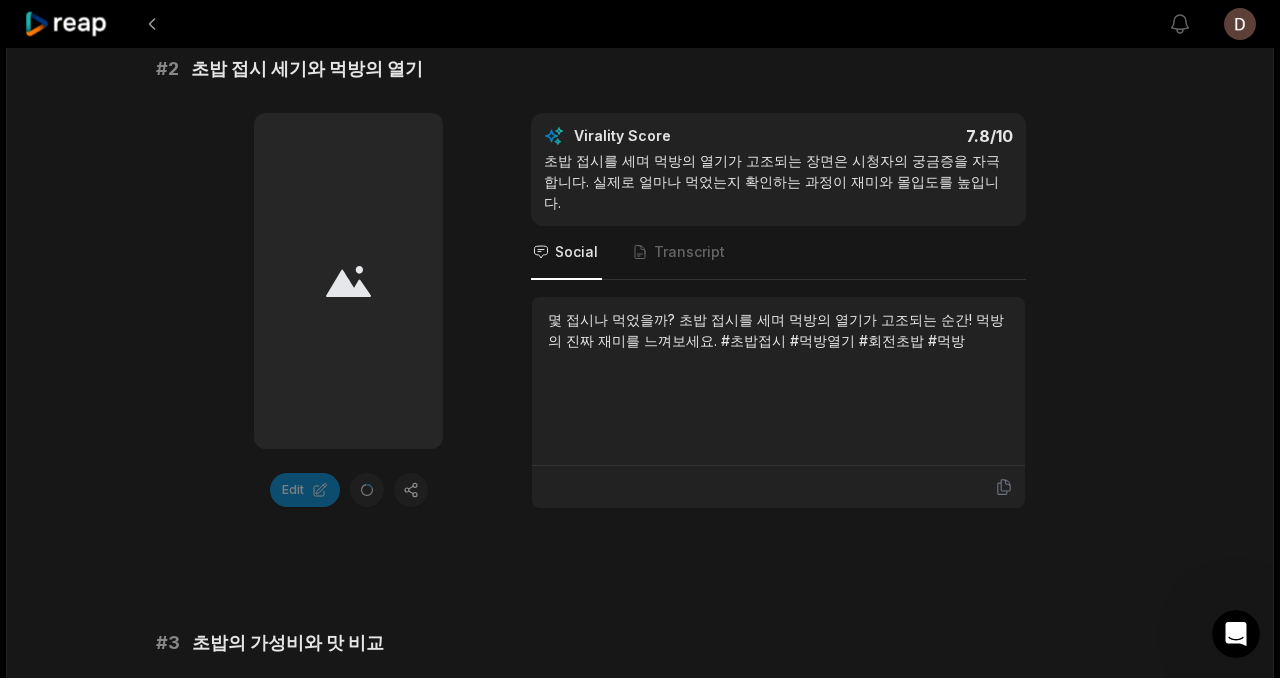 click at bounding box center [778, 487] 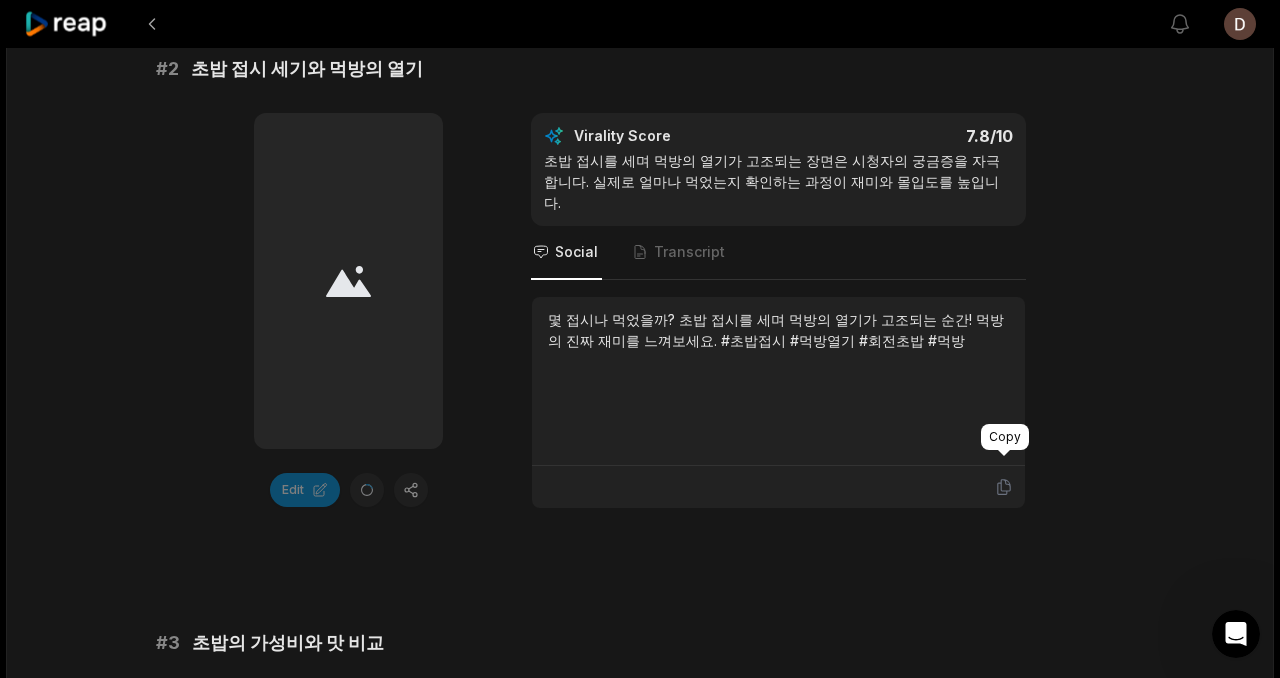 click 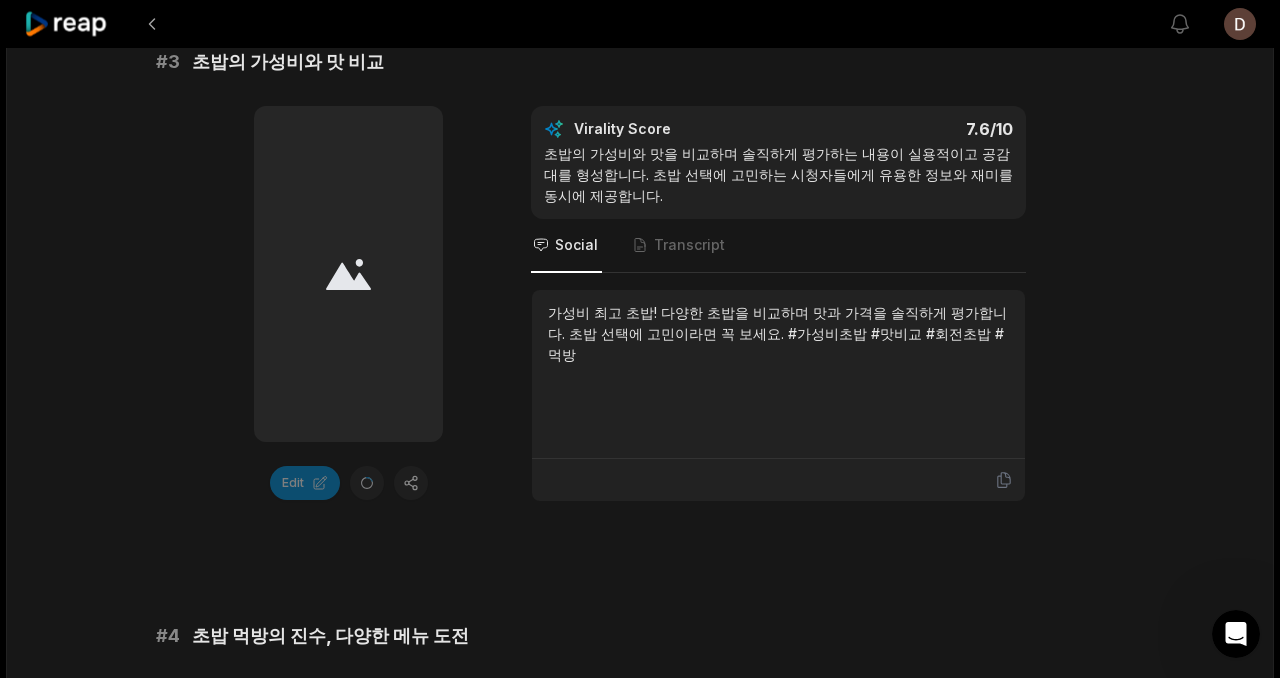 scroll, scrollTop: 1528, scrollLeft: 0, axis: vertical 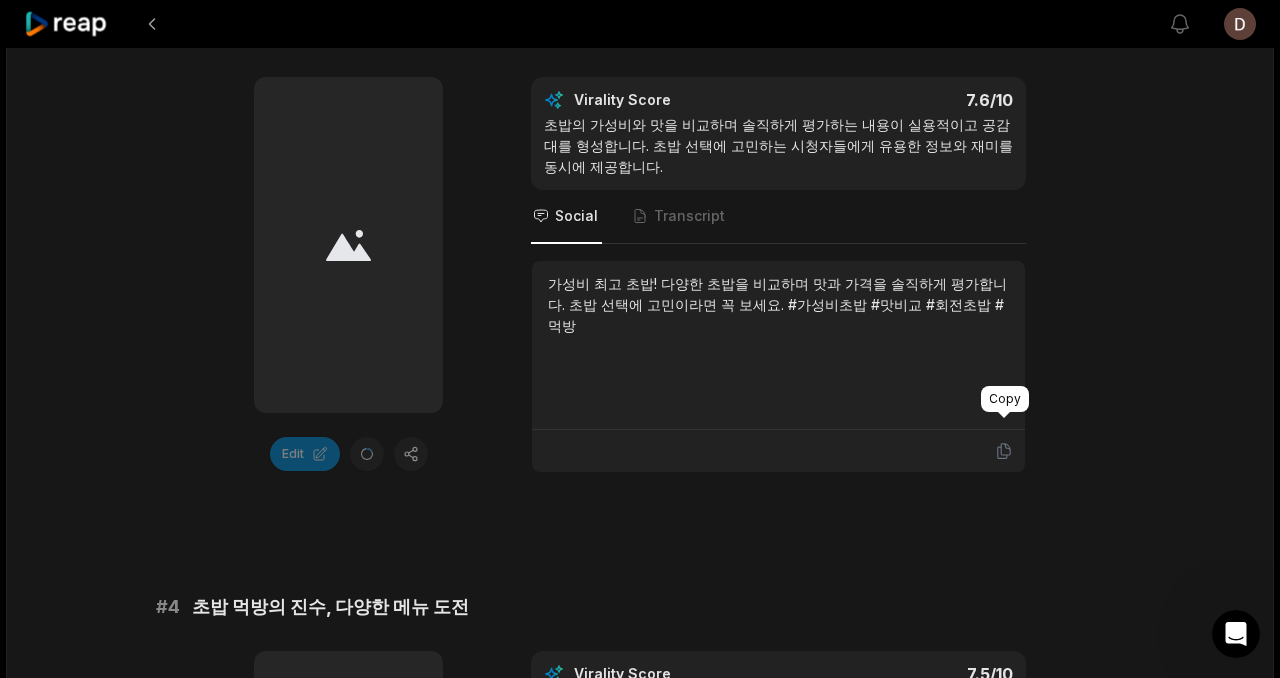 click 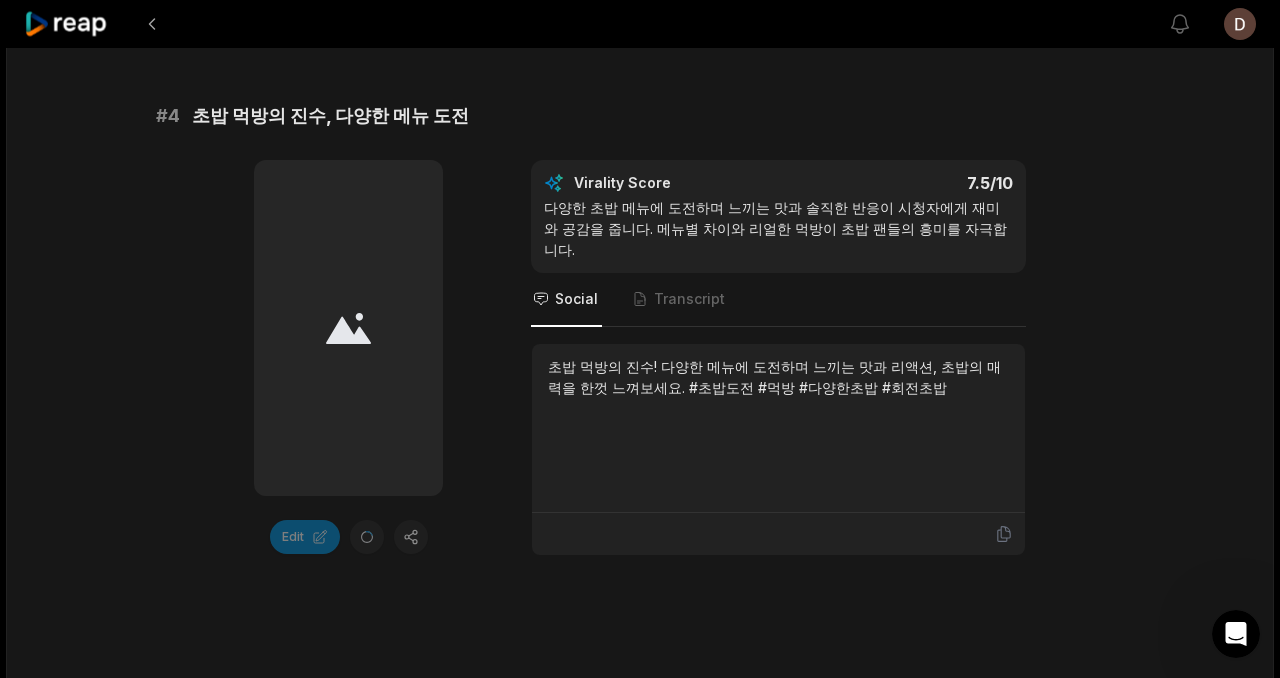 scroll, scrollTop: 2197, scrollLeft: 0, axis: vertical 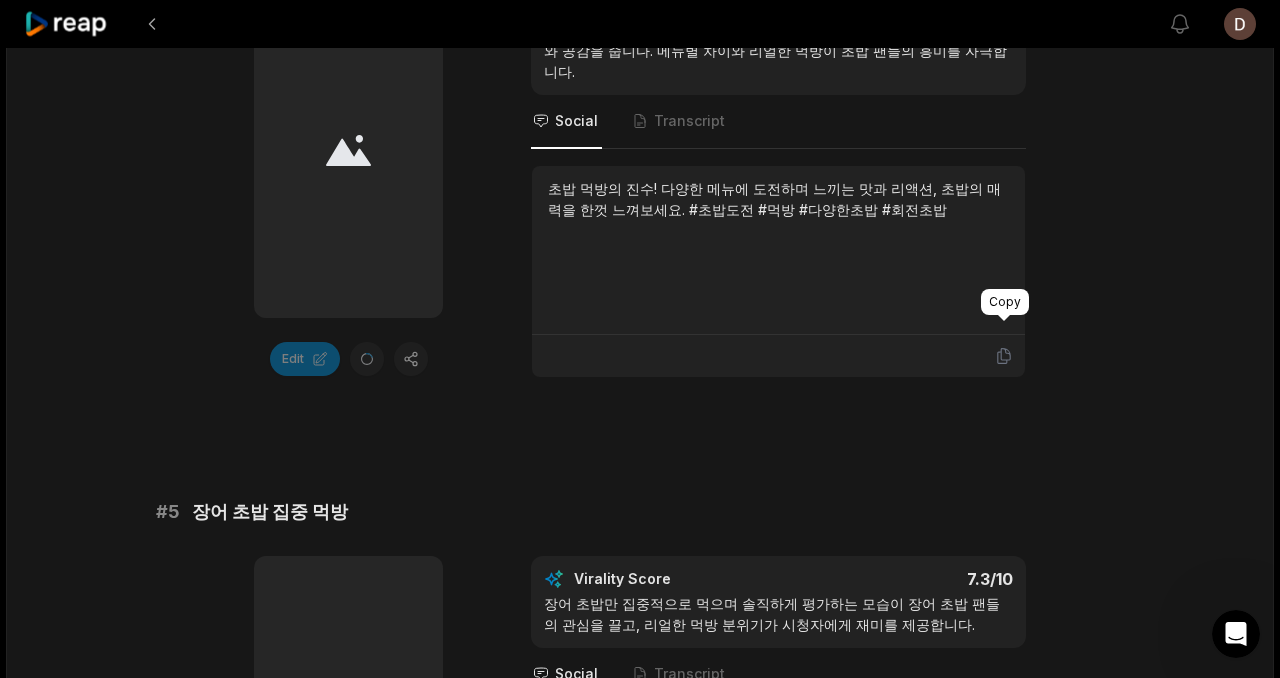 click 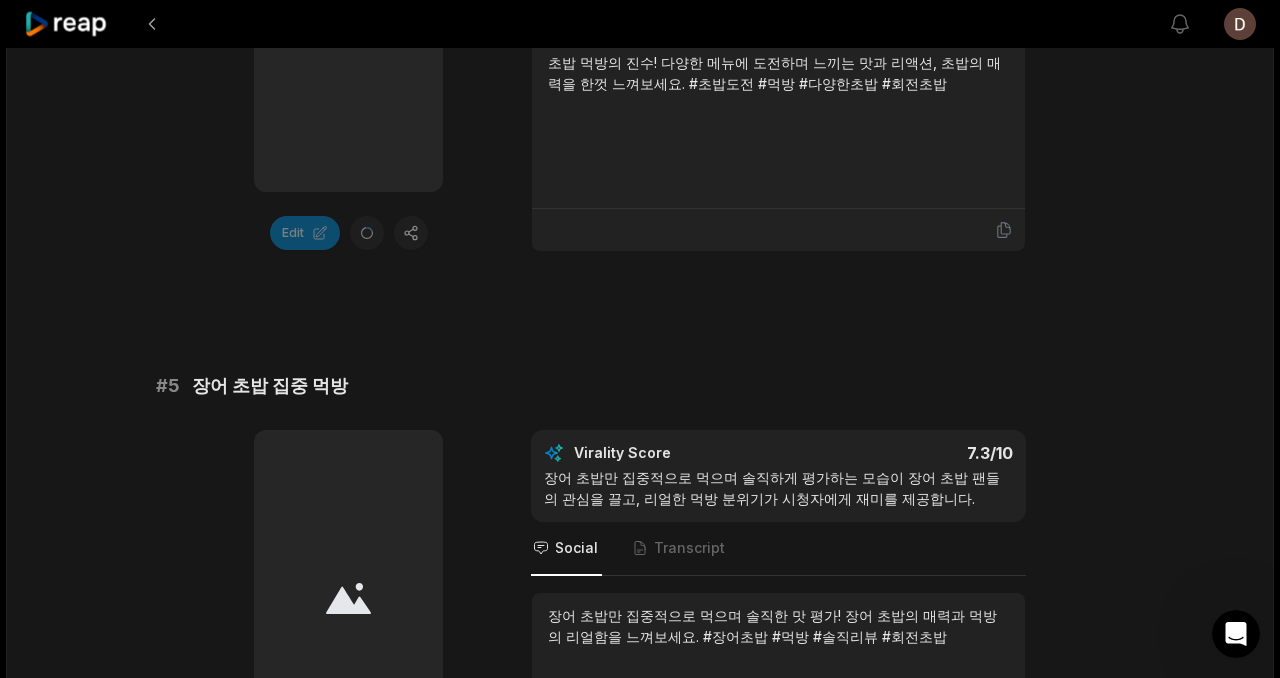 scroll, scrollTop: 2657, scrollLeft: 0, axis: vertical 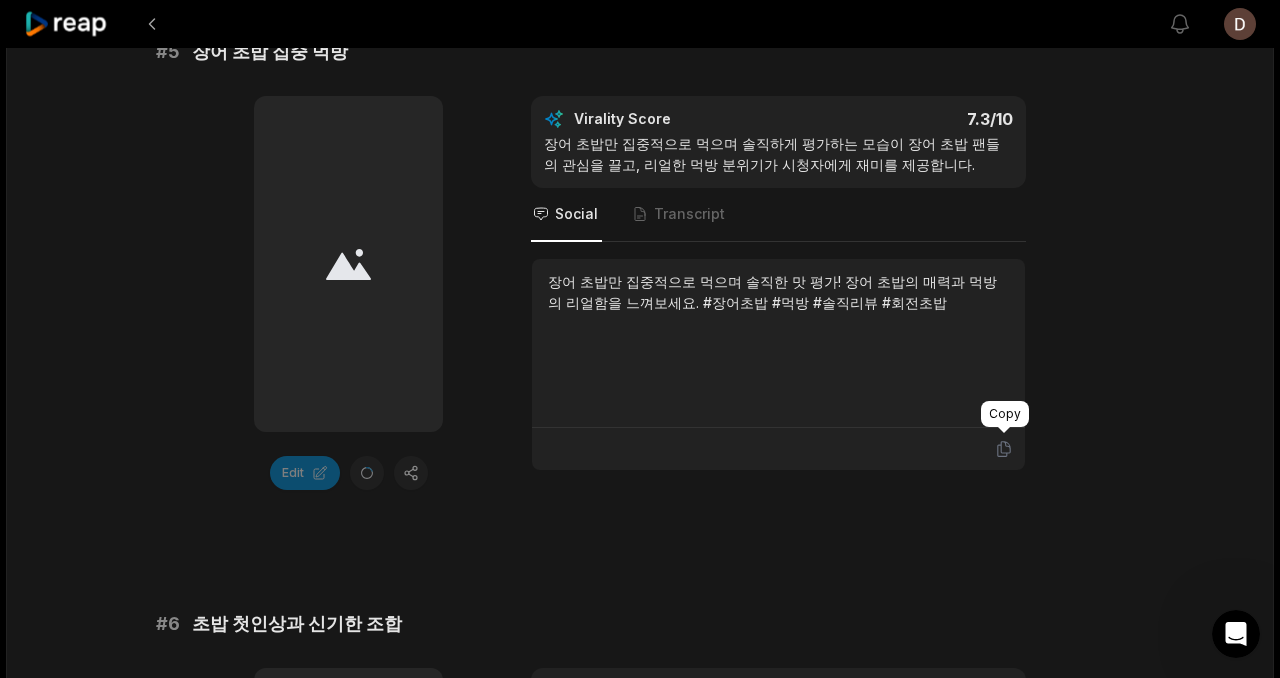 click 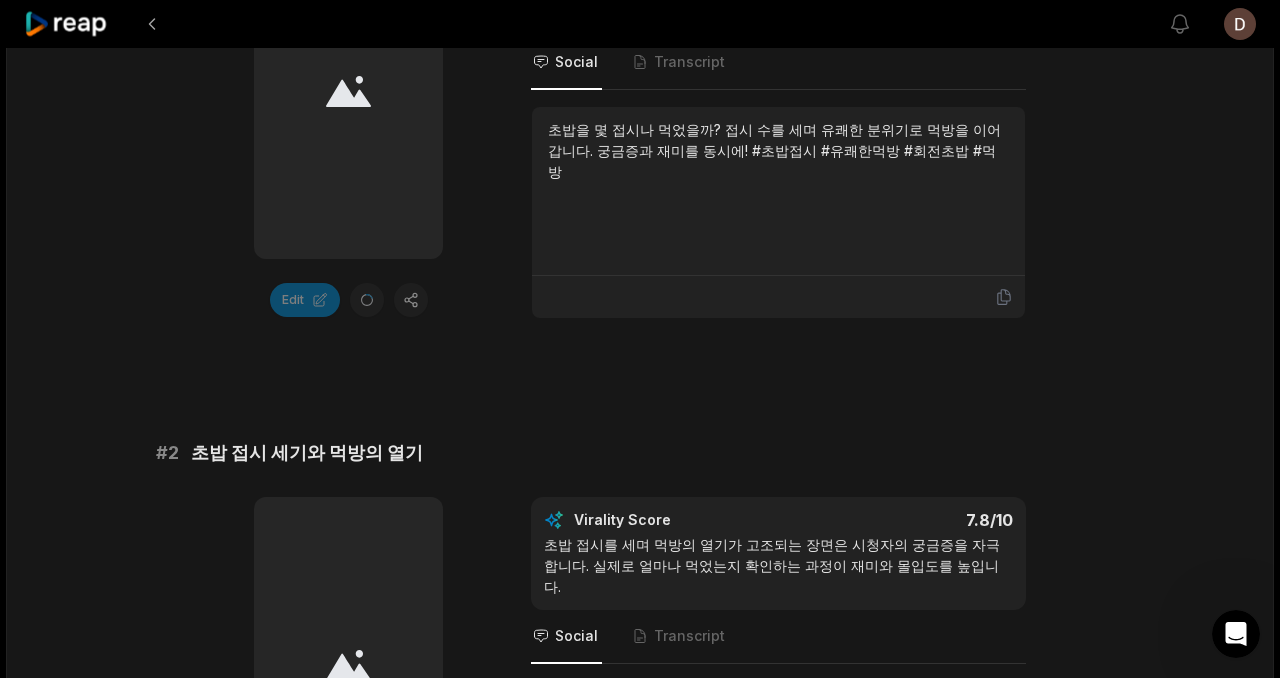 scroll, scrollTop: 531, scrollLeft: 0, axis: vertical 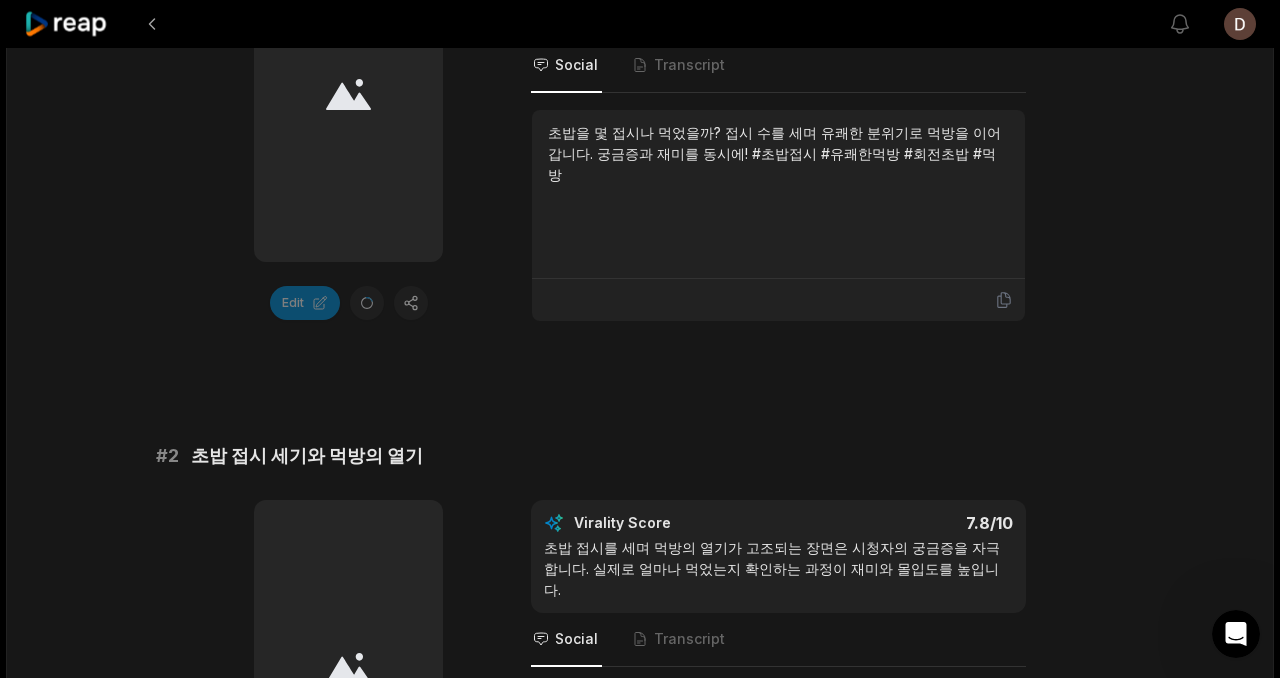 click 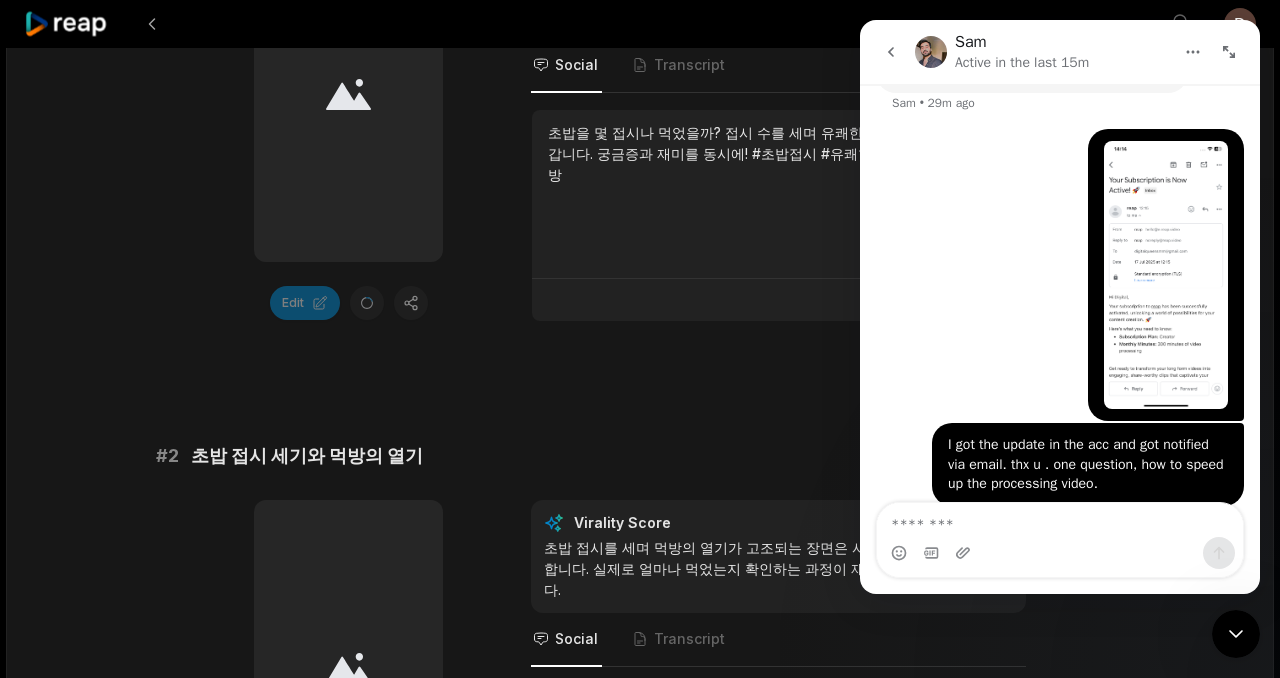 scroll, scrollTop: 973, scrollLeft: 0, axis: vertical 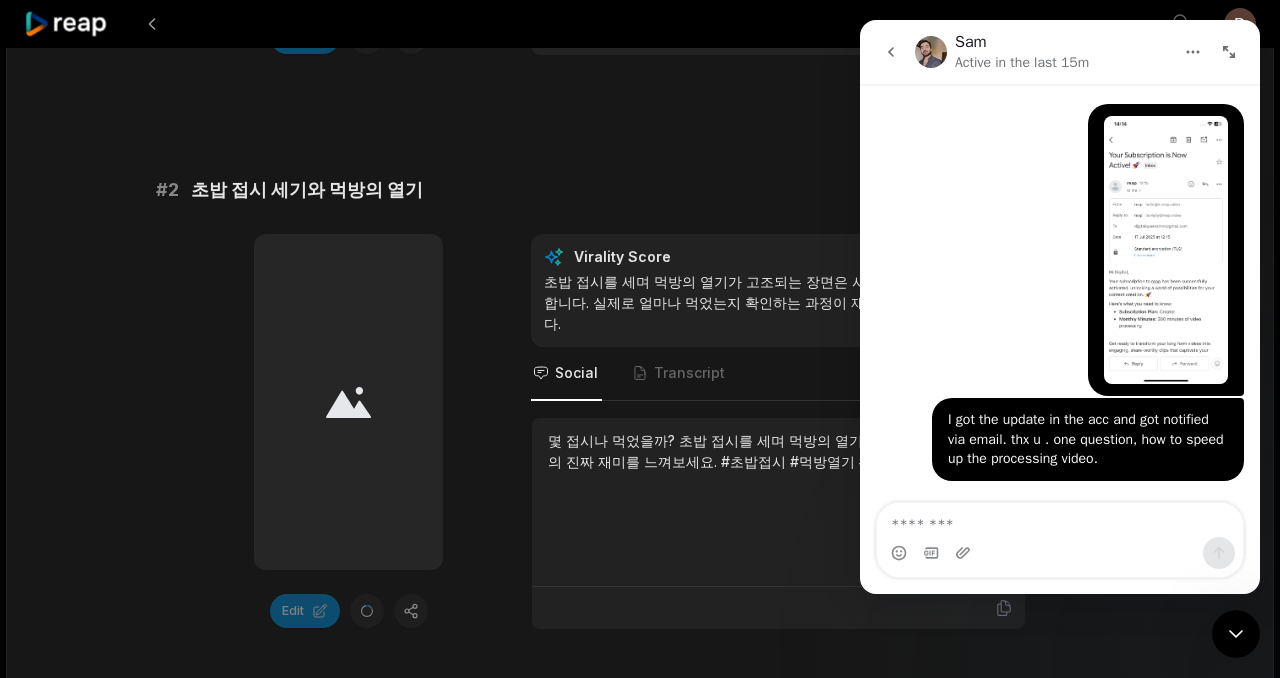 click on "# 2 초밥 접시 세기와 먹방의 열기" at bounding box center (640, 190) 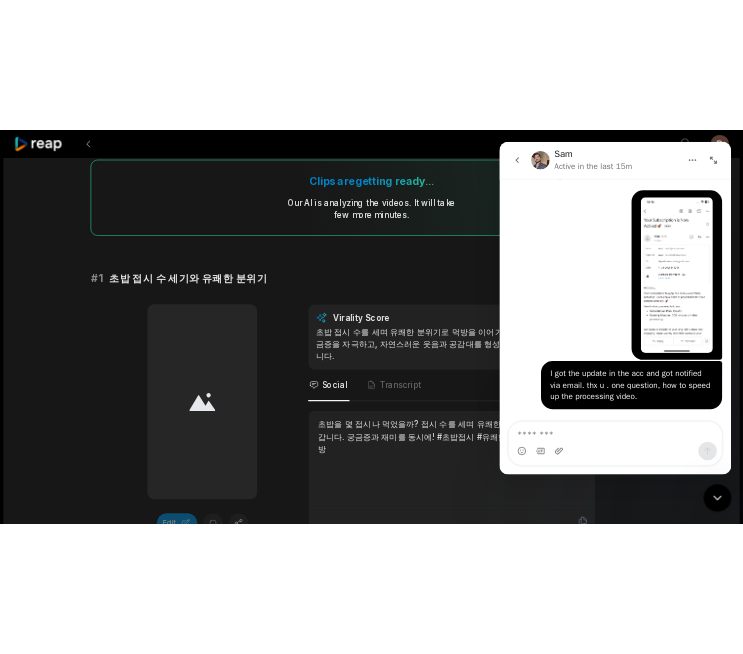 scroll, scrollTop: 817, scrollLeft: 0, axis: vertical 